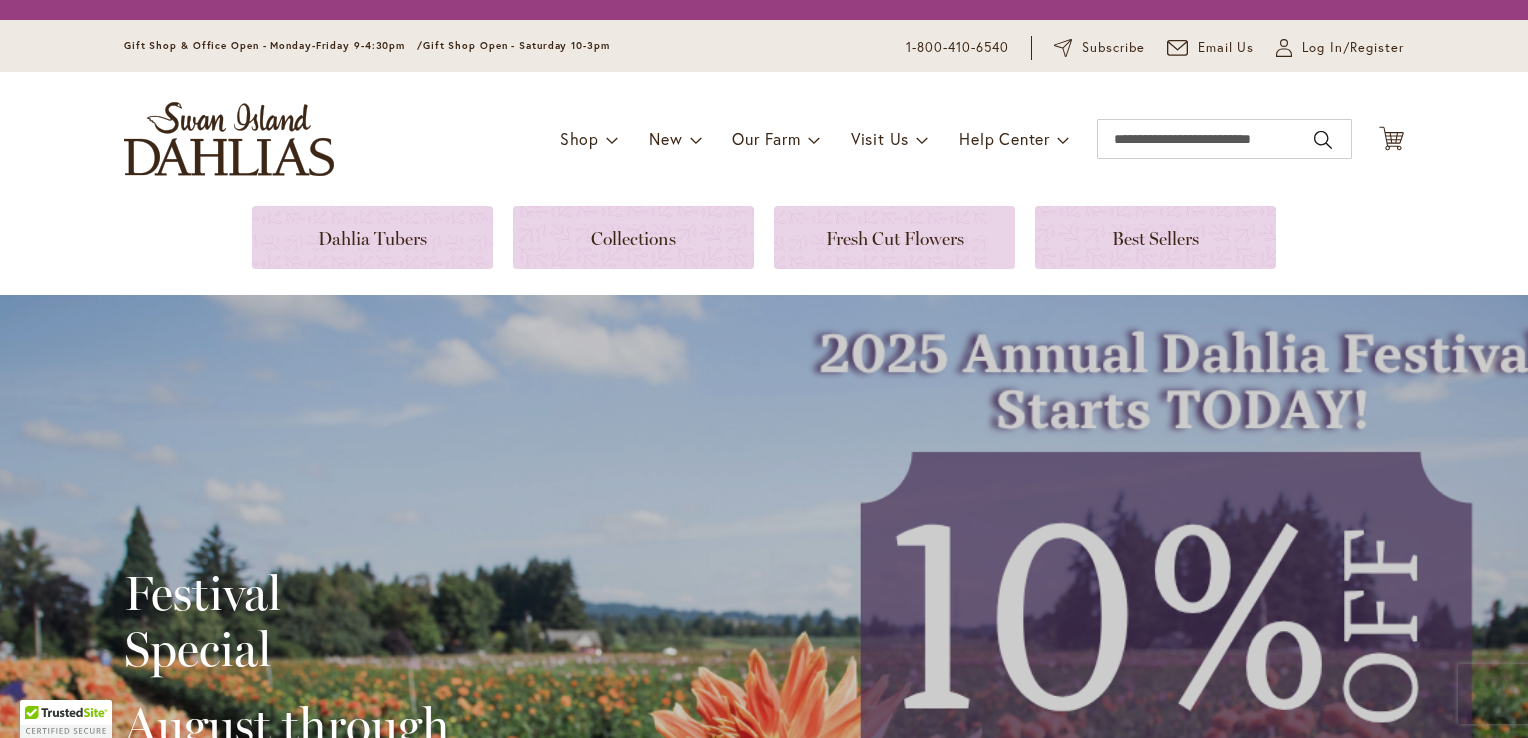 scroll, scrollTop: 0, scrollLeft: 0, axis: both 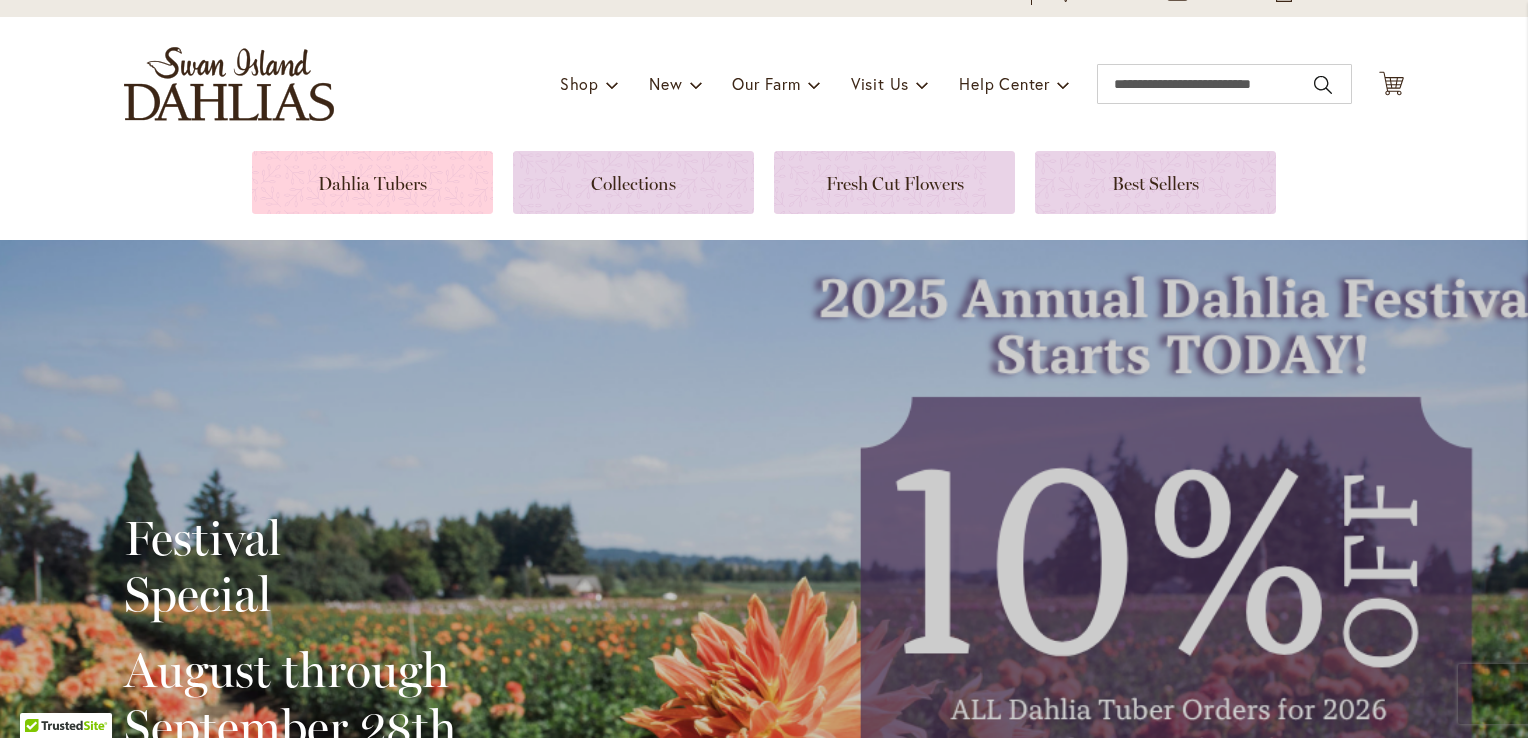 click at bounding box center [372, 182] 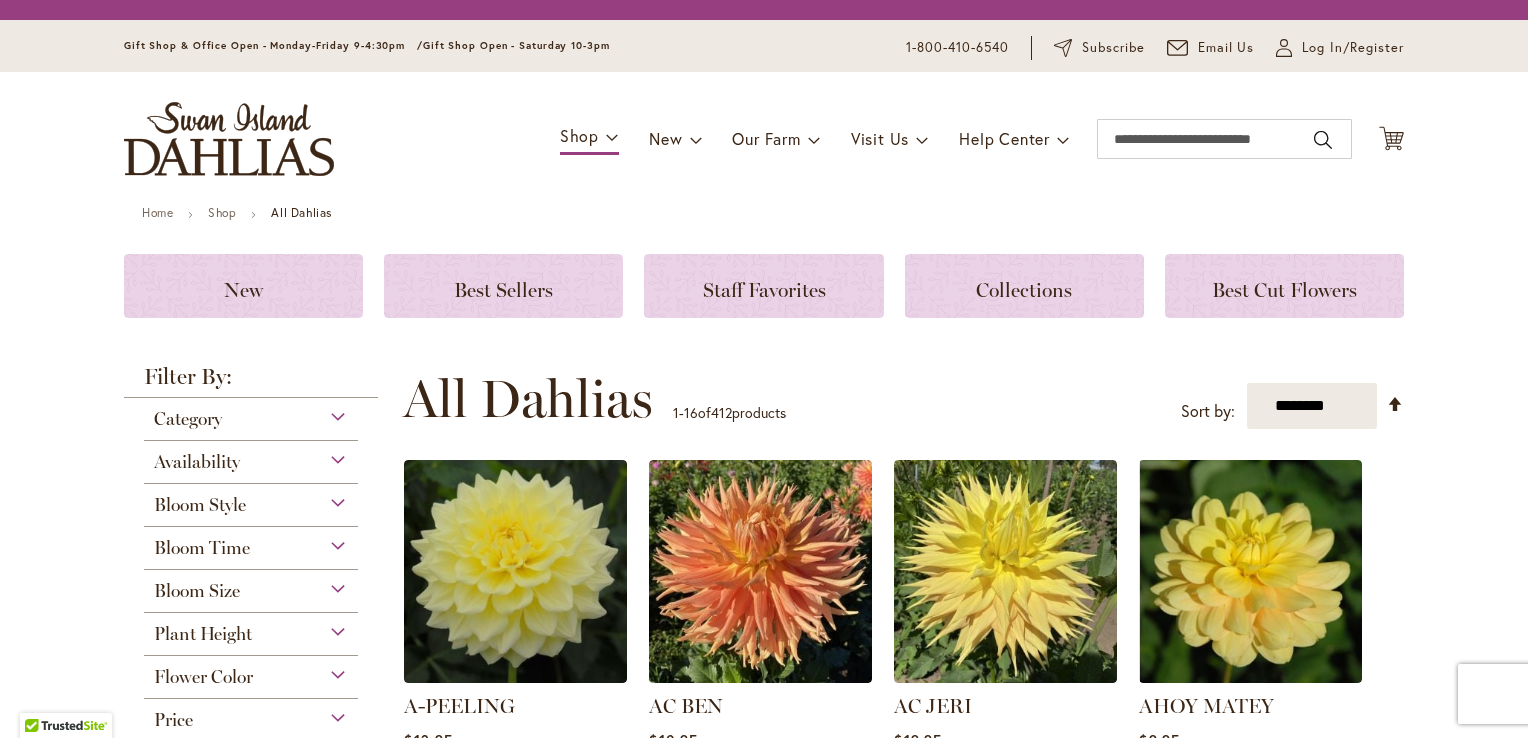 scroll, scrollTop: 0, scrollLeft: 0, axis: both 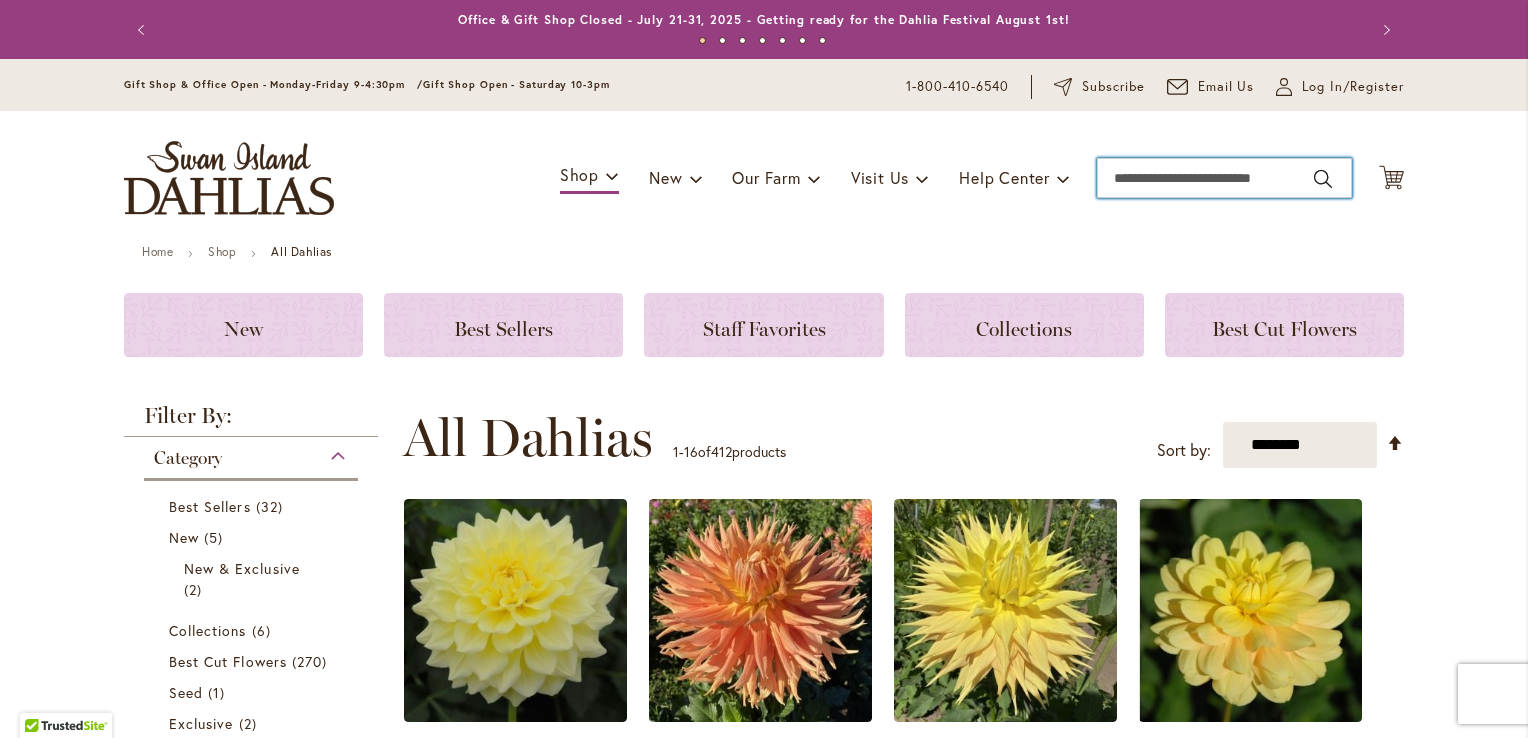 click on "Search" at bounding box center [1224, 178] 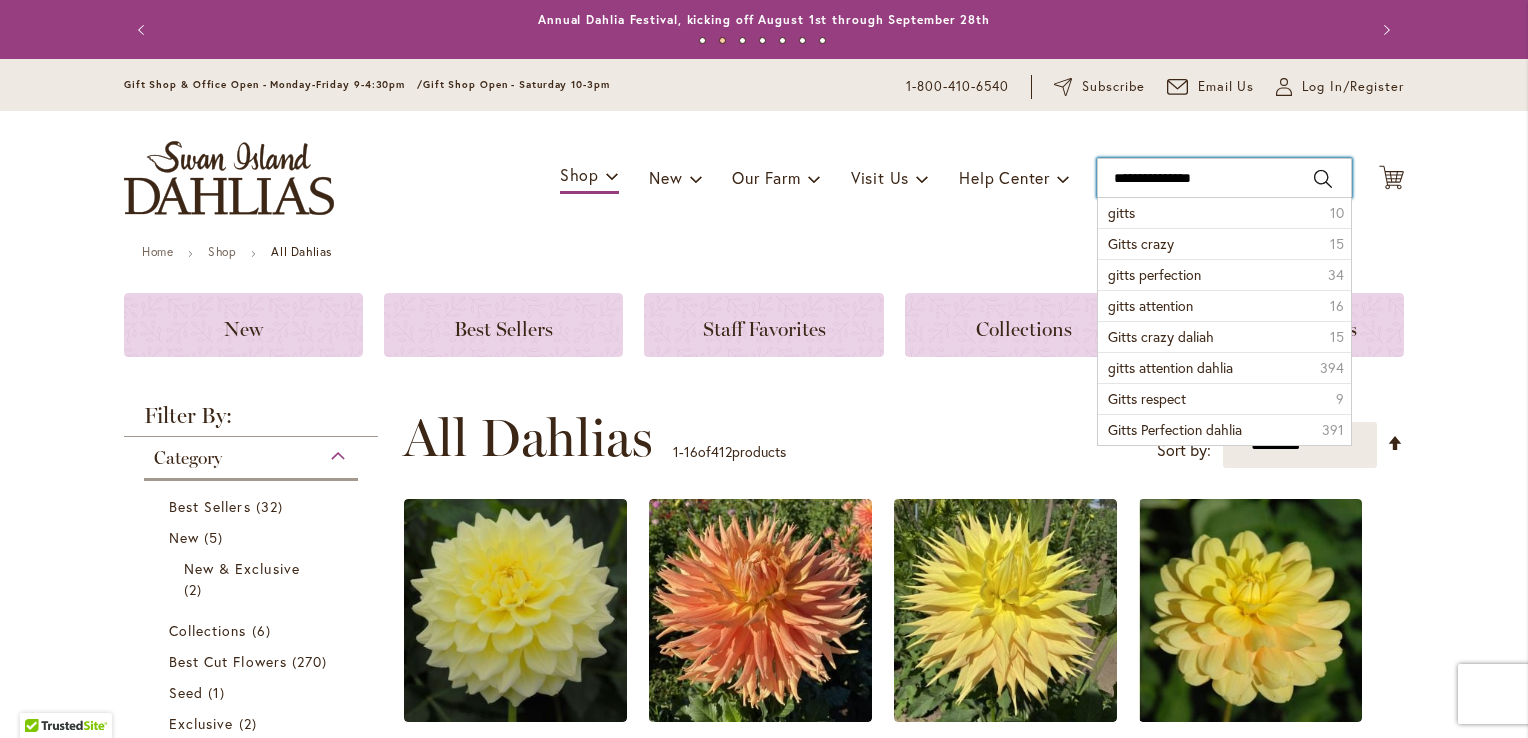 type on "**********" 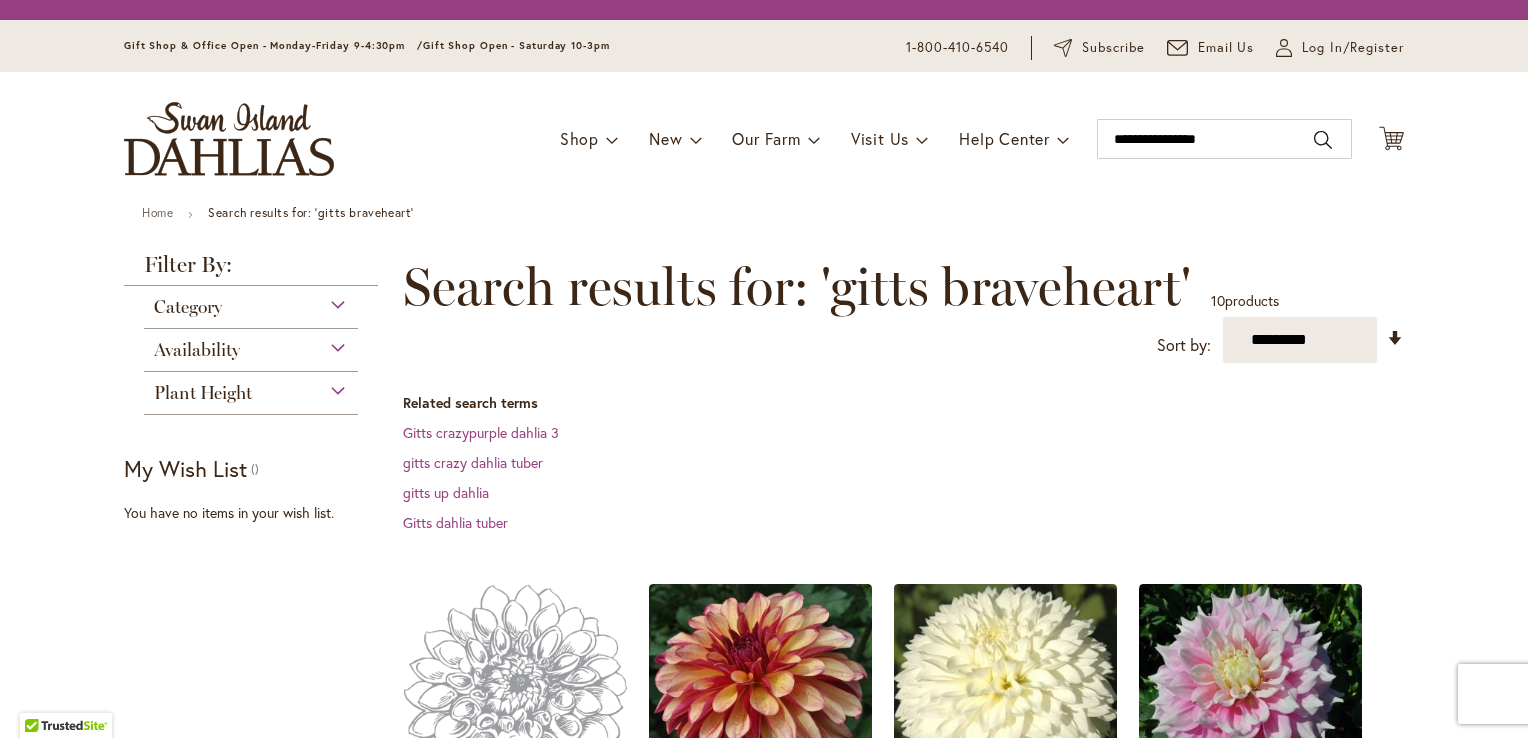 scroll, scrollTop: 0, scrollLeft: 0, axis: both 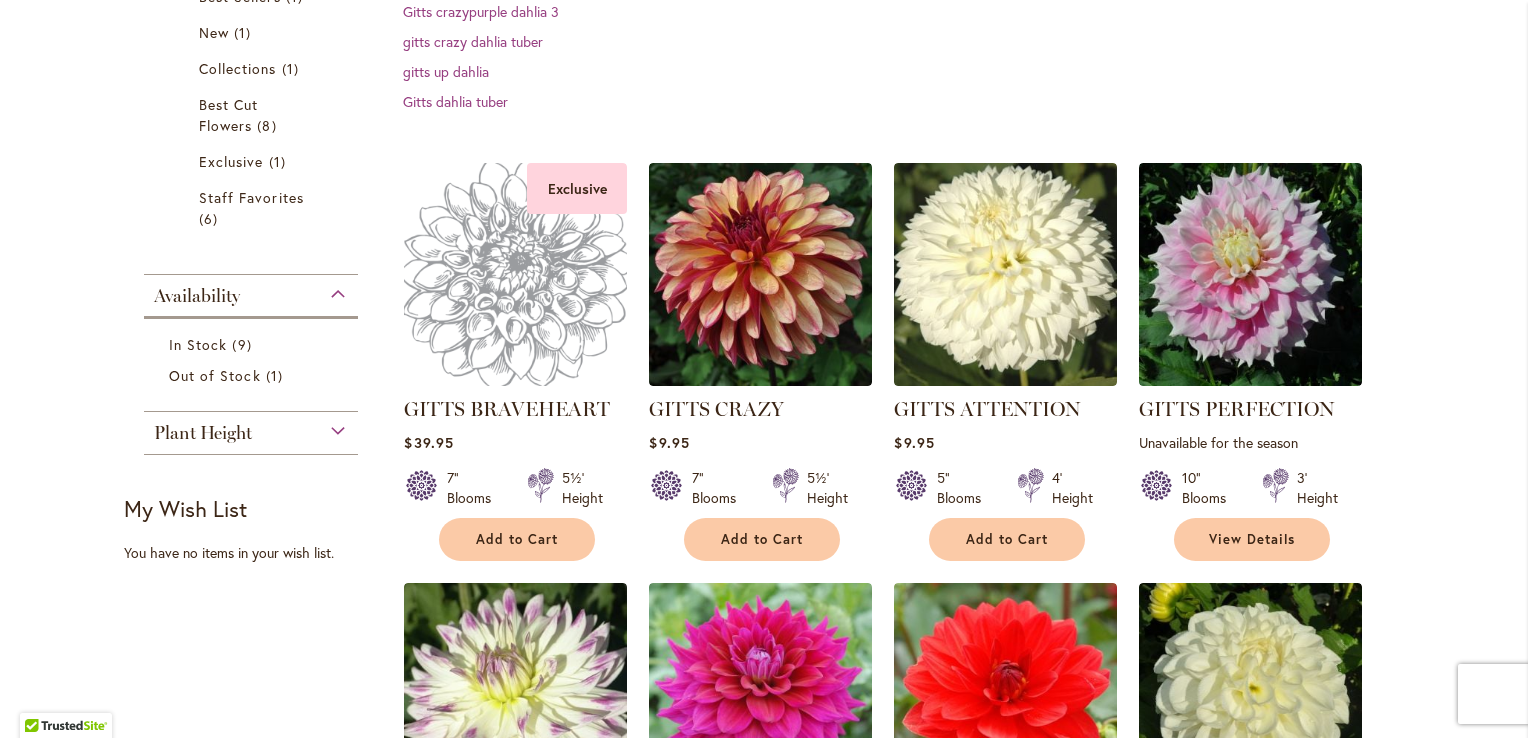 click at bounding box center (516, 275) 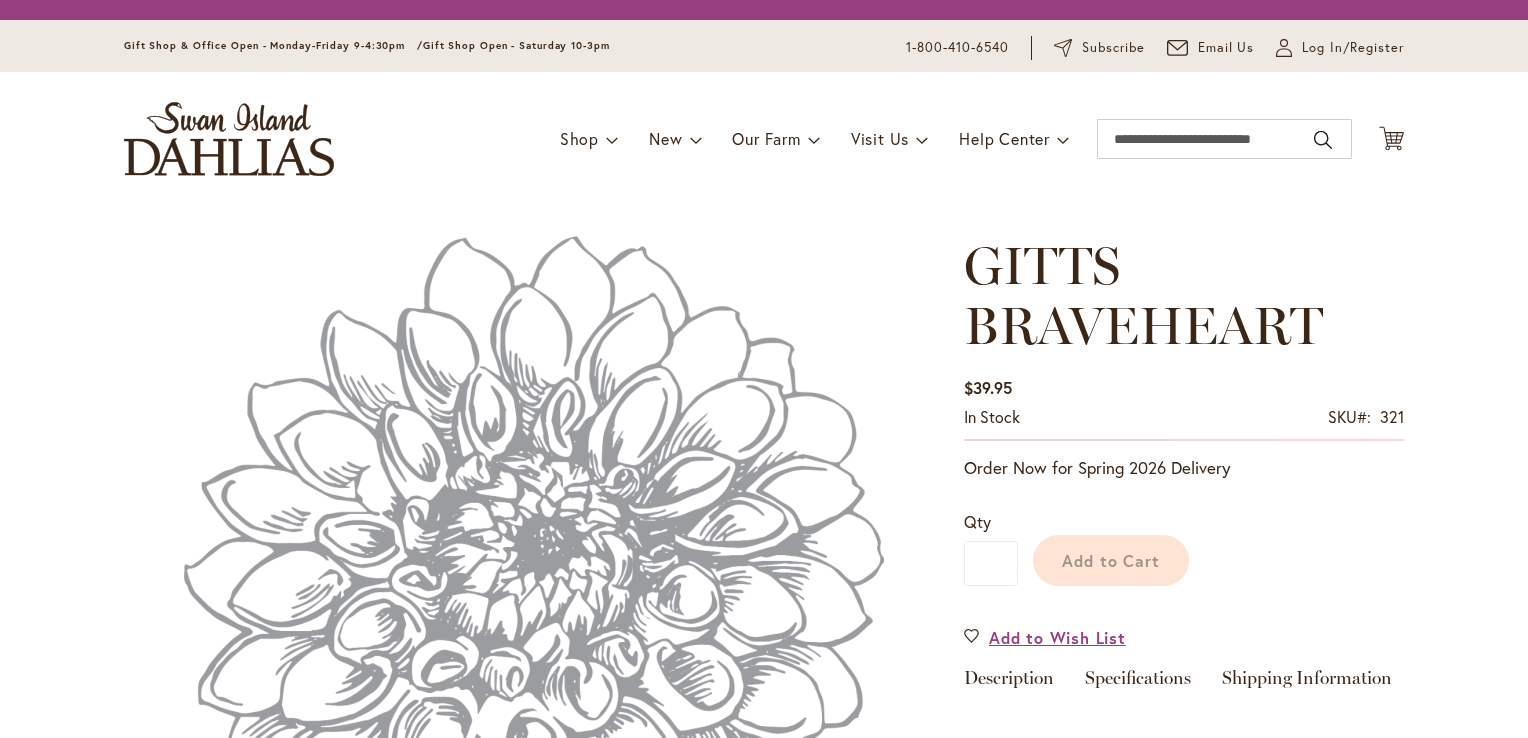 scroll, scrollTop: 0, scrollLeft: 0, axis: both 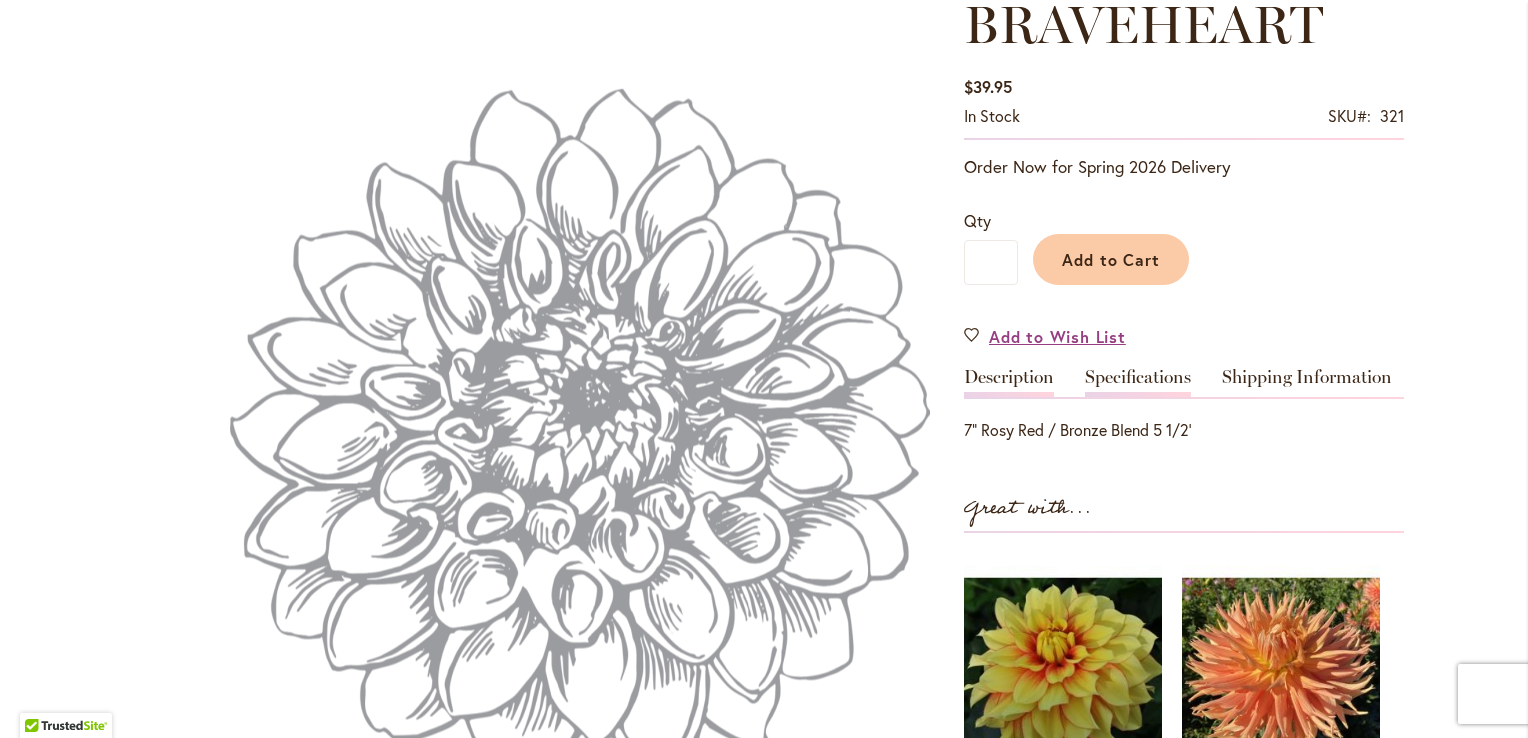 click on "Specifications" at bounding box center [1138, 382] 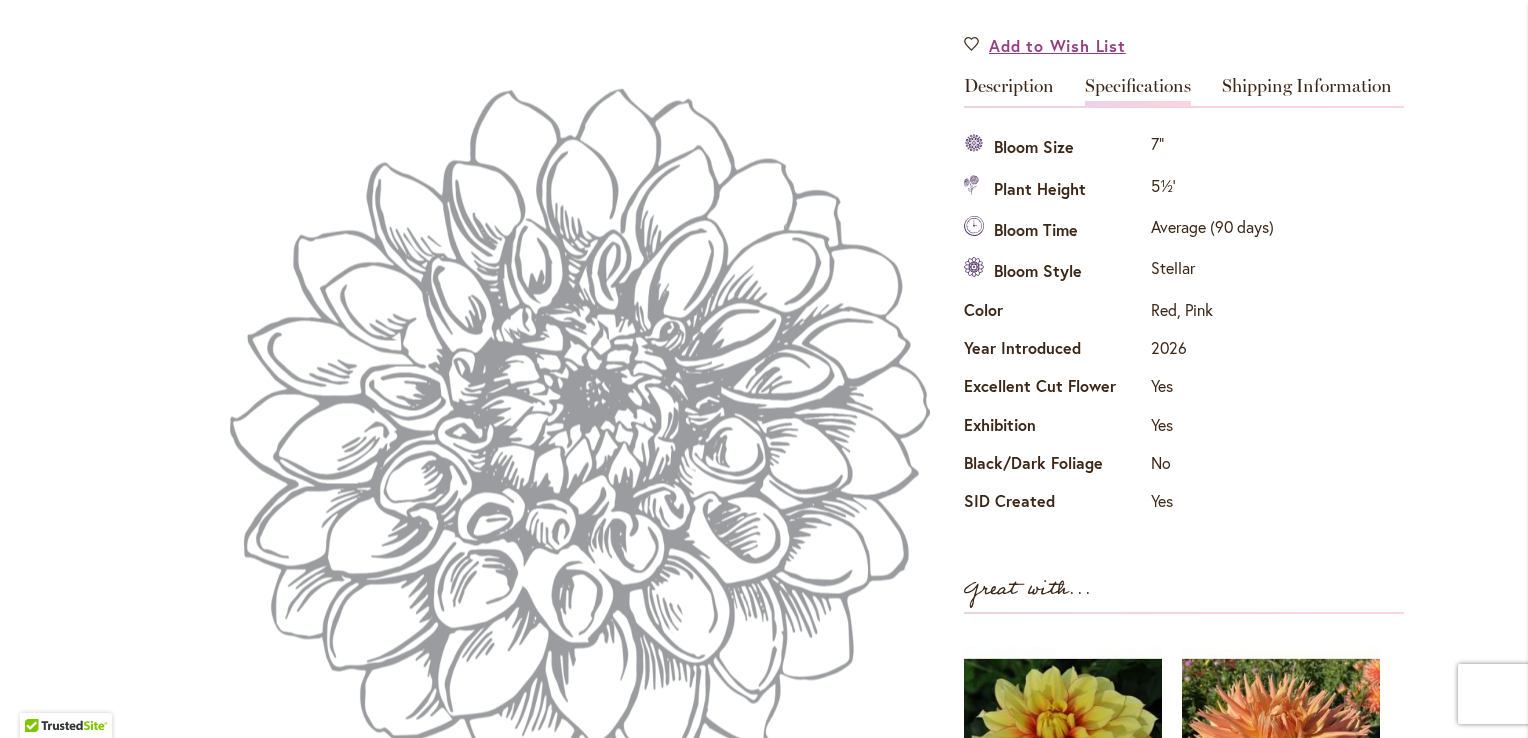 scroll, scrollTop: 629, scrollLeft: 0, axis: vertical 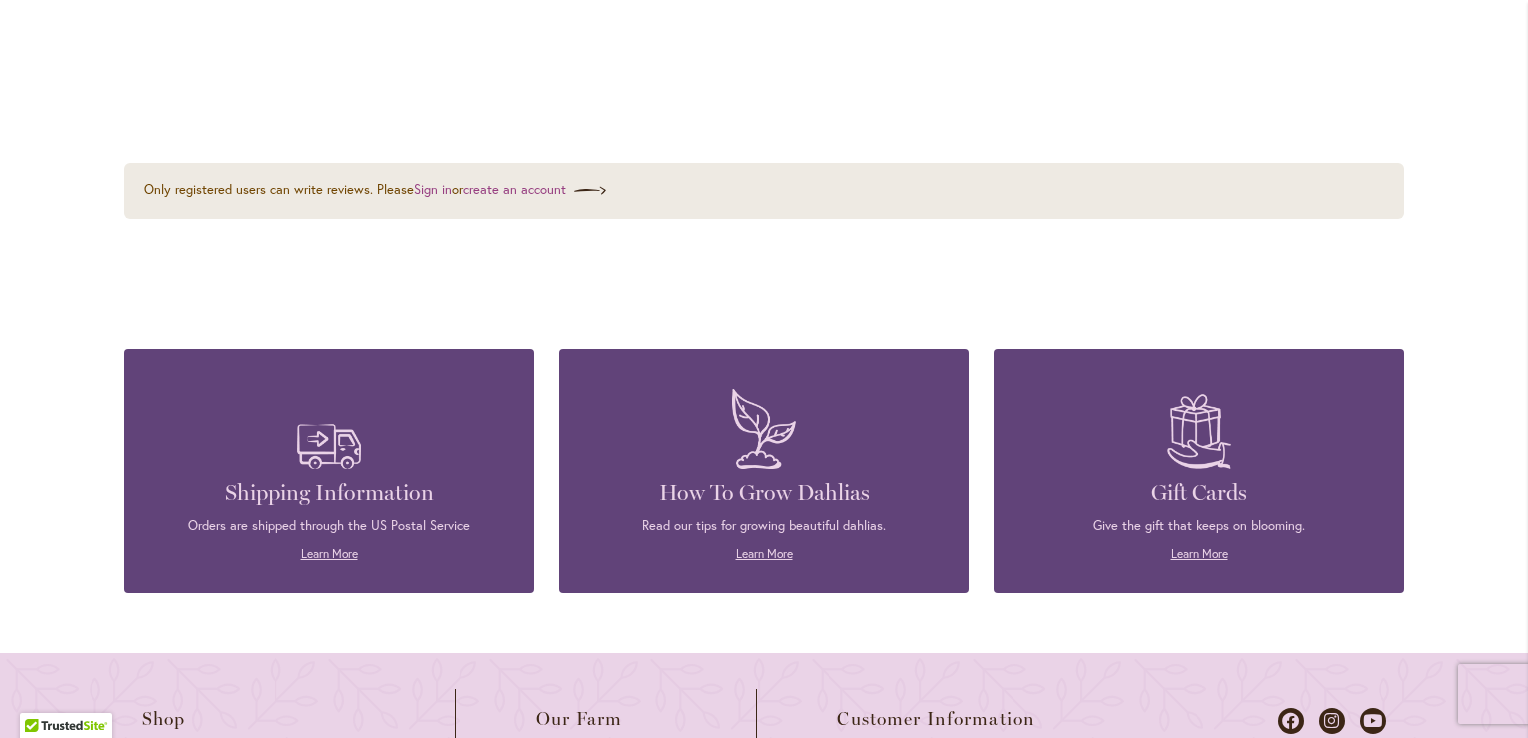 click on "Read our tips for growing beautiful dahlias.
Learn More" at bounding box center [764, 540] 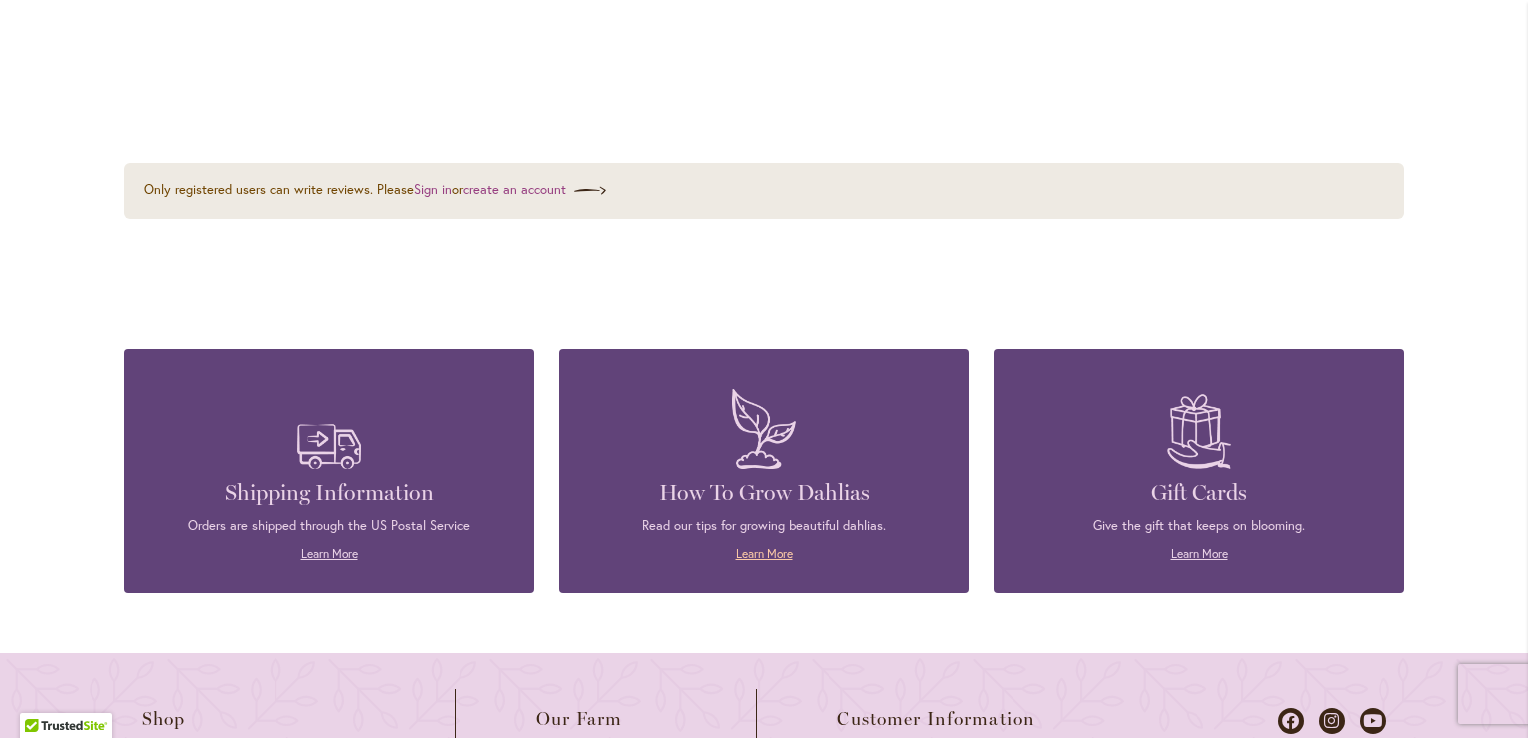 click on "Learn More" at bounding box center [764, 553] 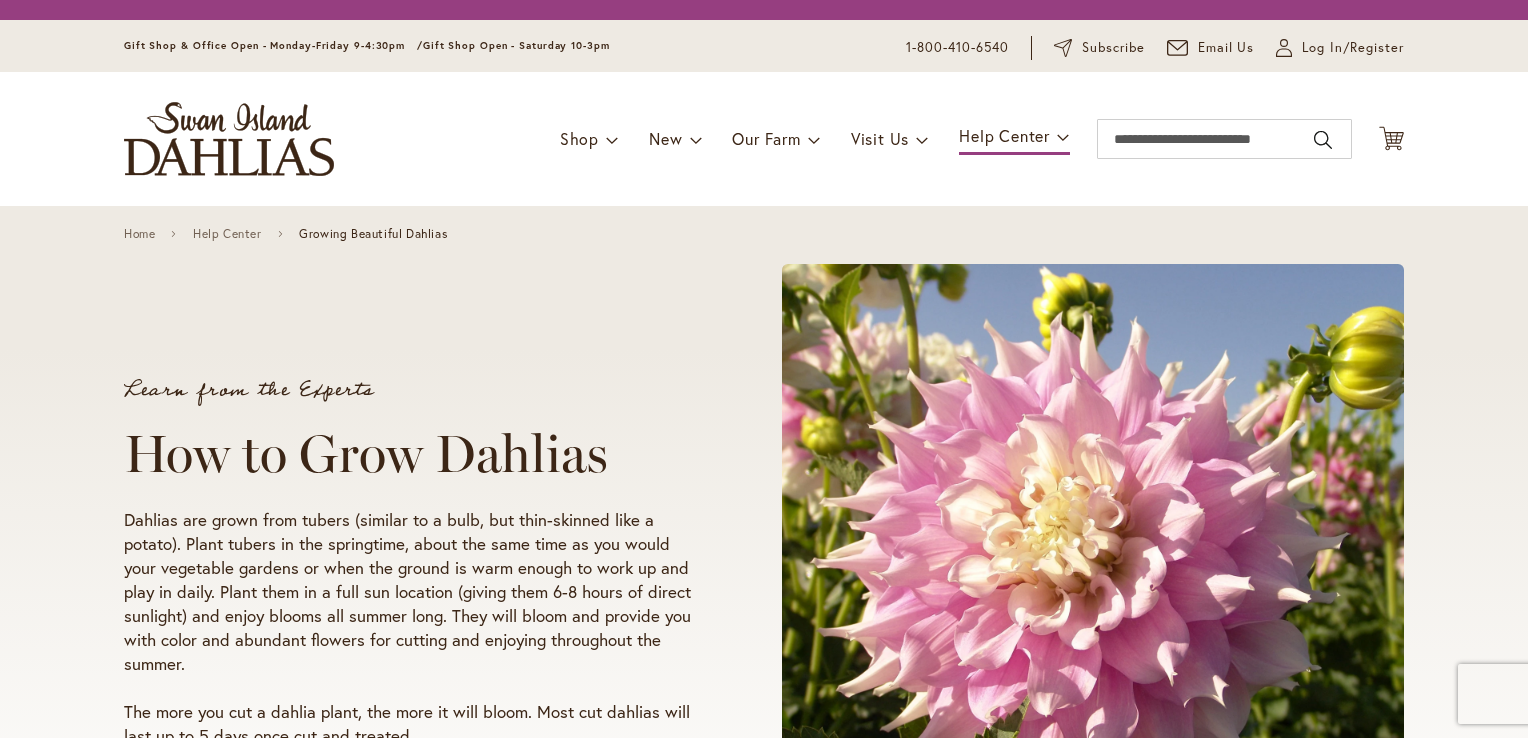 scroll, scrollTop: 0, scrollLeft: 0, axis: both 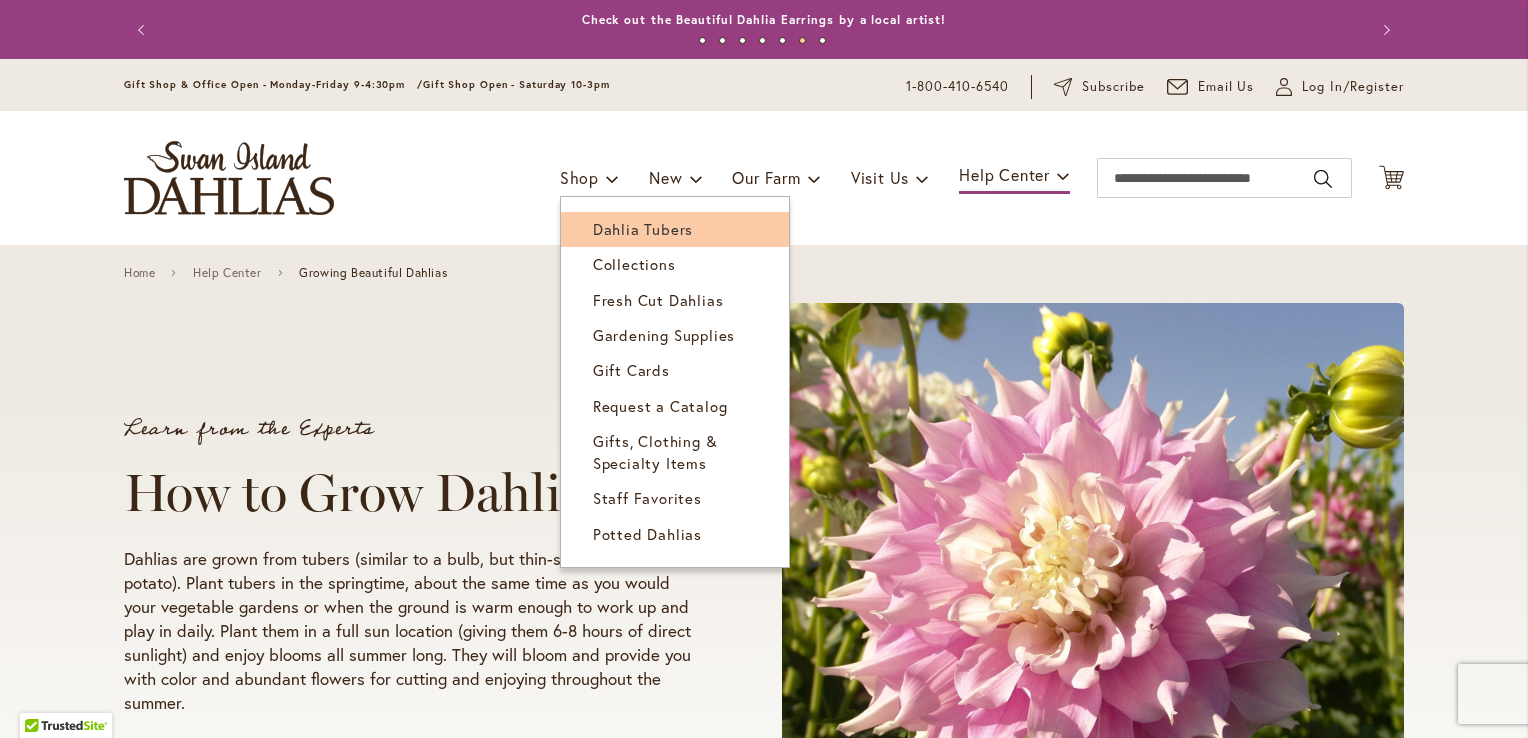 click on "Dahlia Tubers" at bounding box center [643, 229] 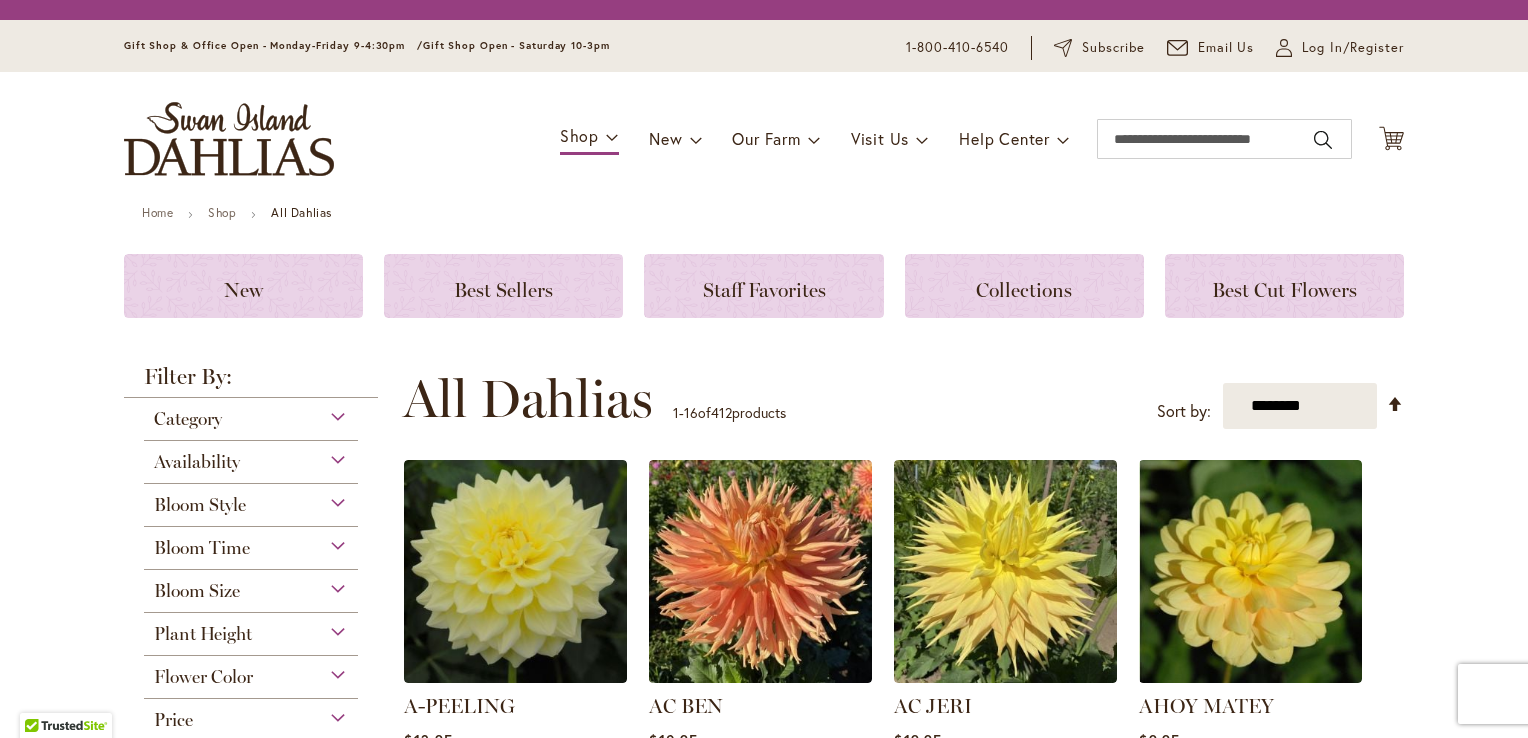 scroll, scrollTop: 0, scrollLeft: 0, axis: both 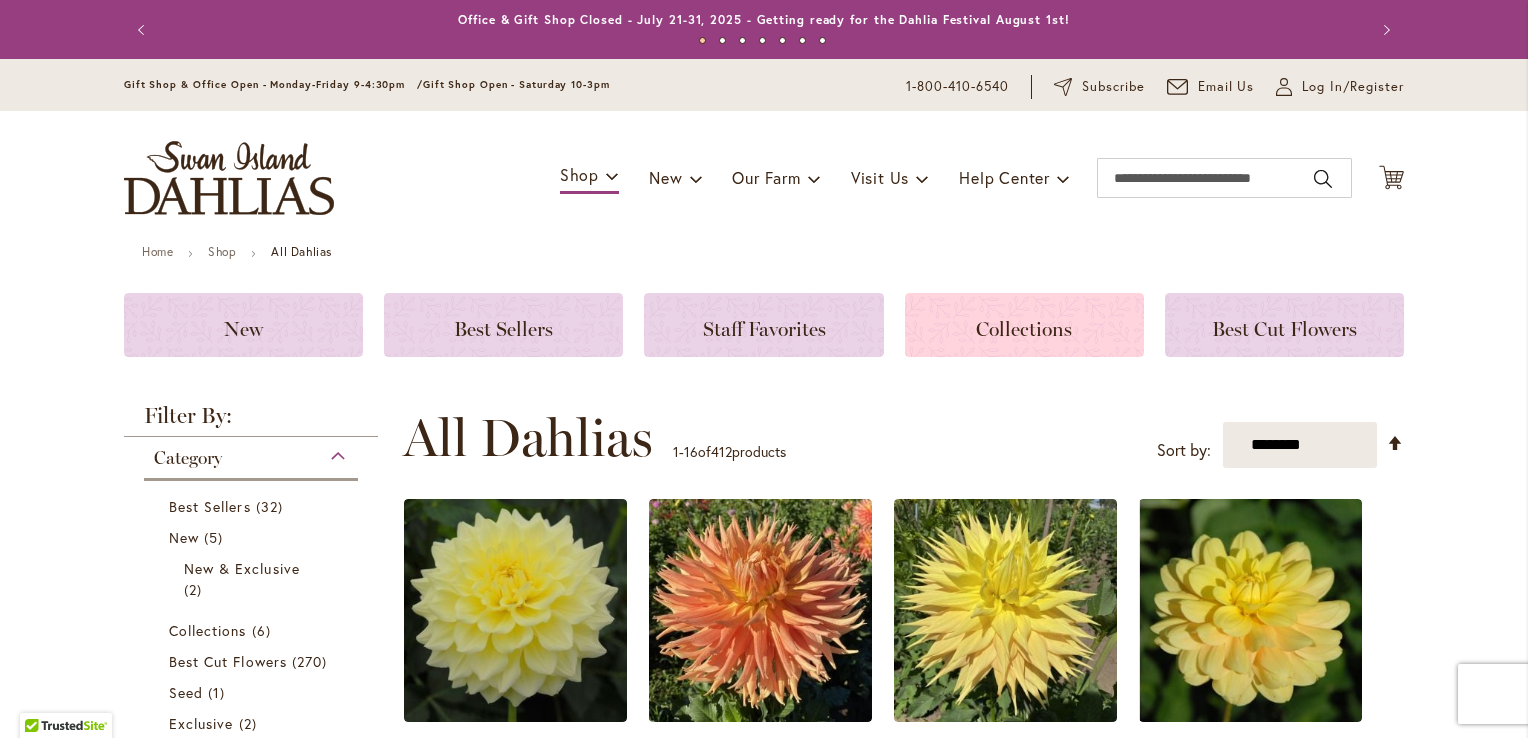 click on "Collections" 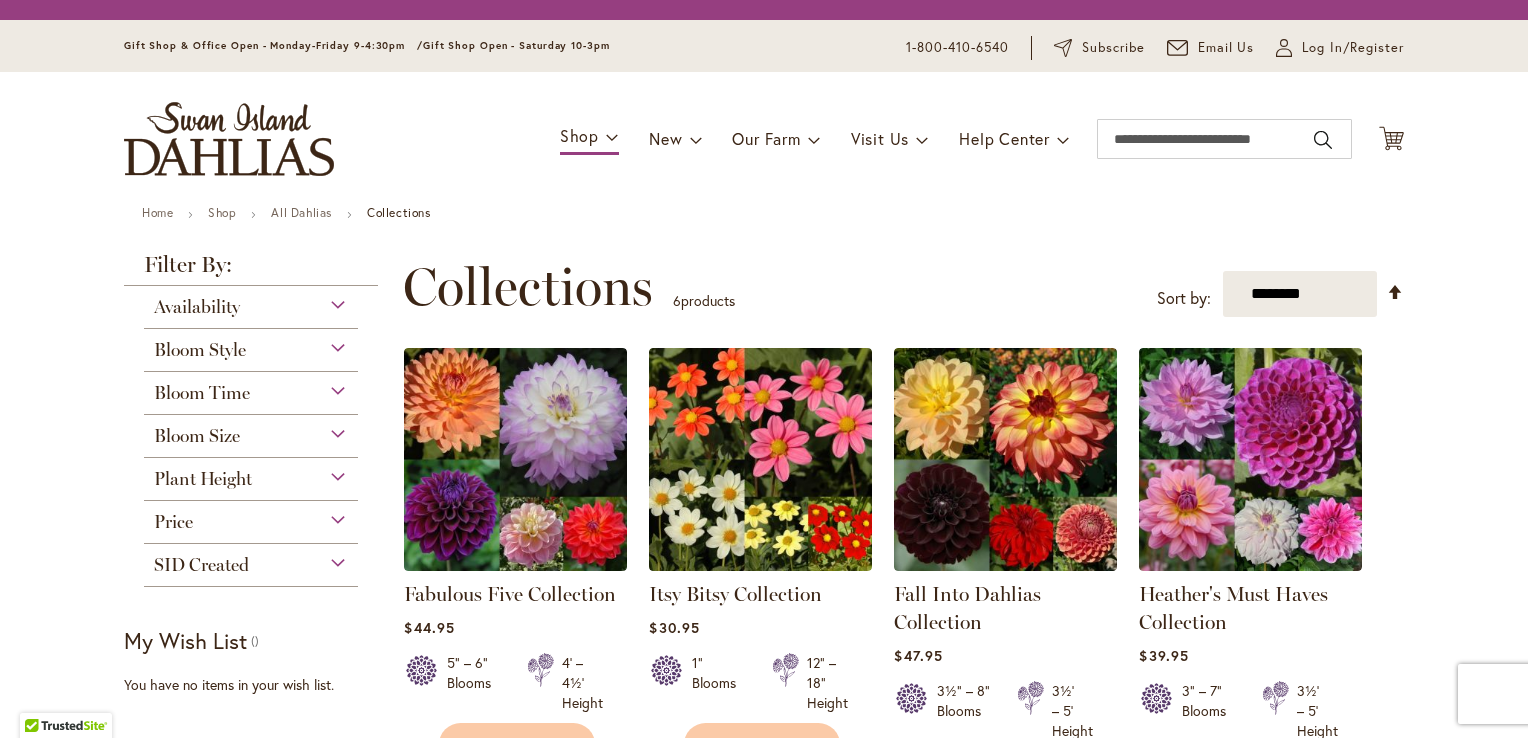 scroll, scrollTop: 0, scrollLeft: 0, axis: both 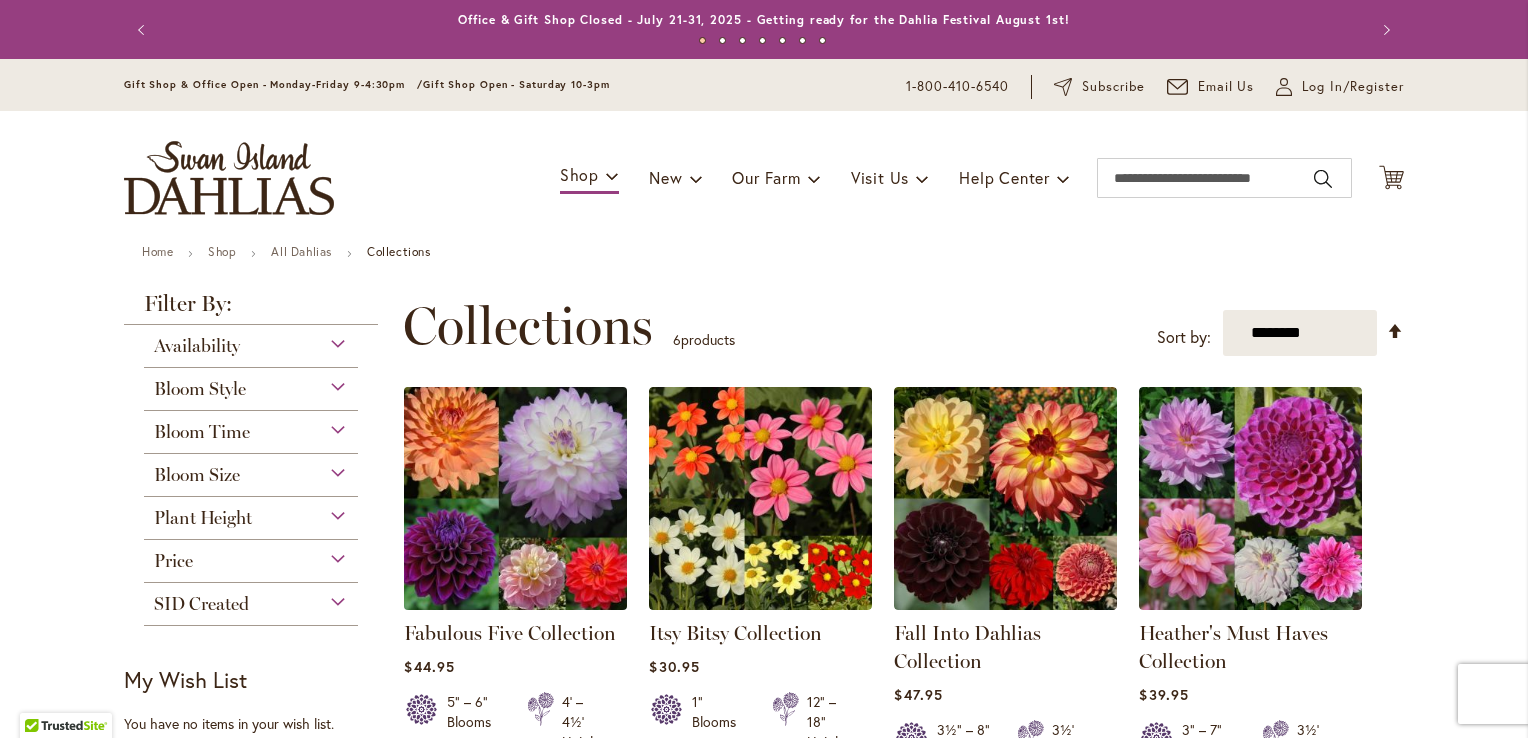 click at bounding box center [516, 498] 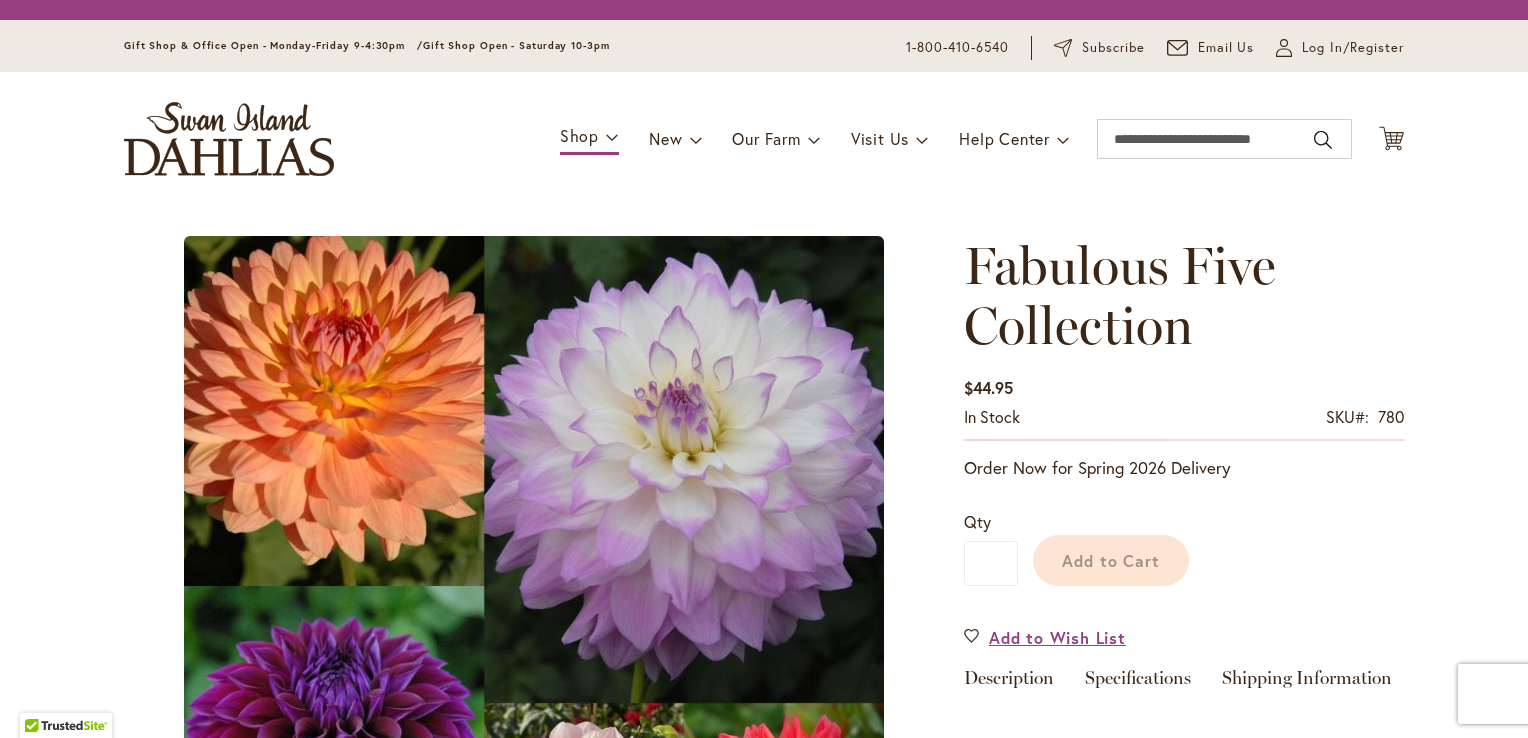 scroll, scrollTop: 0, scrollLeft: 0, axis: both 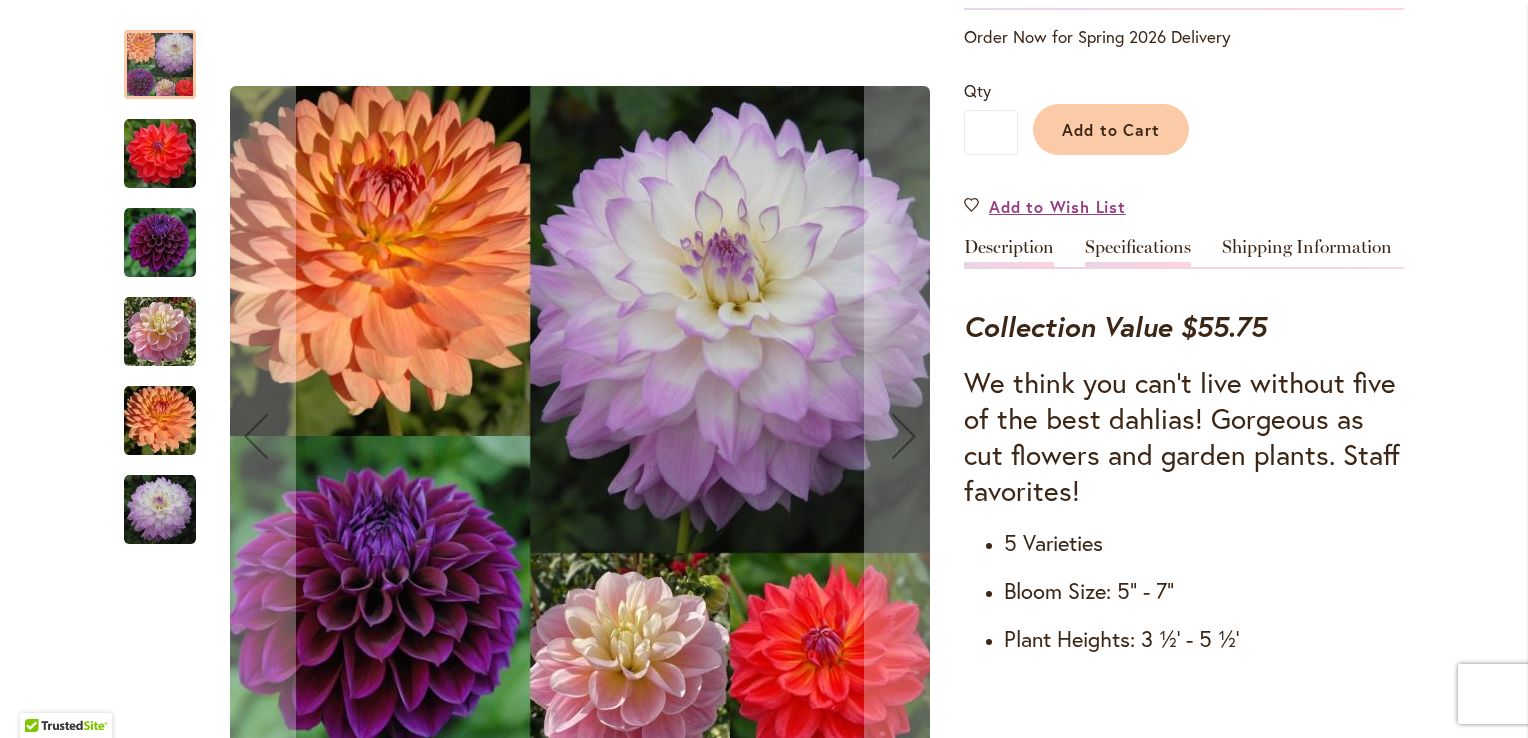 click on "Specifications" at bounding box center [1138, 252] 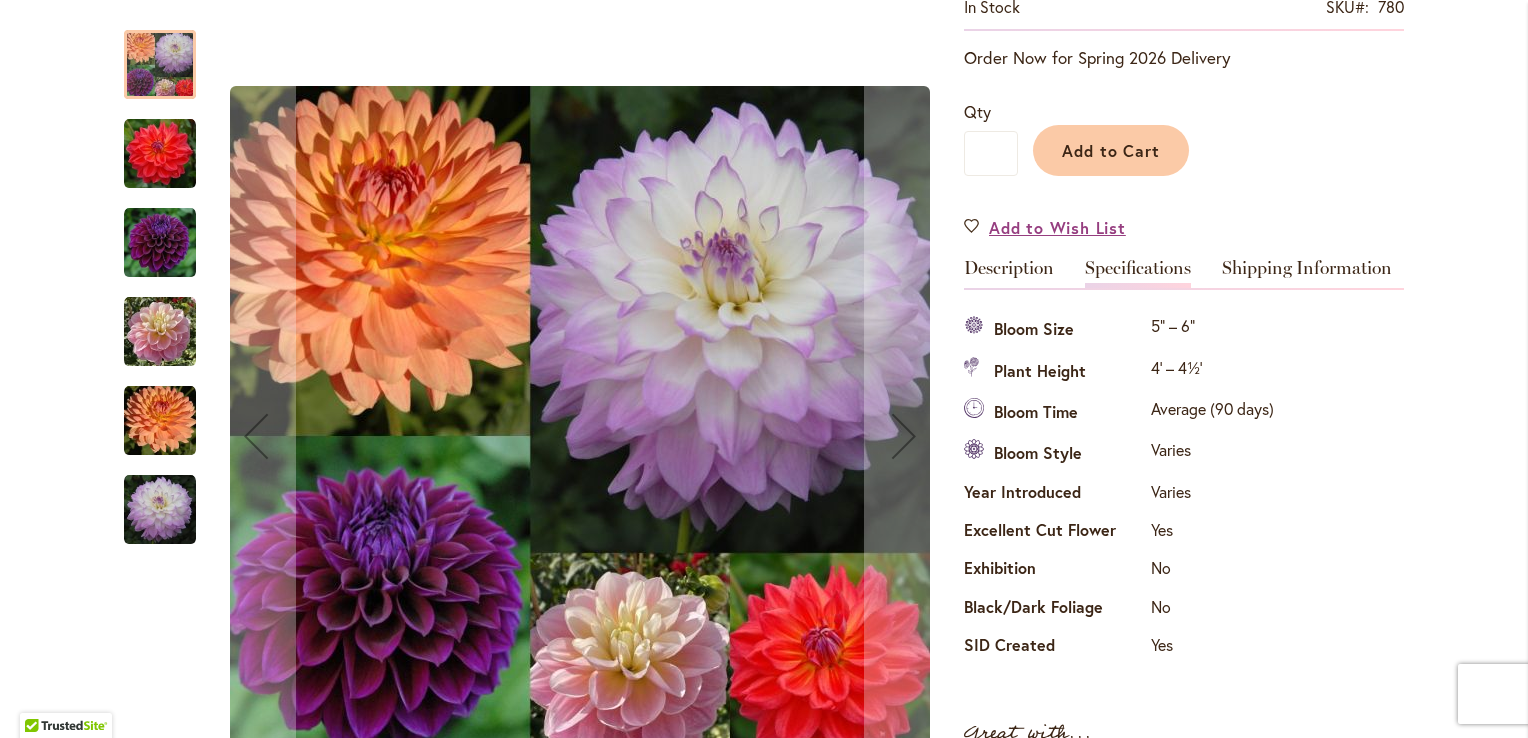 scroll, scrollTop: 418, scrollLeft: 0, axis: vertical 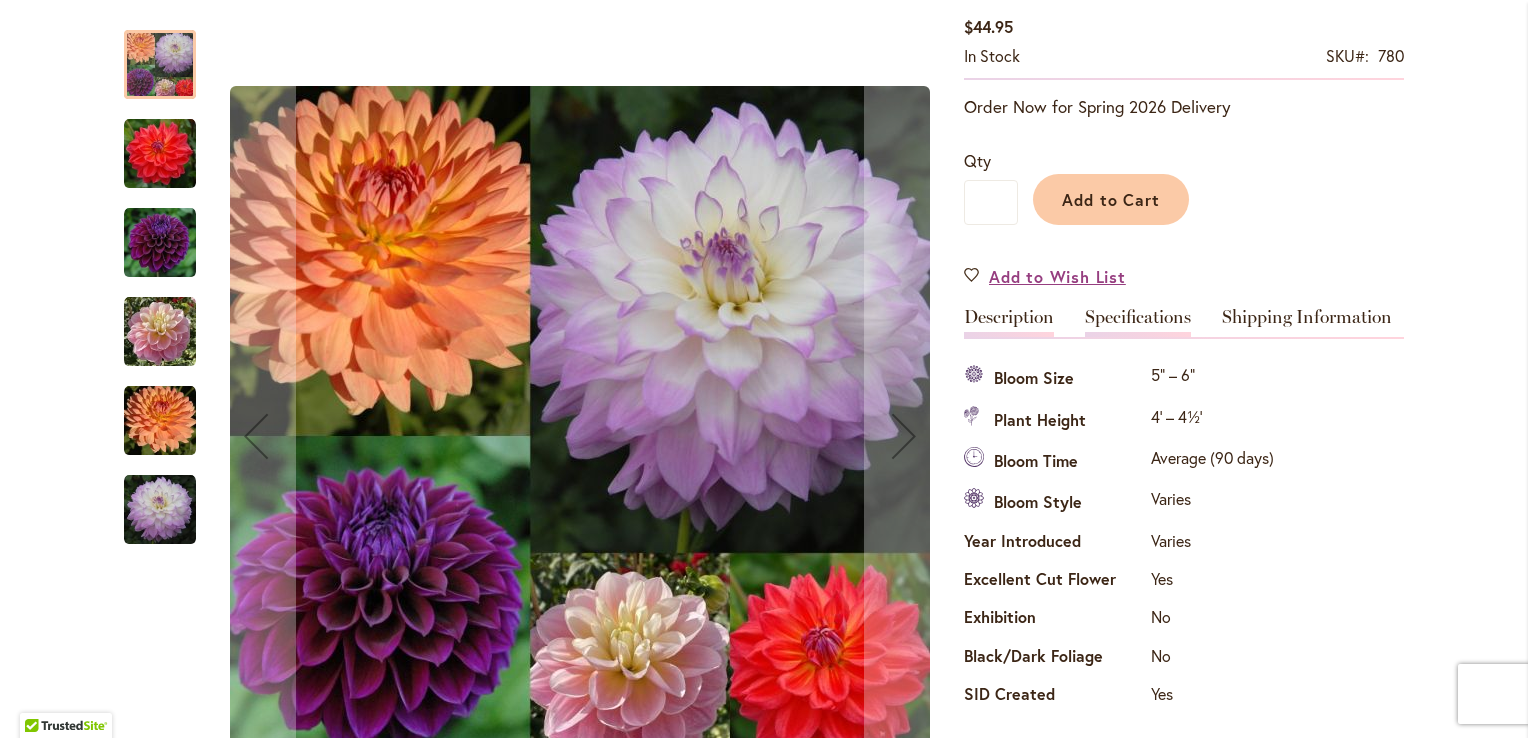 click on "Description" at bounding box center [1009, 322] 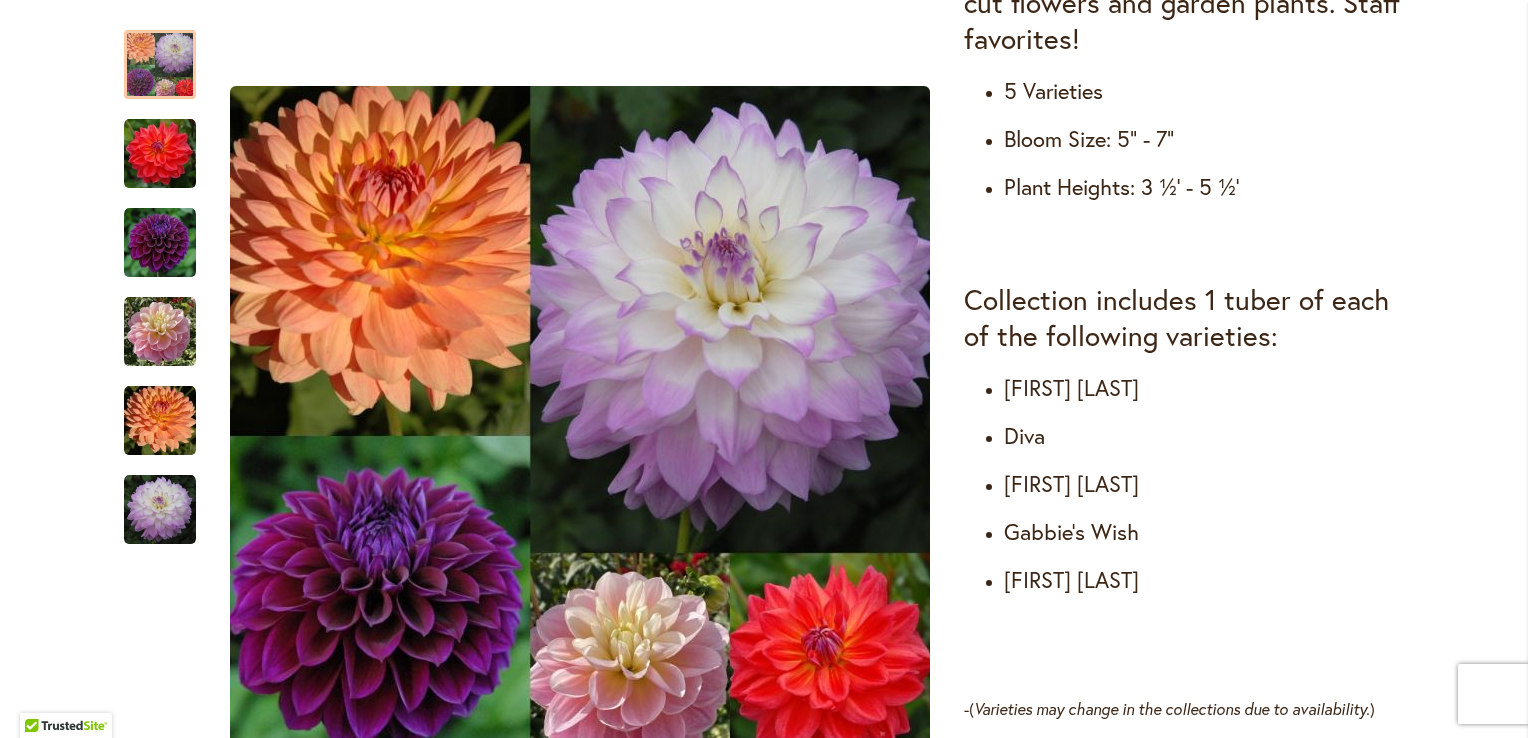 scroll, scrollTop: 963, scrollLeft: 0, axis: vertical 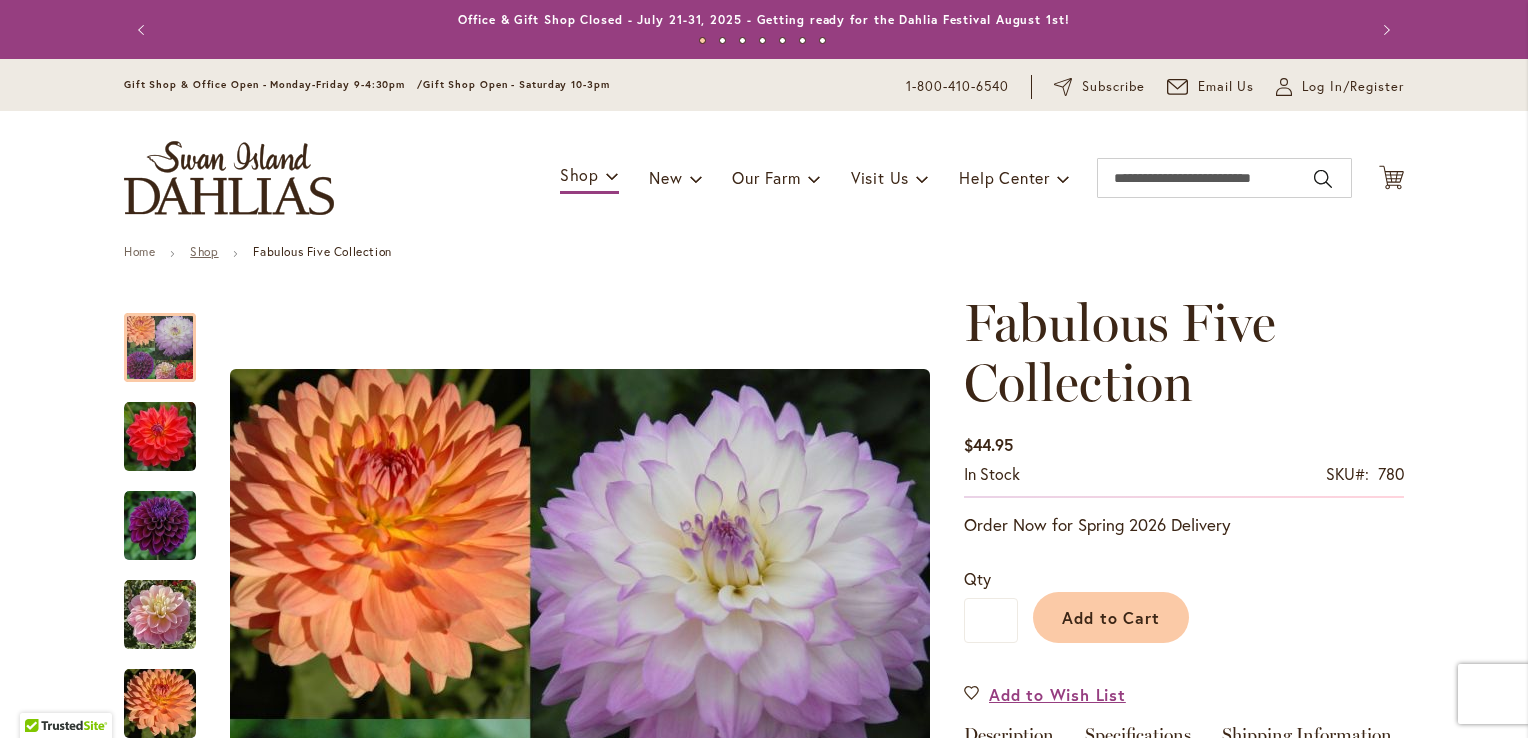 click on "Shop" at bounding box center (204, 251) 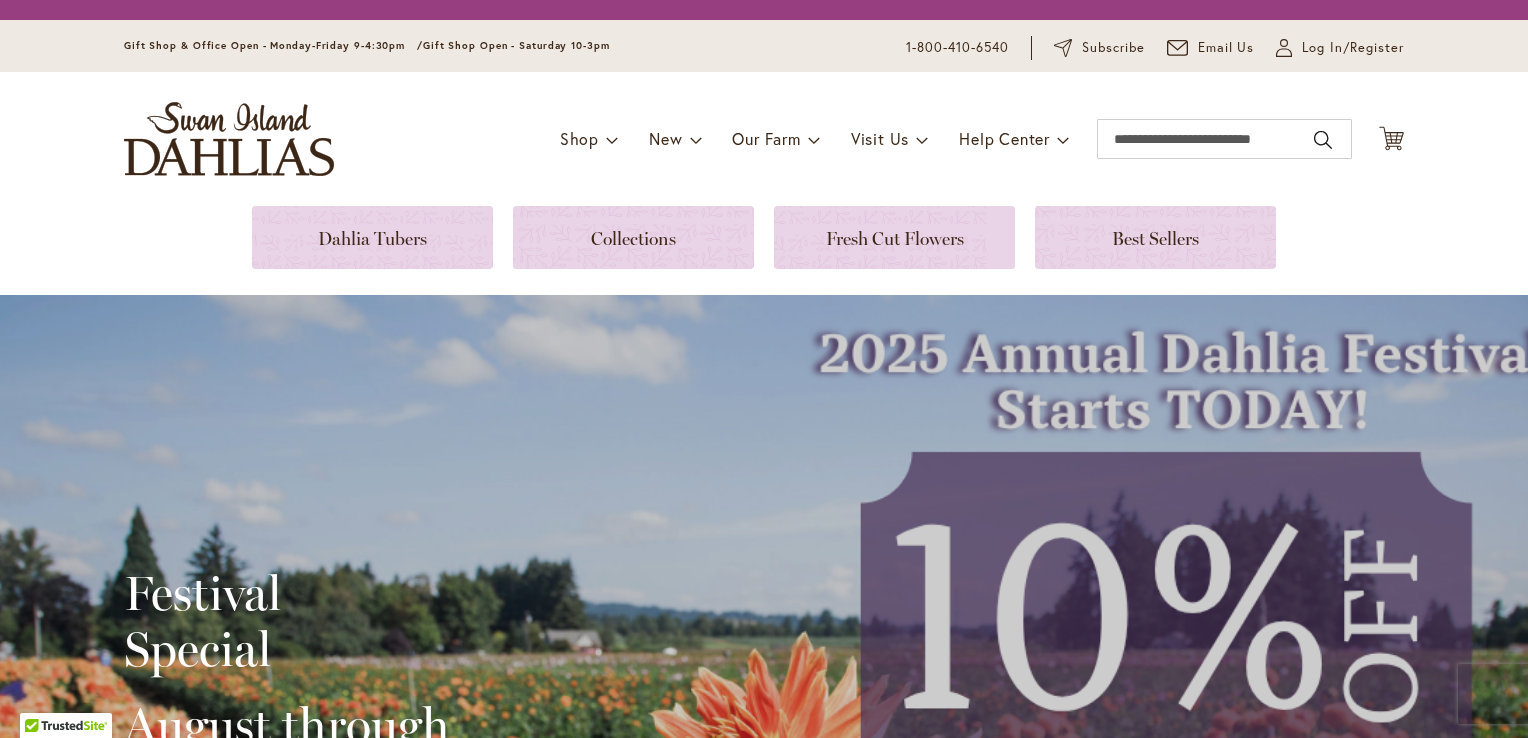 scroll, scrollTop: 0, scrollLeft: 0, axis: both 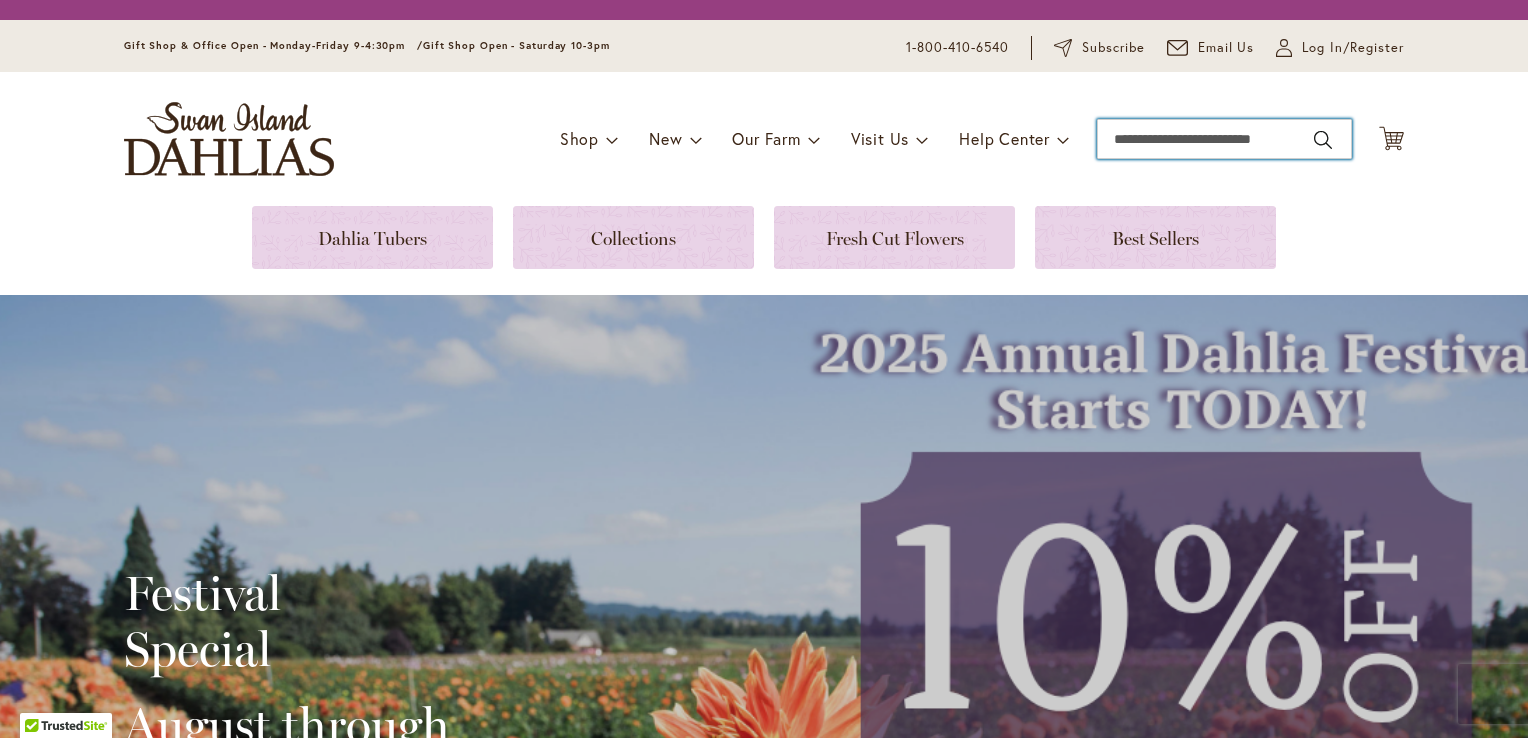 click on "Search" at bounding box center [1224, 139] 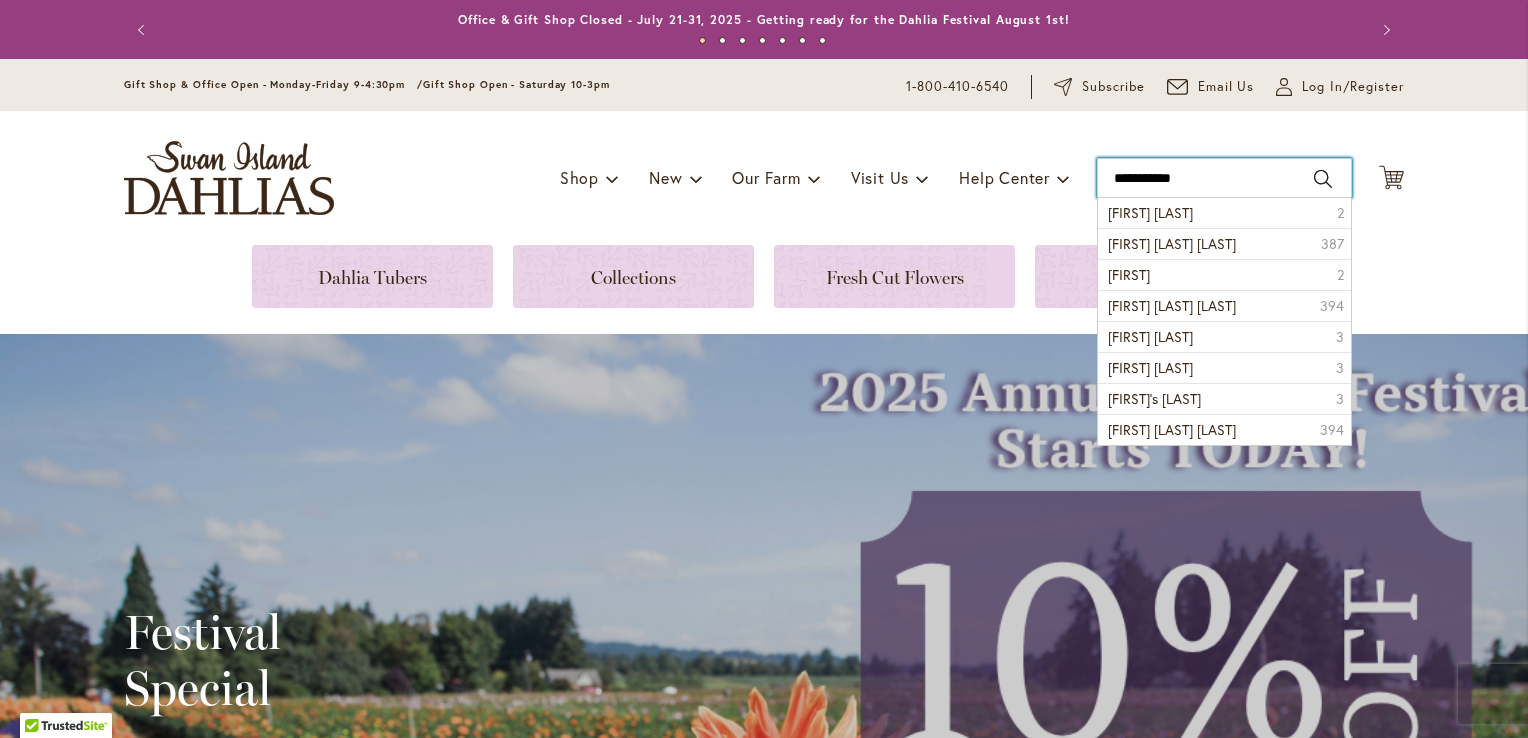 type on "**********" 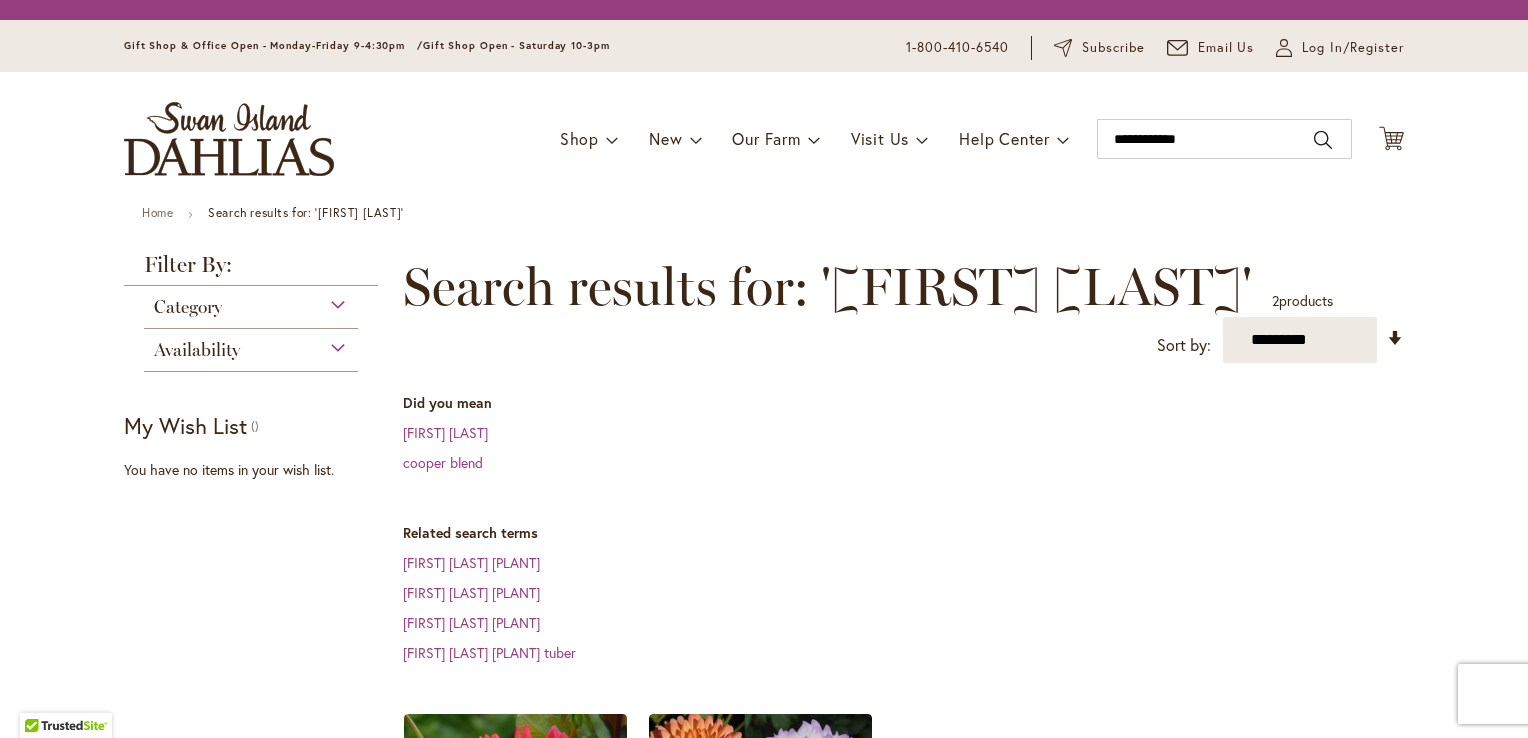 scroll, scrollTop: 0, scrollLeft: 0, axis: both 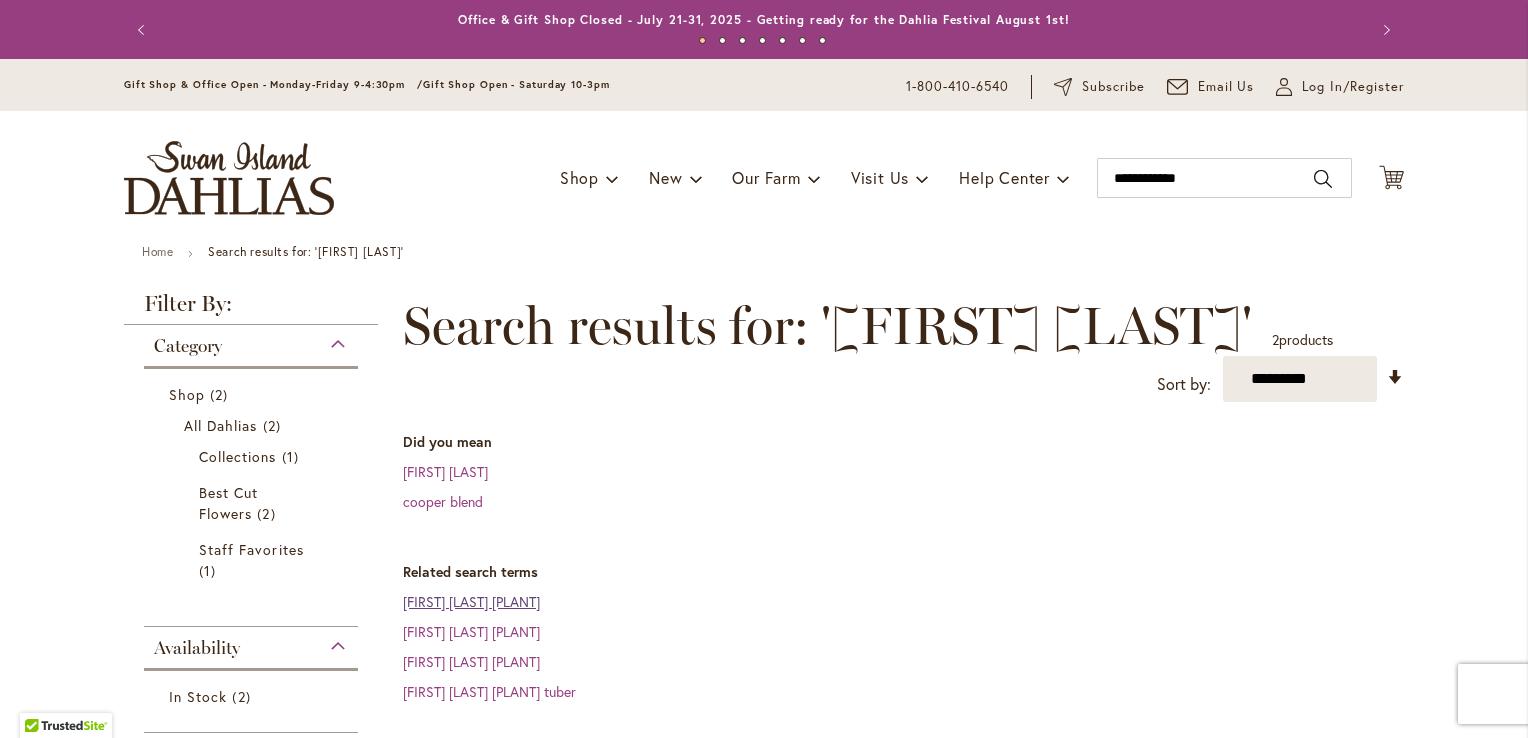 click on "[FIRST] [LAST]  [PLANT]" at bounding box center (471, 601) 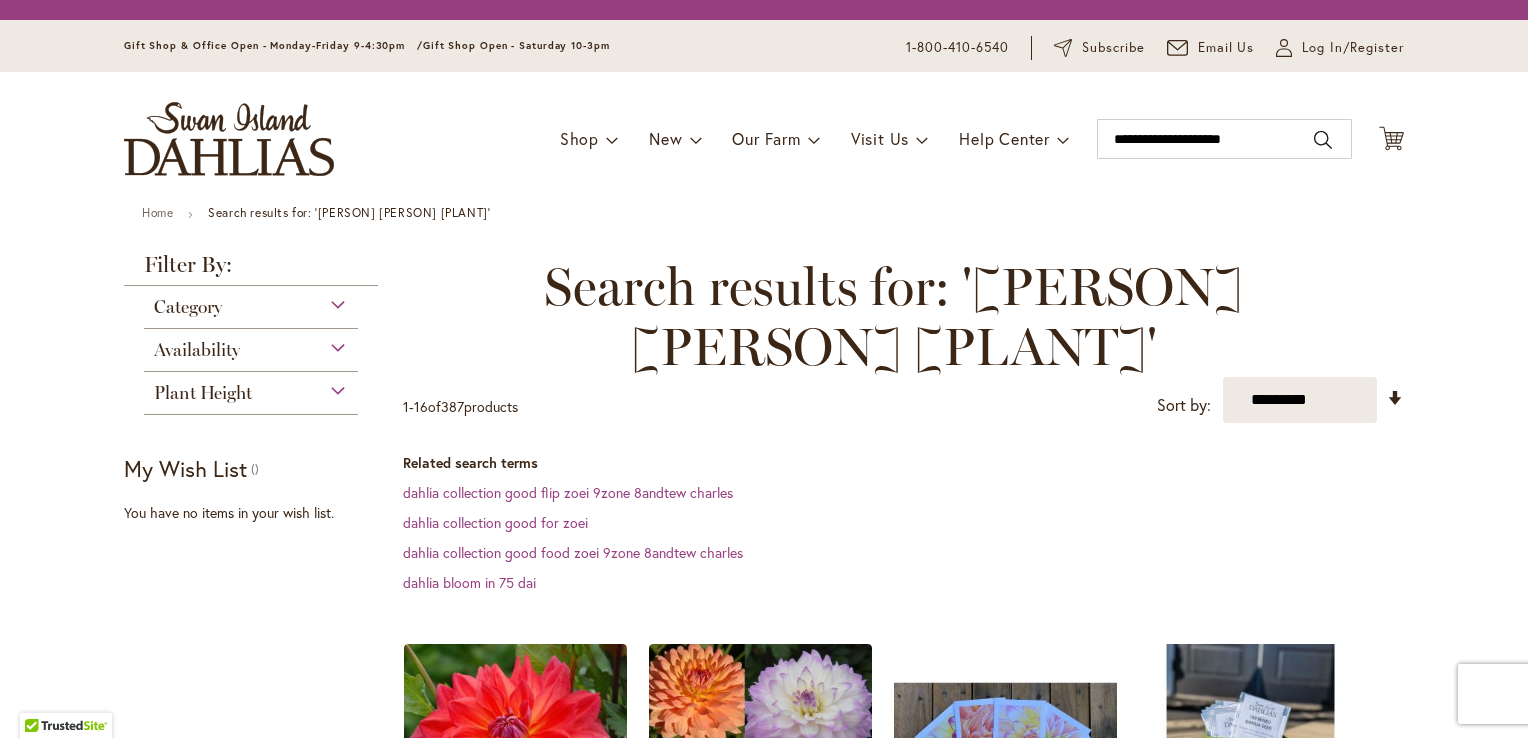 scroll, scrollTop: 0, scrollLeft: 0, axis: both 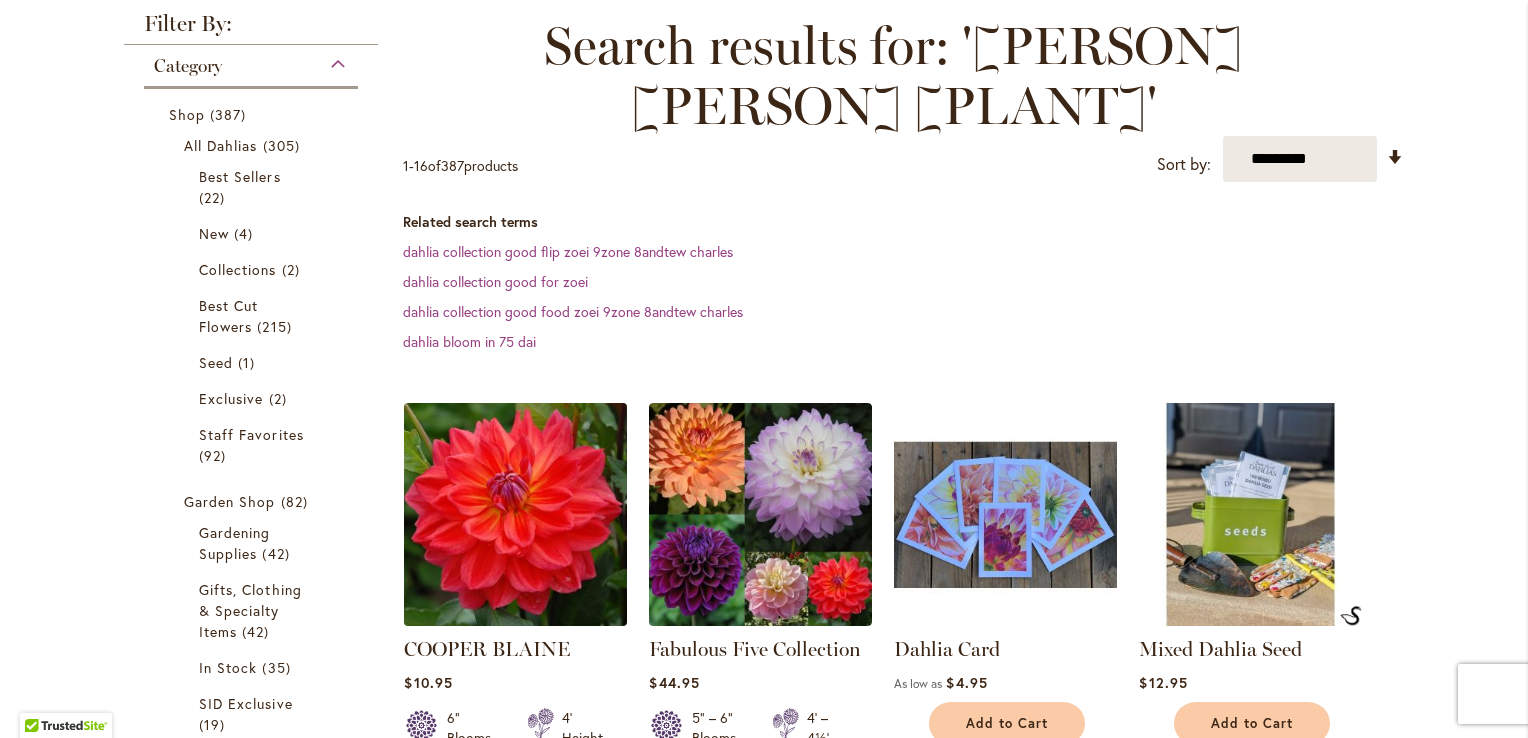 click at bounding box center (516, 515) 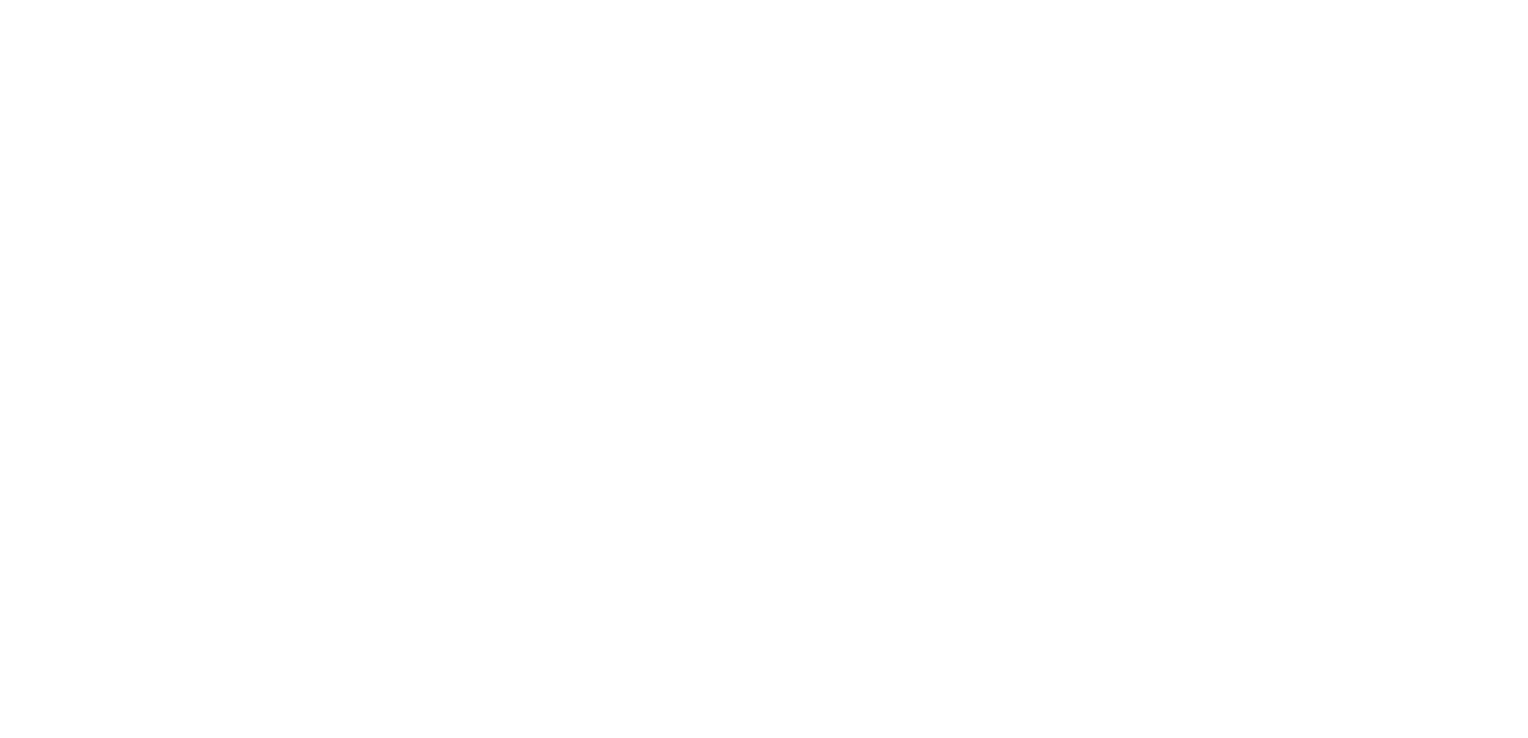 scroll, scrollTop: 0, scrollLeft: 0, axis: both 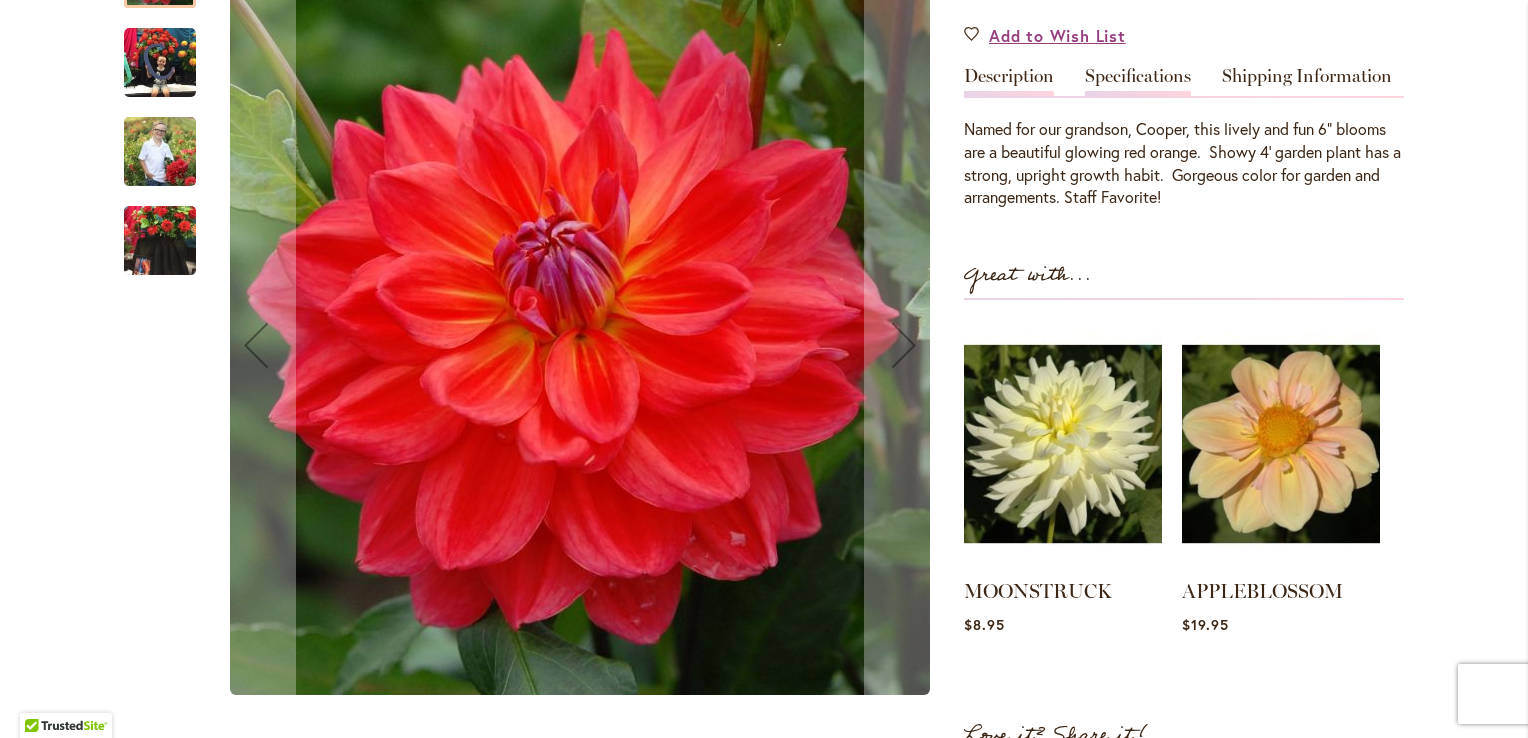 click on "Specifications" at bounding box center [1138, 81] 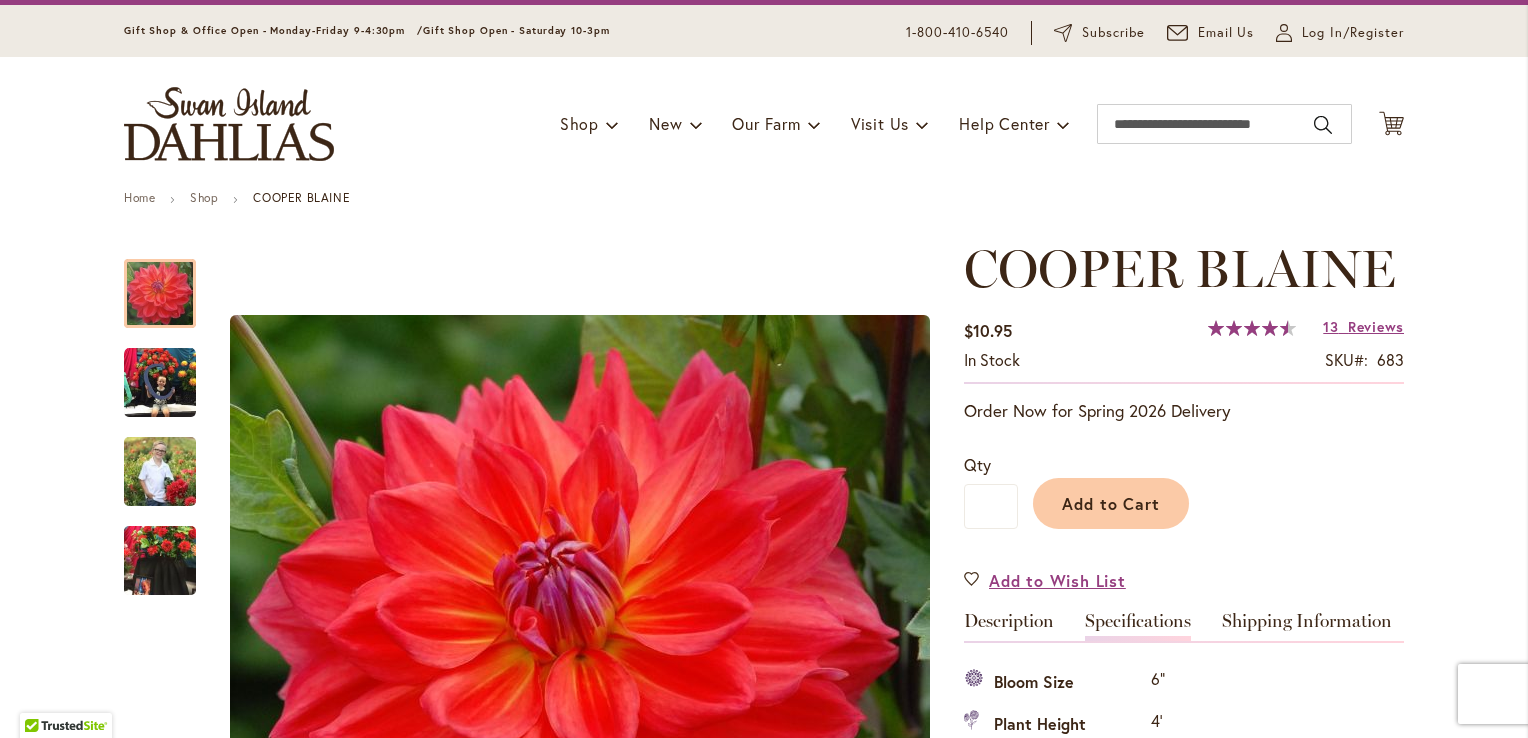 scroll, scrollTop: 0, scrollLeft: 0, axis: both 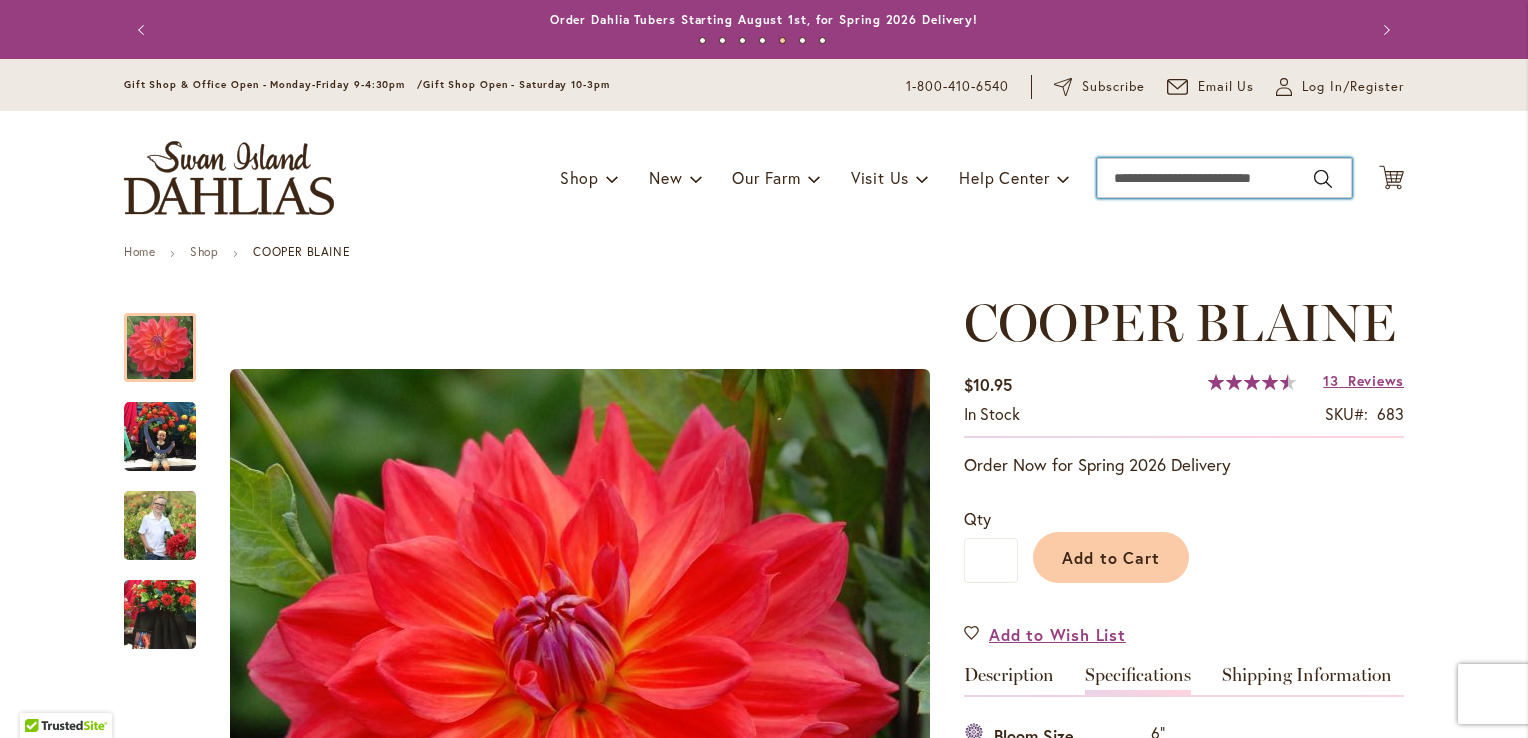 click on "Search" at bounding box center [1224, 178] 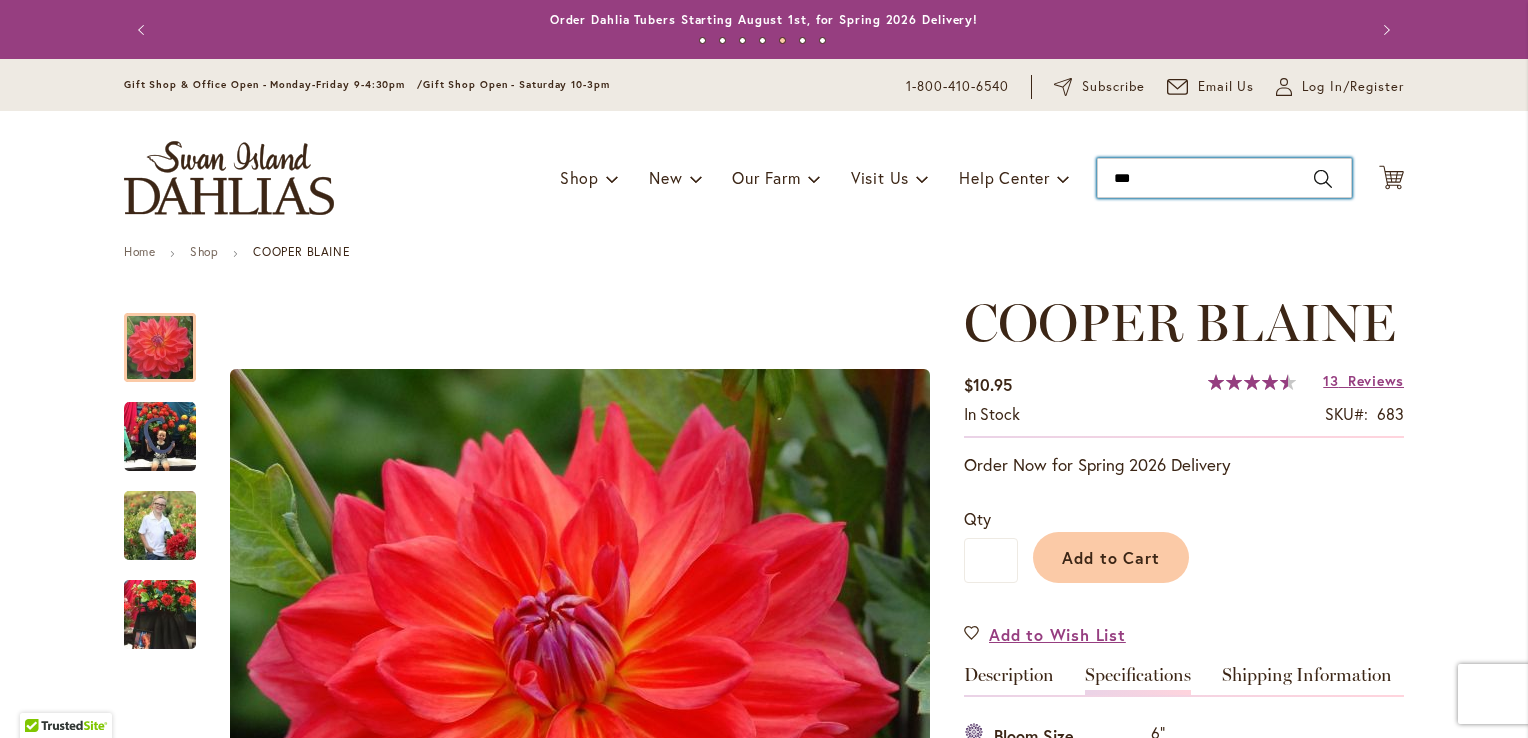 type on "****" 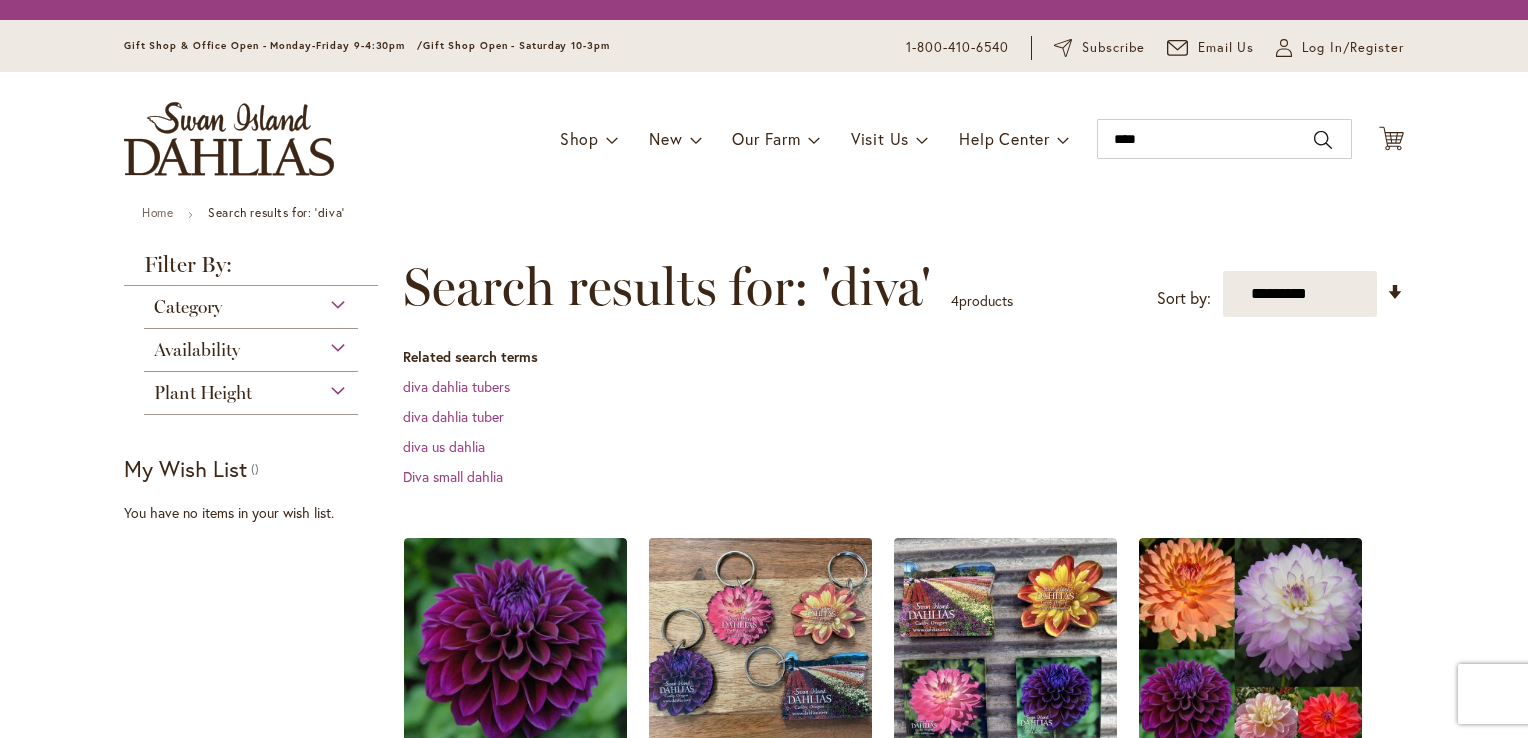 scroll, scrollTop: 0, scrollLeft: 0, axis: both 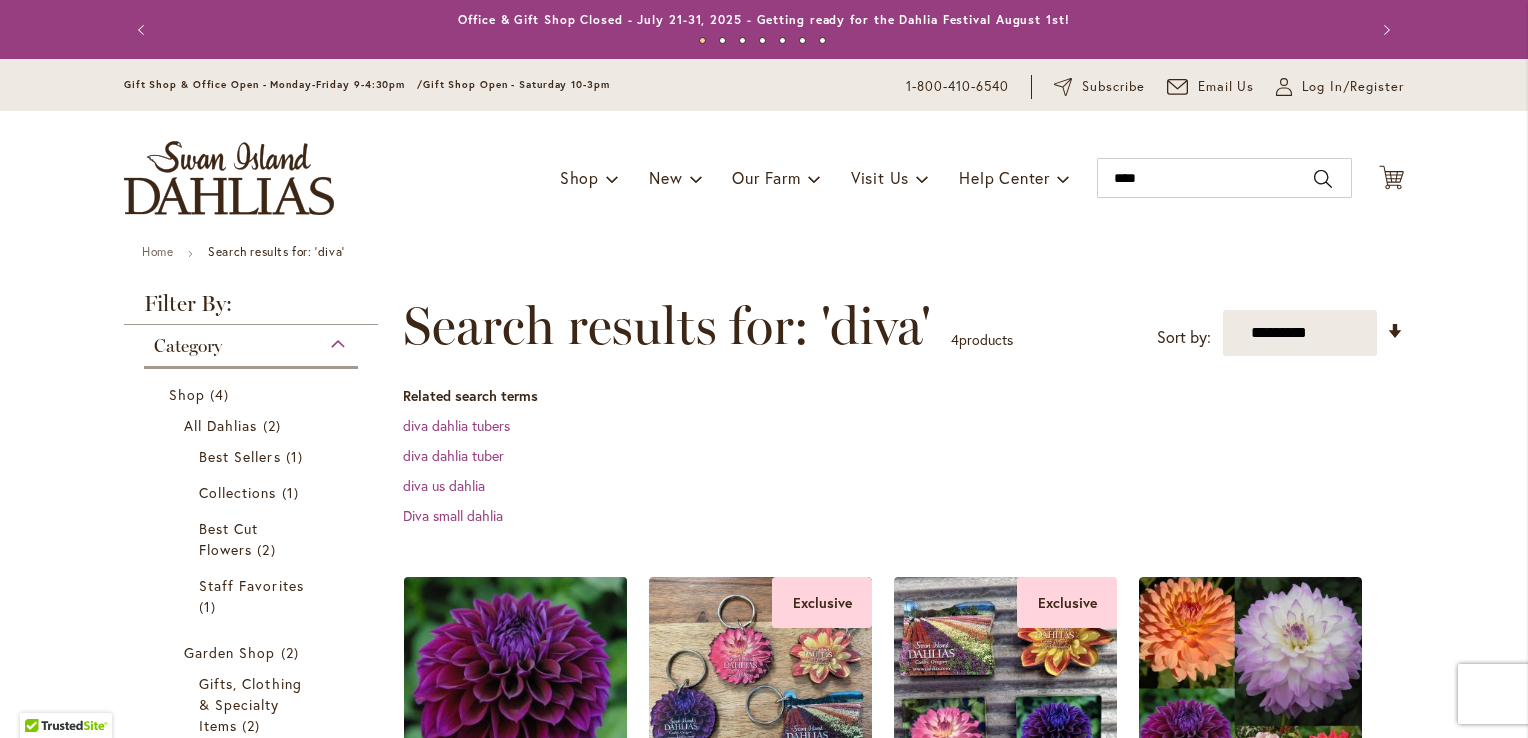 click at bounding box center [516, 688] 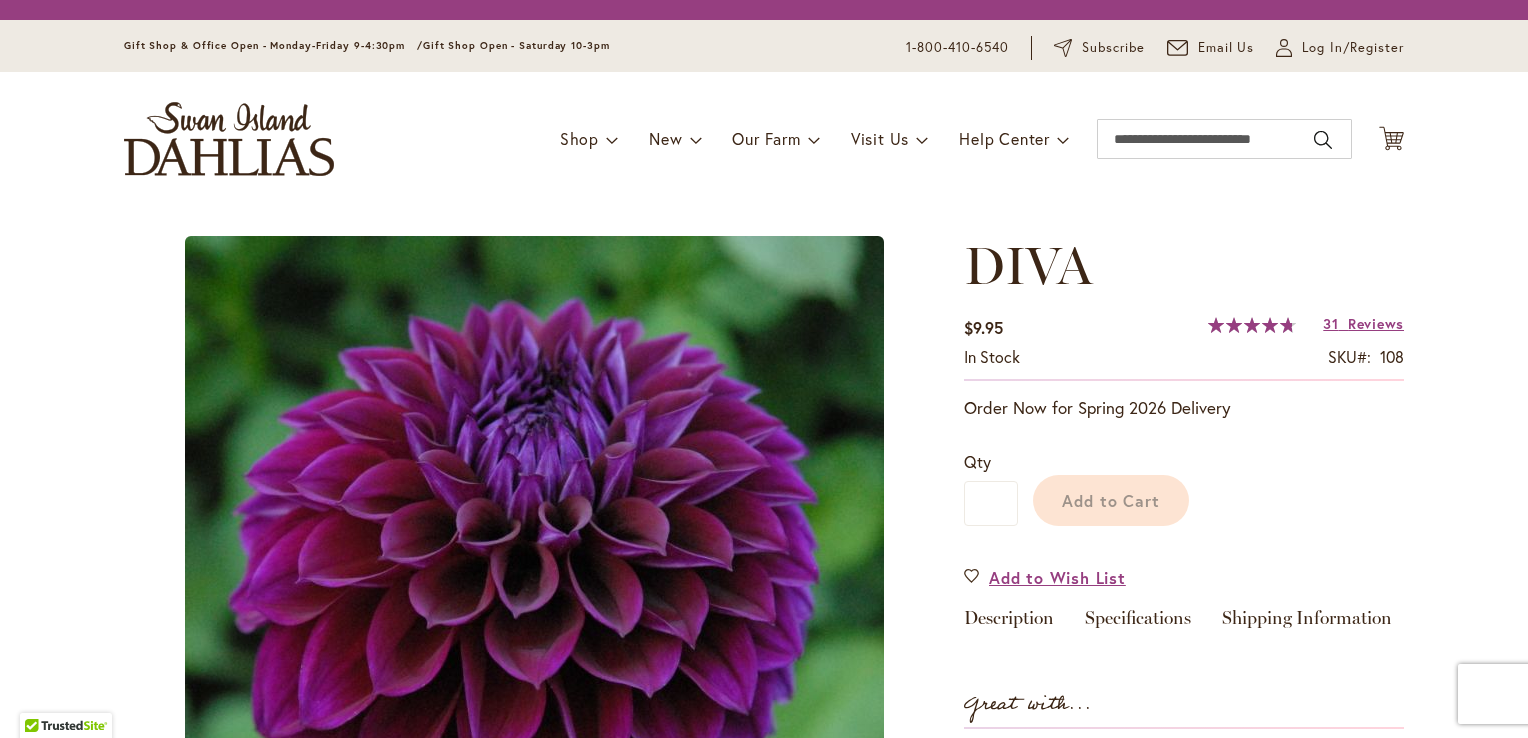 scroll, scrollTop: 0, scrollLeft: 0, axis: both 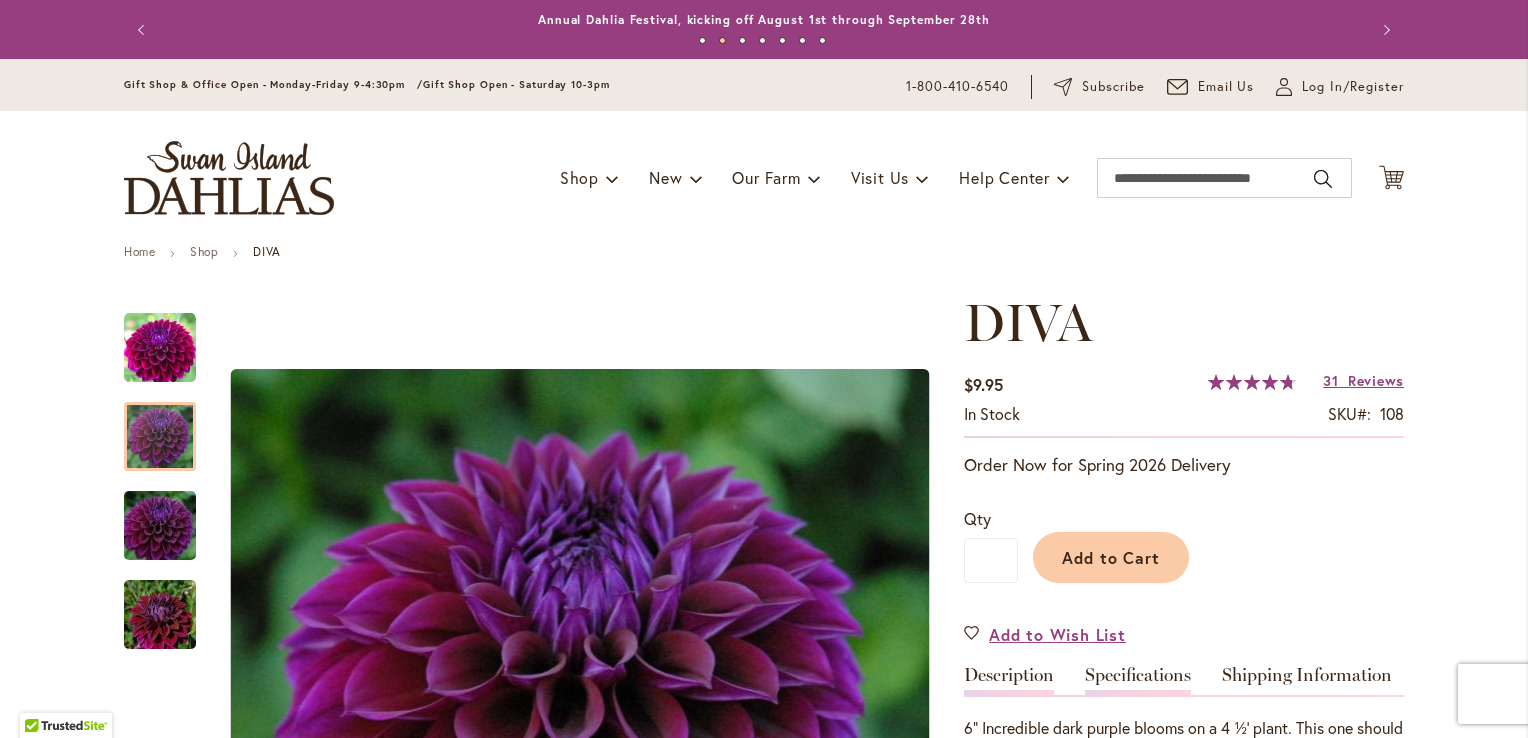 click on "Specifications" at bounding box center [1138, 680] 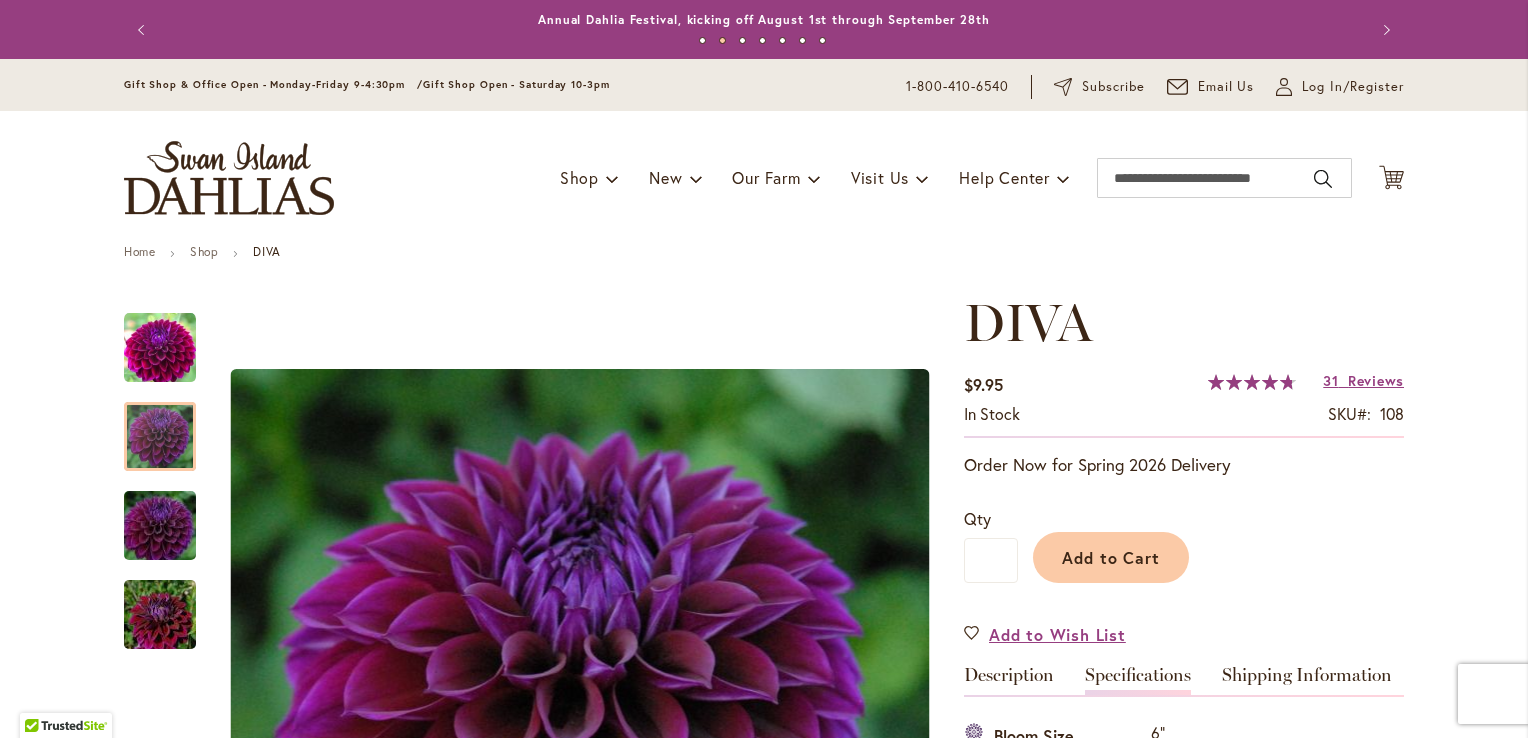 scroll, scrollTop: 664, scrollLeft: 0, axis: vertical 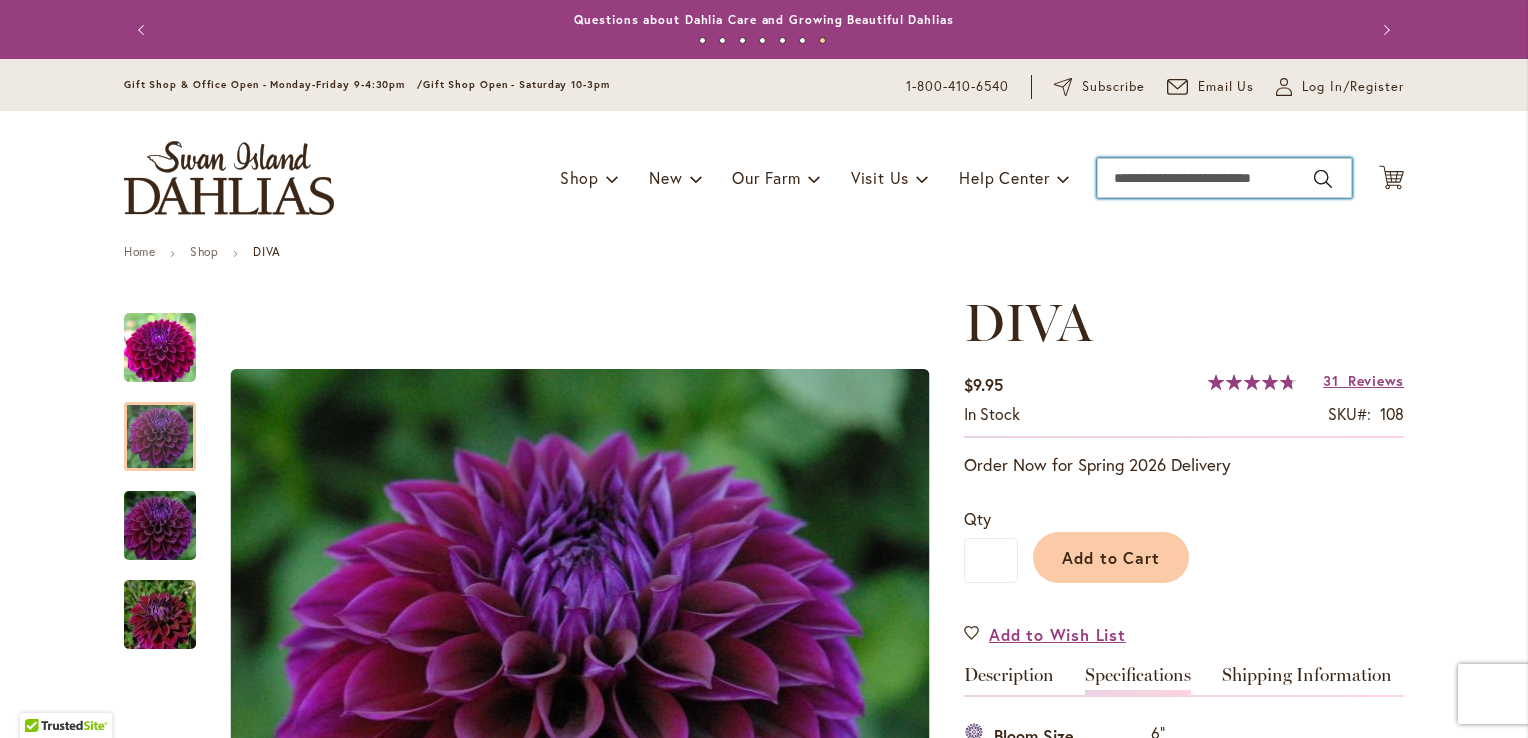 click on "Search" at bounding box center [1224, 178] 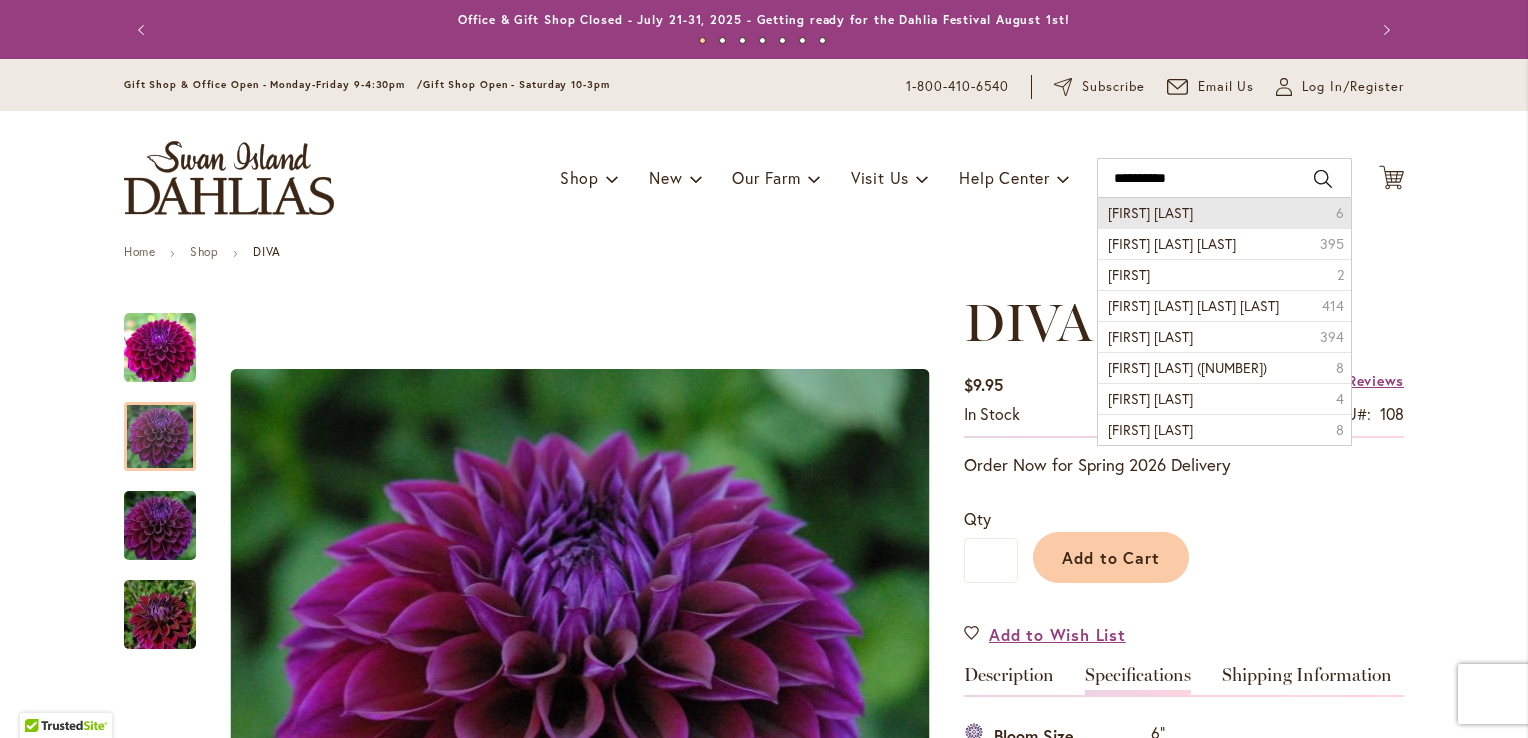 click on "Gabrielle Marie" at bounding box center (1150, 212) 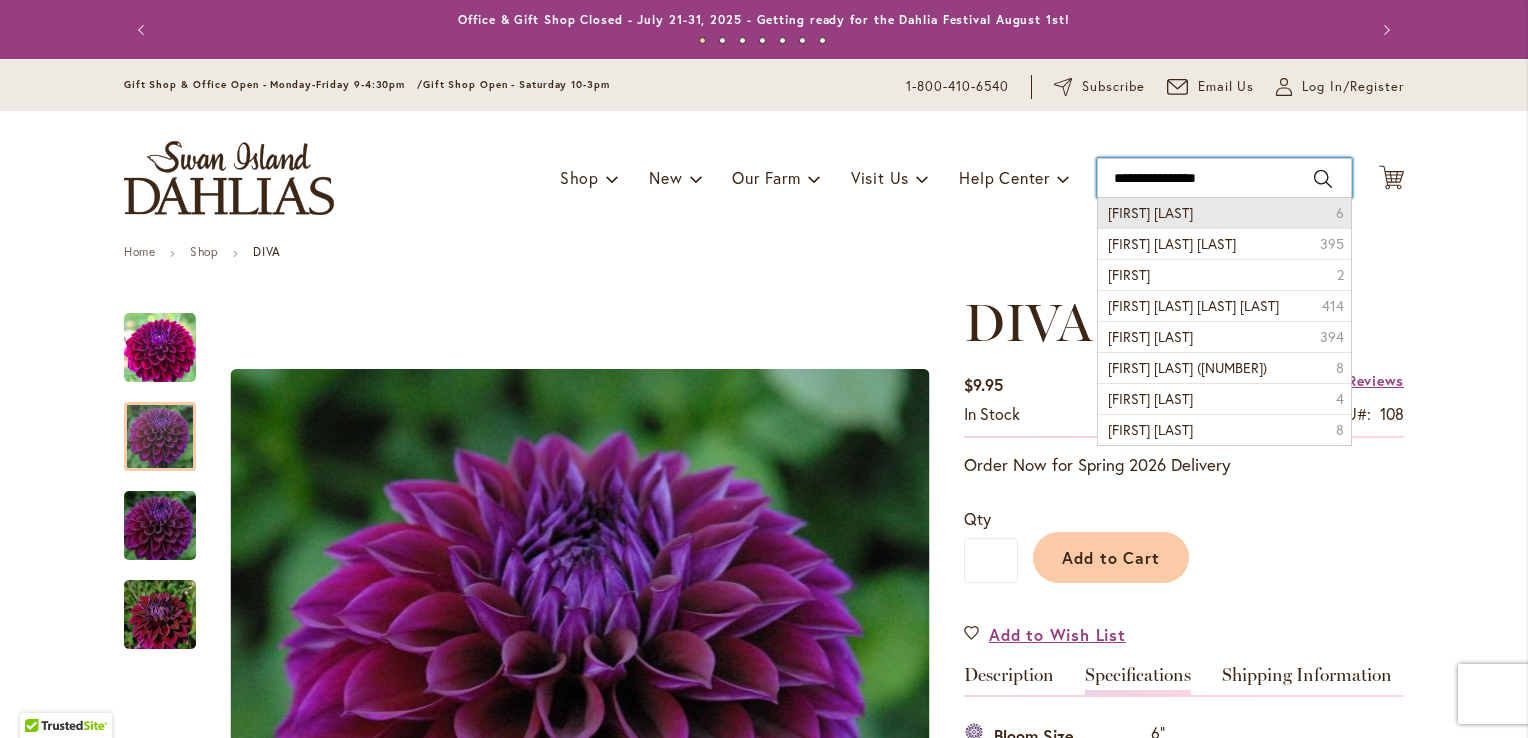 type on "**********" 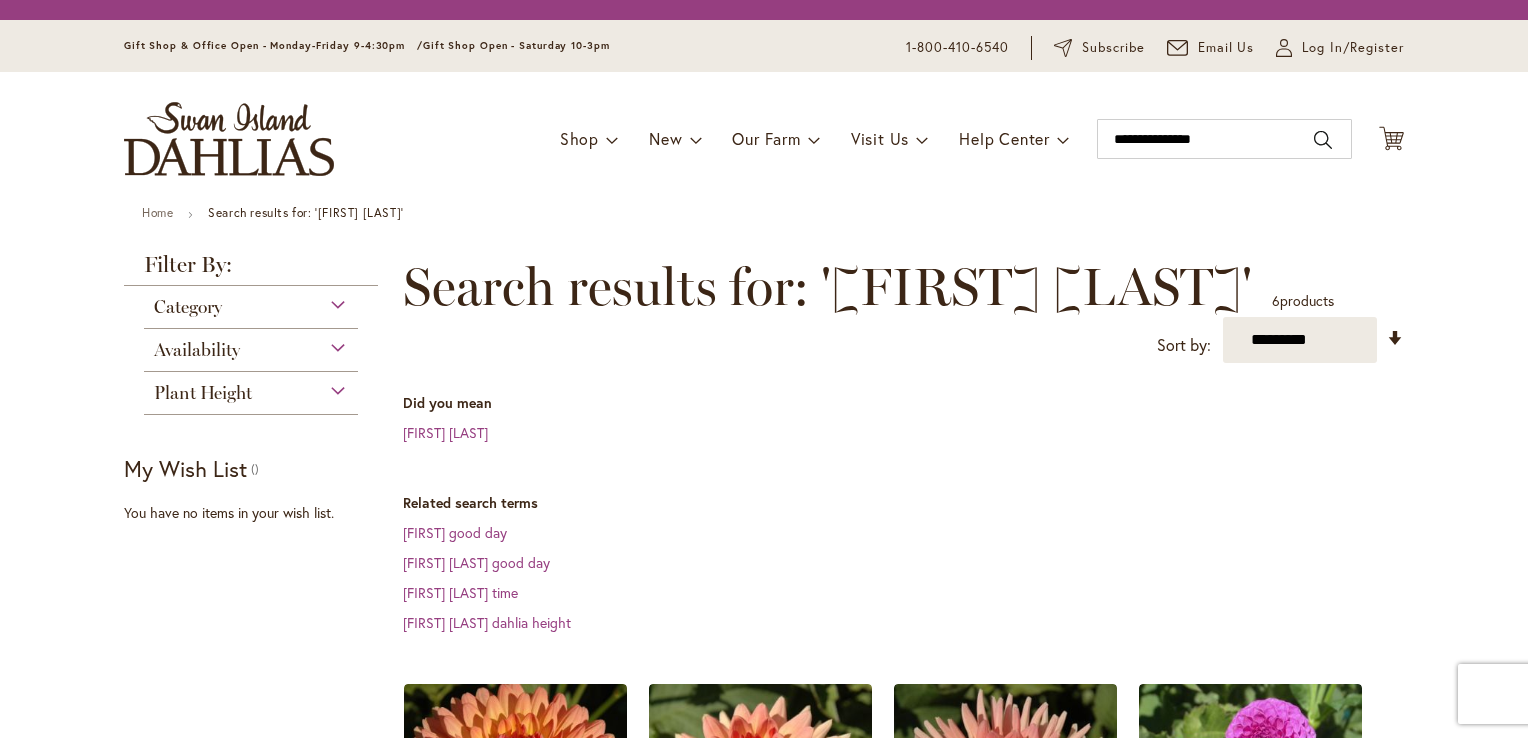 scroll, scrollTop: 0, scrollLeft: 0, axis: both 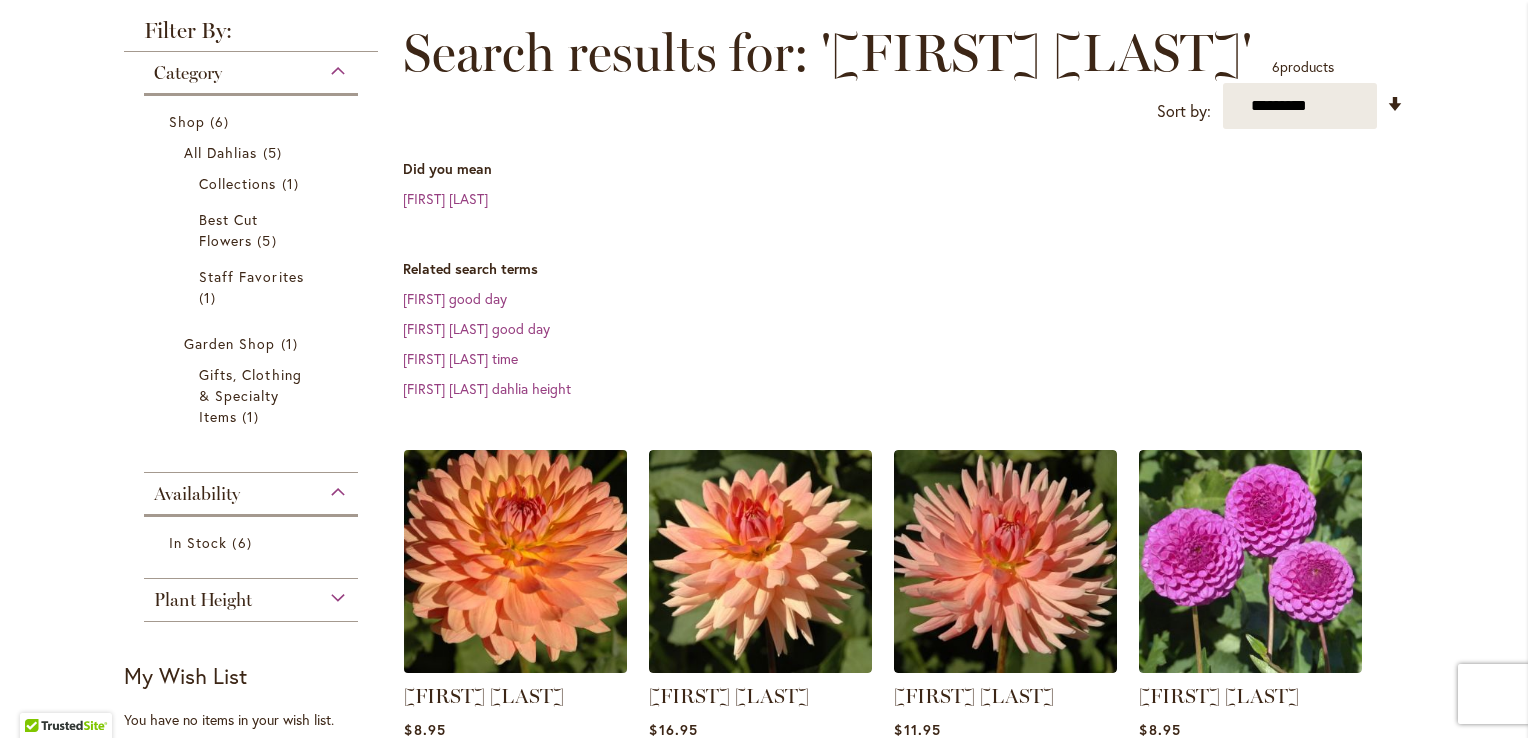 click at bounding box center (516, 562) 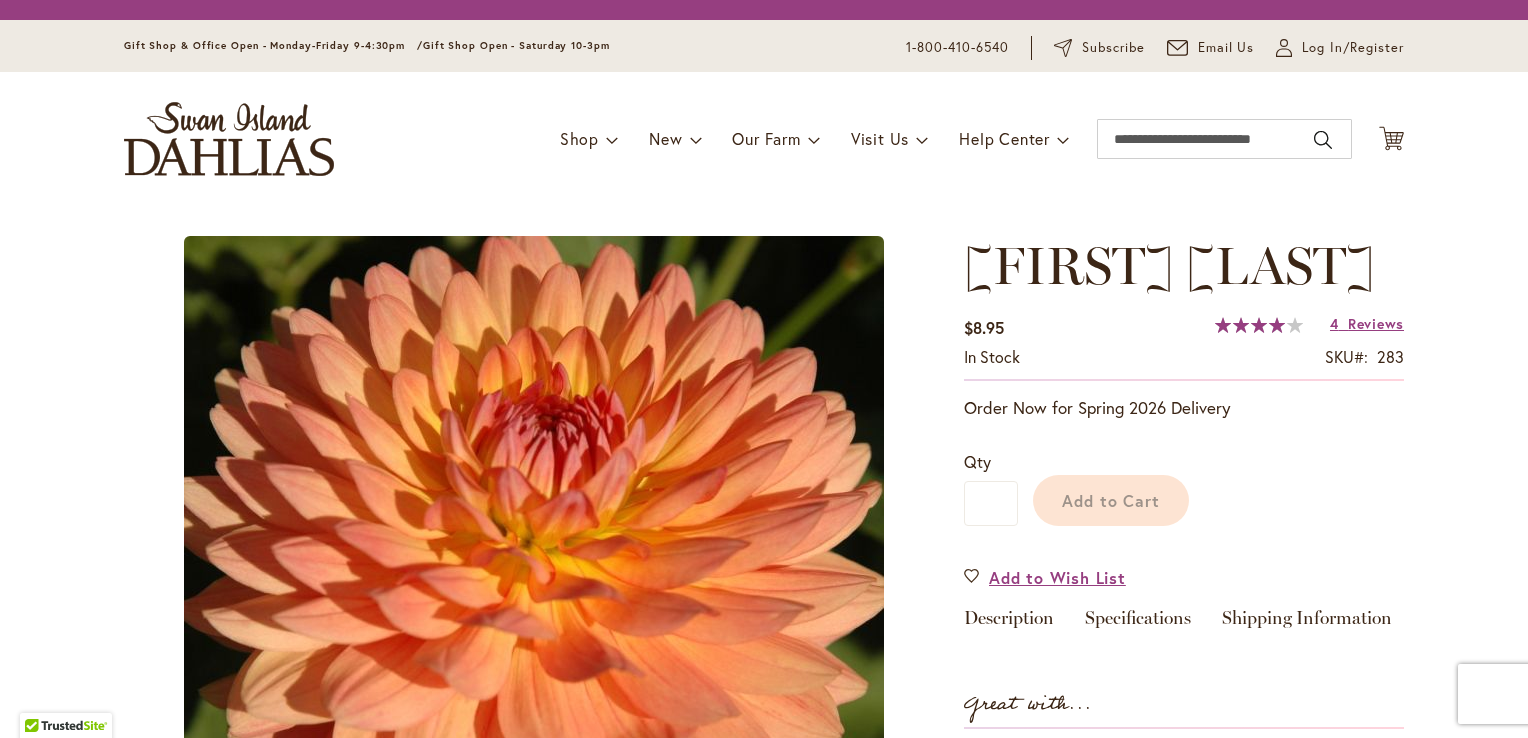 scroll, scrollTop: 0, scrollLeft: 0, axis: both 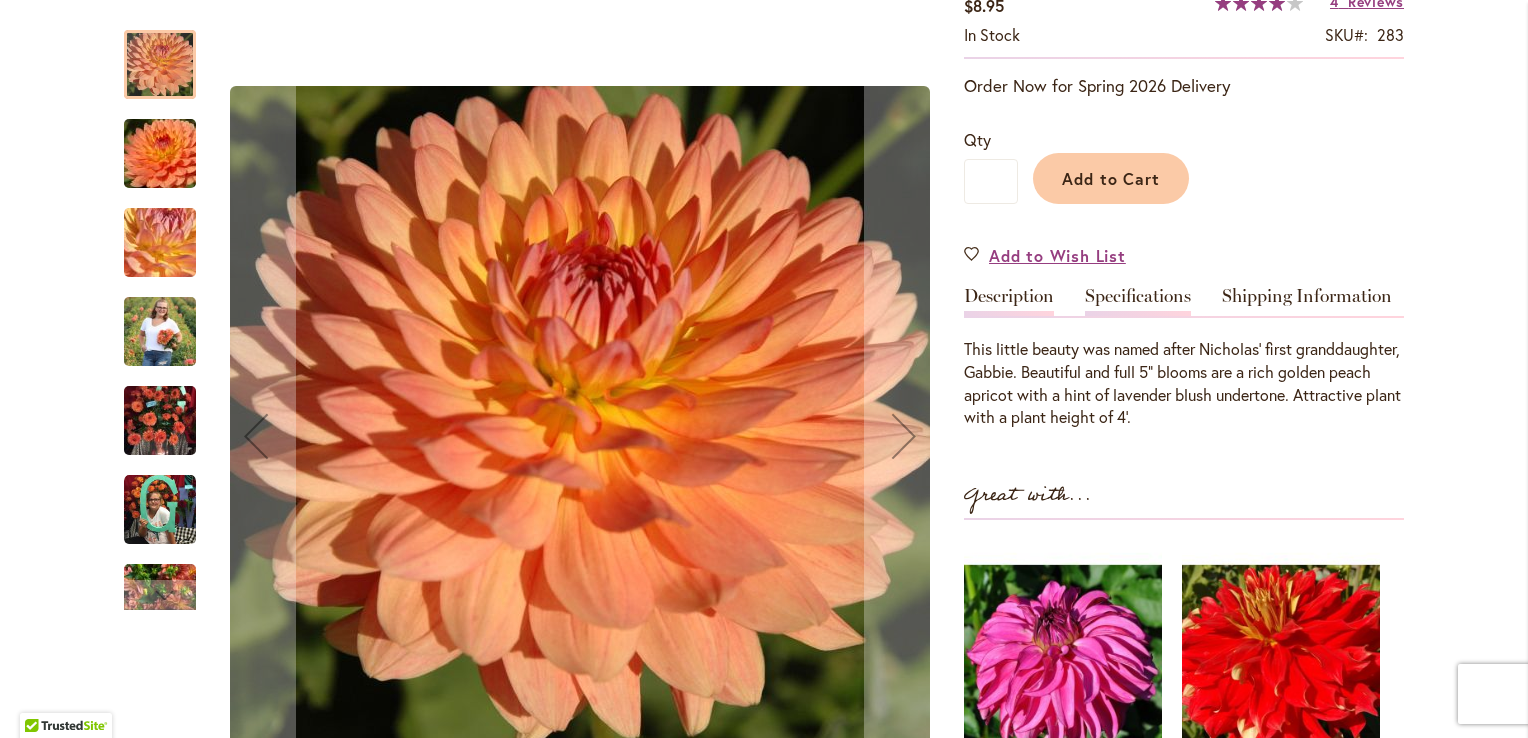 click on "Specifications" at bounding box center [1138, 301] 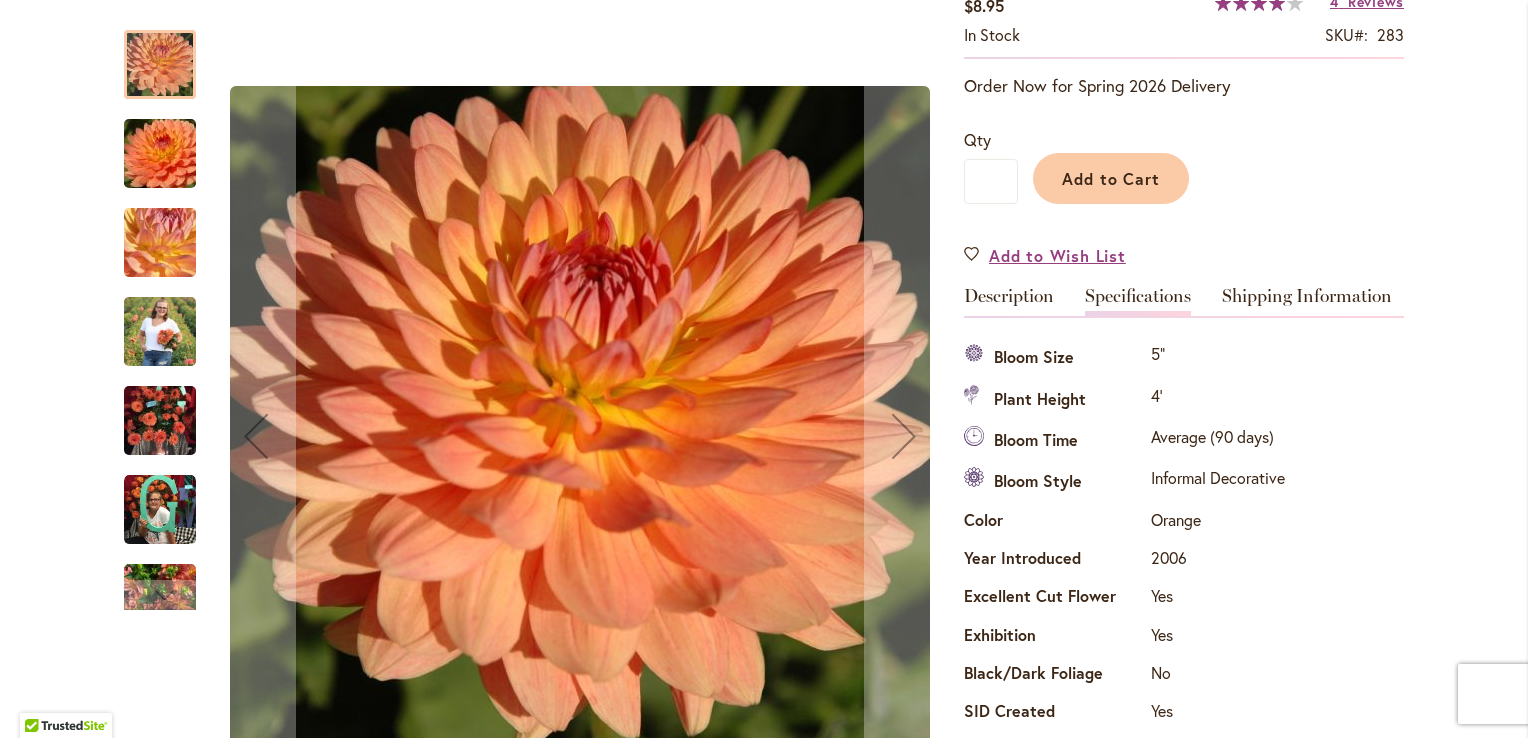 scroll, scrollTop: 724, scrollLeft: 0, axis: vertical 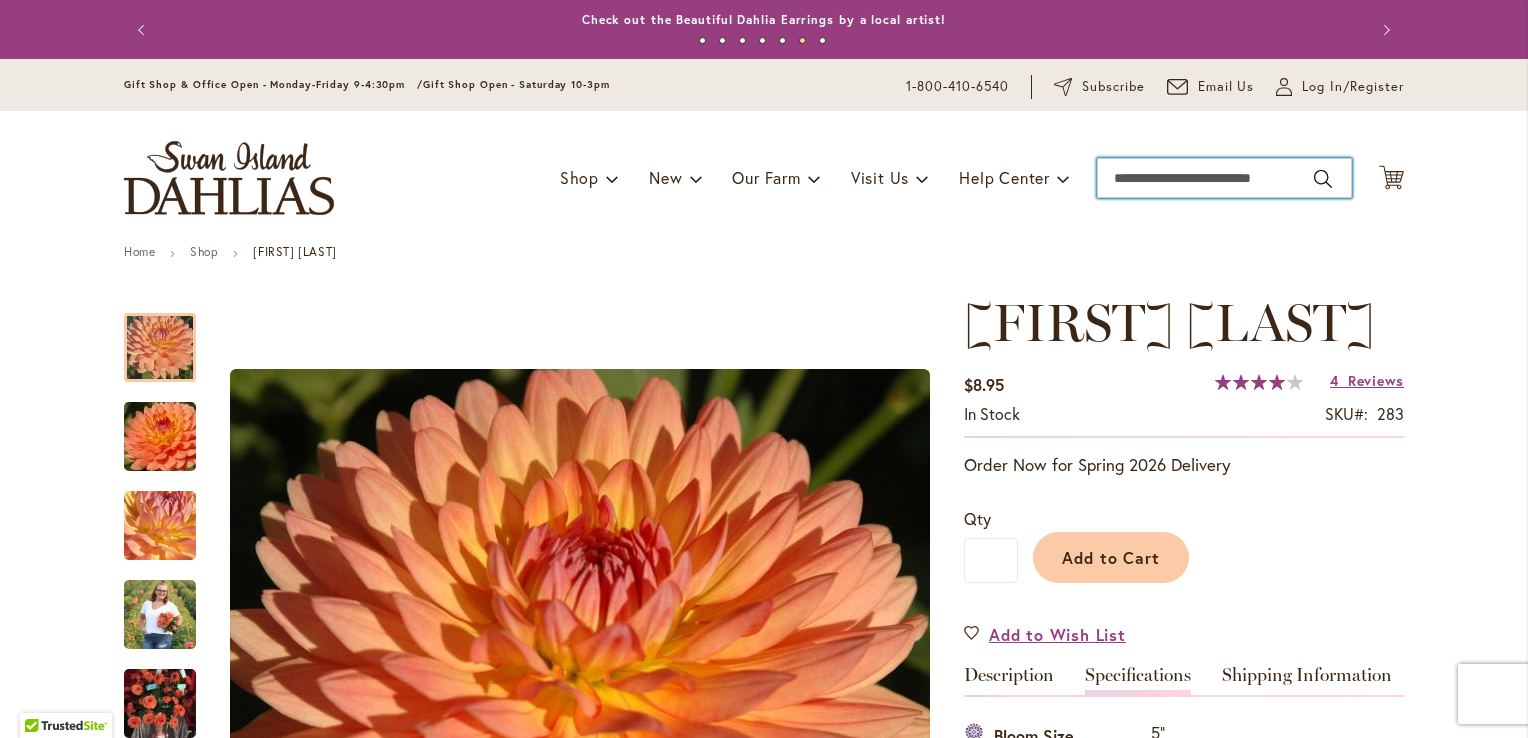 click on "Search" at bounding box center [1224, 178] 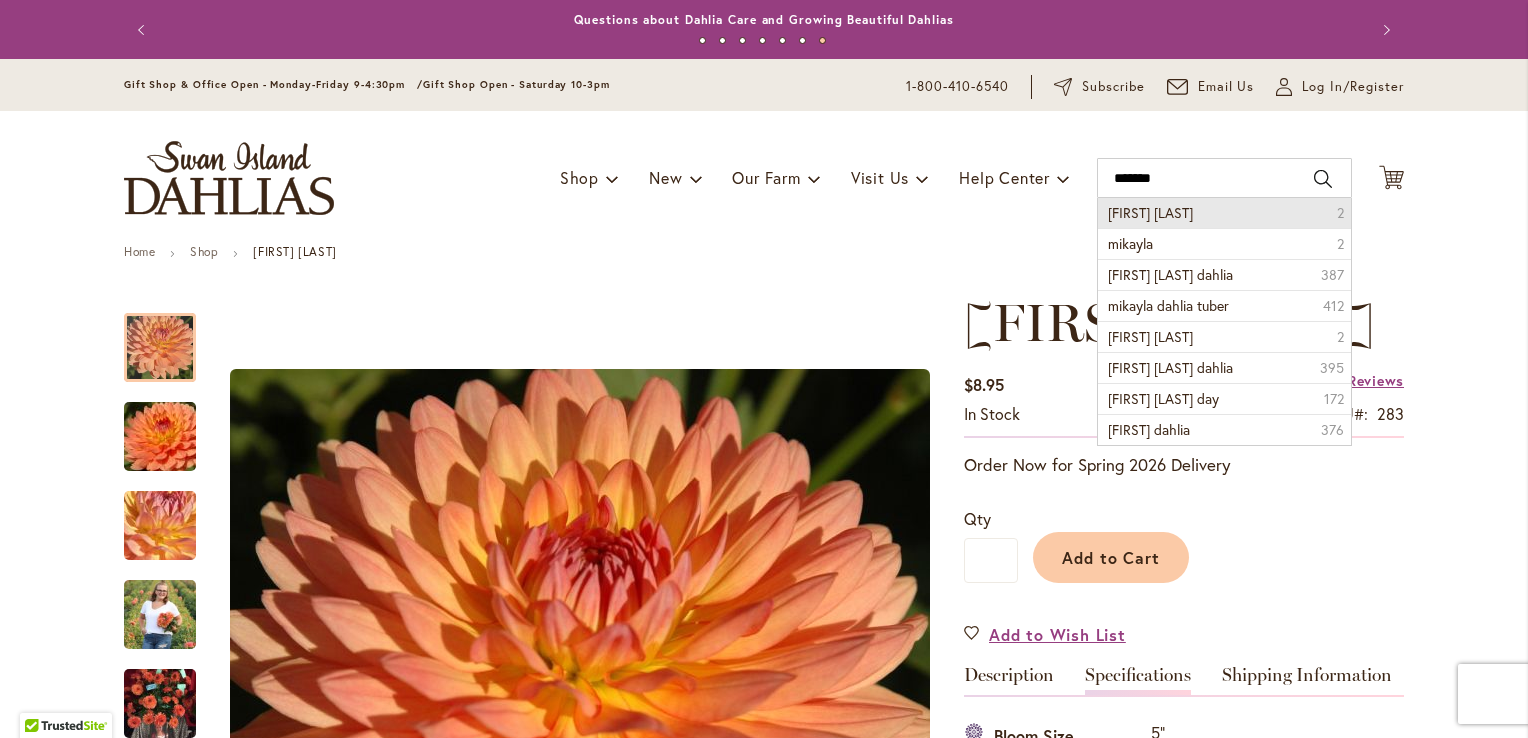 click on "mikayla miranda" at bounding box center [1150, 212] 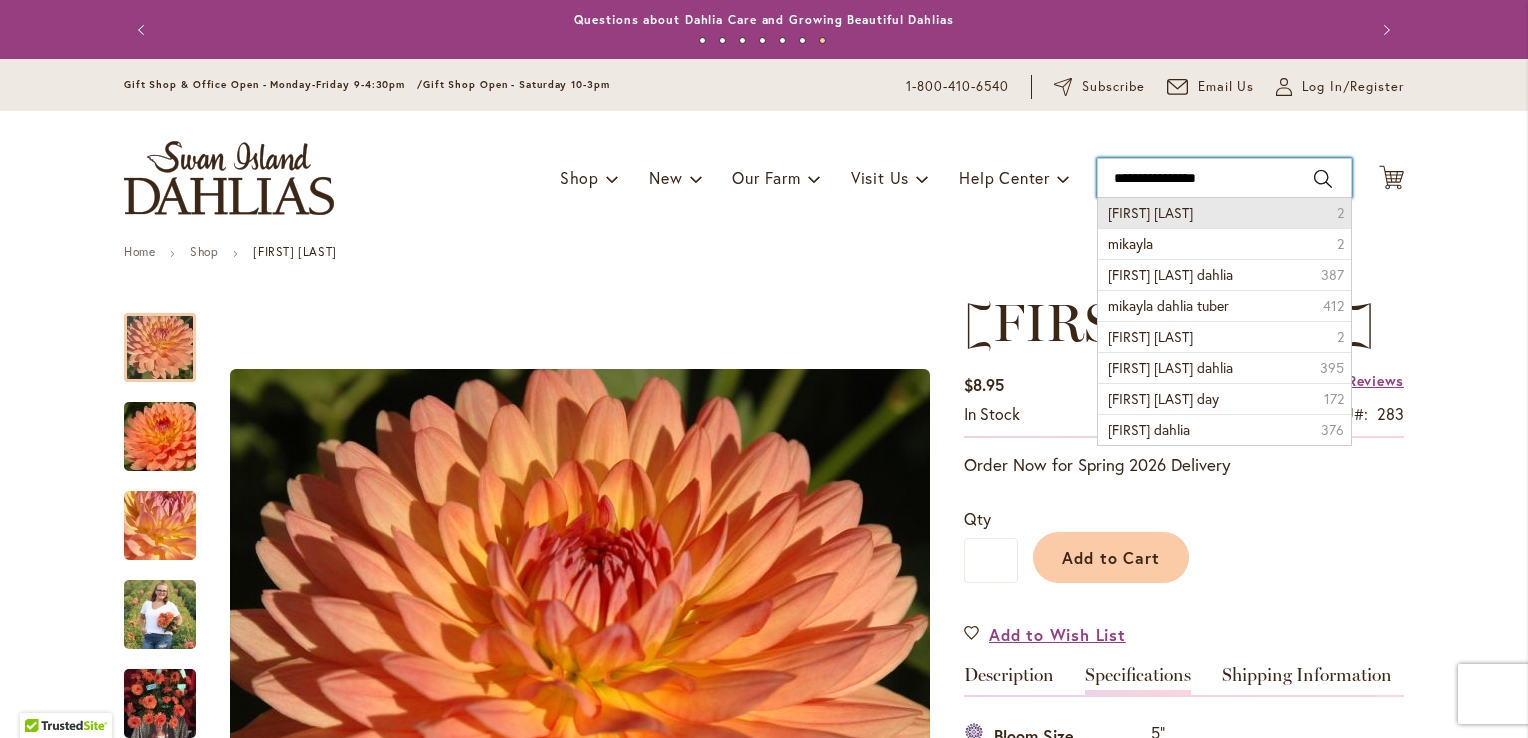 type on "**********" 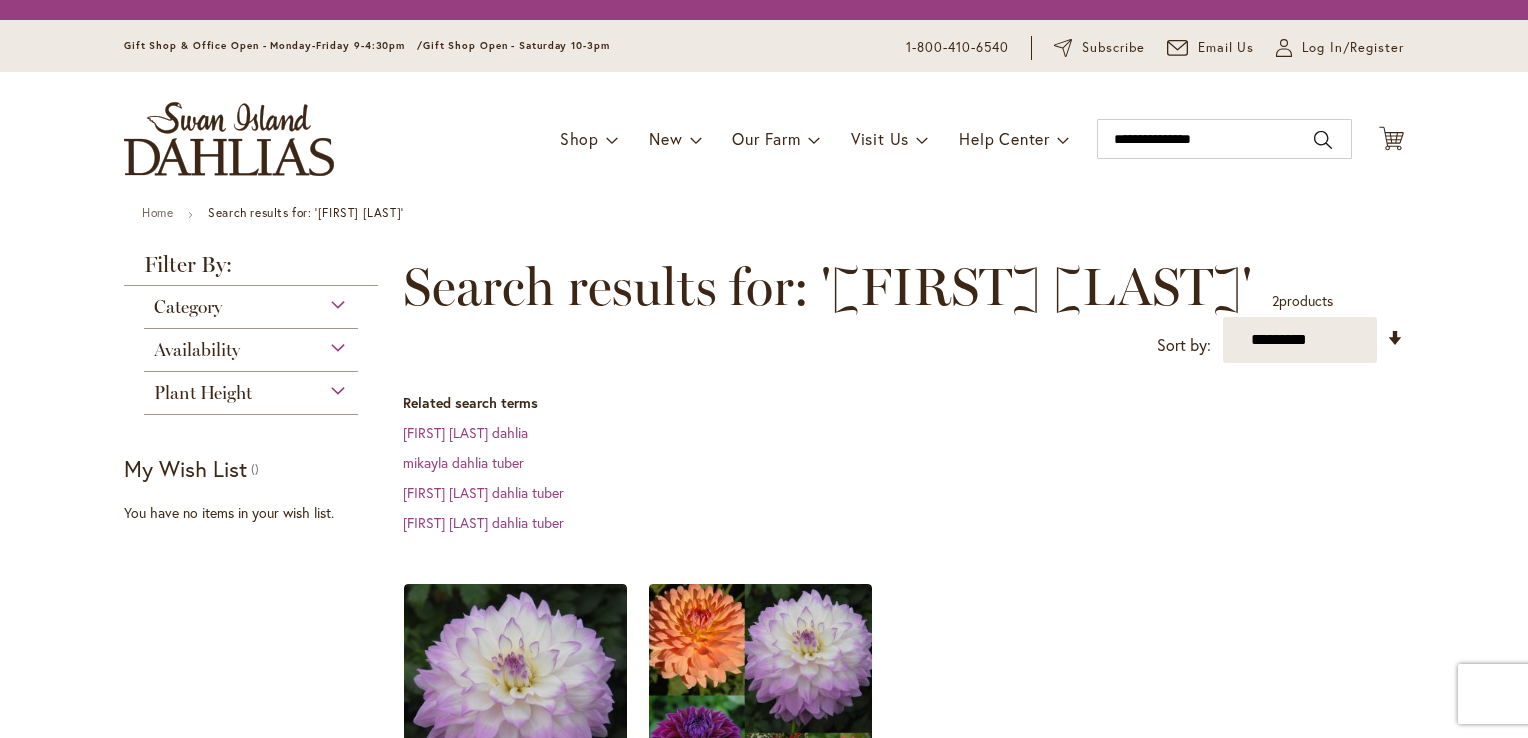 scroll, scrollTop: 0, scrollLeft: 0, axis: both 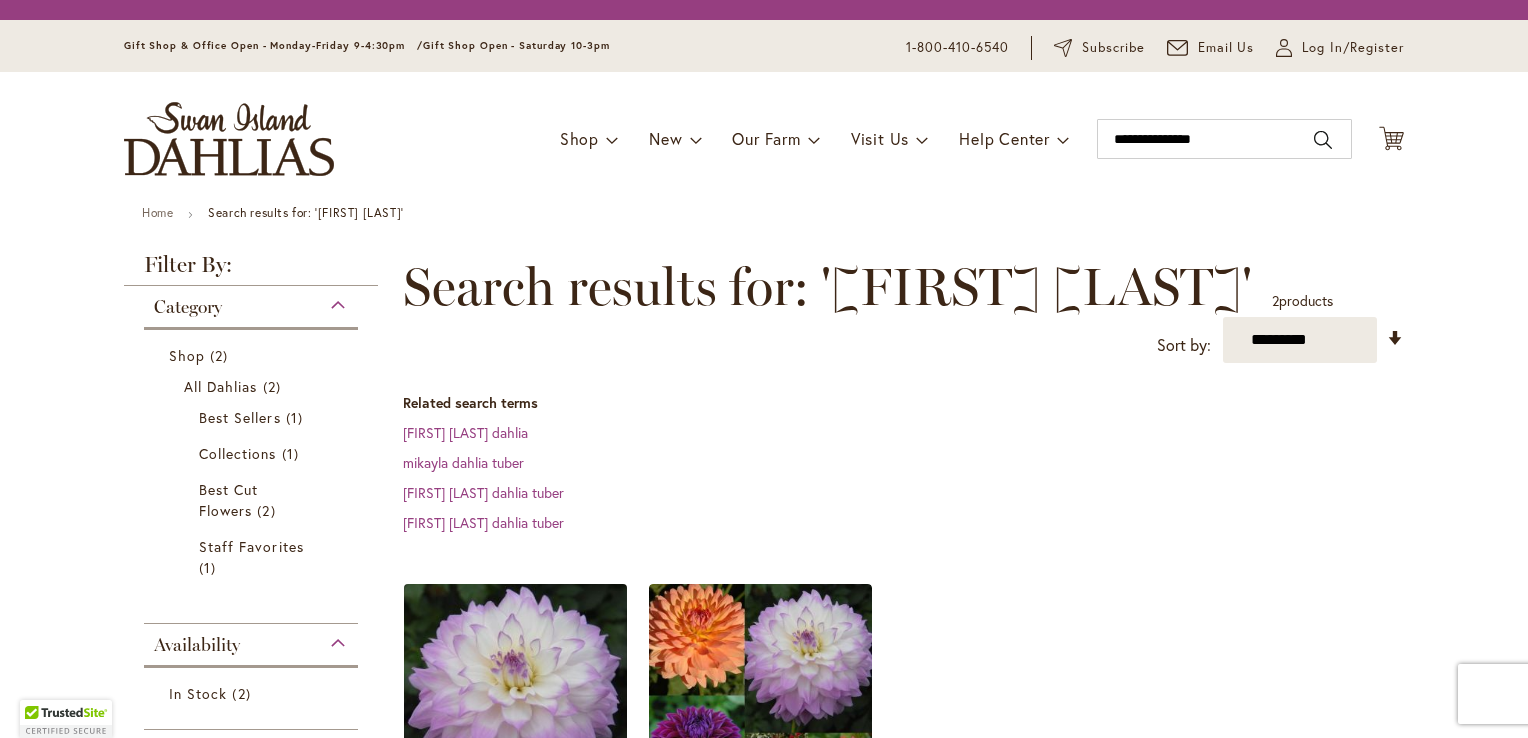click at bounding box center [516, 696] 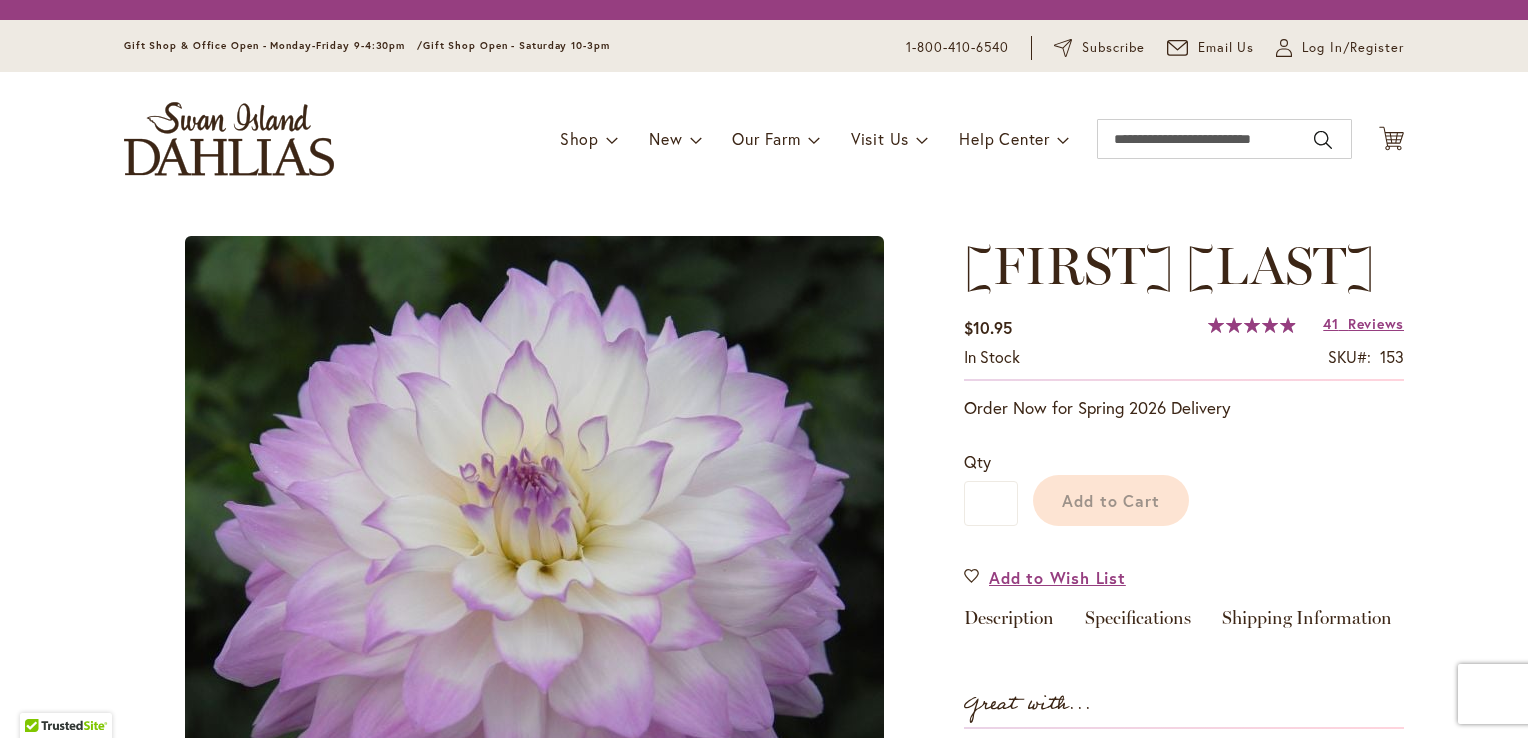scroll, scrollTop: 0, scrollLeft: 0, axis: both 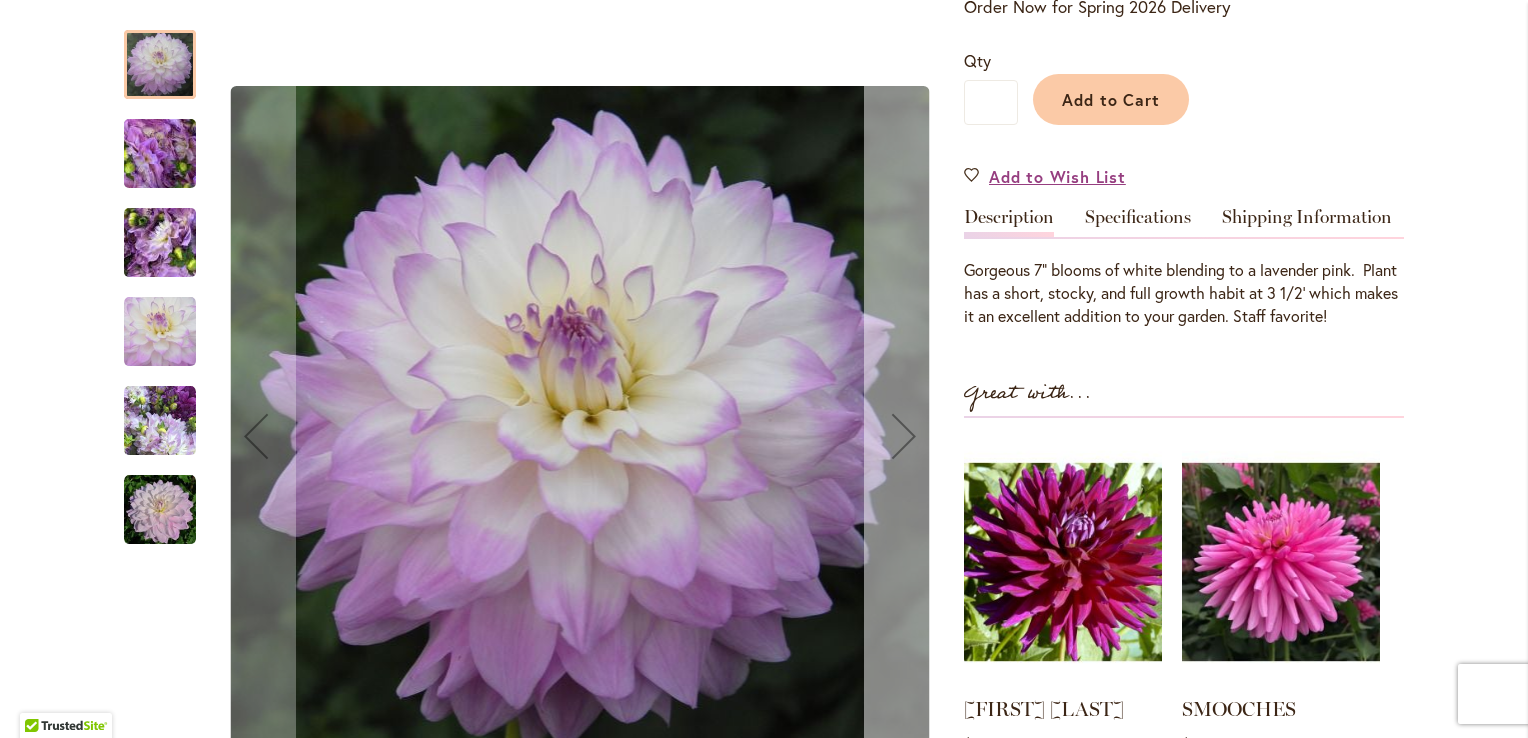 click at bounding box center [904, 436] 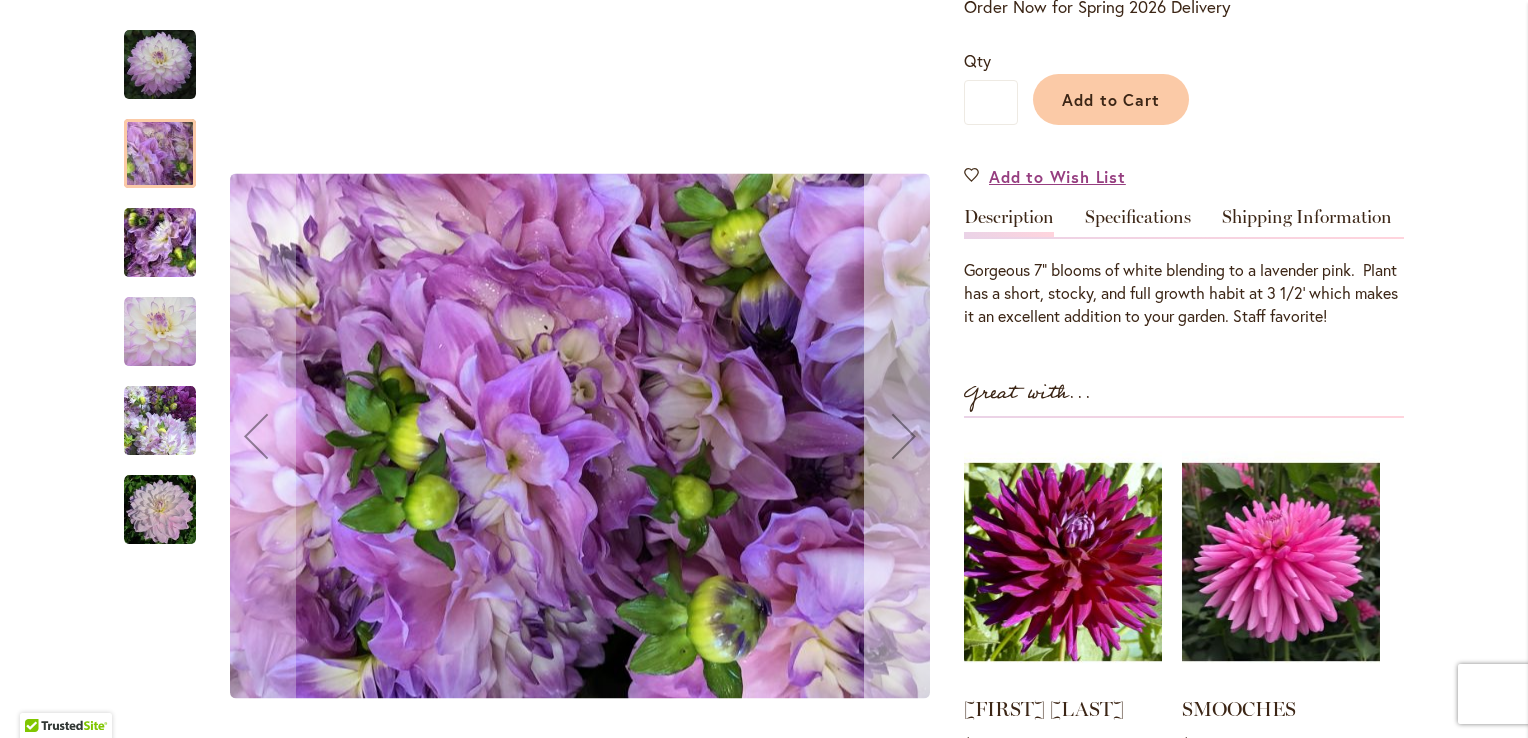 click at bounding box center [904, 436] 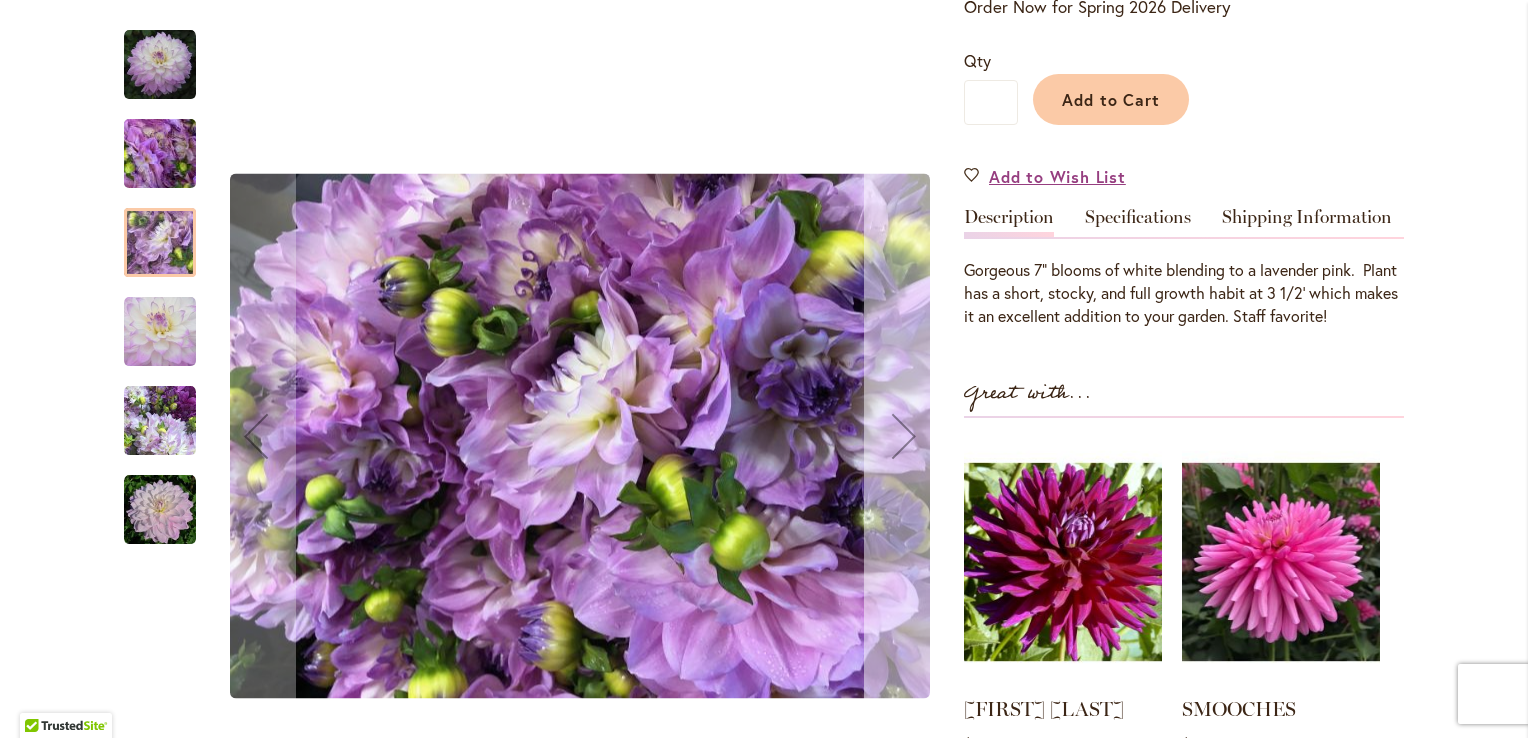 click at bounding box center (904, 436) 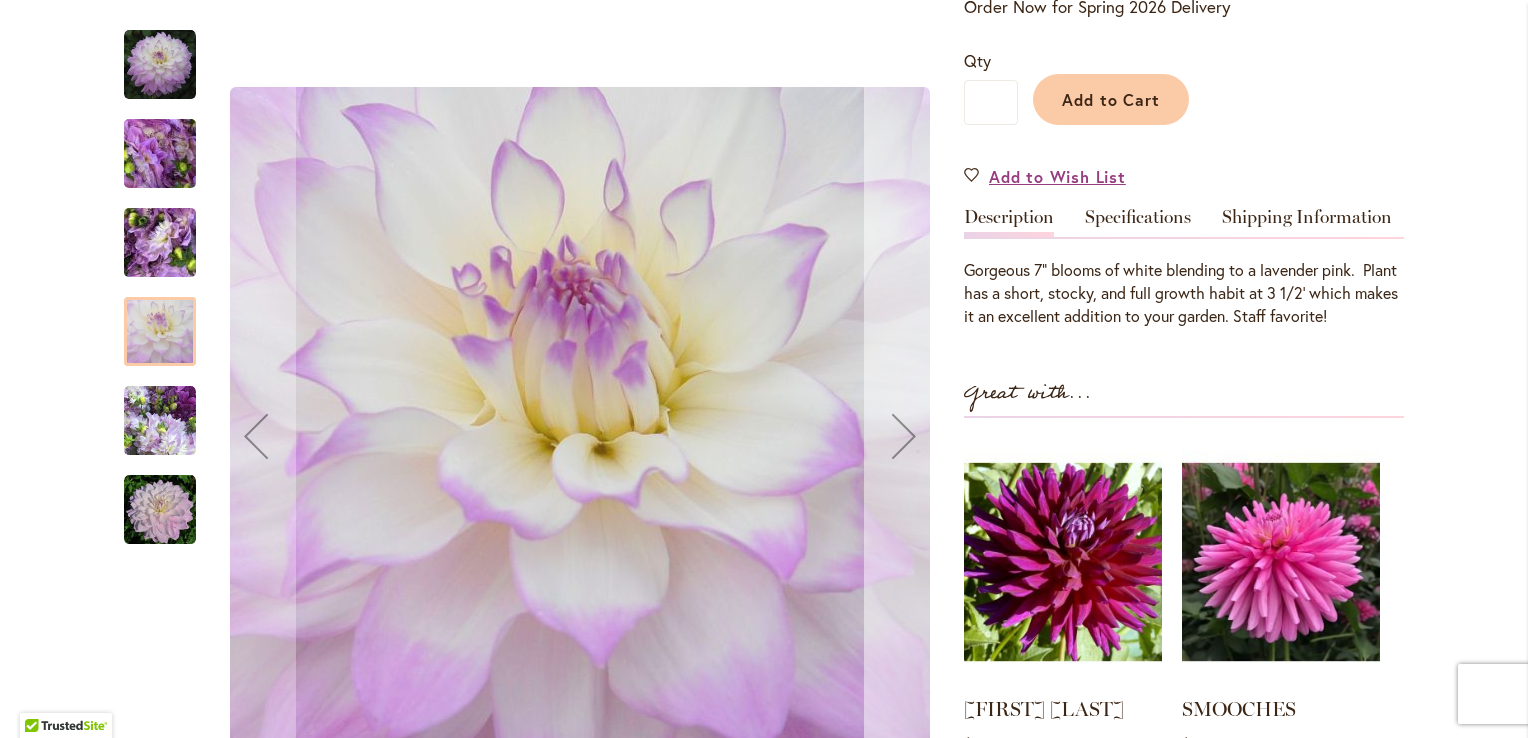 click at bounding box center [904, 436] 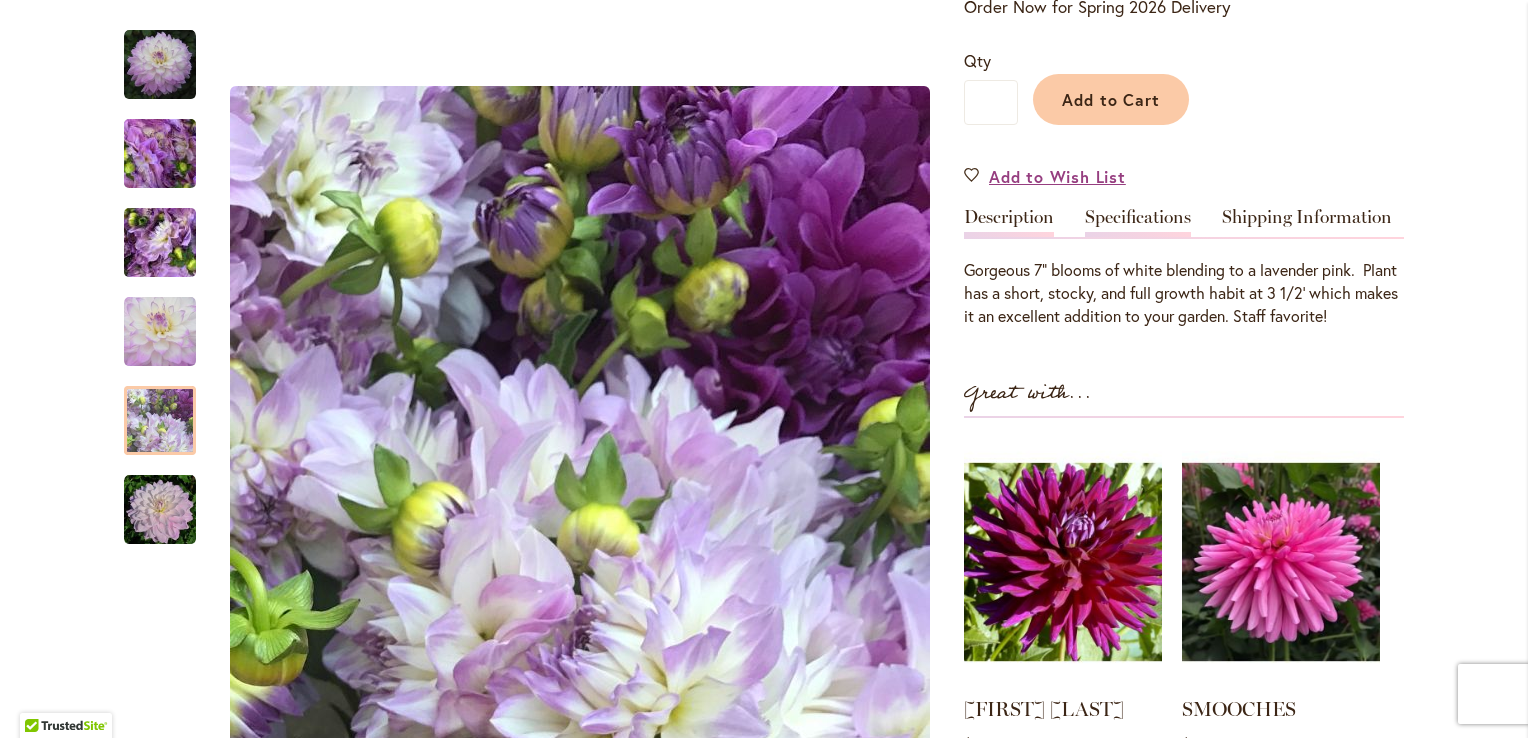 click on "Specifications" at bounding box center (1138, 222) 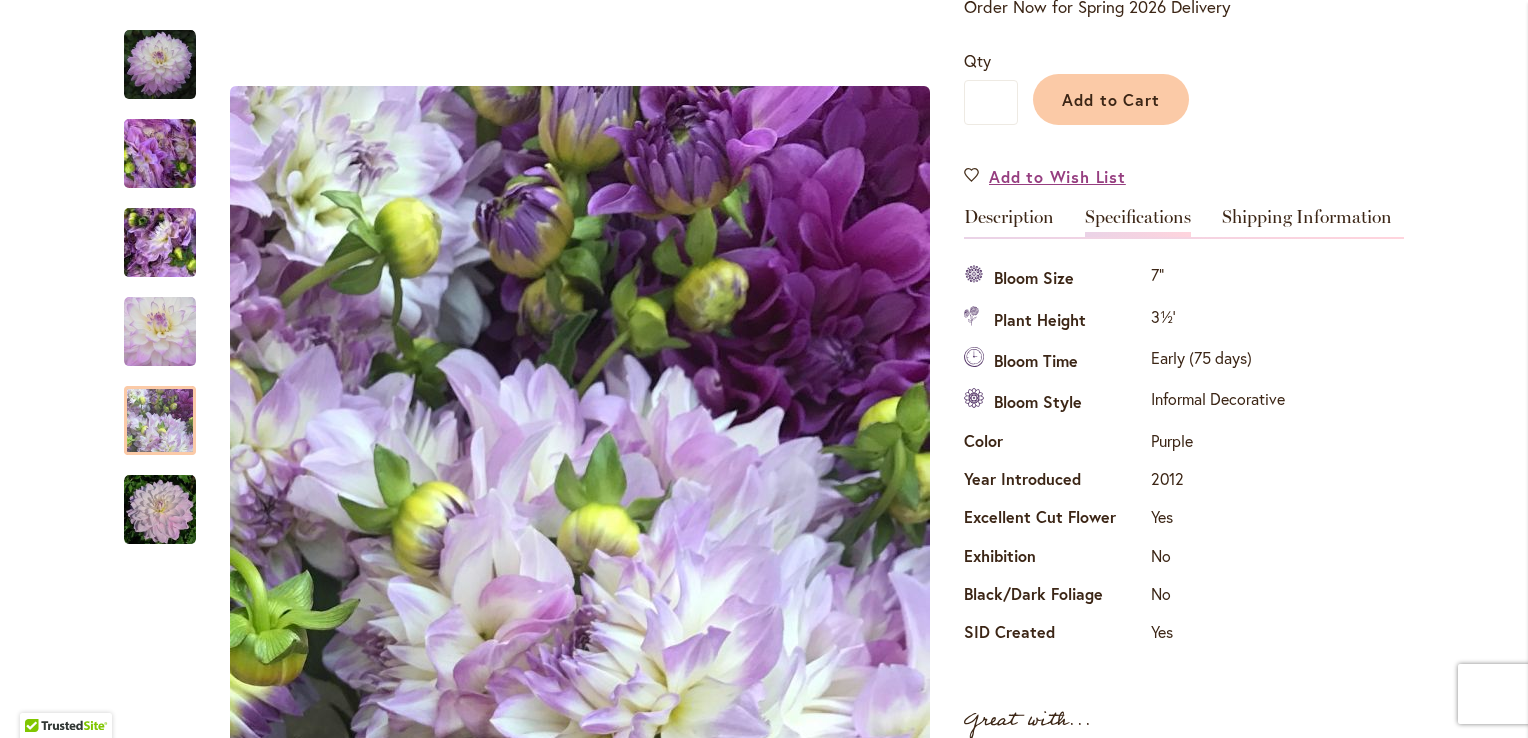 drag, startPoint x: 1428, startPoint y: 183, endPoint x: 1521, endPoint y: 122, distance: 111.220505 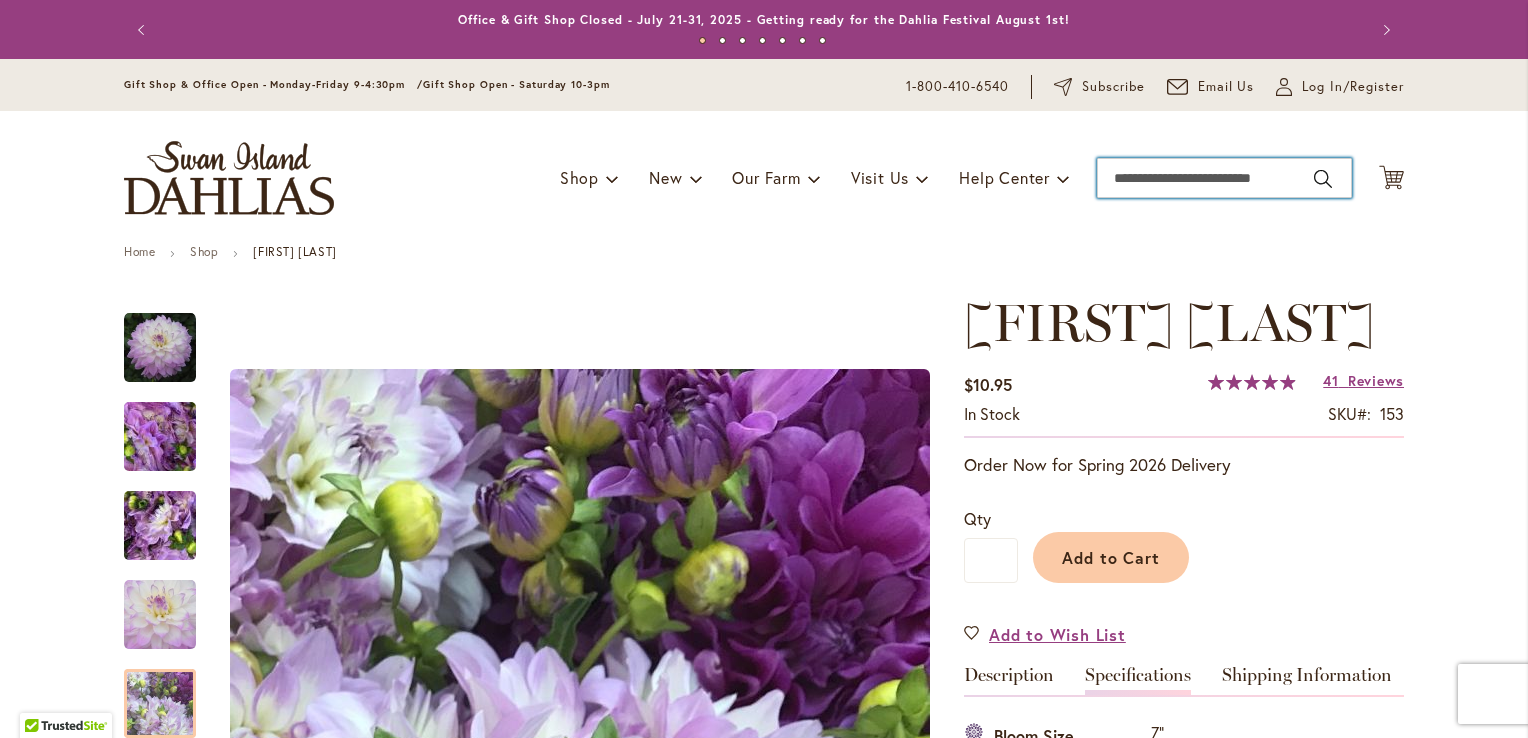 click on "Search" at bounding box center [1224, 178] 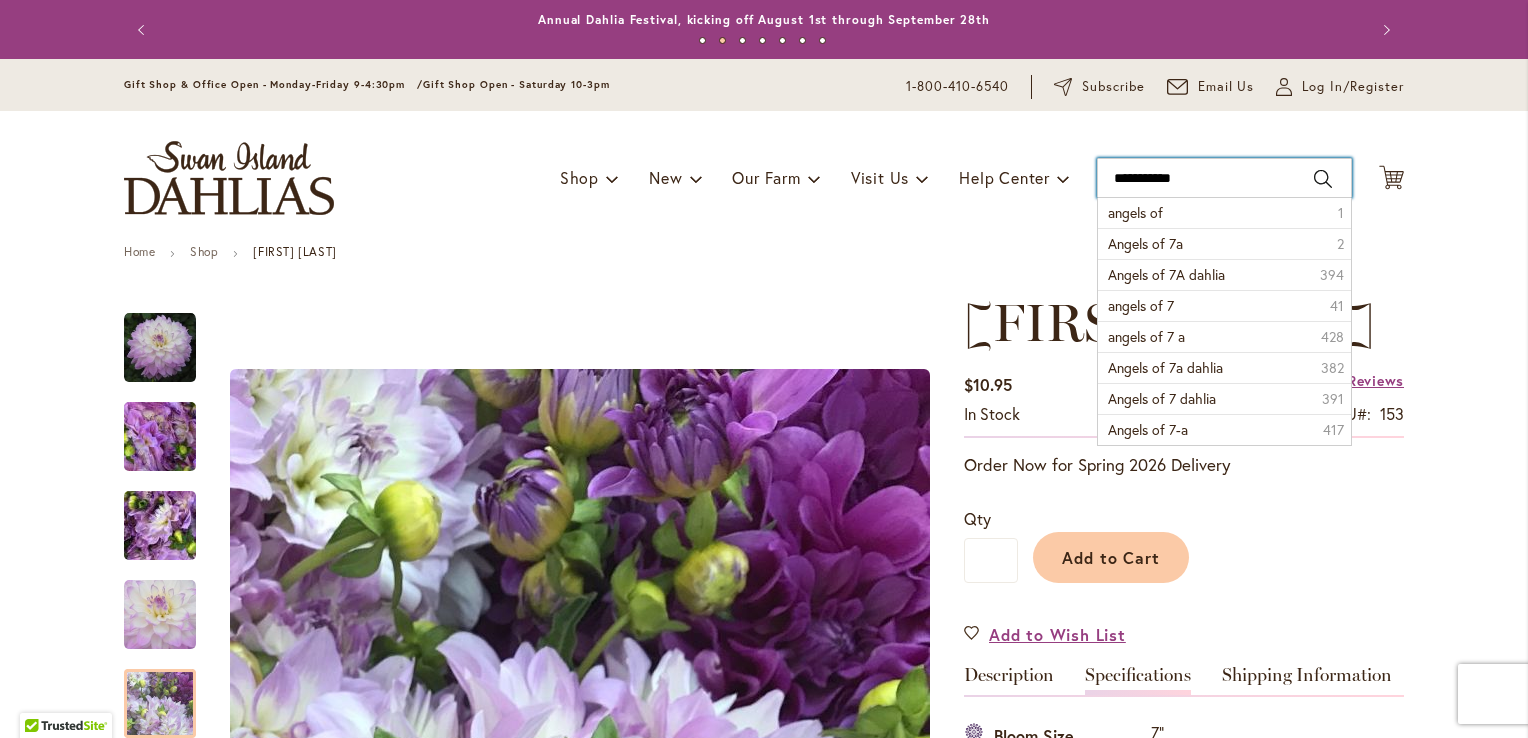 type on "**********" 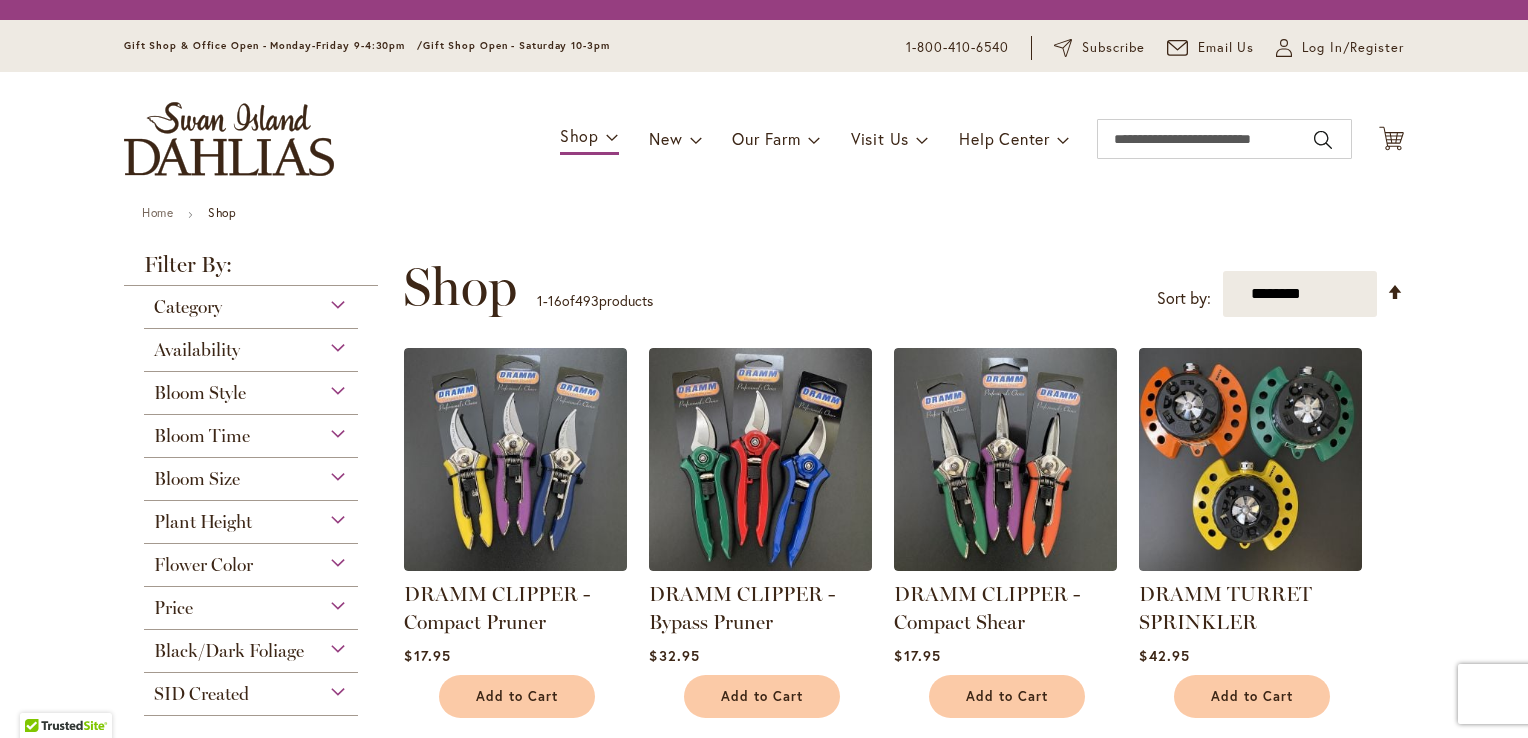 scroll, scrollTop: 0, scrollLeft: 0, axis: both 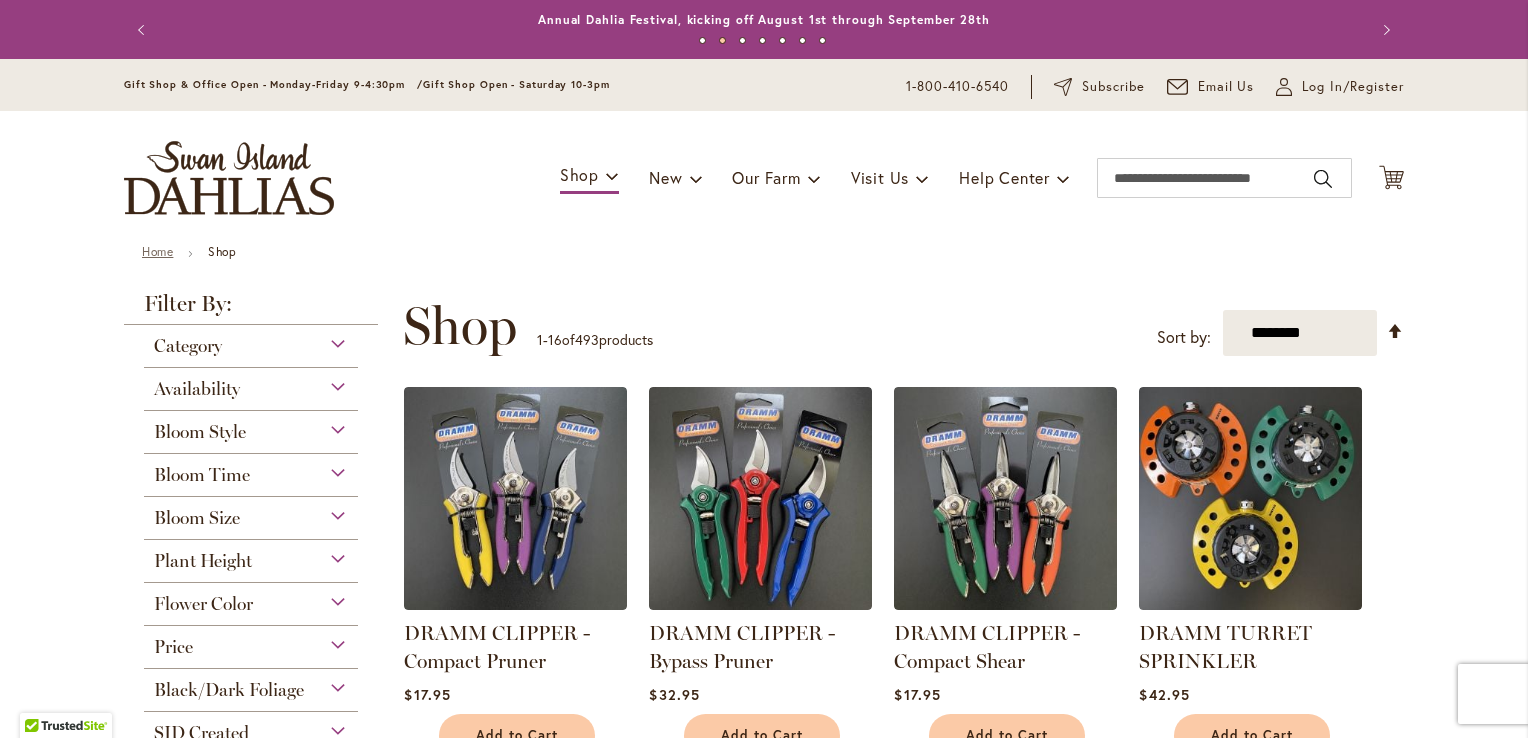 click on "Home" at bounding box center (157, 251) 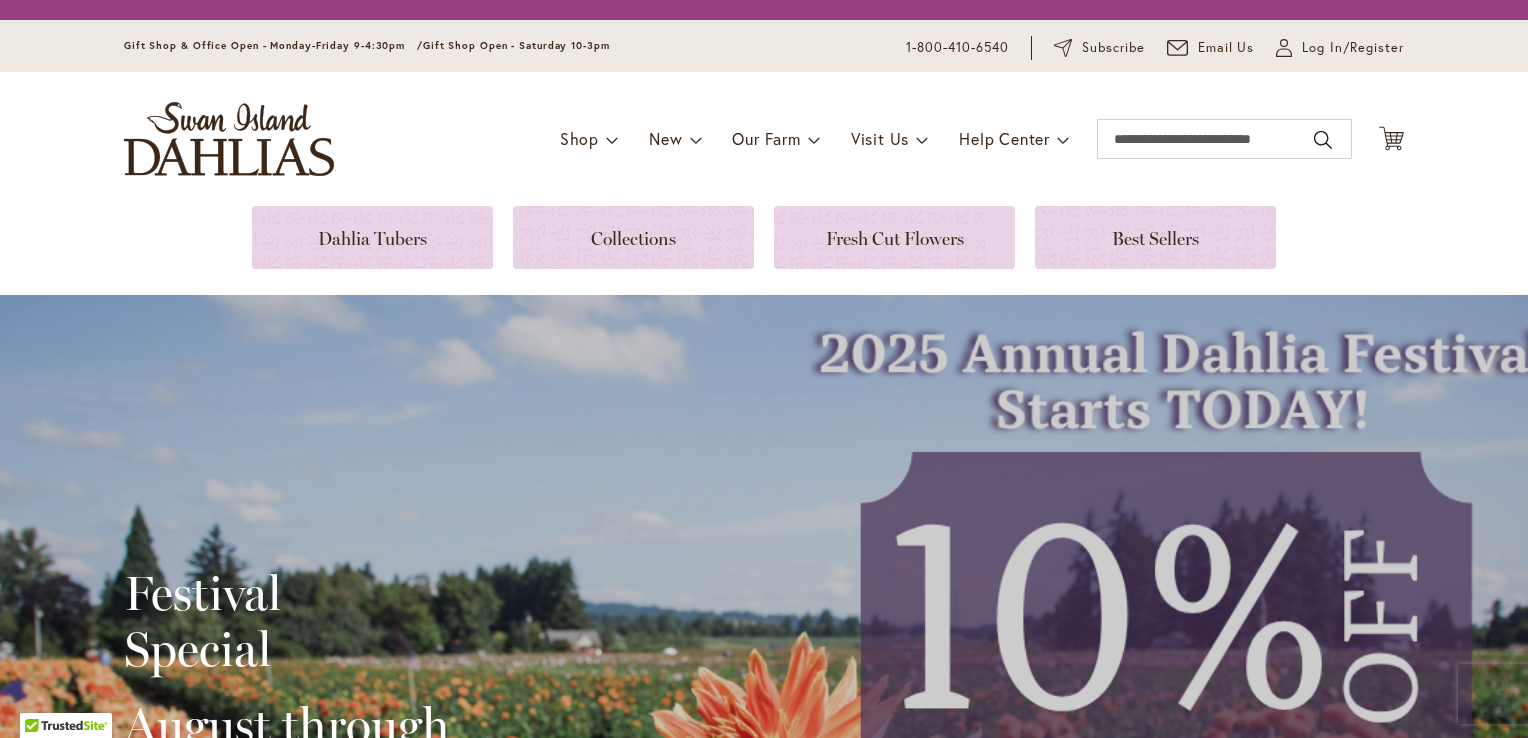 scroll, scrollTop: 0, scrollLeft: 0, axis: both 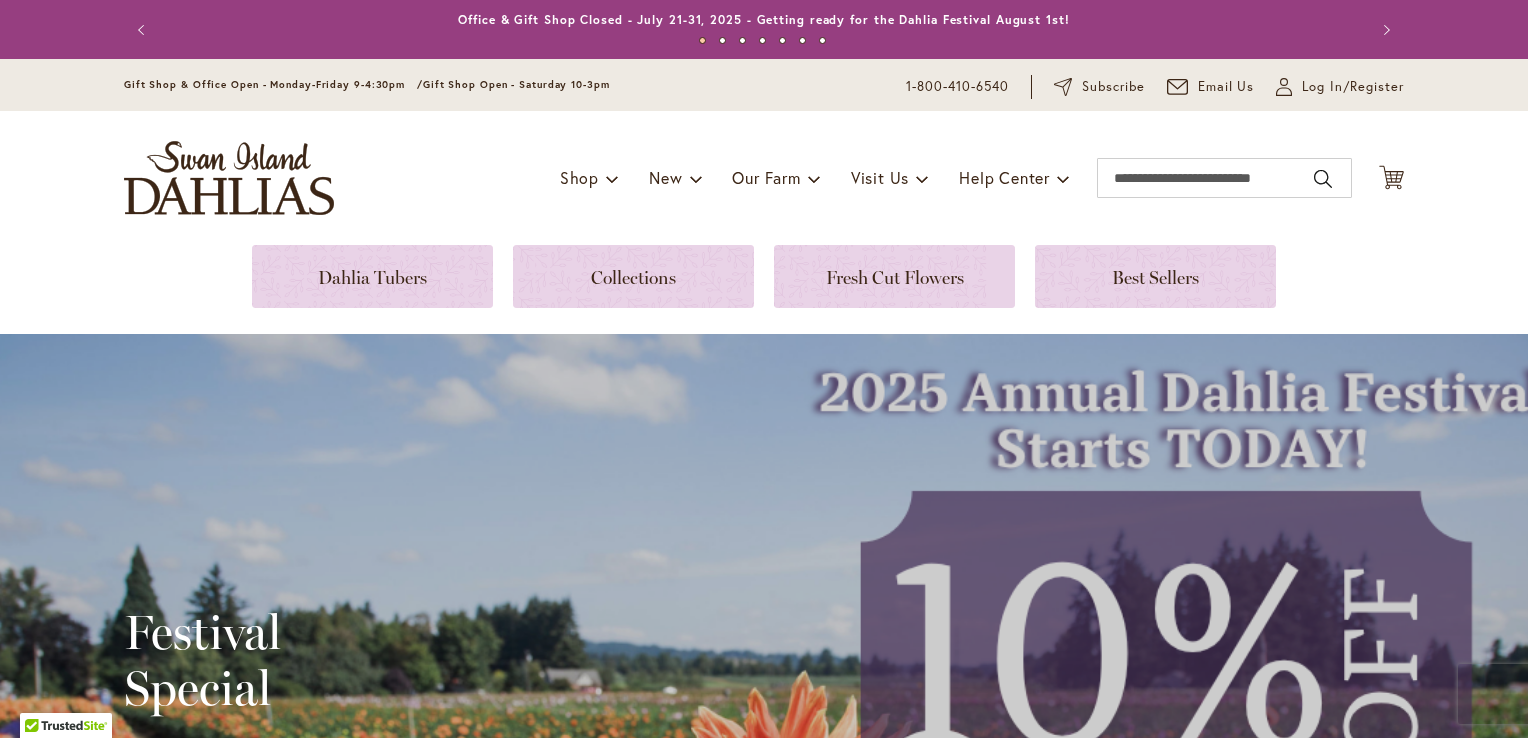 click on "Toggle Nav
Shop
Dahlia Tubers
Collections
Fresh Cut Dahlias
Gardening Supplies
Gift Cards
Request a Catalog
Gifts, Clothing & Specialty Items" at bounding box center (764, 178) 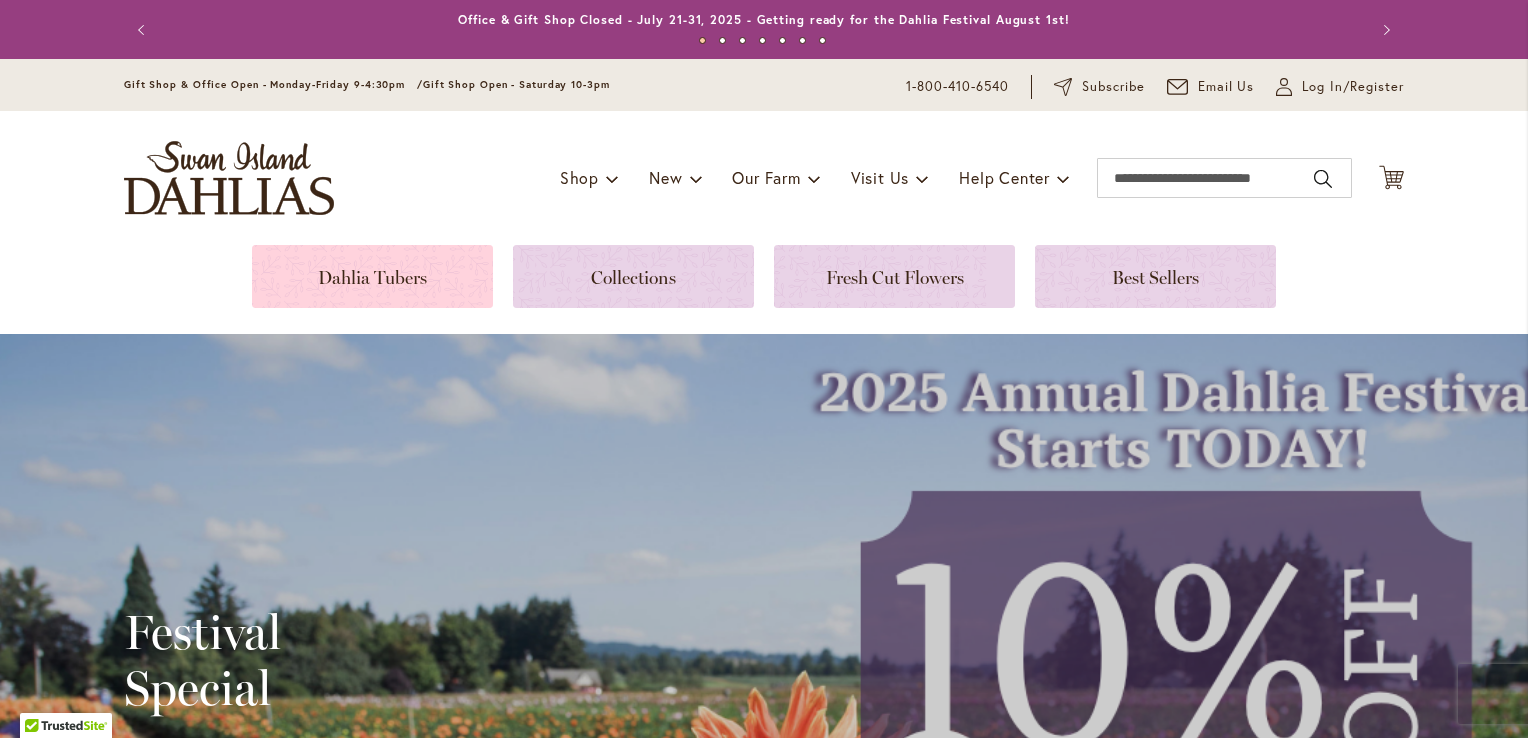 click at bounding box center [372, 276] 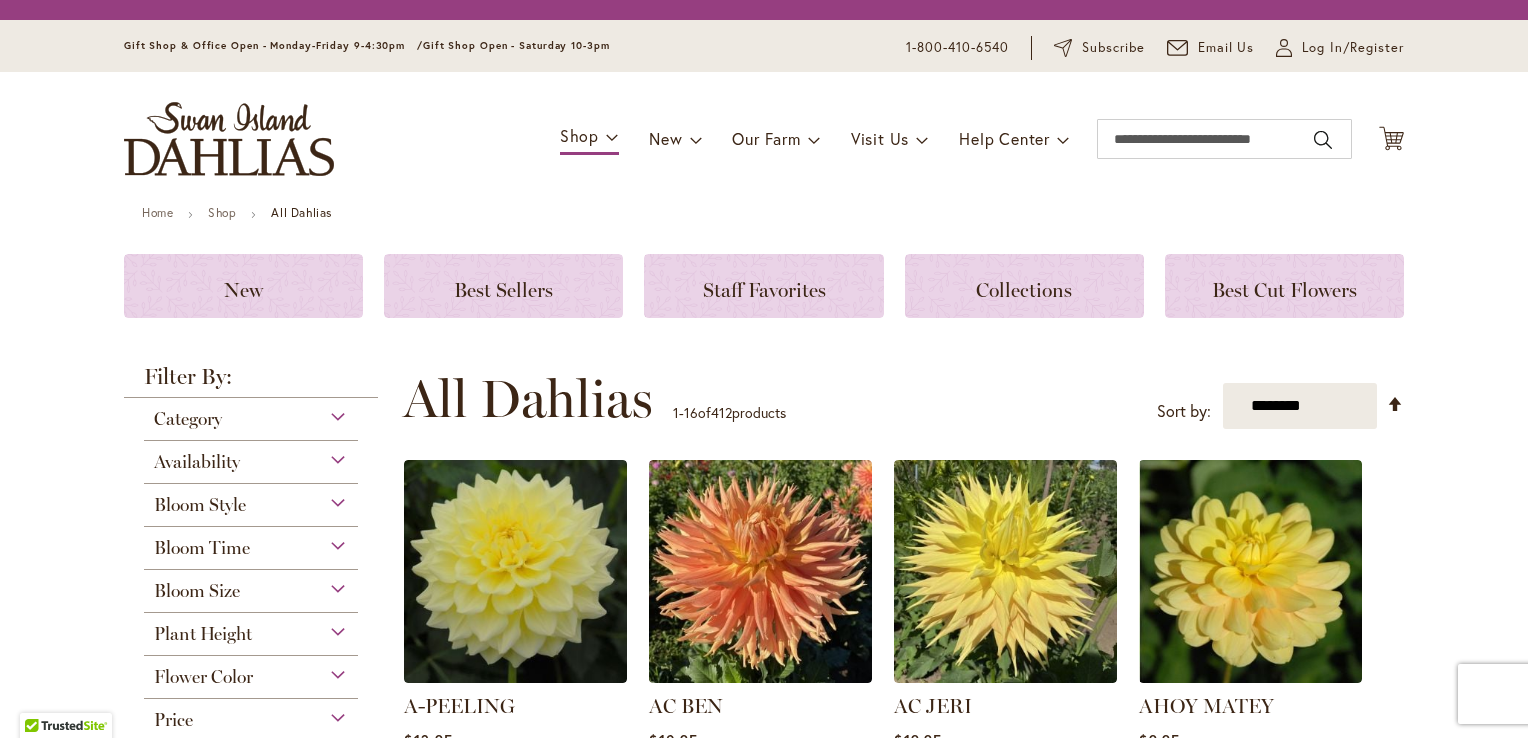 scroll, scrollTop: 0, scrollLeft: 0, axis: both 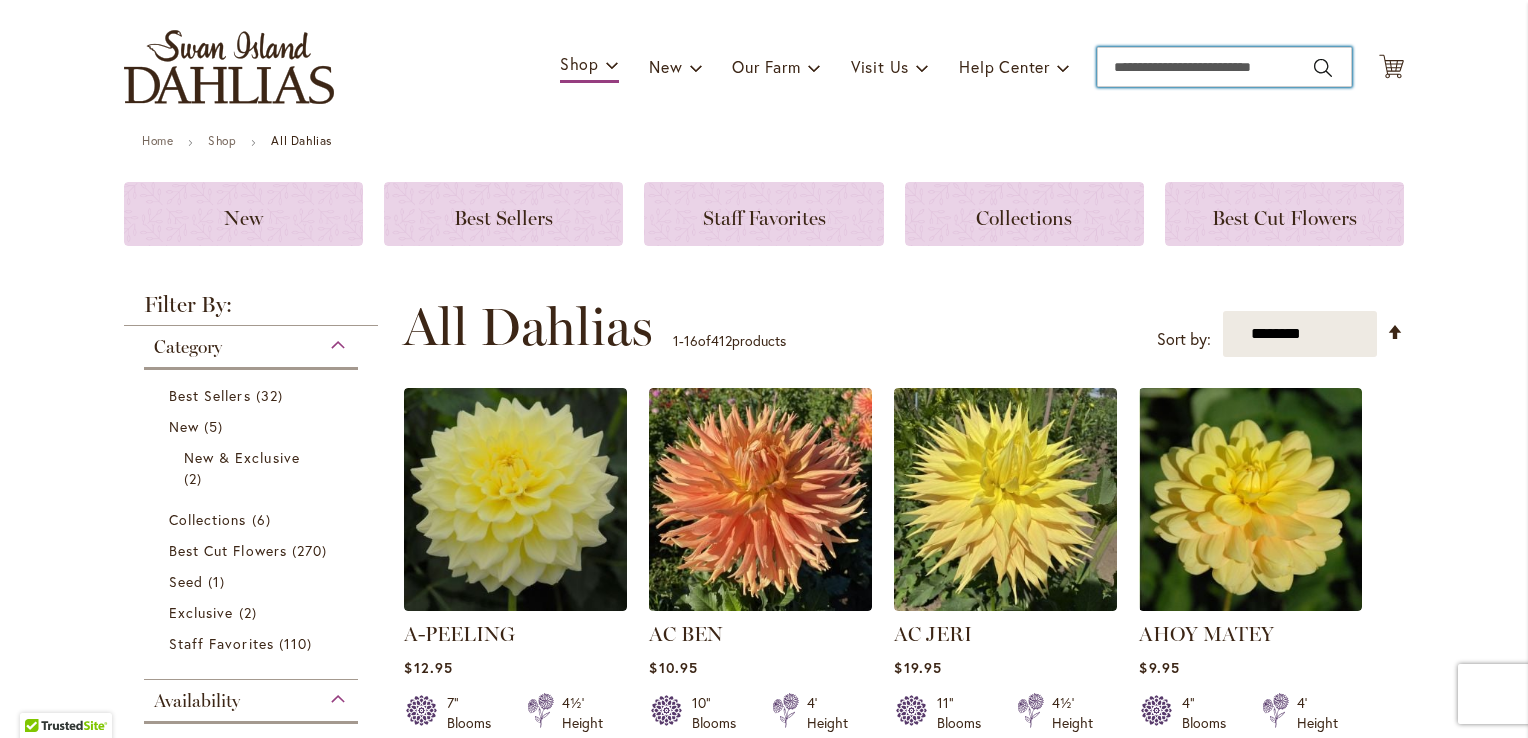click on "Search" at bounding box center (1224, 67) 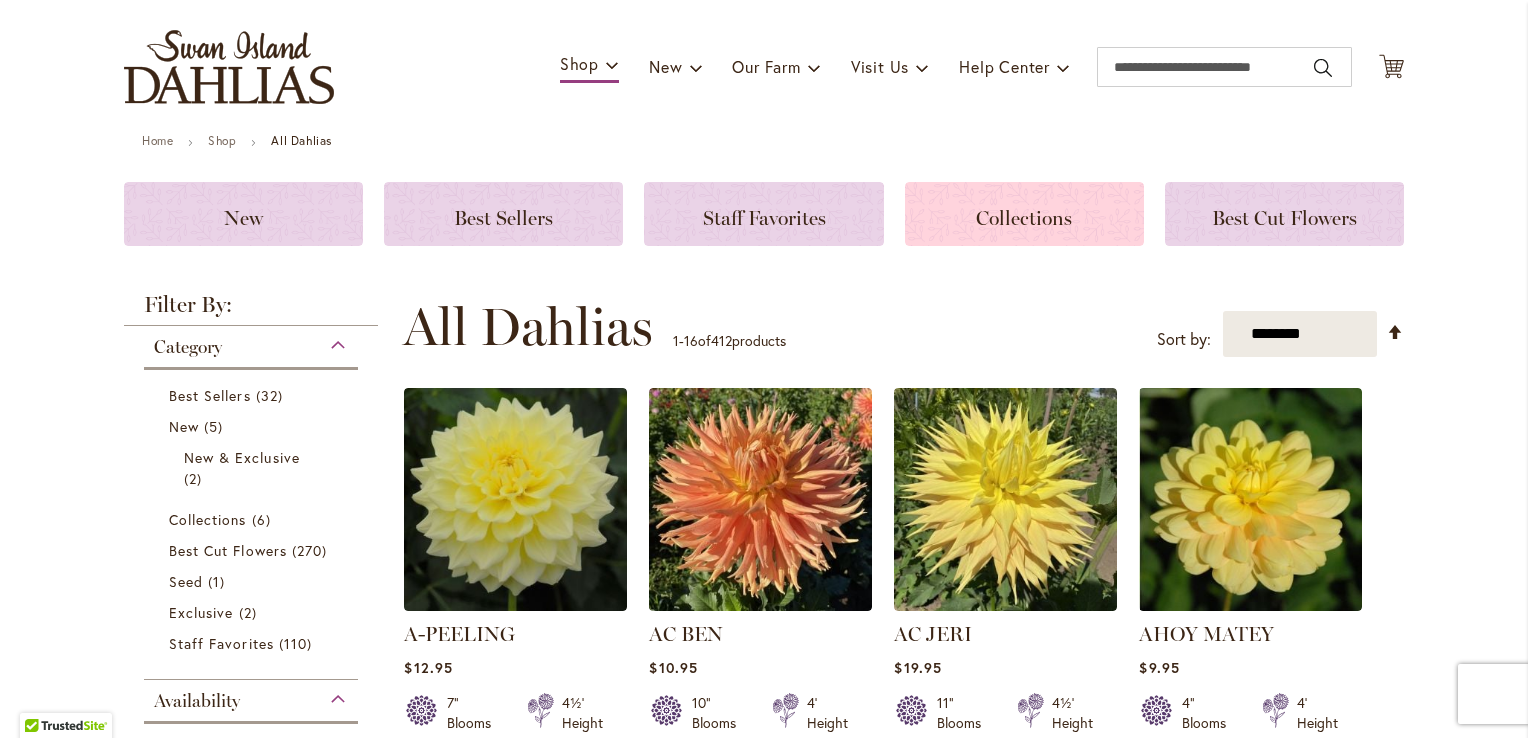 click on "Collections" 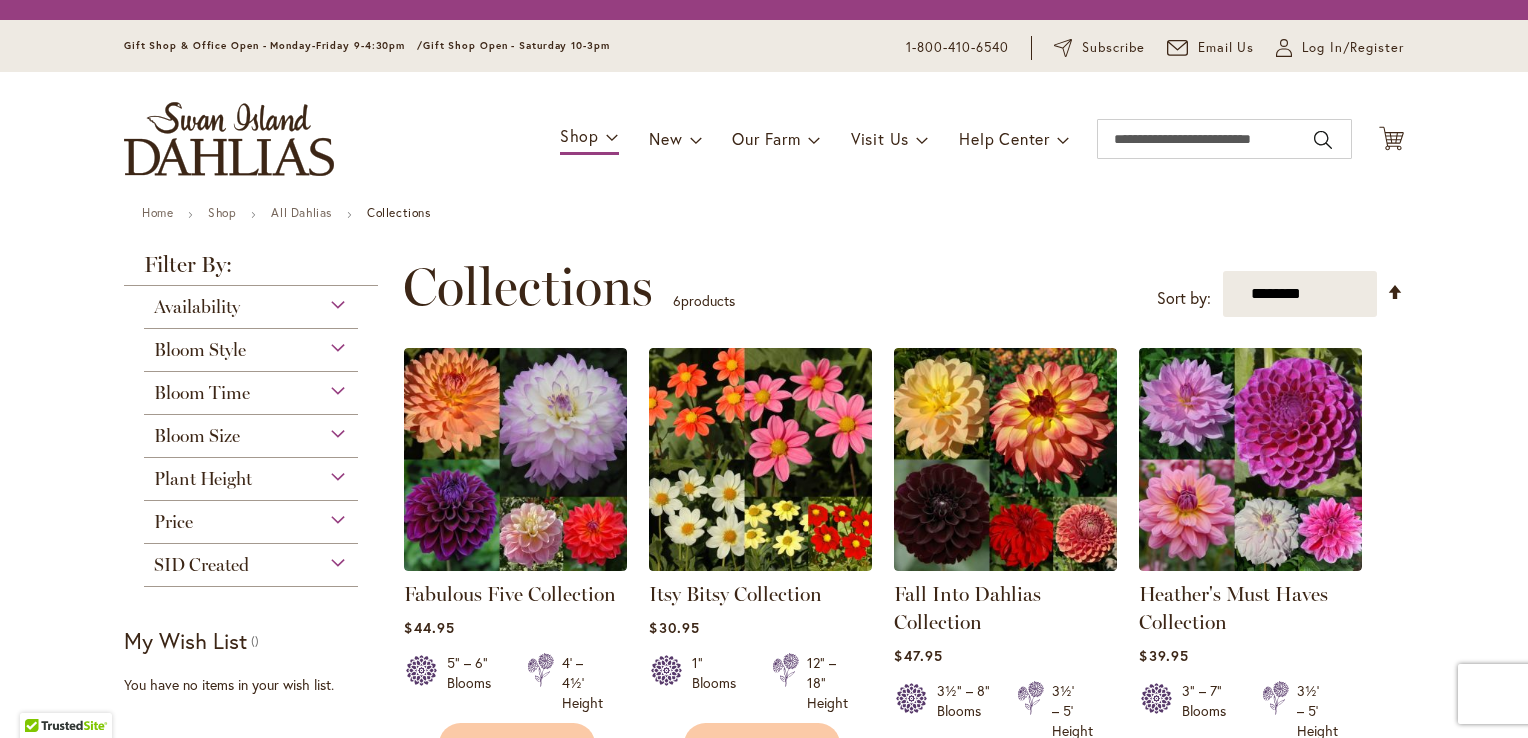 scroll, scrollTop: 0, scrollLeft: 0, axis: both 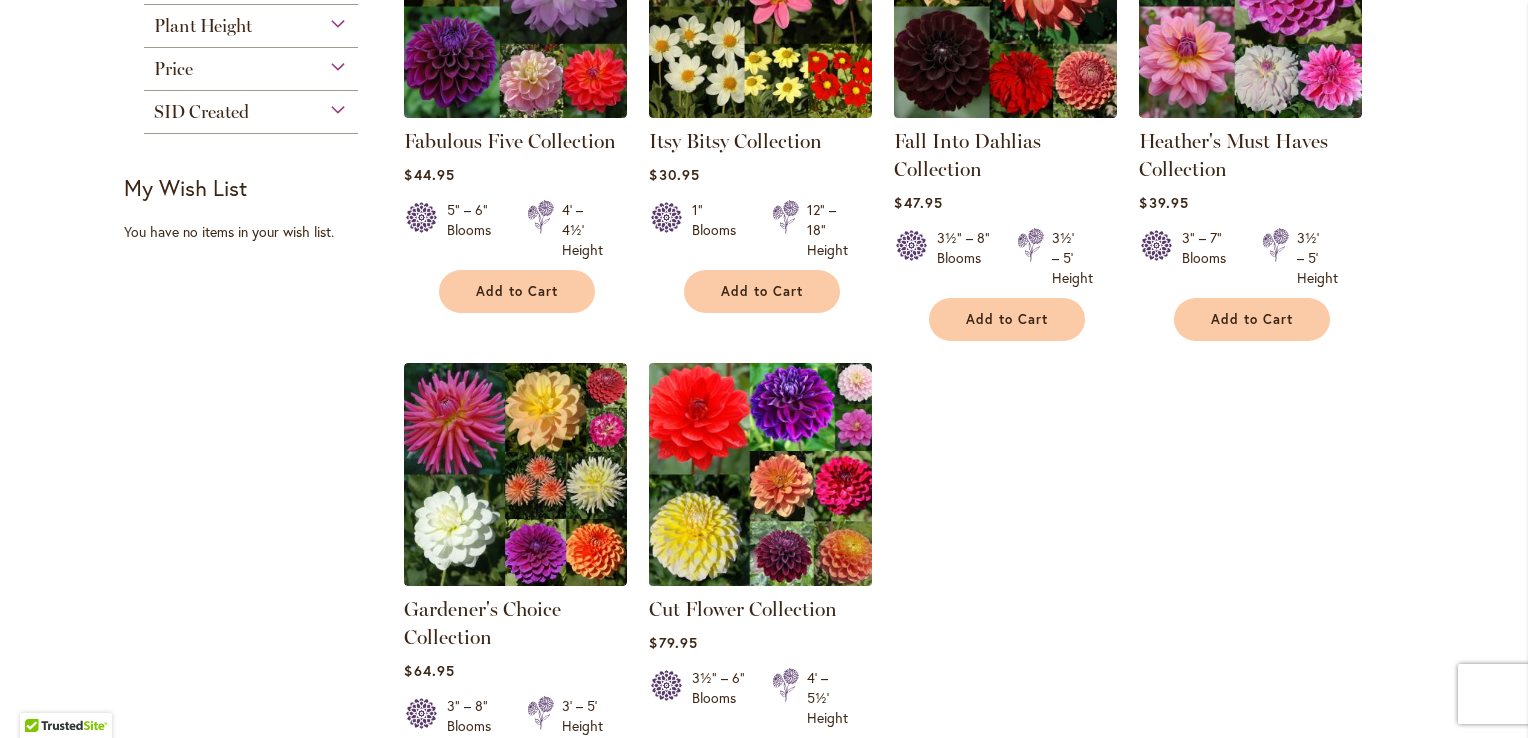 click at bounding box center [761, 474] 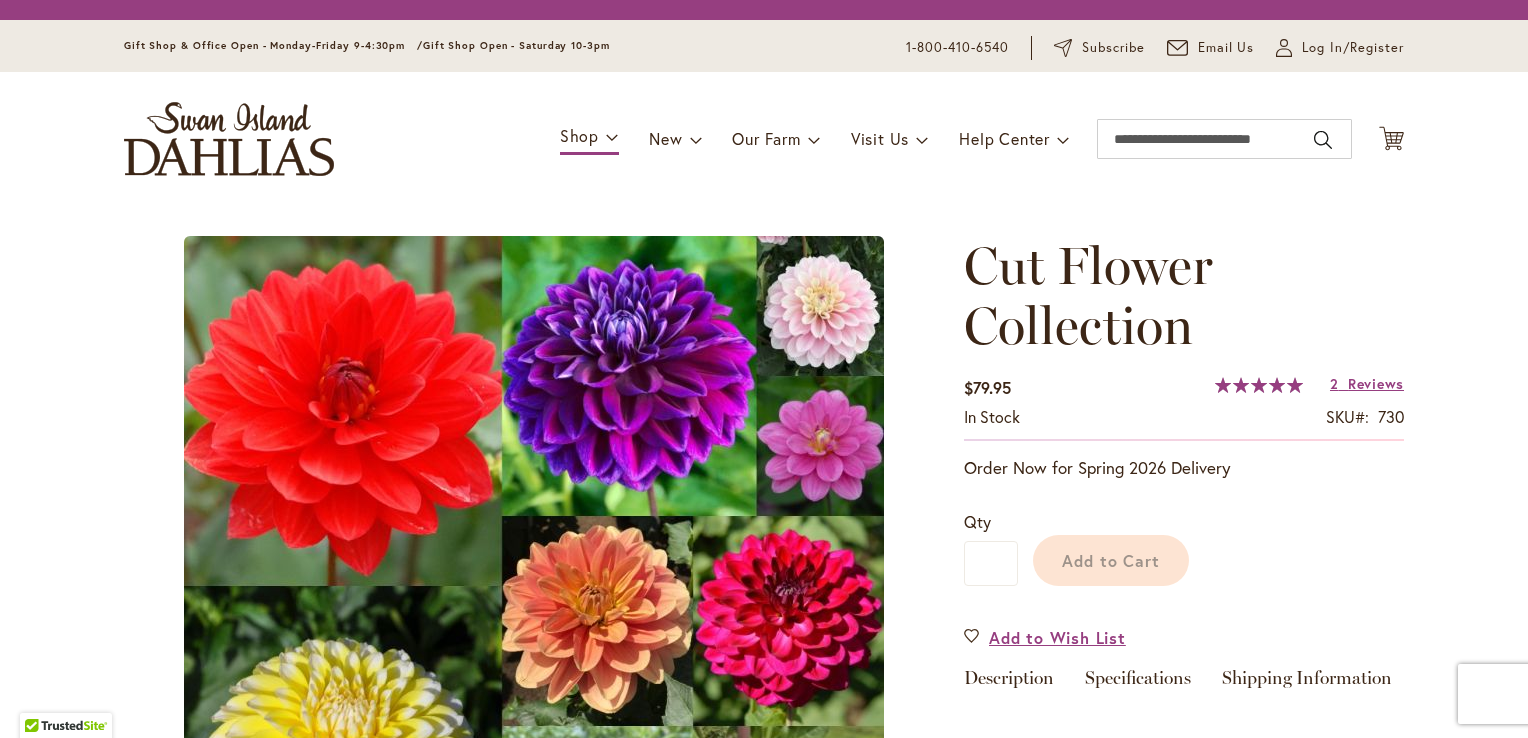 scroll, scrollTop: 0, scrollLeft: 0, axis: both 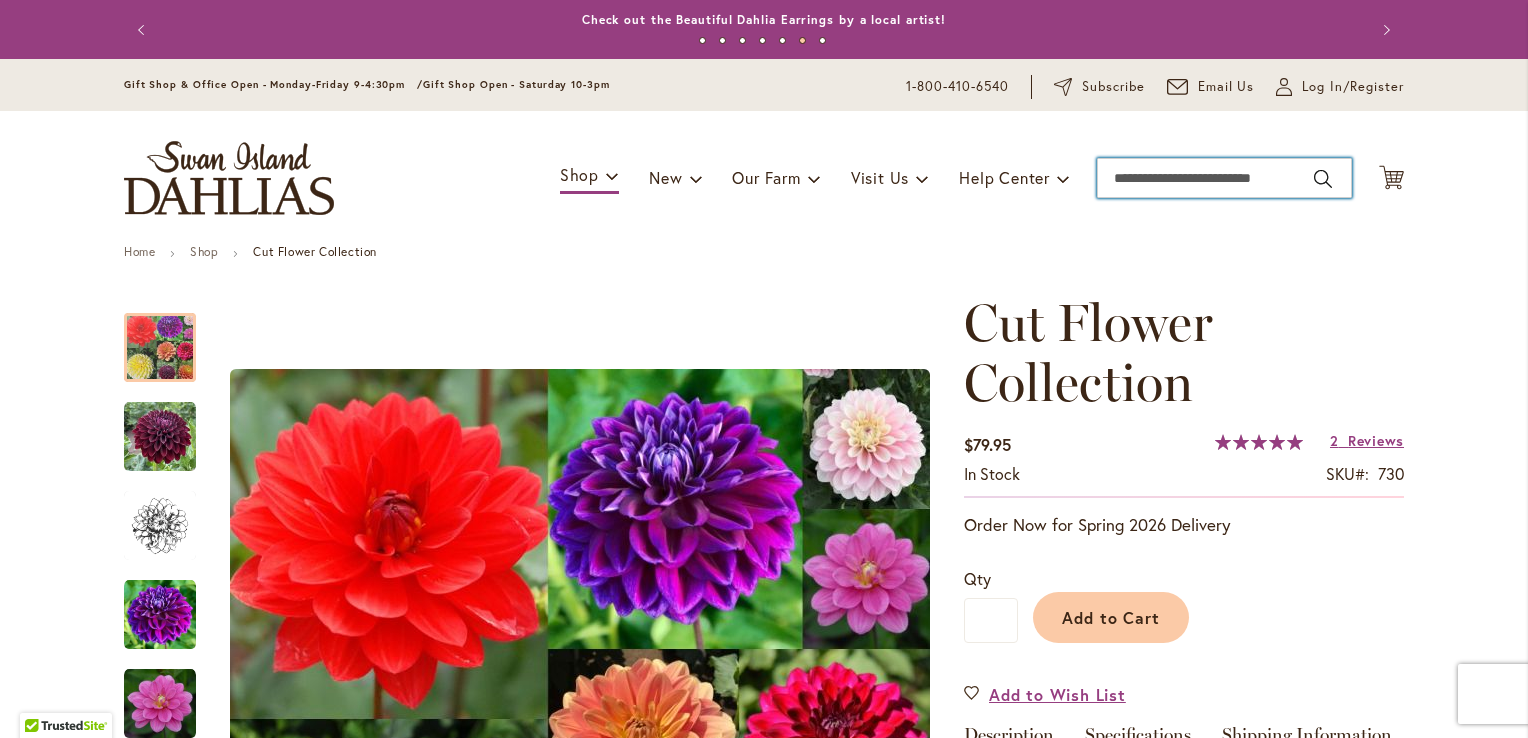 click on "Search" at bounding box center [1224, 178] 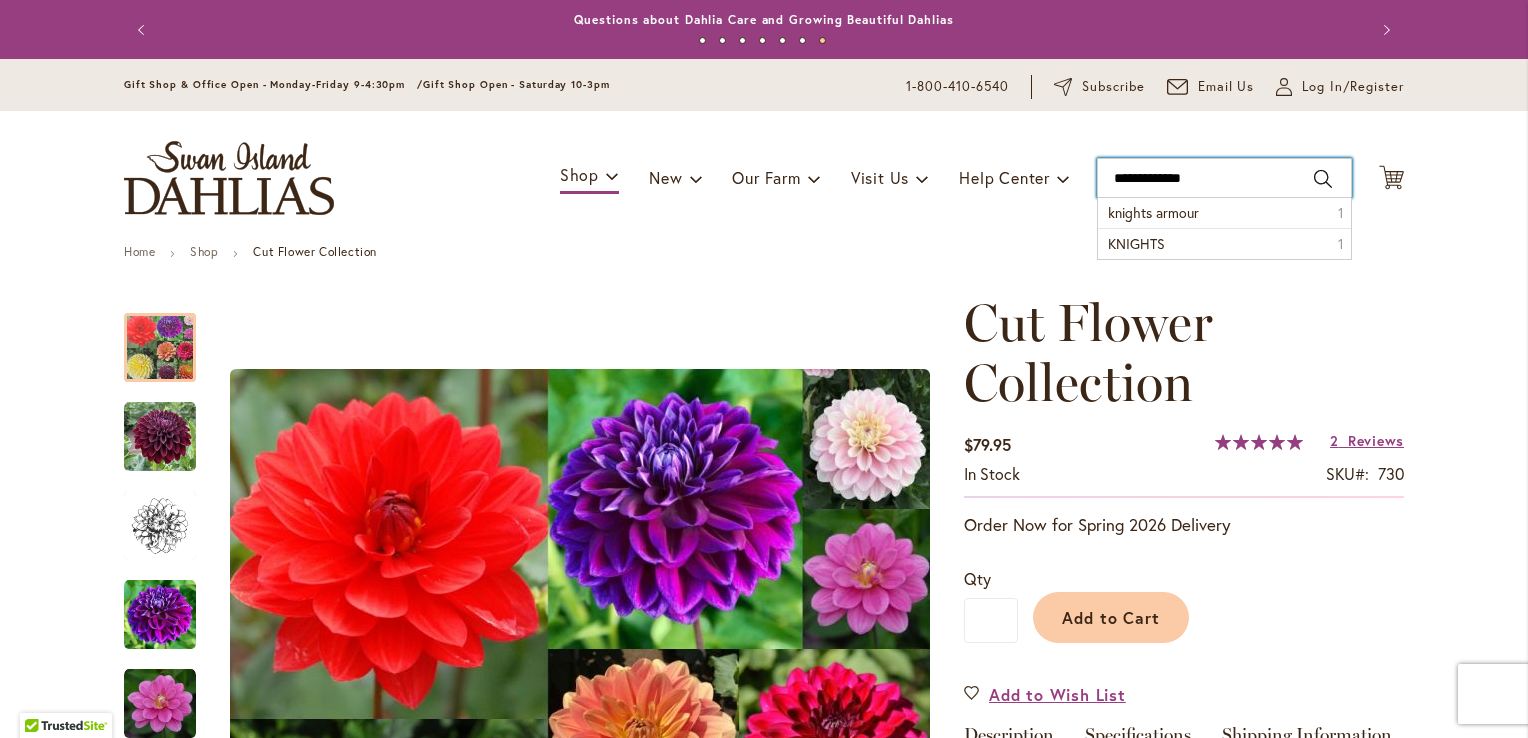 type on "**********" 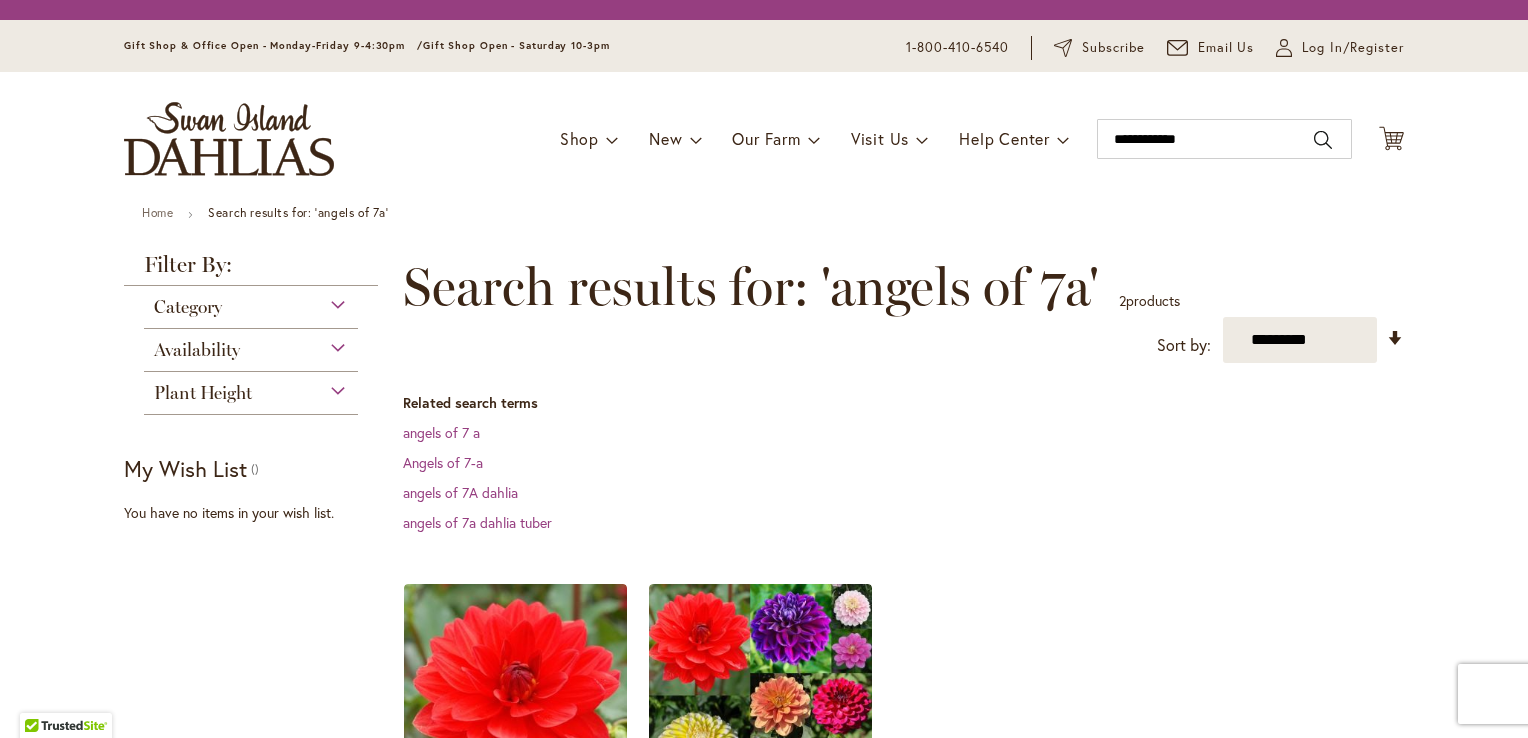 scroll, scrollTop: 0, scrollLeft: 0, axis: both 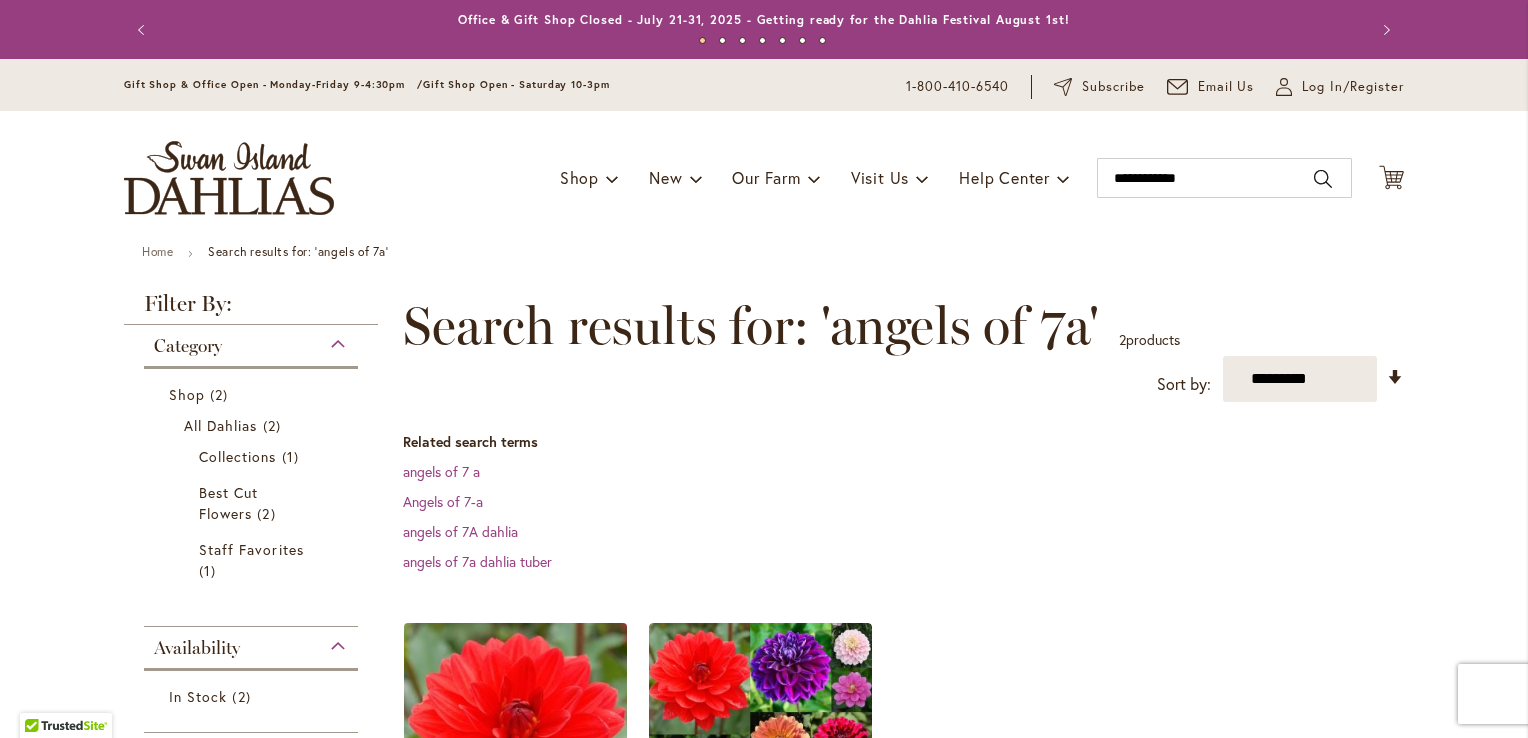 click at bounding box center [516, 735] 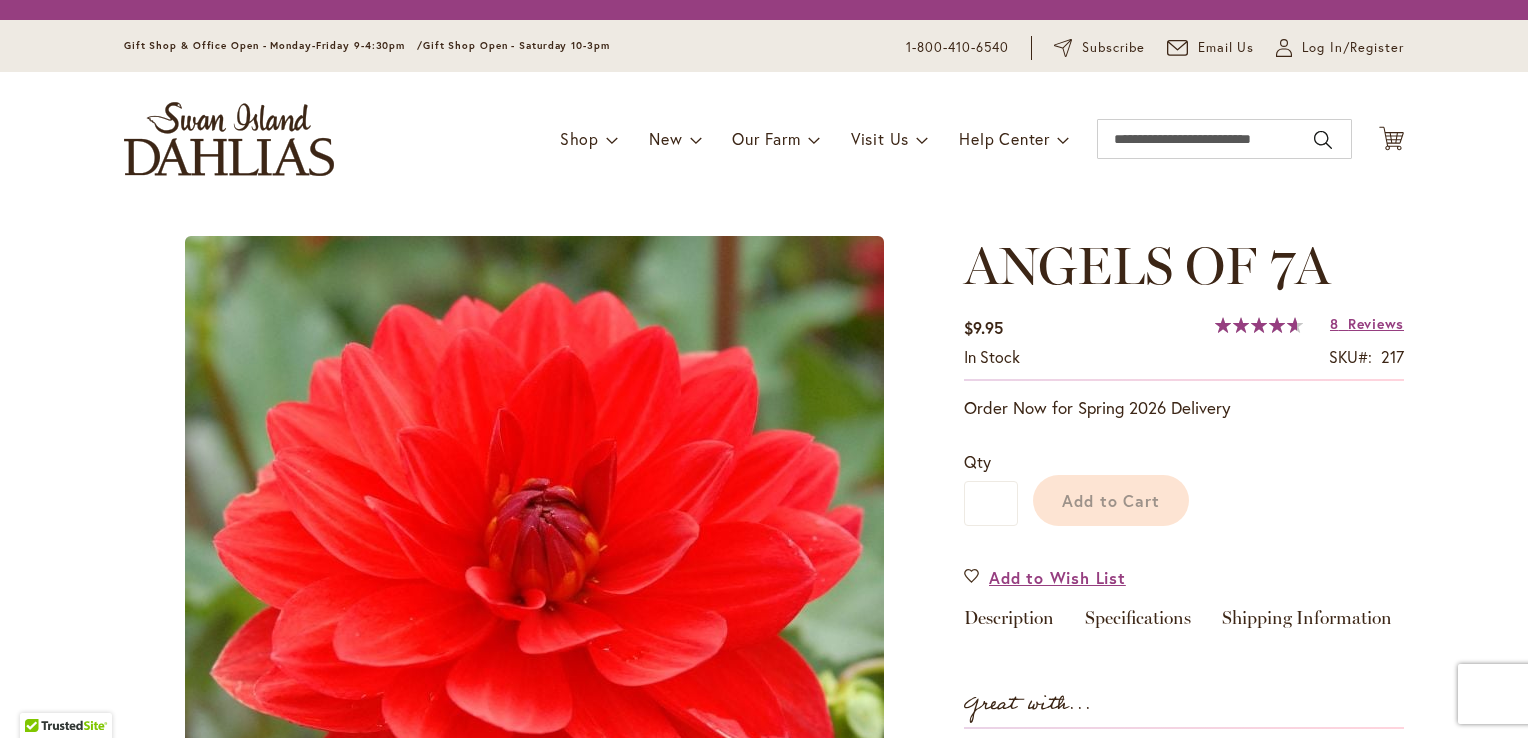 scroll, scrollTop: 0, scrollLeft: 0, axis: both 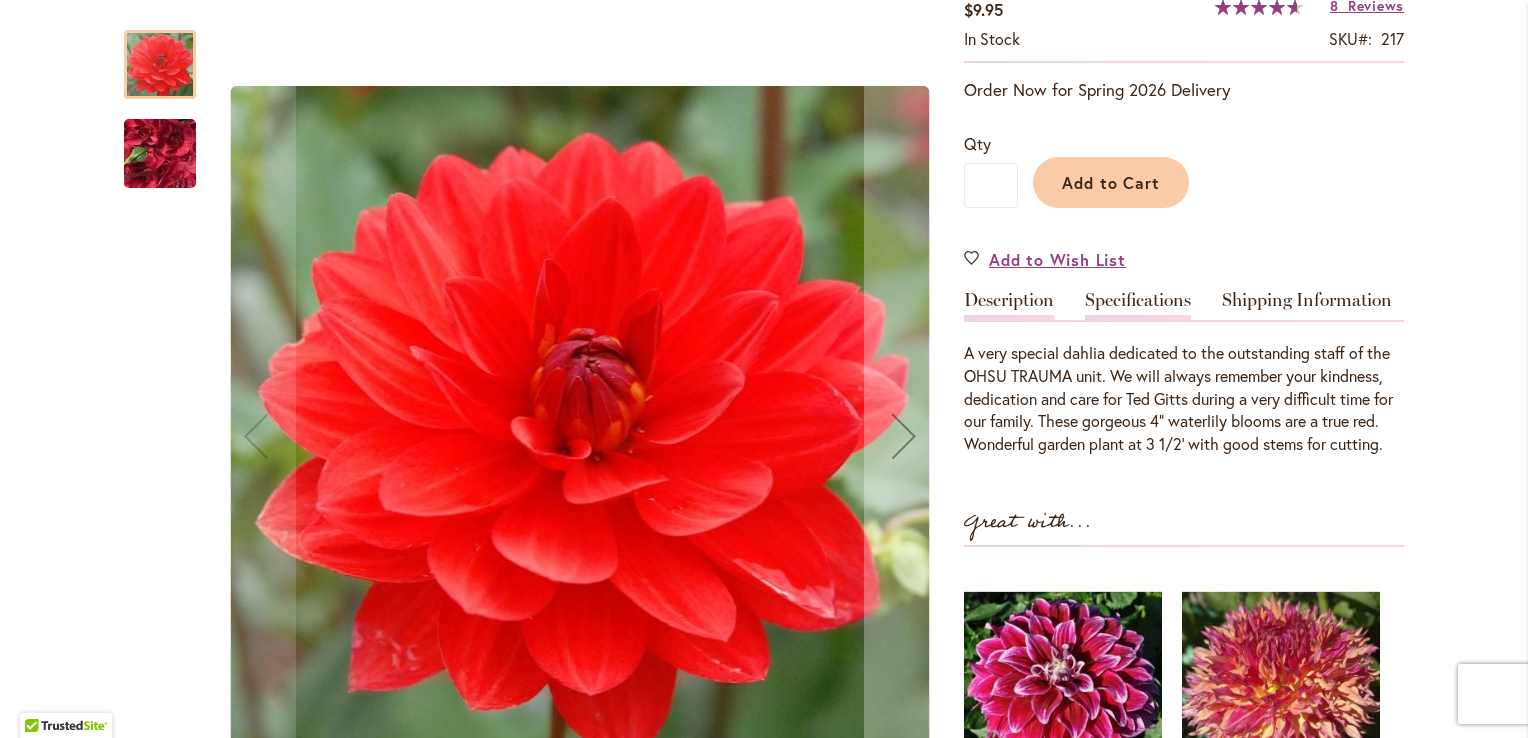click on "Specifications" at bounding box center (1138, 305) 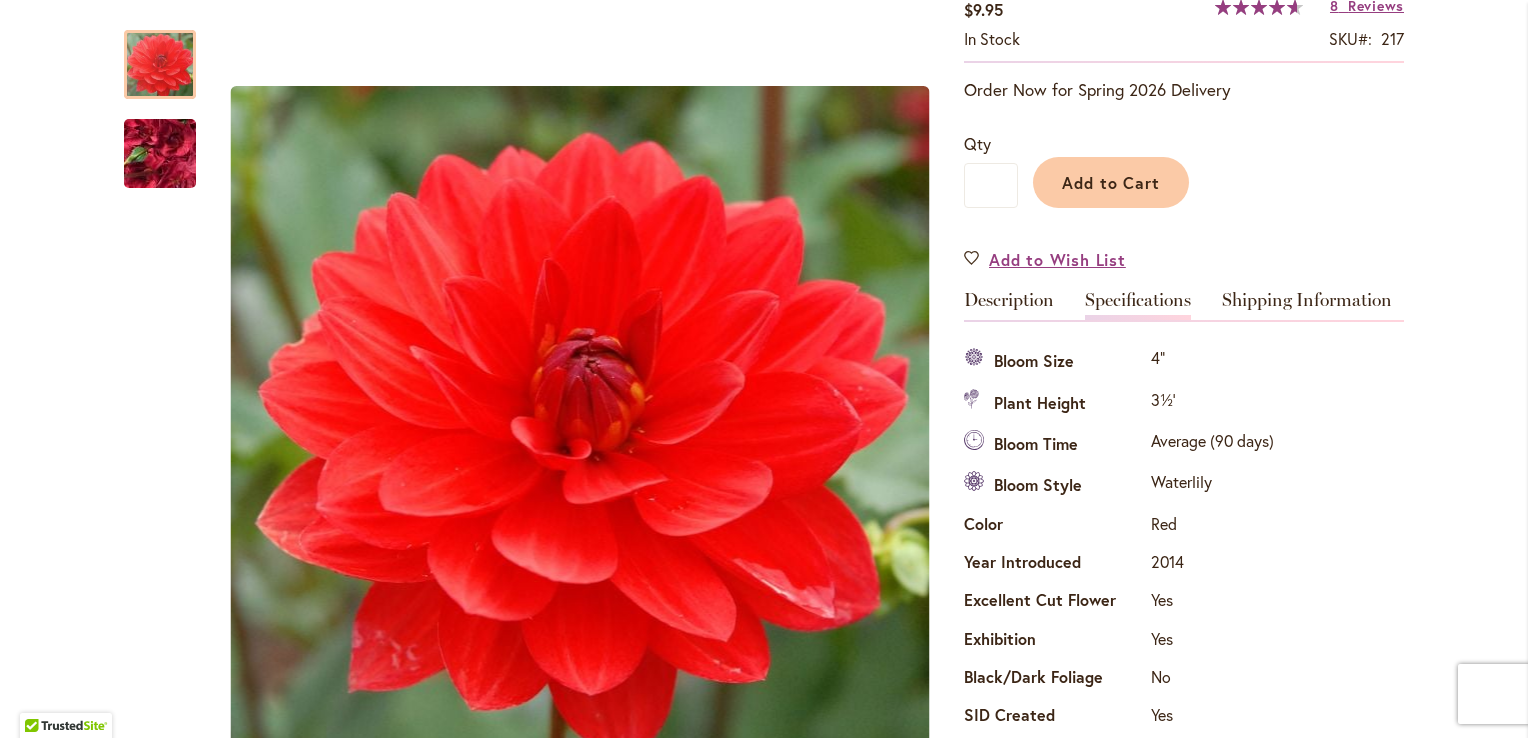 scroll, scrollTop: 0, scrollLeft: 0, axis: both 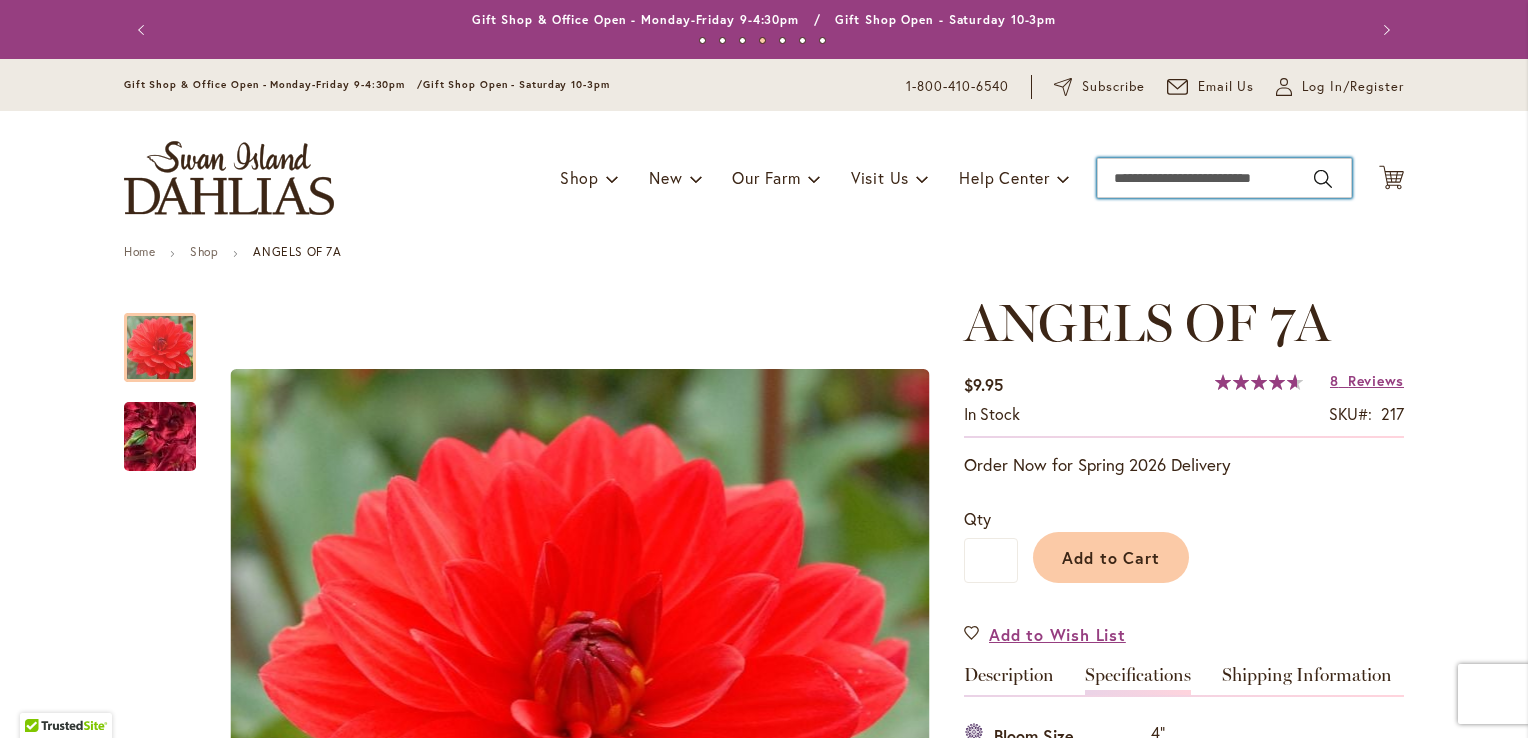 click on "Search" at bounding box center [1224, 178] 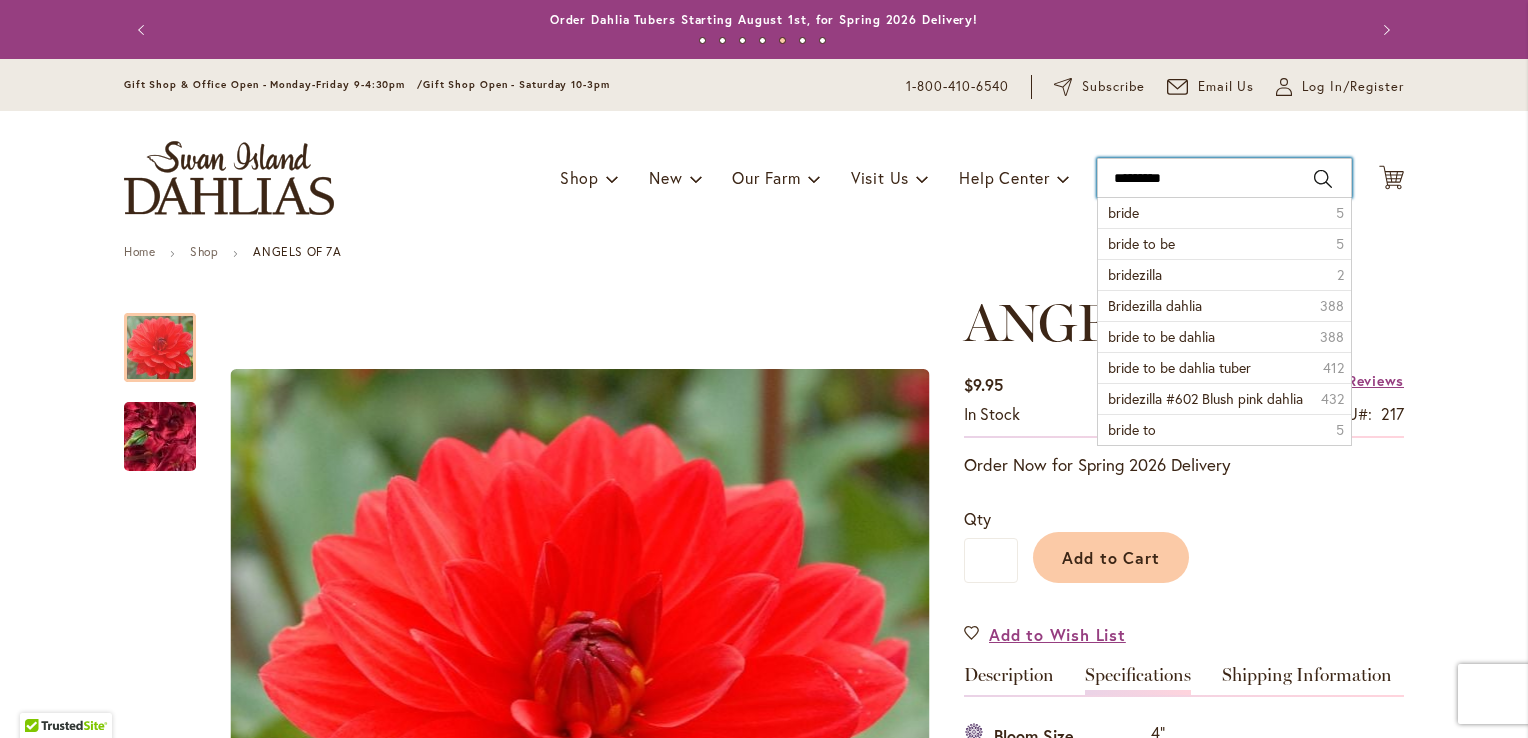 type on "**********" 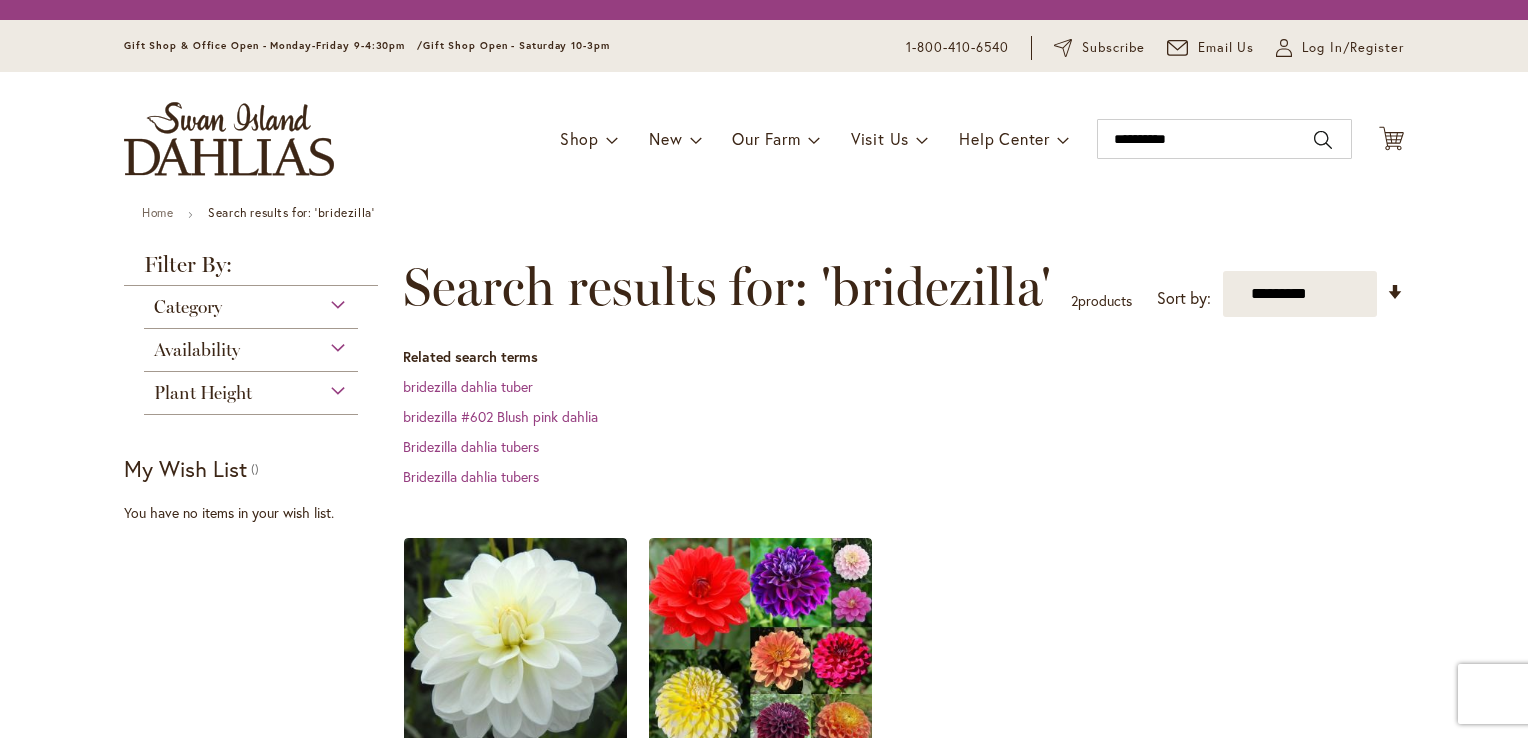 scroll, scrollTop: 0, scrollLeft: 0, axis: both 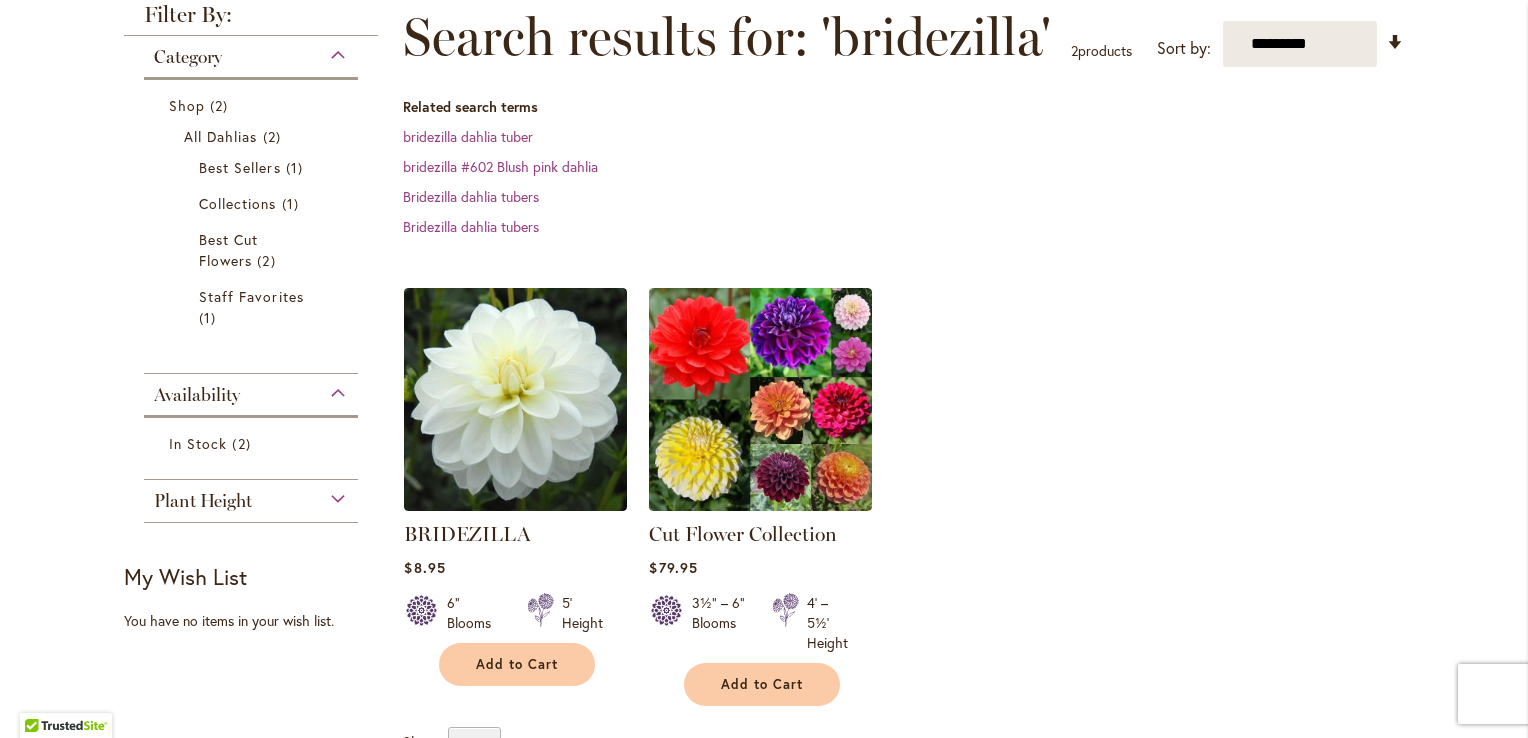 click on "Category
Shop
2
items
All Dahlias
2
items
Best Sellers
1
item
1" at bounding box center (251, 279) 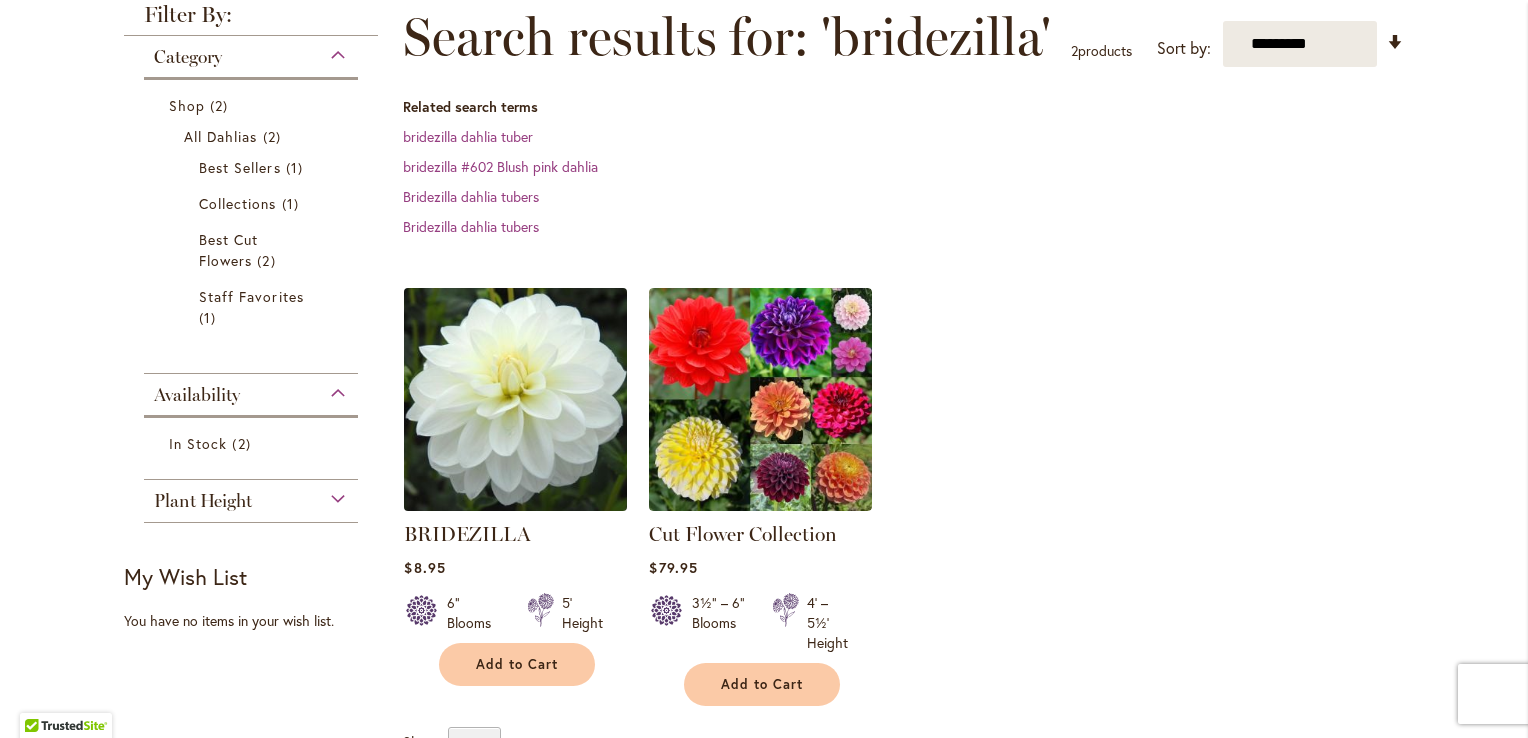 click at bounding box center (516, 399) 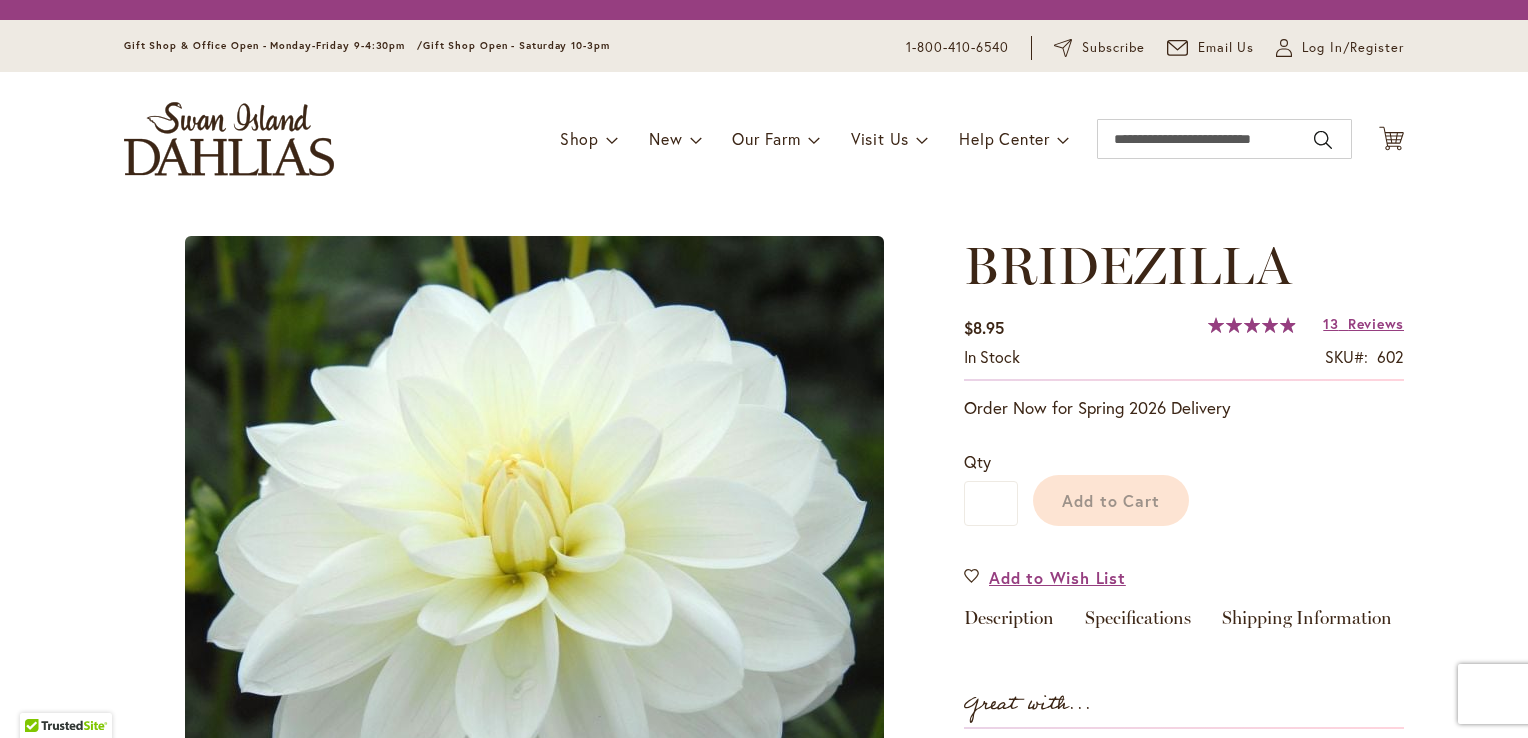 scroll, scrollTop: 0, scrollLeft: 0, axis: both 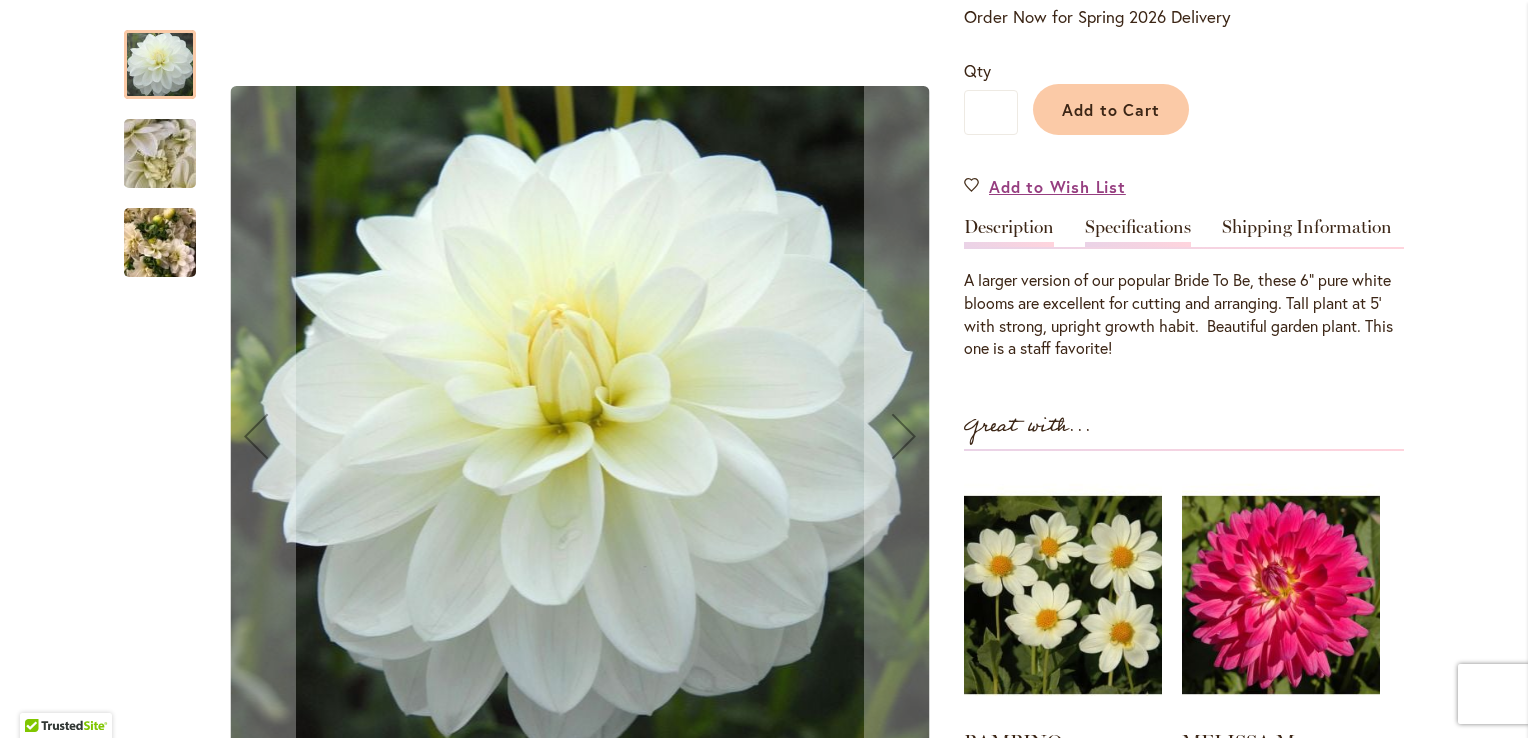click on "Specifications" at bounding box center (1138, 232) 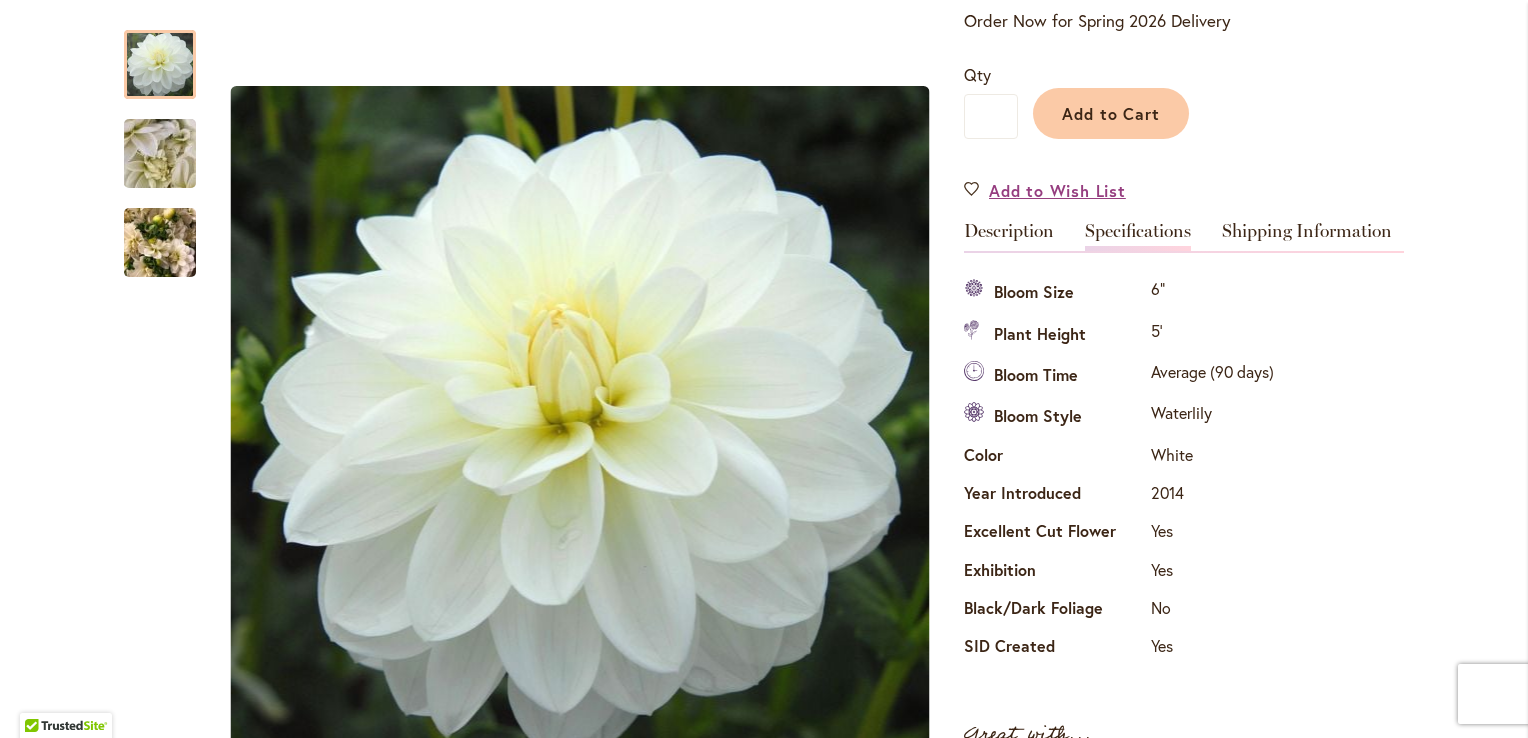 scroll, scrollTop: 0, scrollLeft: 0, axis: both 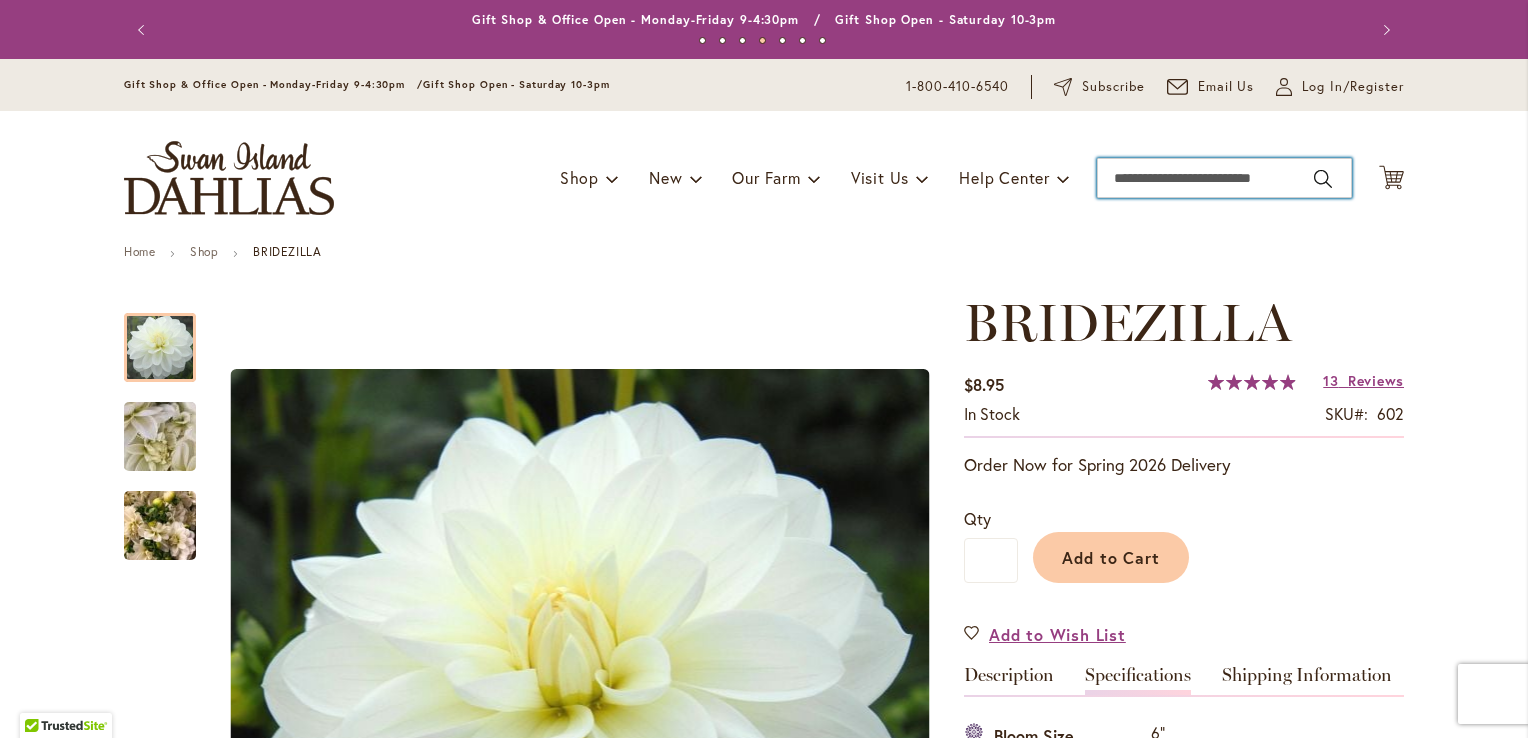 click on "Search" at bounding box center [1224, 178] 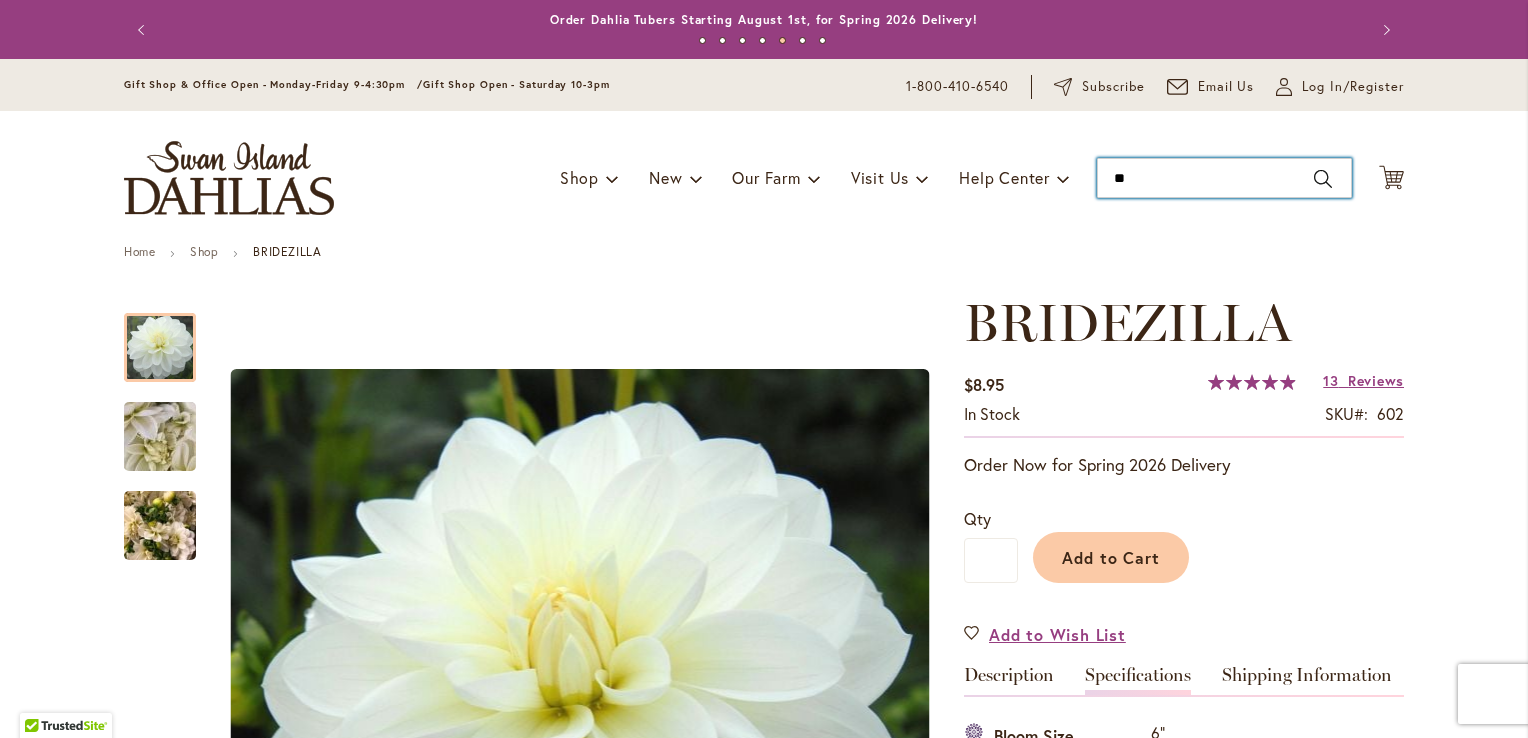 type on "*" 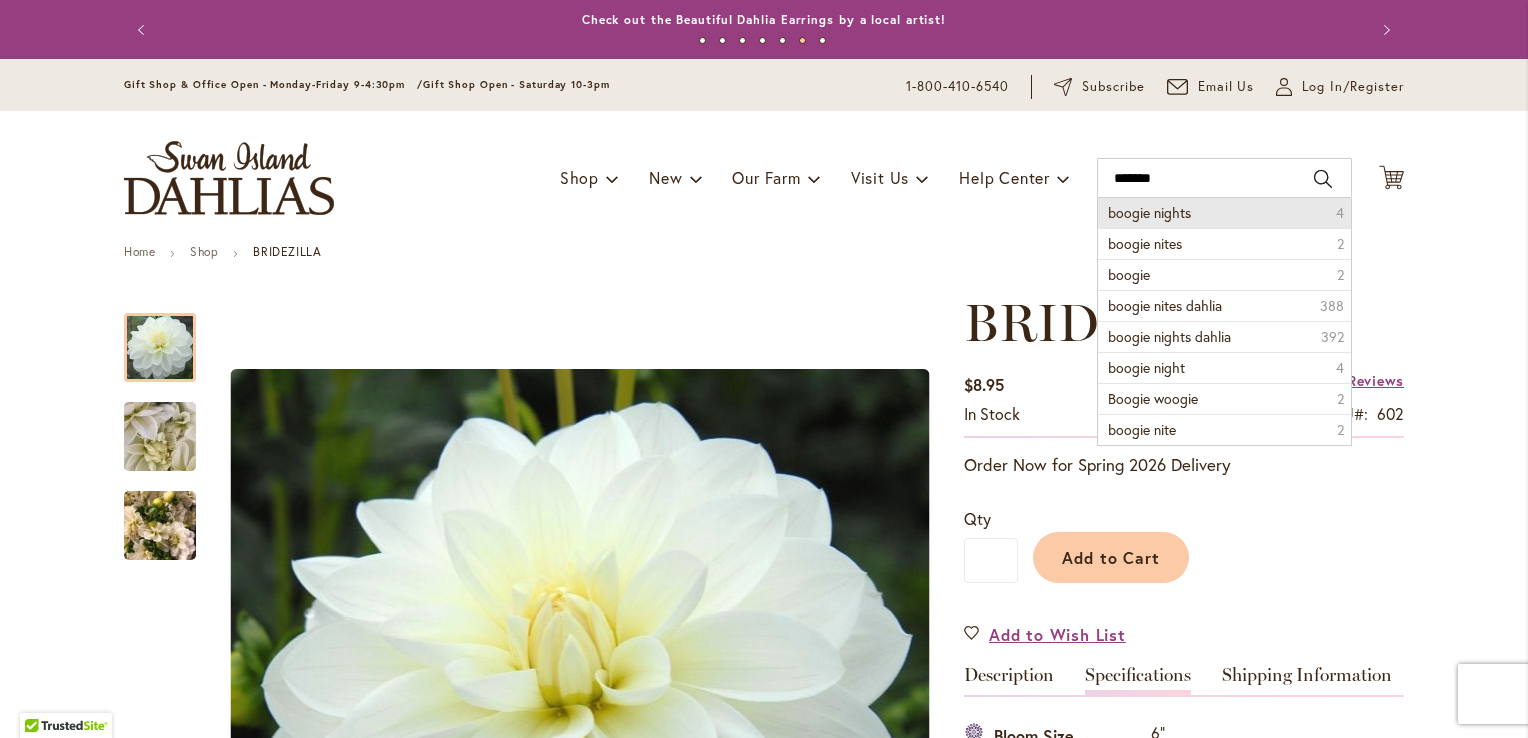 click on "boogie nights" at bounding box center (1149, 212) 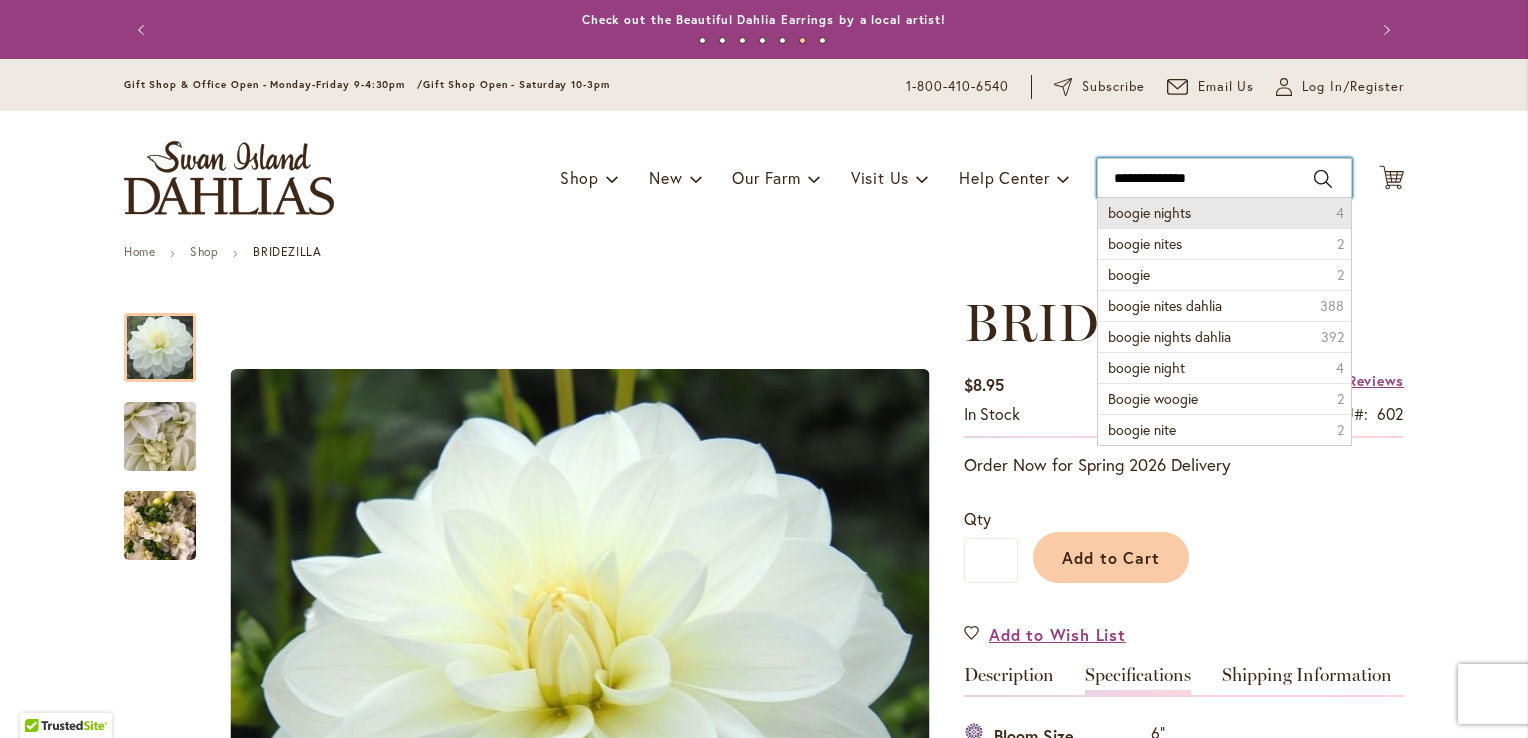 type on "**********" 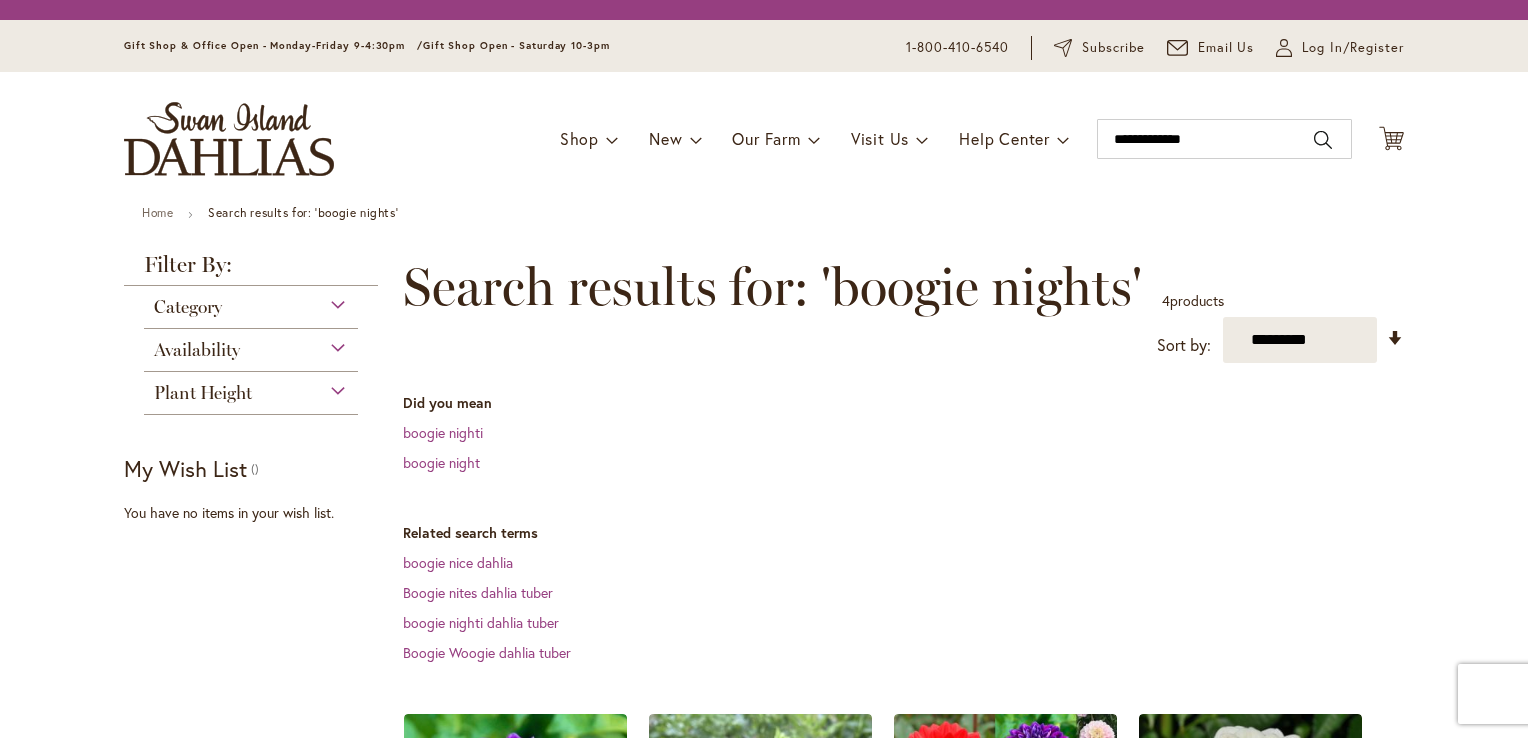 scroll, scrollTop: 0, scrollLeft: 0, axis: both 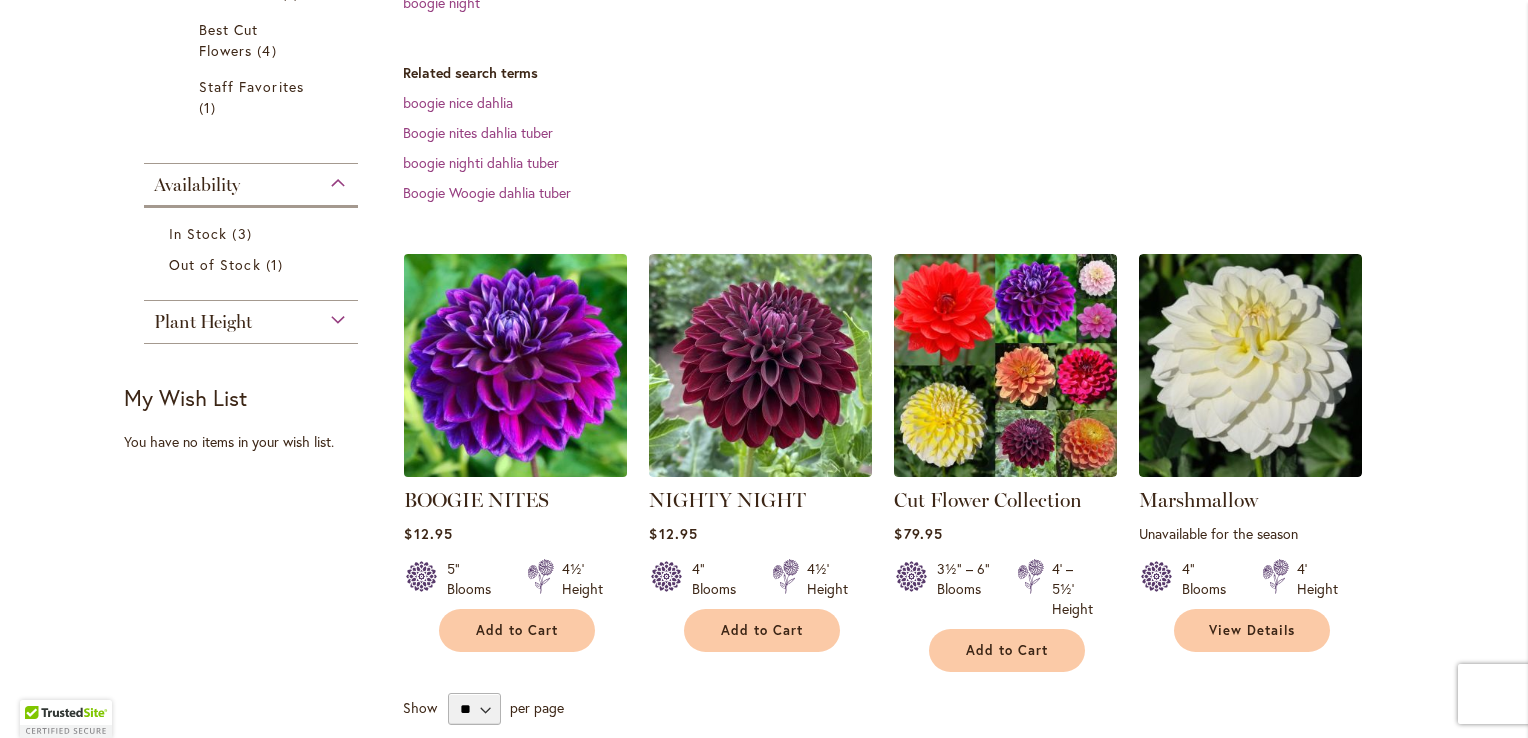 click at bounding box center [516, 366] 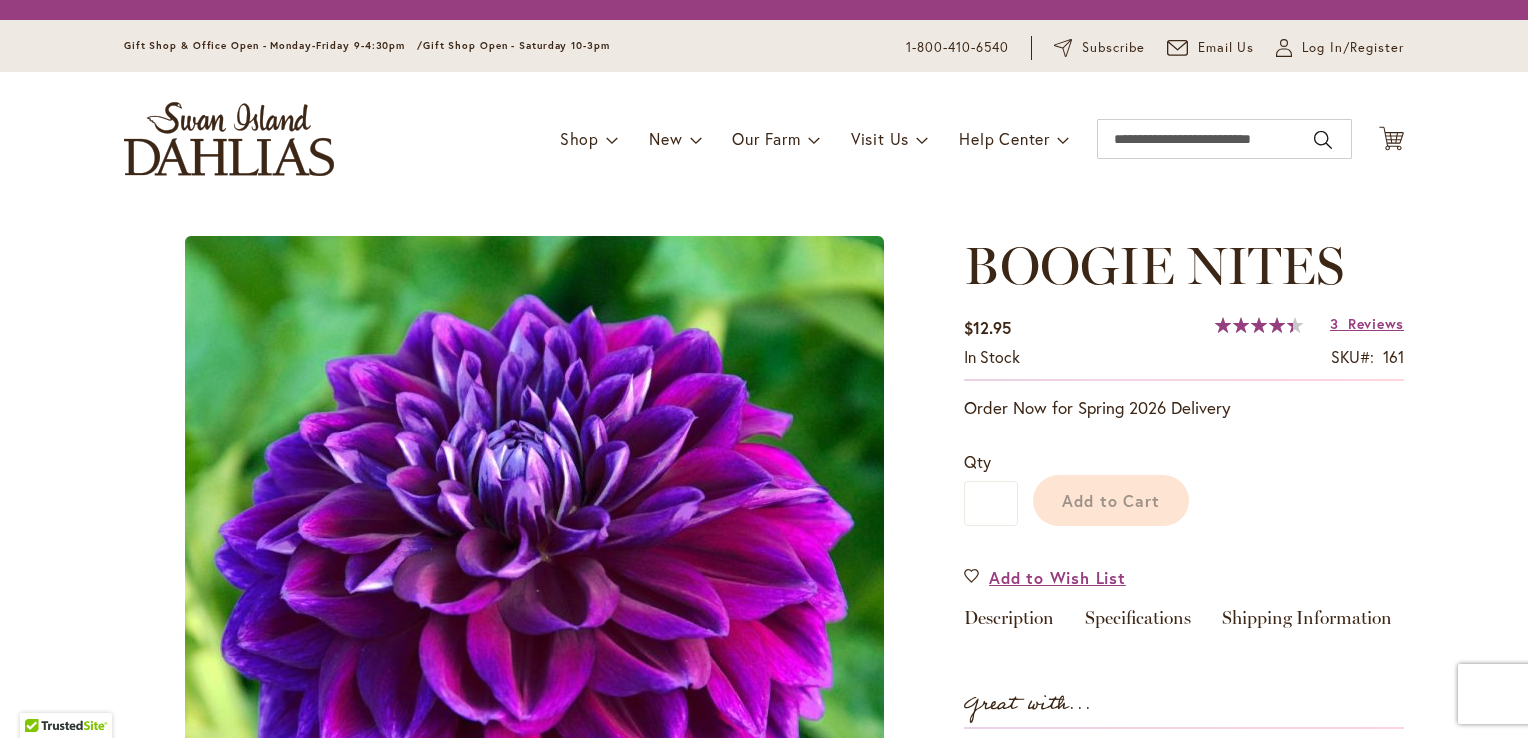 scroll, scrollTop: 0, scrollLeft: 0, axis: both 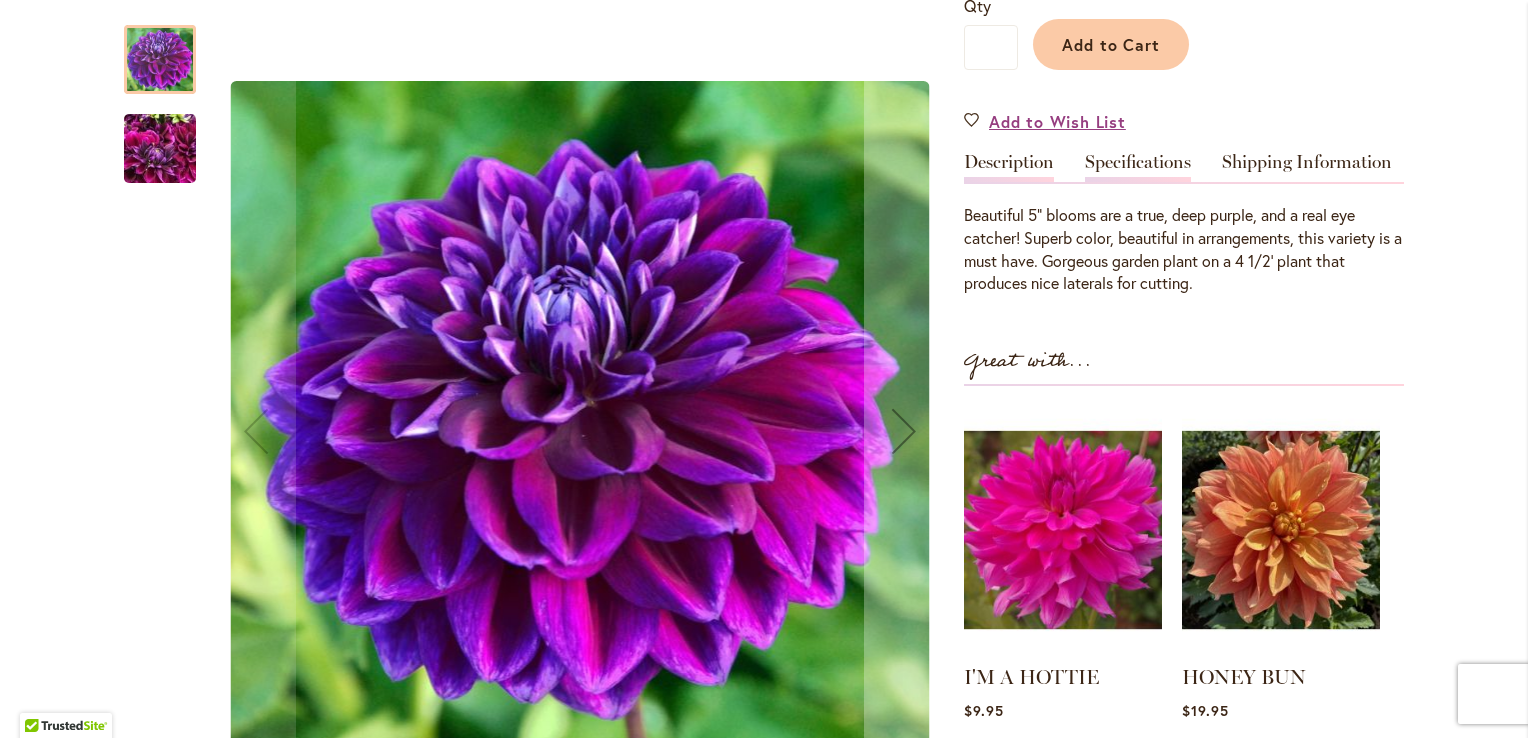 click on "Specifications" at bounding box center [1138, 167] 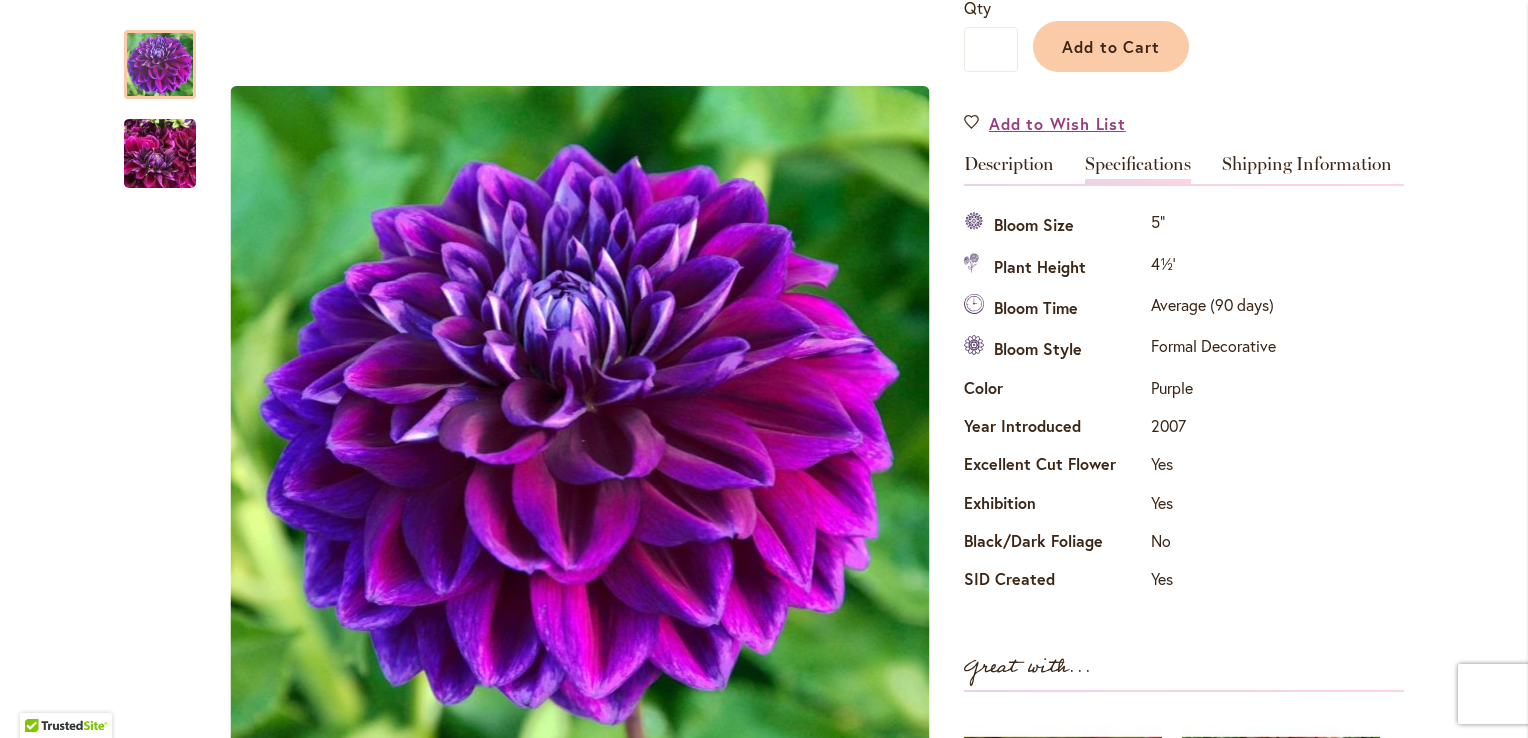 scroll, scrollTop: 0, scrollLeft: 0, axis: both 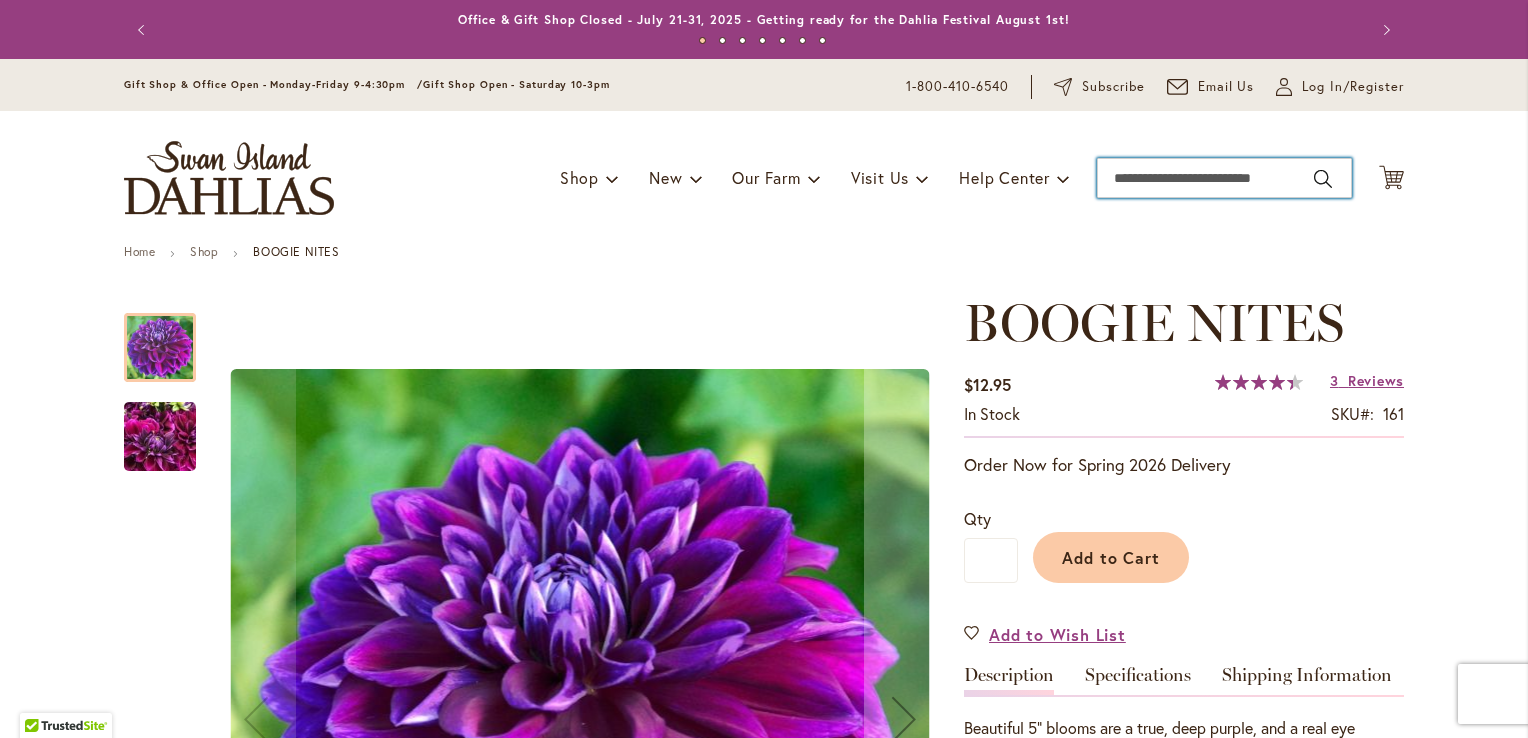 click on "Search" at bounding box center [1224, 178] 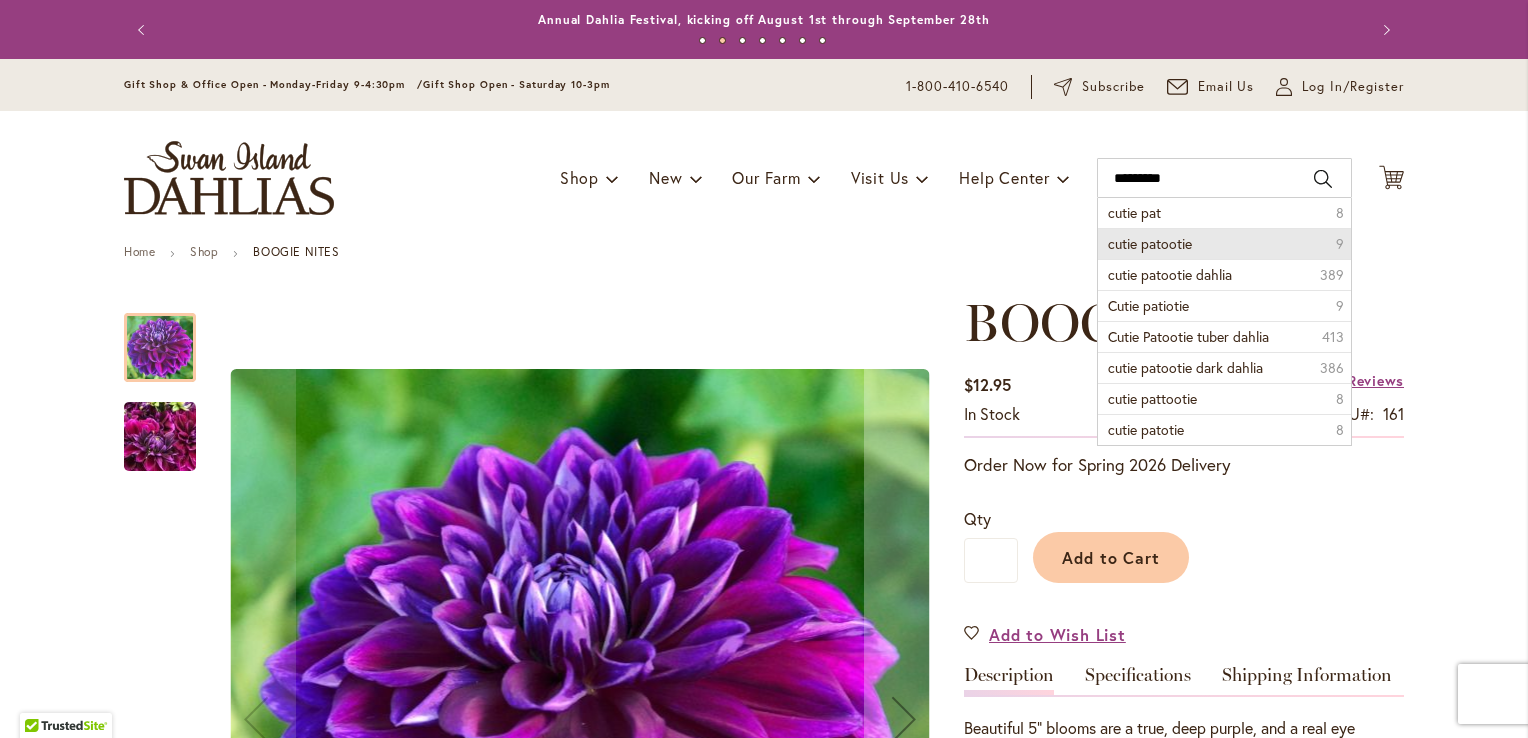 click on "cutie patootie 9" at bounding box center [1224, 243] 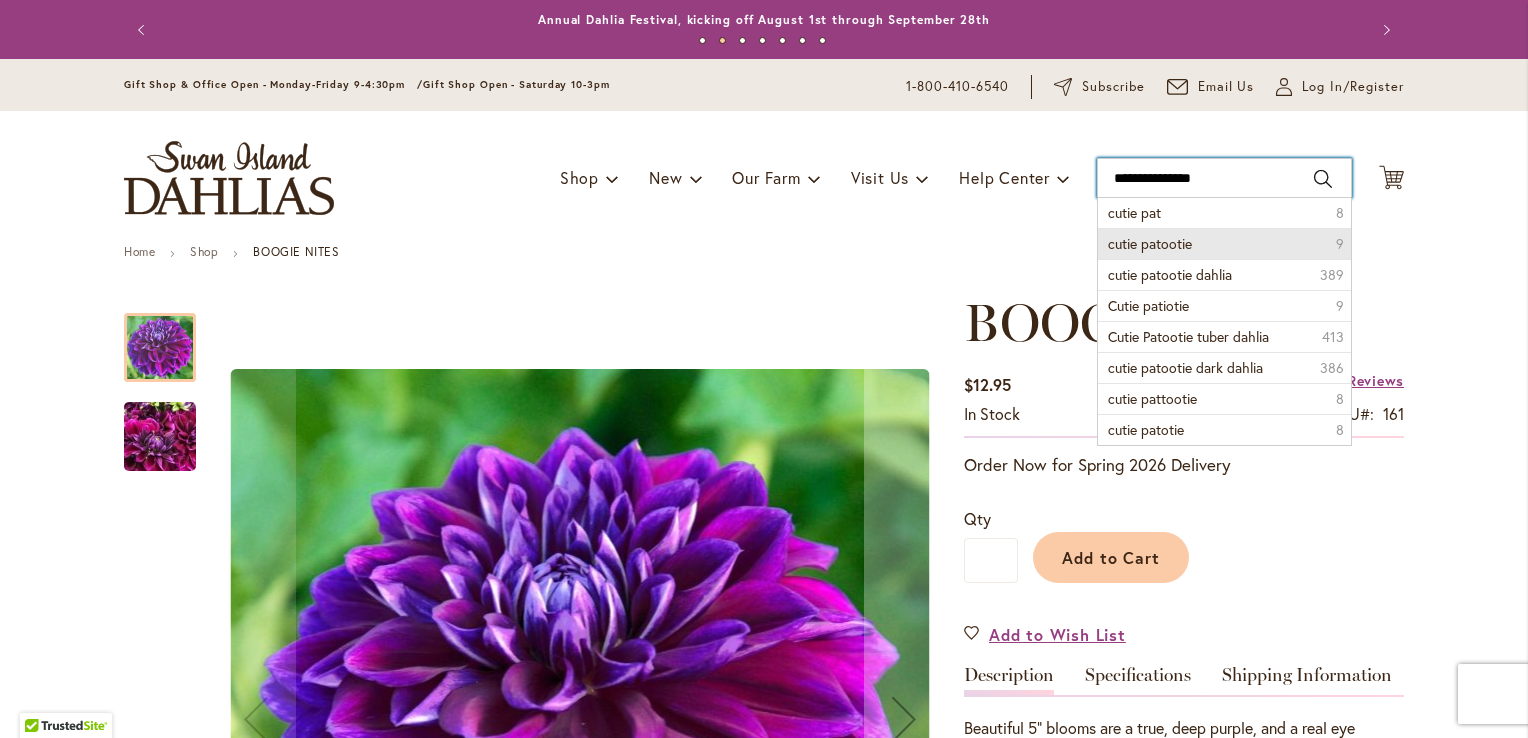 type on "**********" 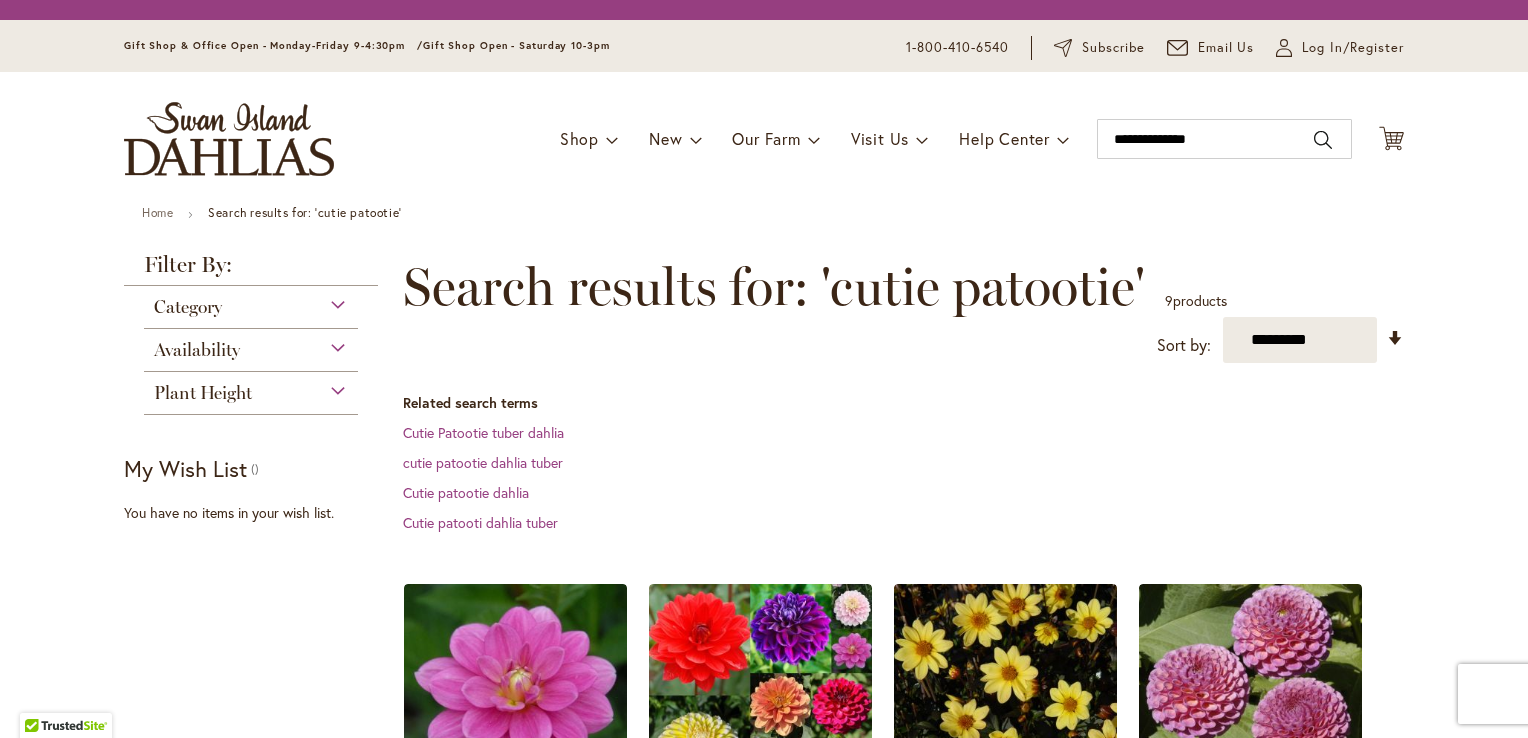scroll, scrollTop: 0, scrollLeft: 0, axis: both 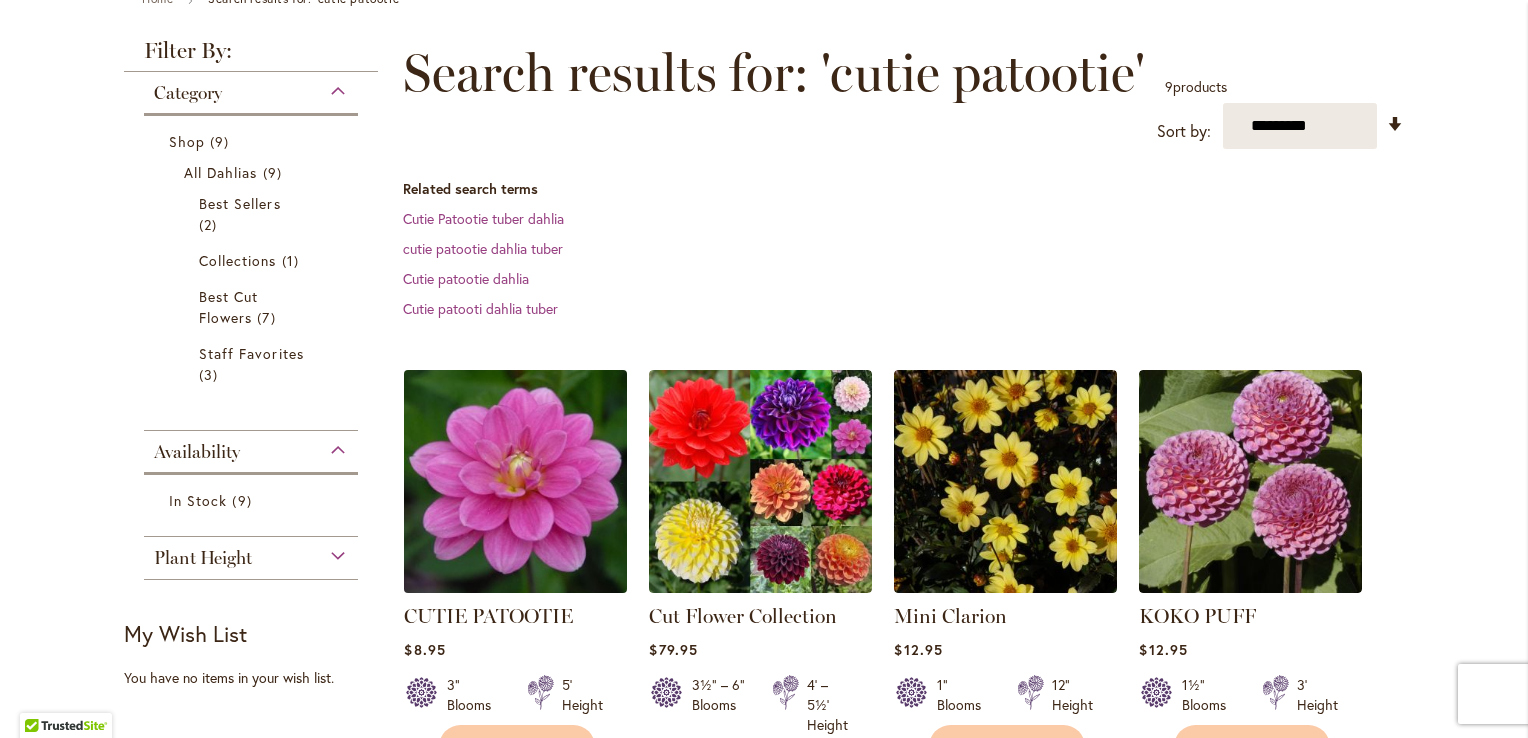 click at bounding box center (516, 482) 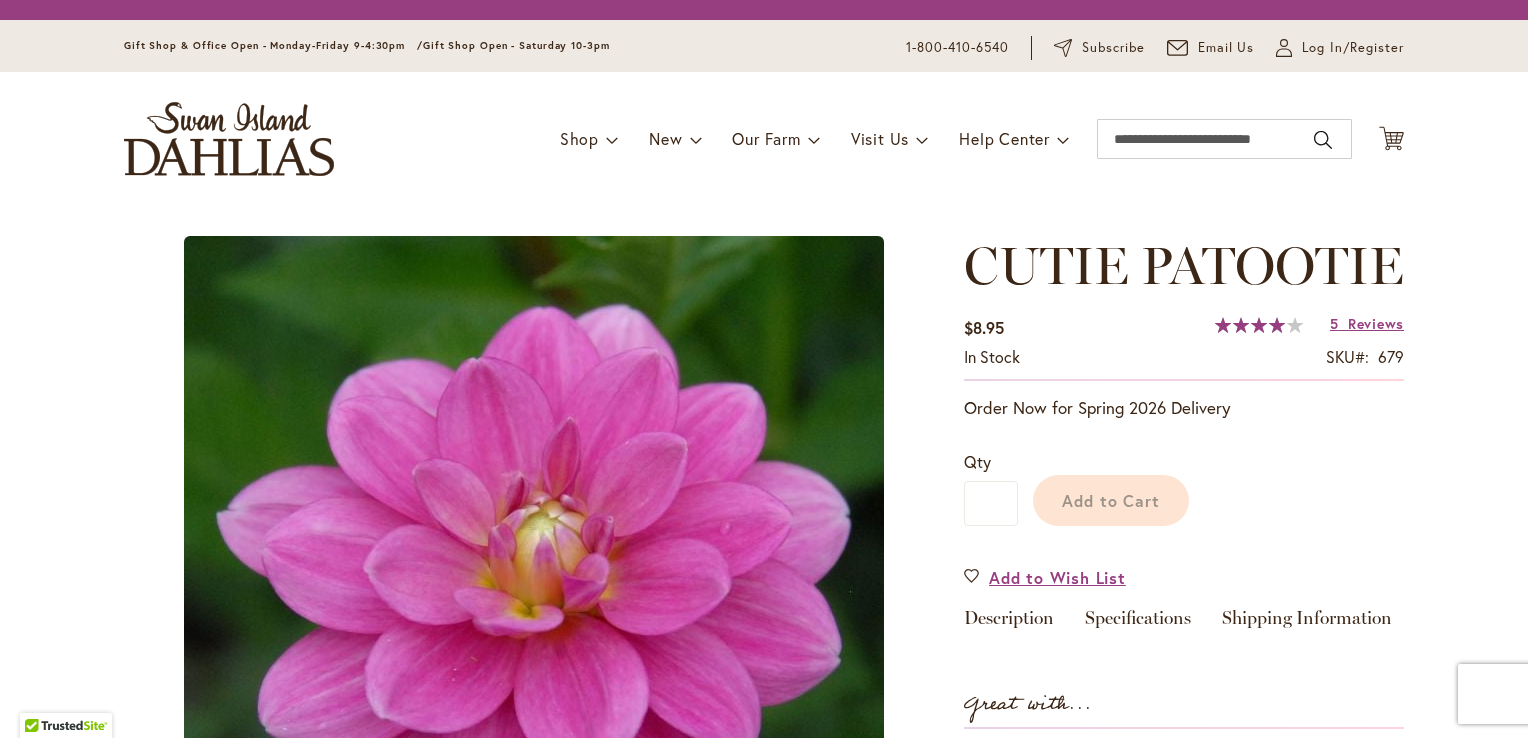 scroll, scrollTop: 0, scrollLeft: 0, axis: both 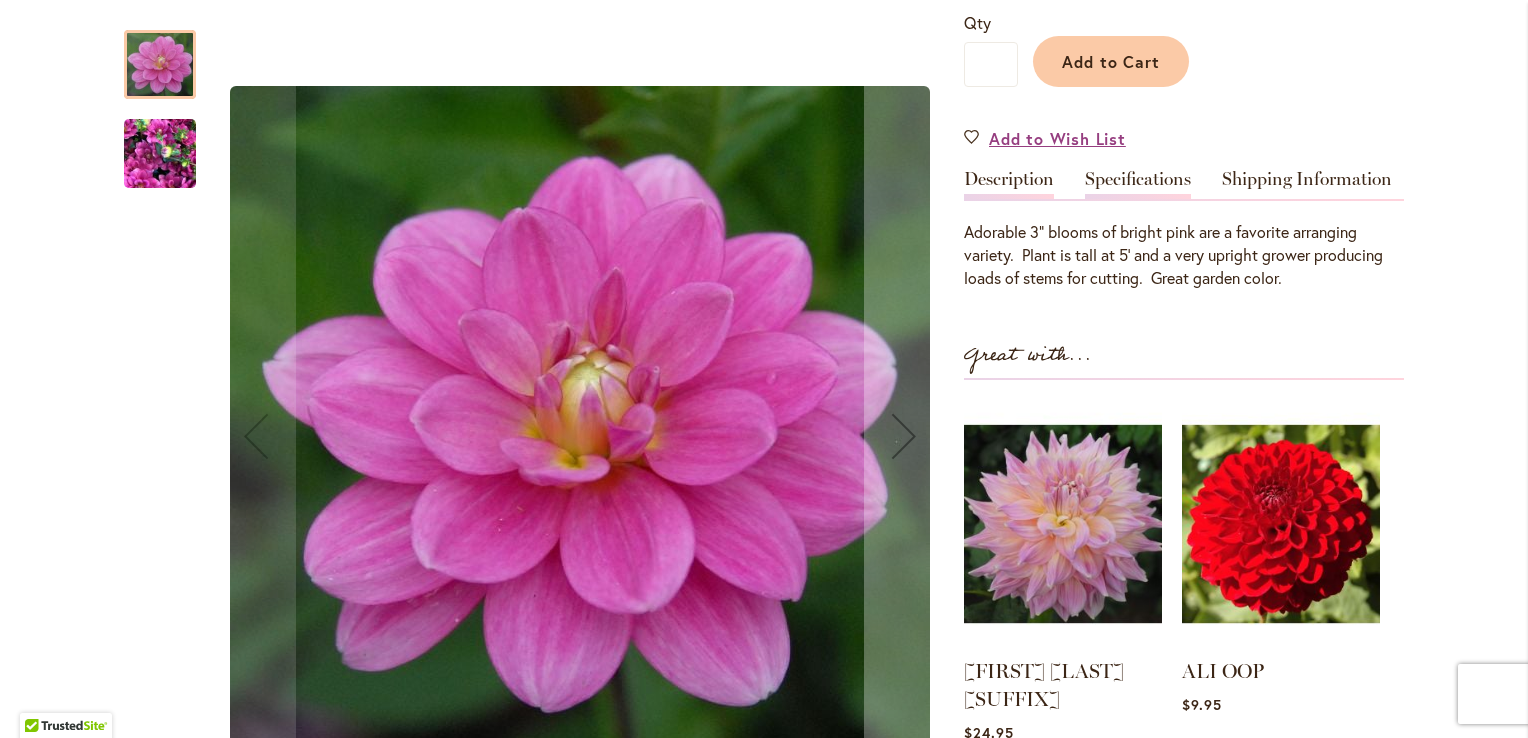 click on "Specifications" at bounding box center (1138, 184) 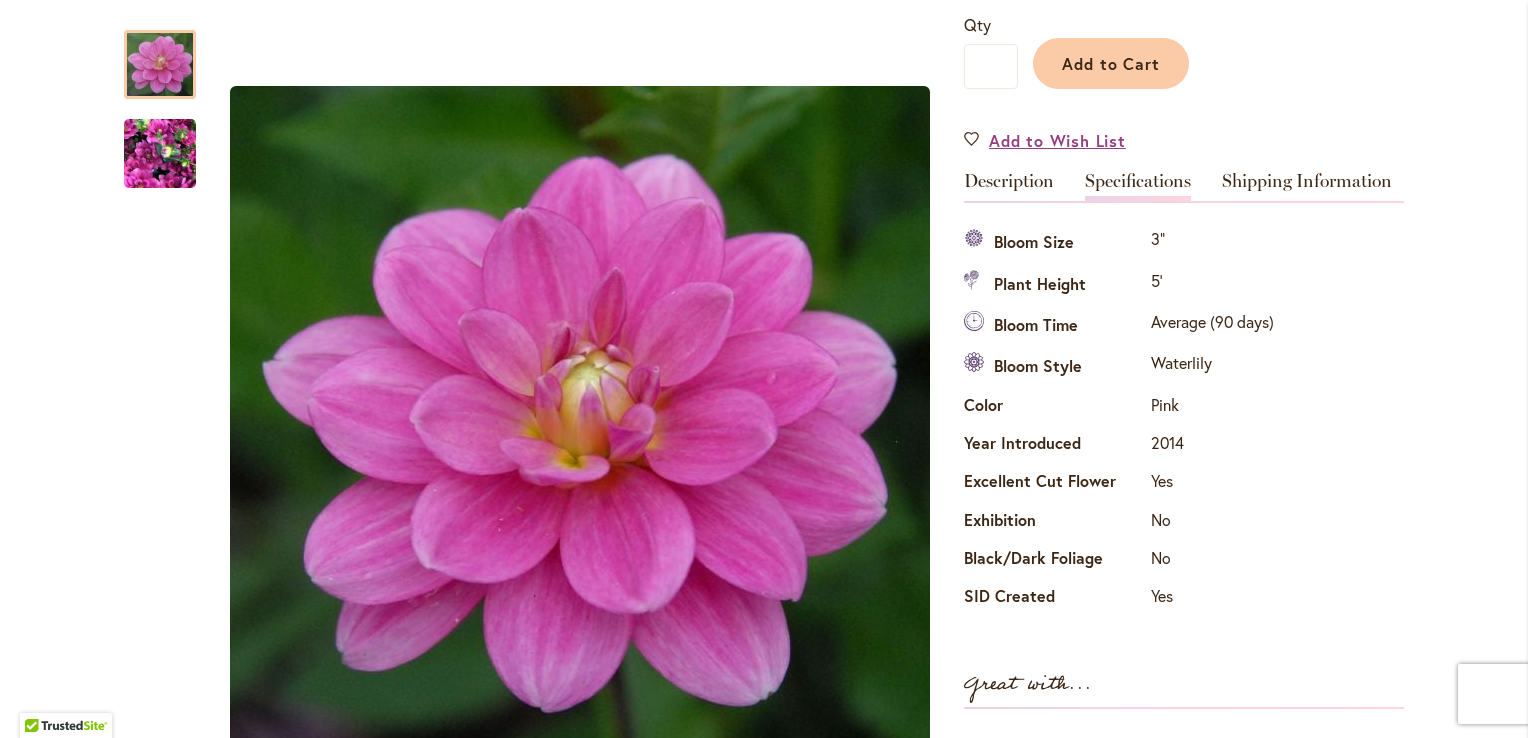 scroll, scrollTop: 0, scrollLeft: 0, axis: both 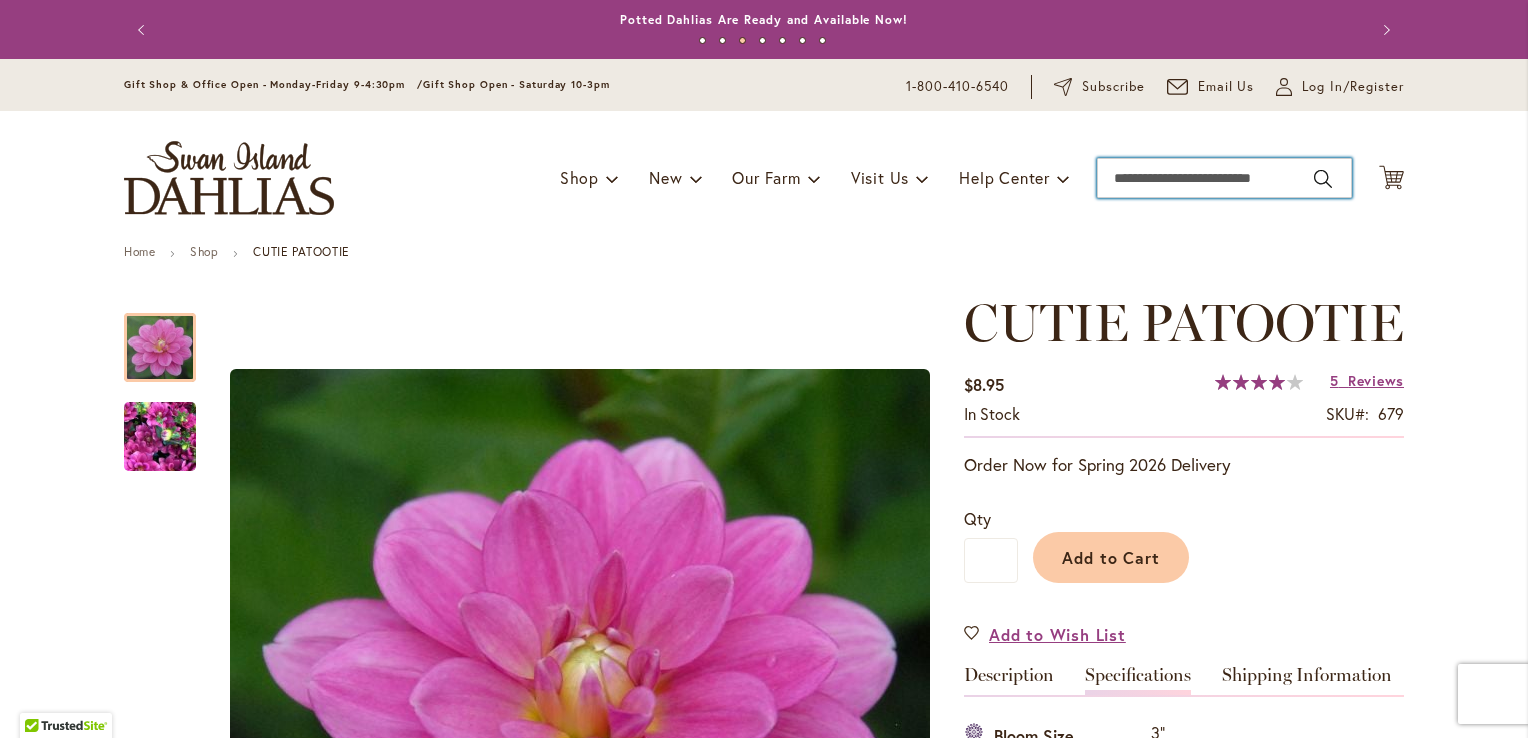 click on "Search" at bounding box center [1224, 178] 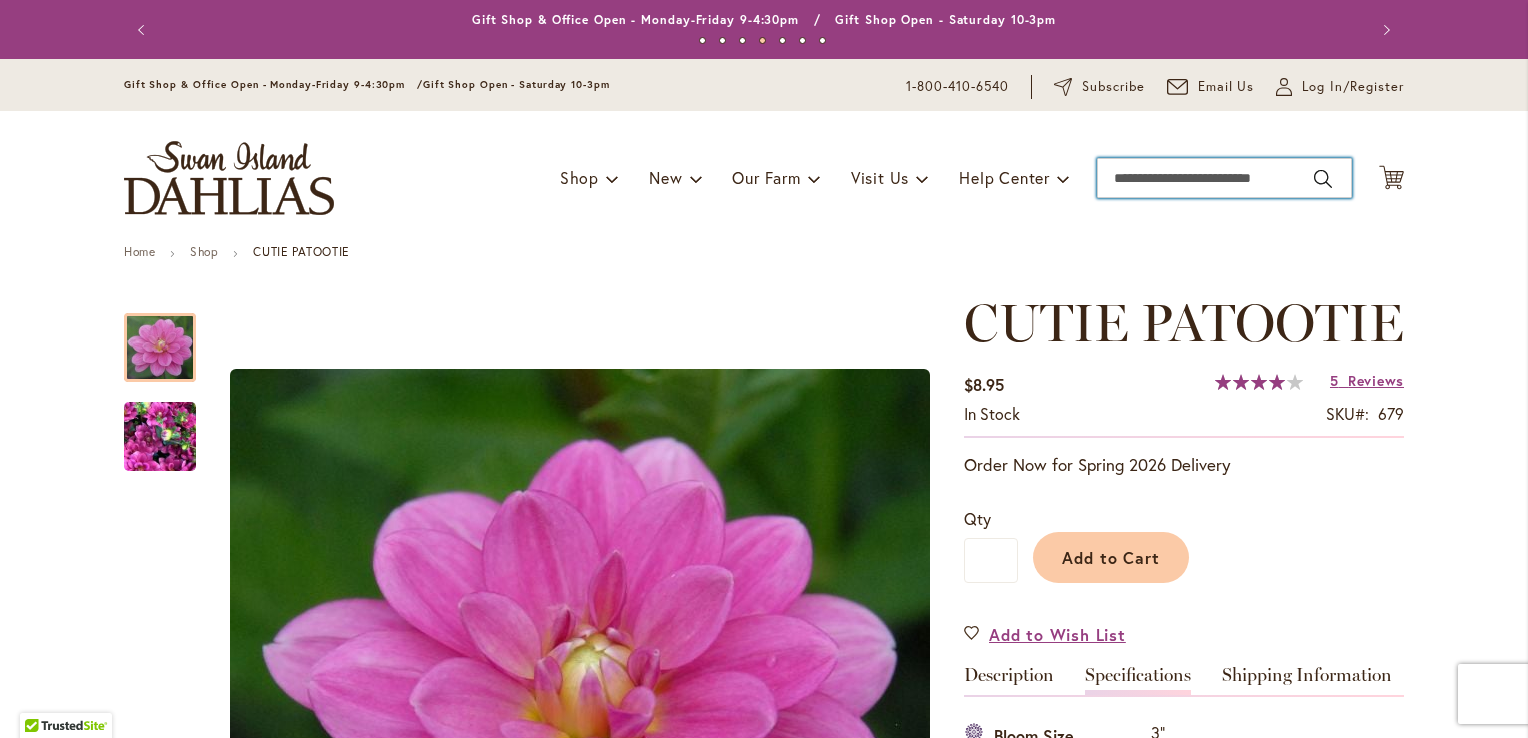 click on "Search" at bounding box center (1224, 178) 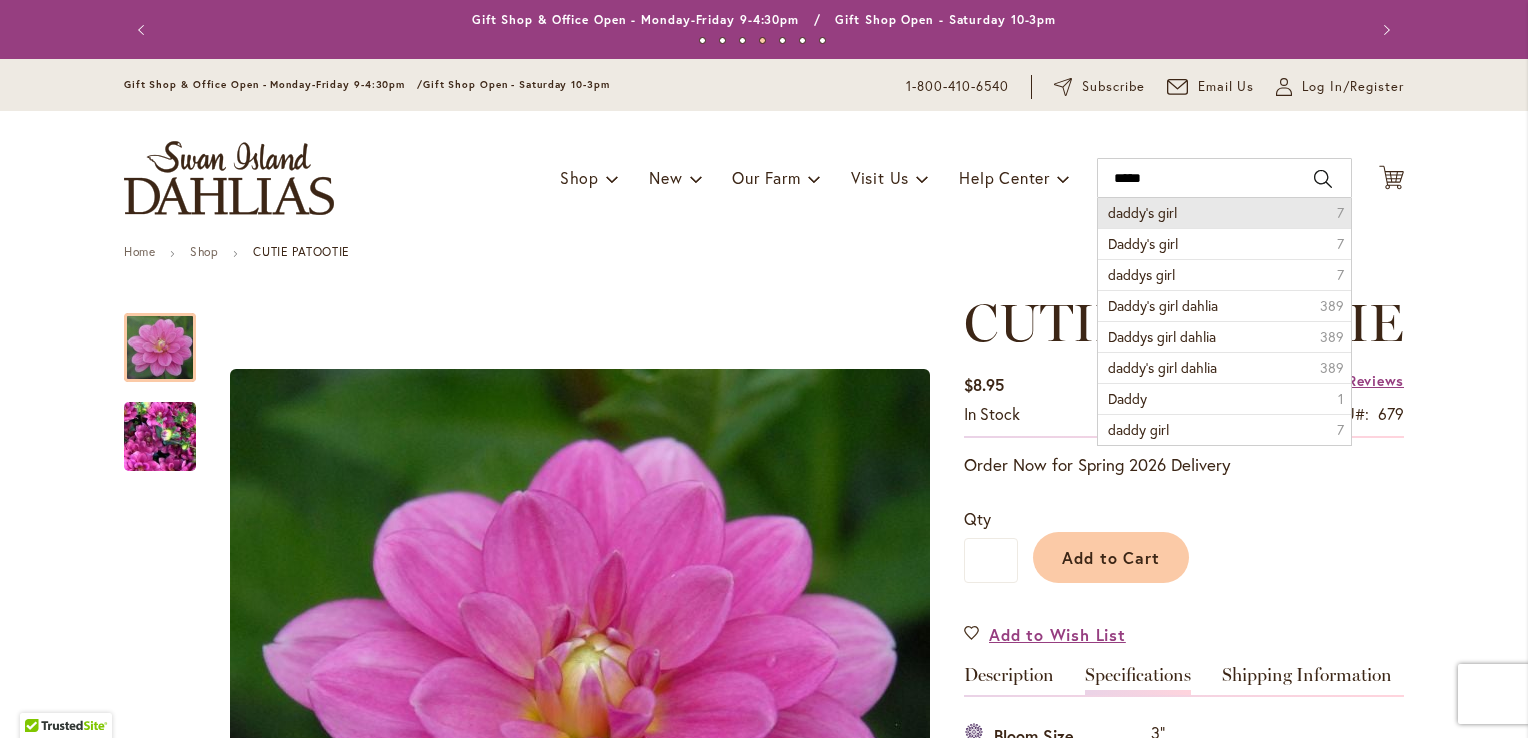 click on "daddy's girl 7" at bounding box center [1224, 213] 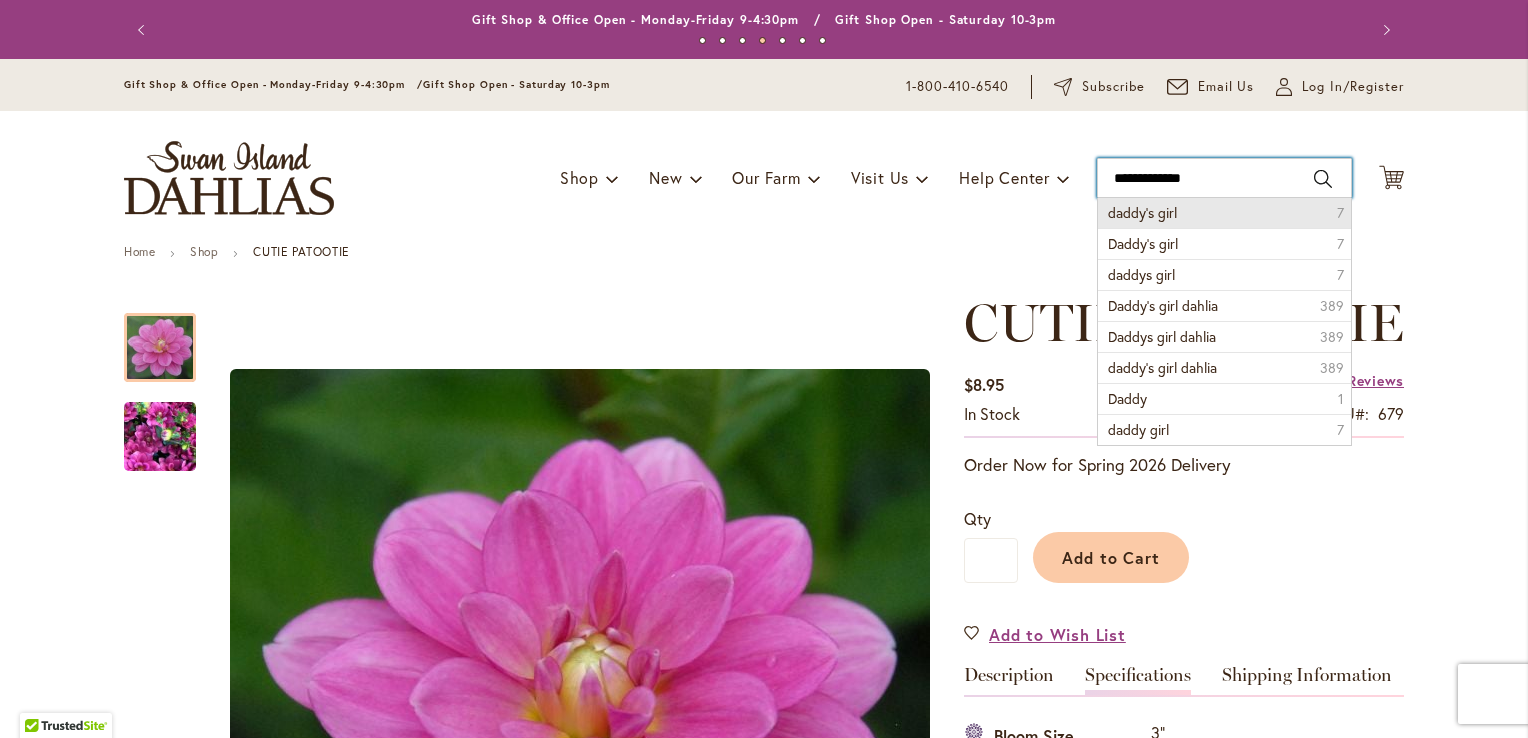 type on "**********" 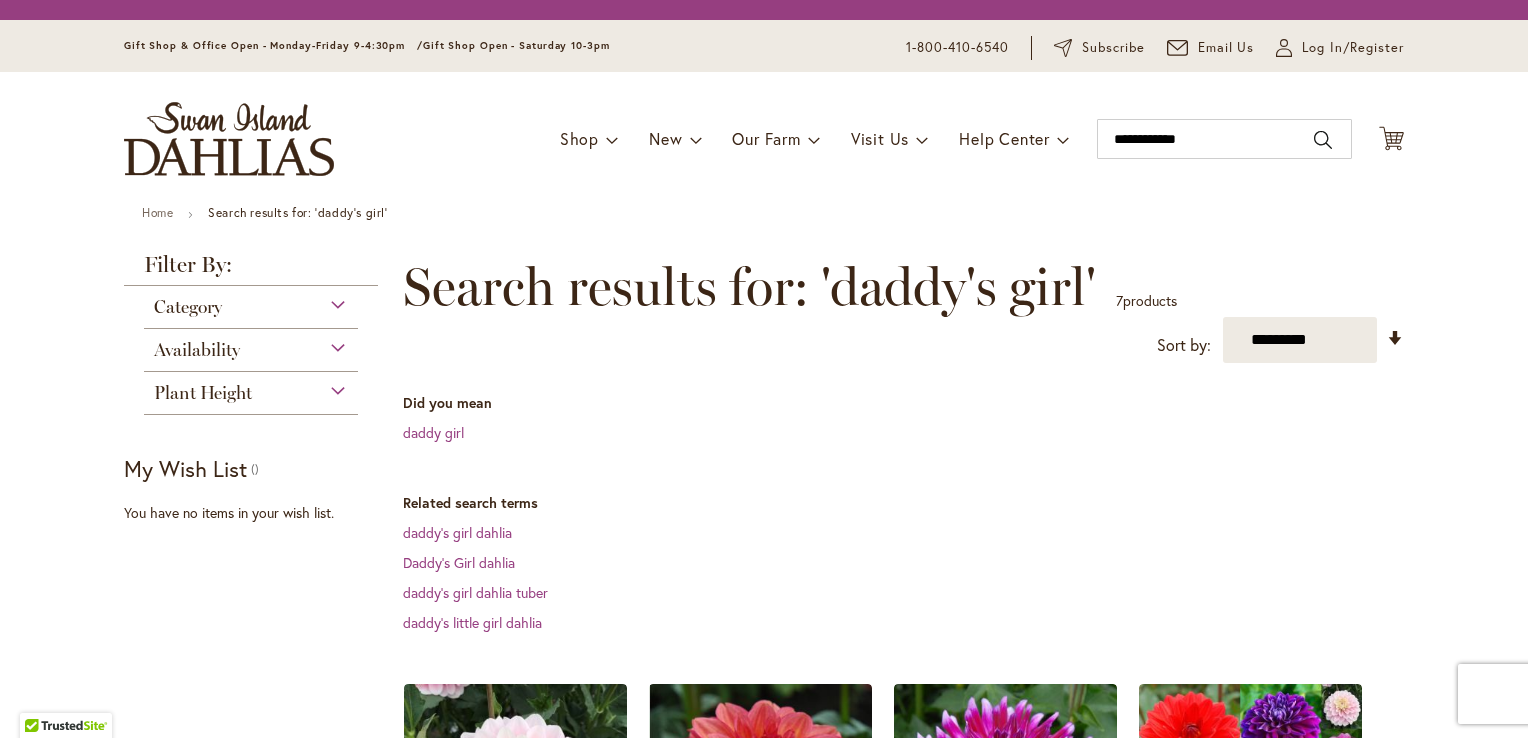 scroll, scrollTop: 0, scrollLeft: 0, axis: both 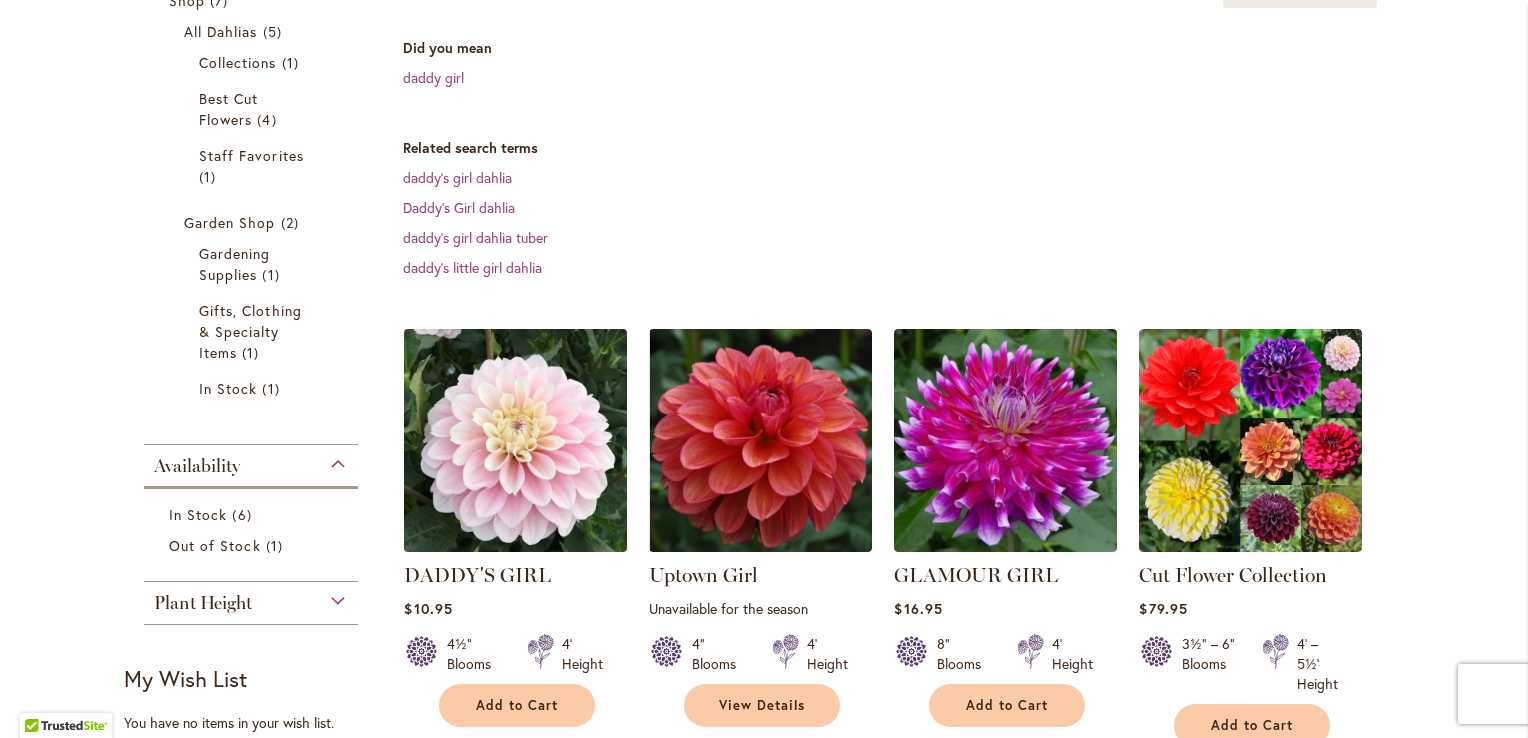 click at bounding box center (516, 441) 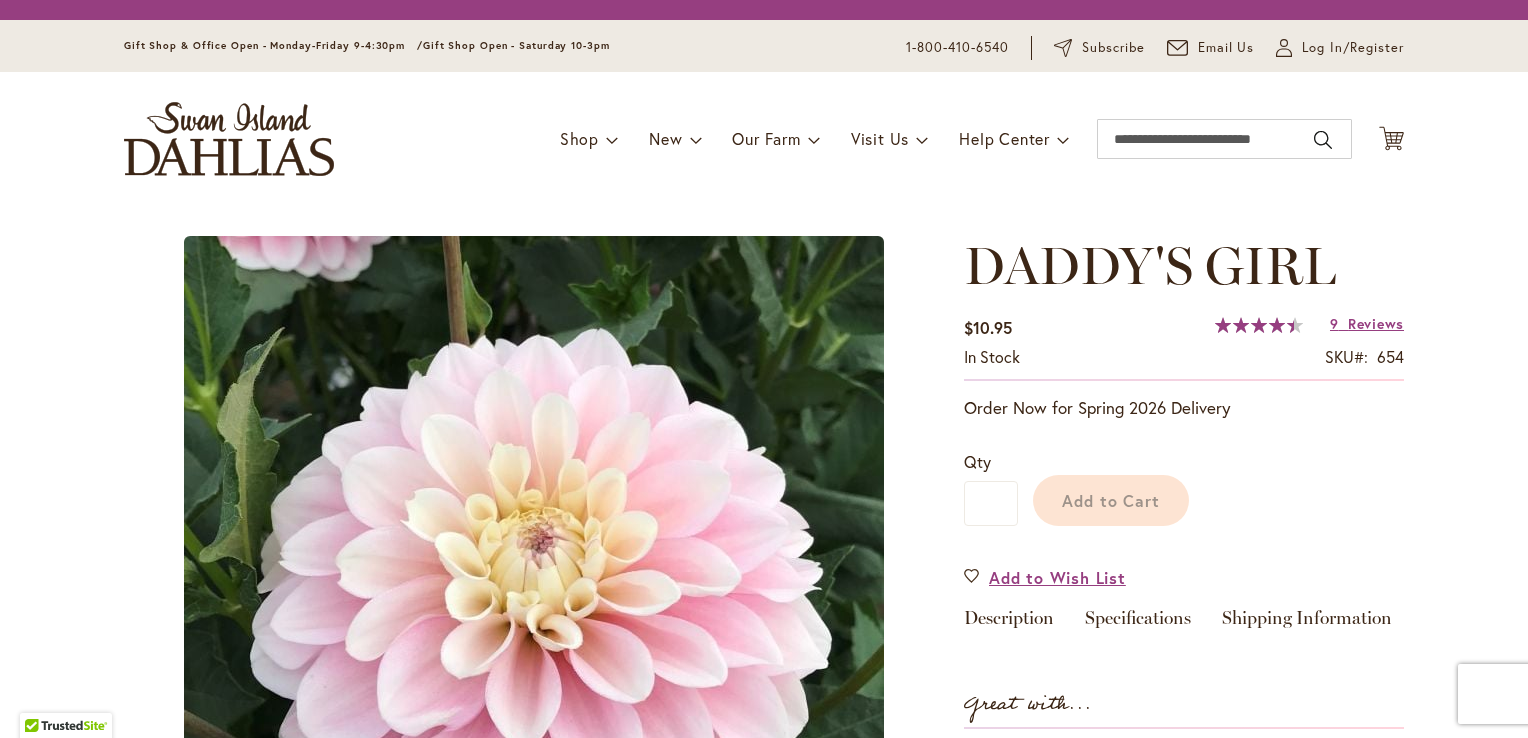scroll, scrollTop: 0, scrollLeft: 0, axis: both 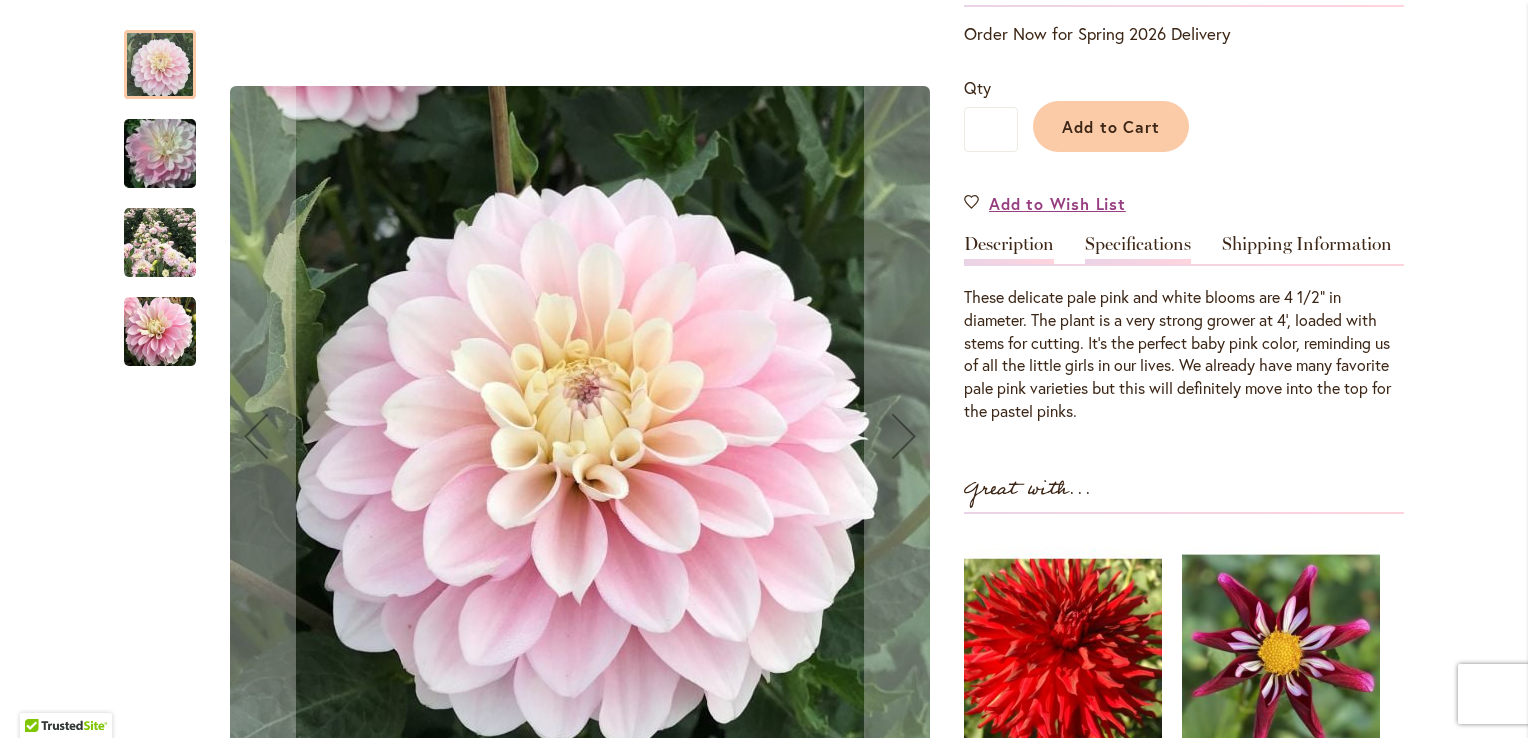 click on "Specifications" at bounding box center (1138, 249) 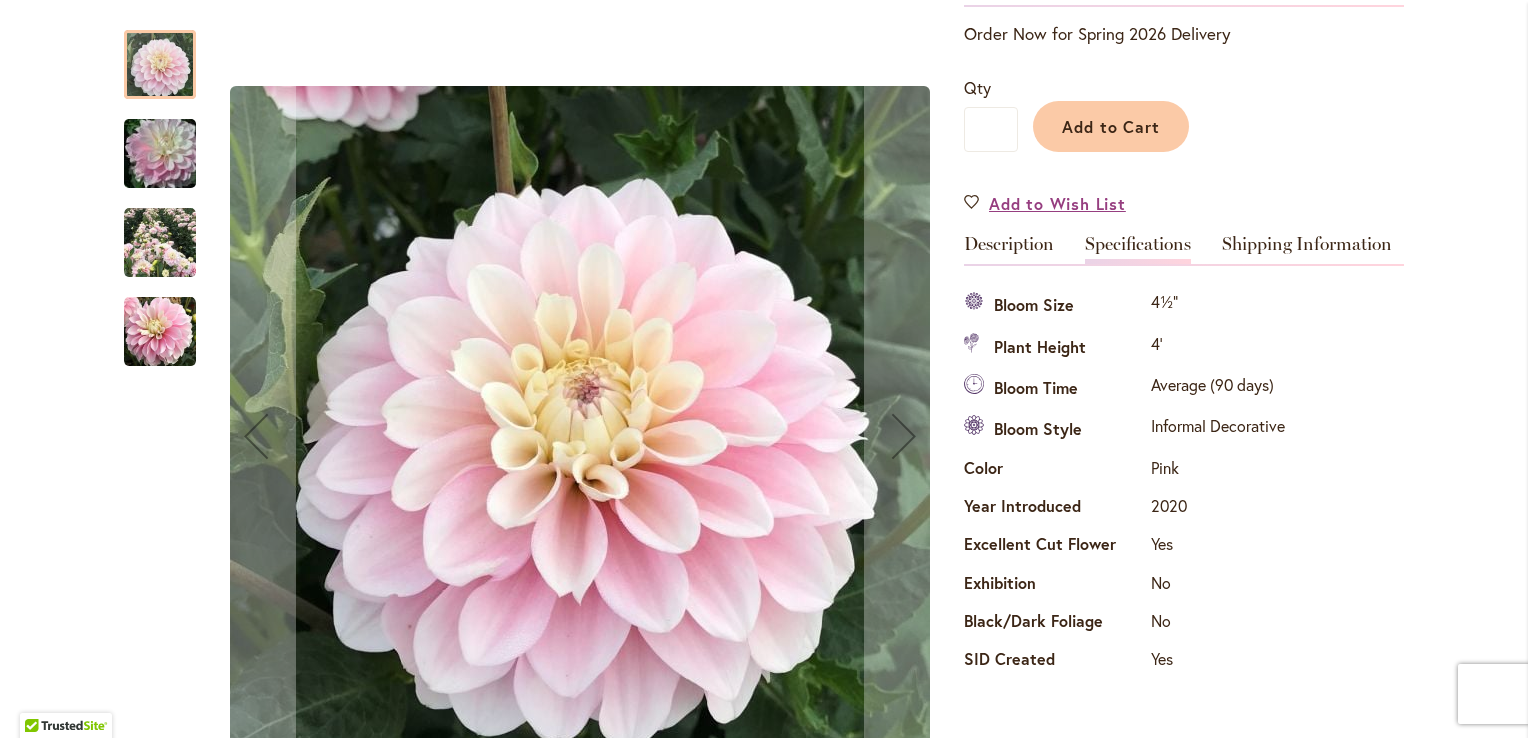 scroll, scrollTop: 0, scrollLeft: 0, axis: both 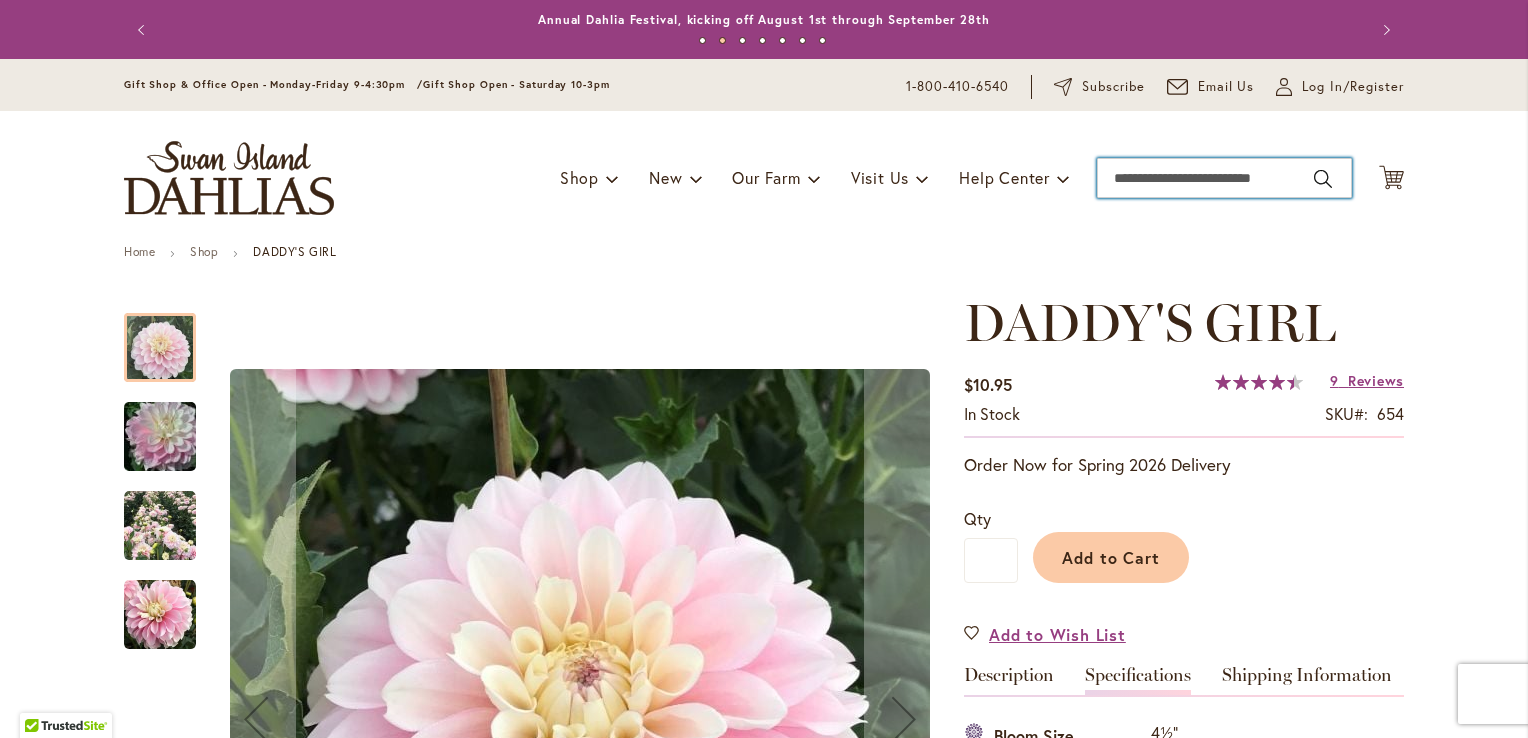 click on "Search" at bounding box center (1224, 178) 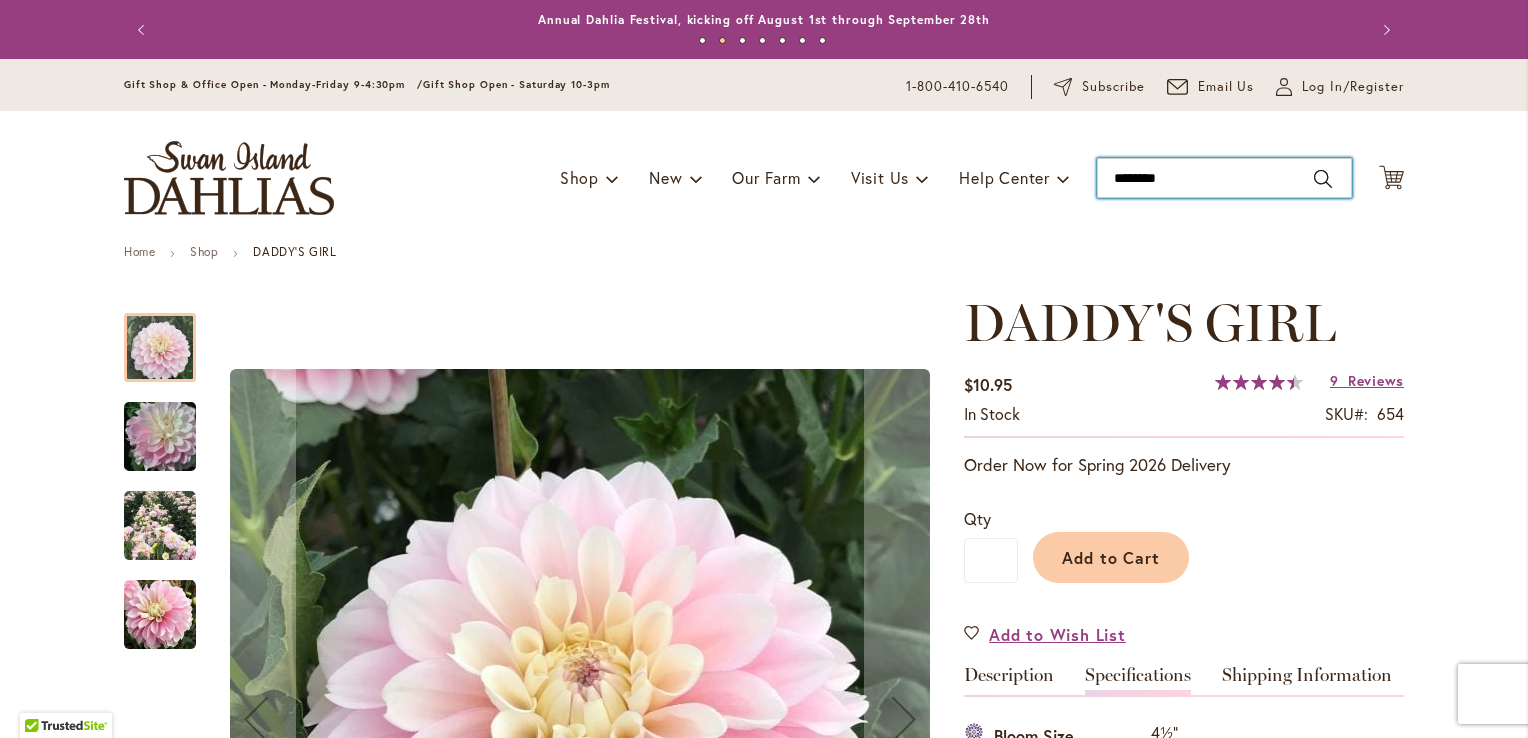 type on "********" 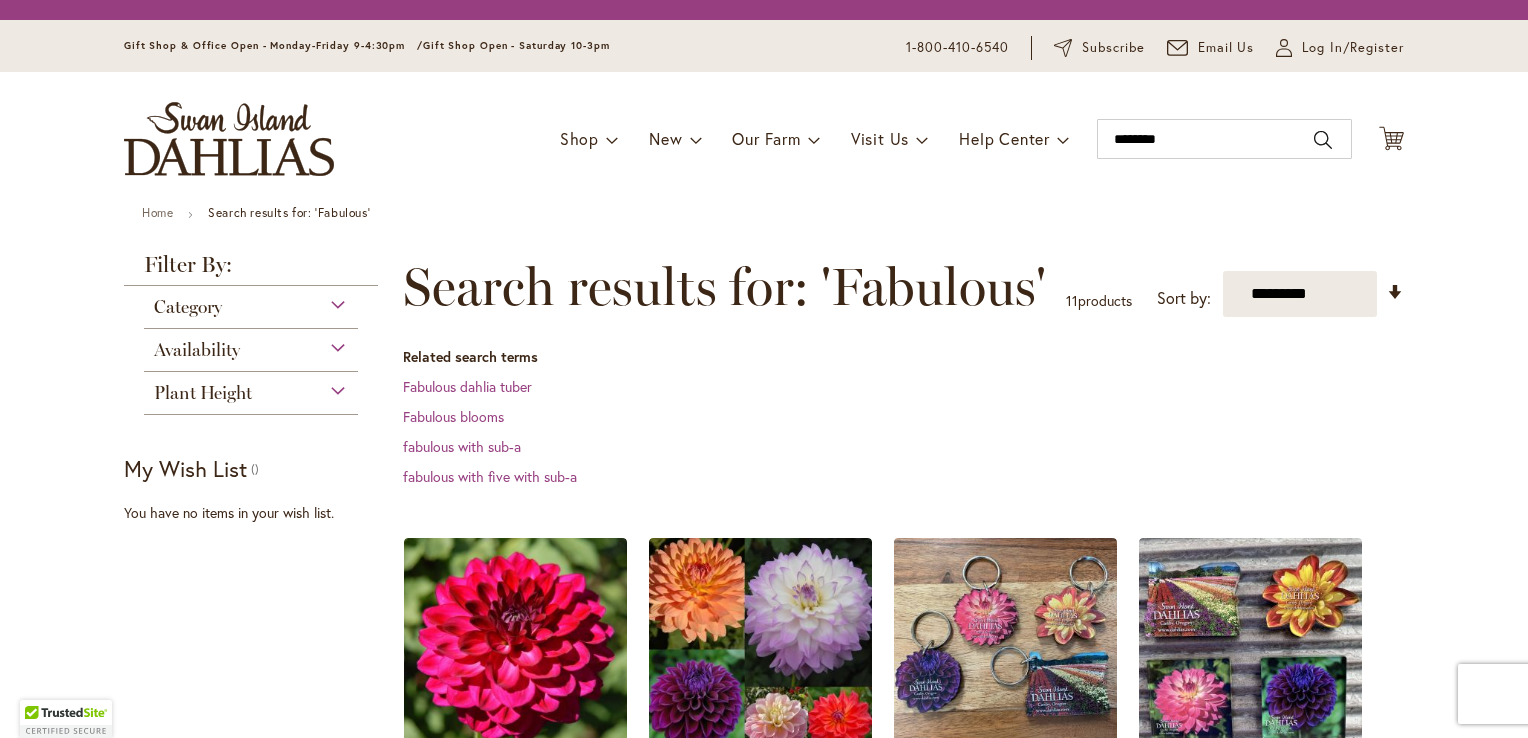 scroll, scrollTop: 0, scrollLeft: 0, axis: both 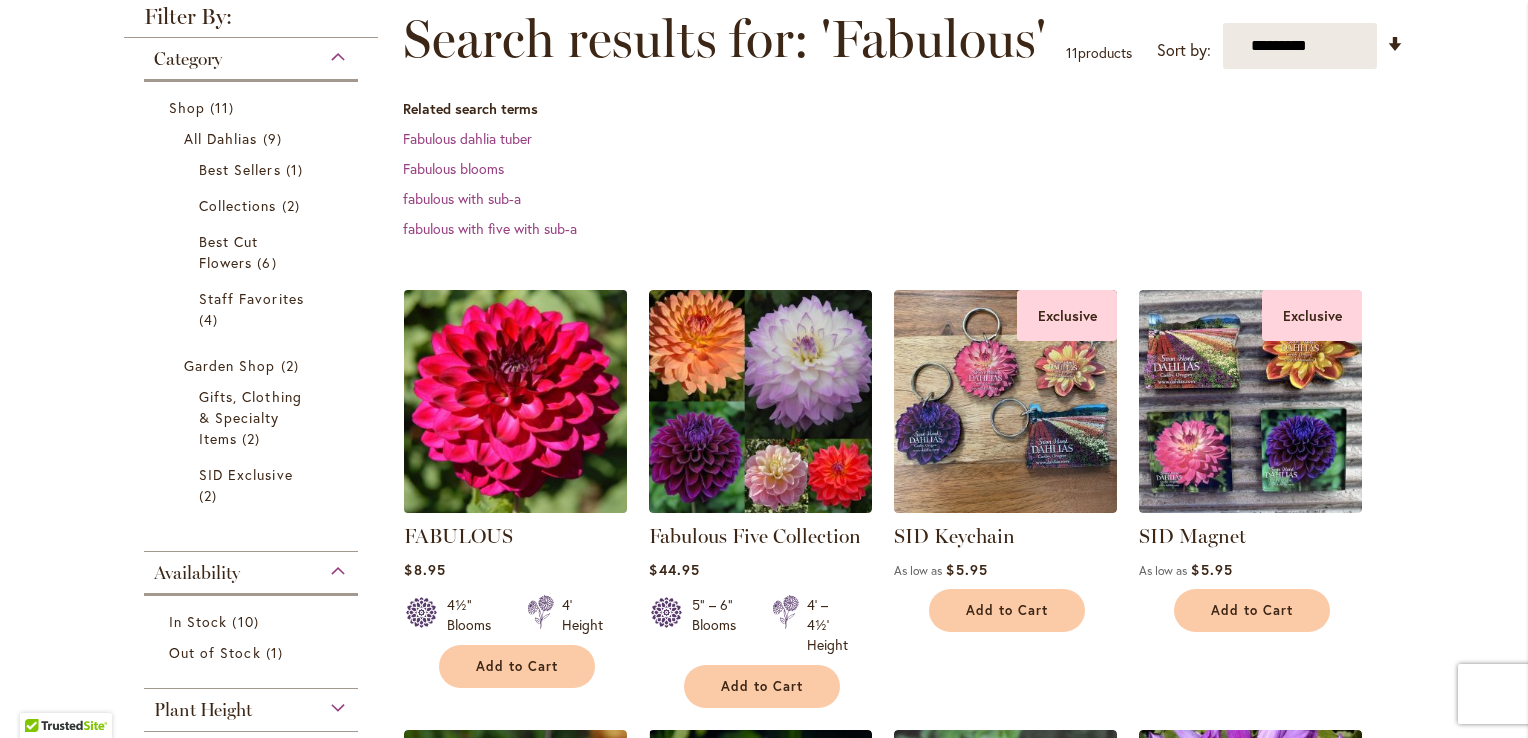 click at bounding box center (516, 401) 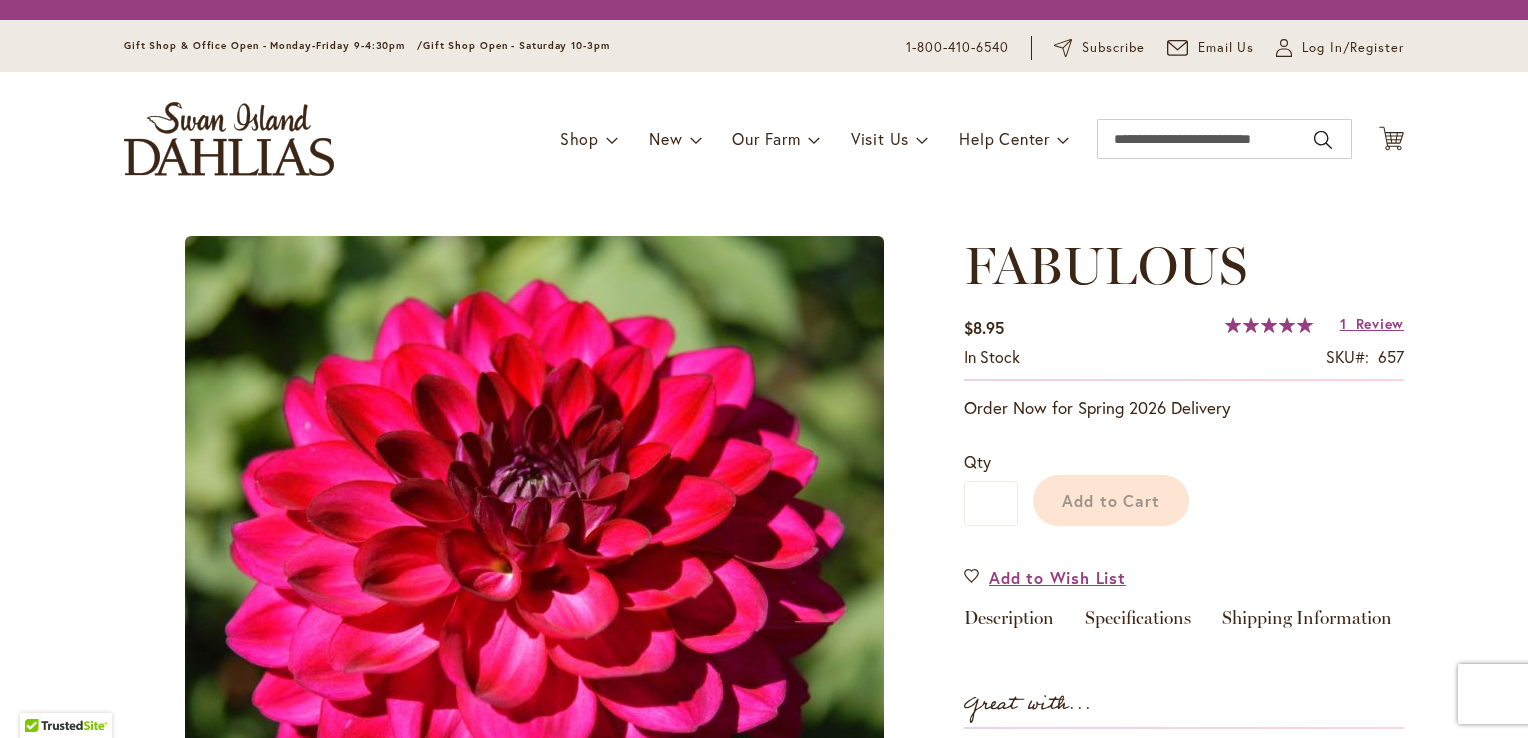 scroll, scrollTop: 0, scrollLeft: 0, axis: both 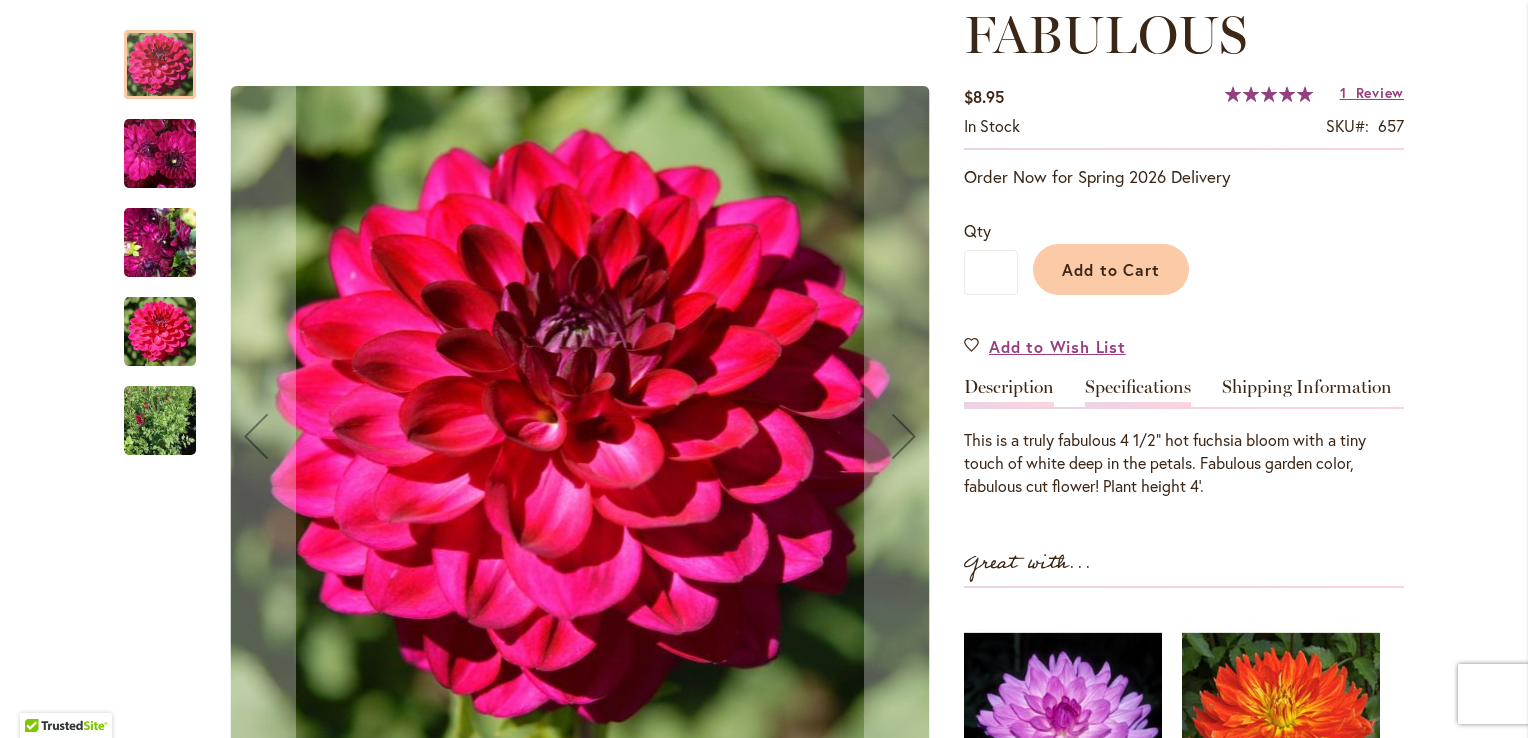 click on "Specifications" at bounding box center [1138, 392] 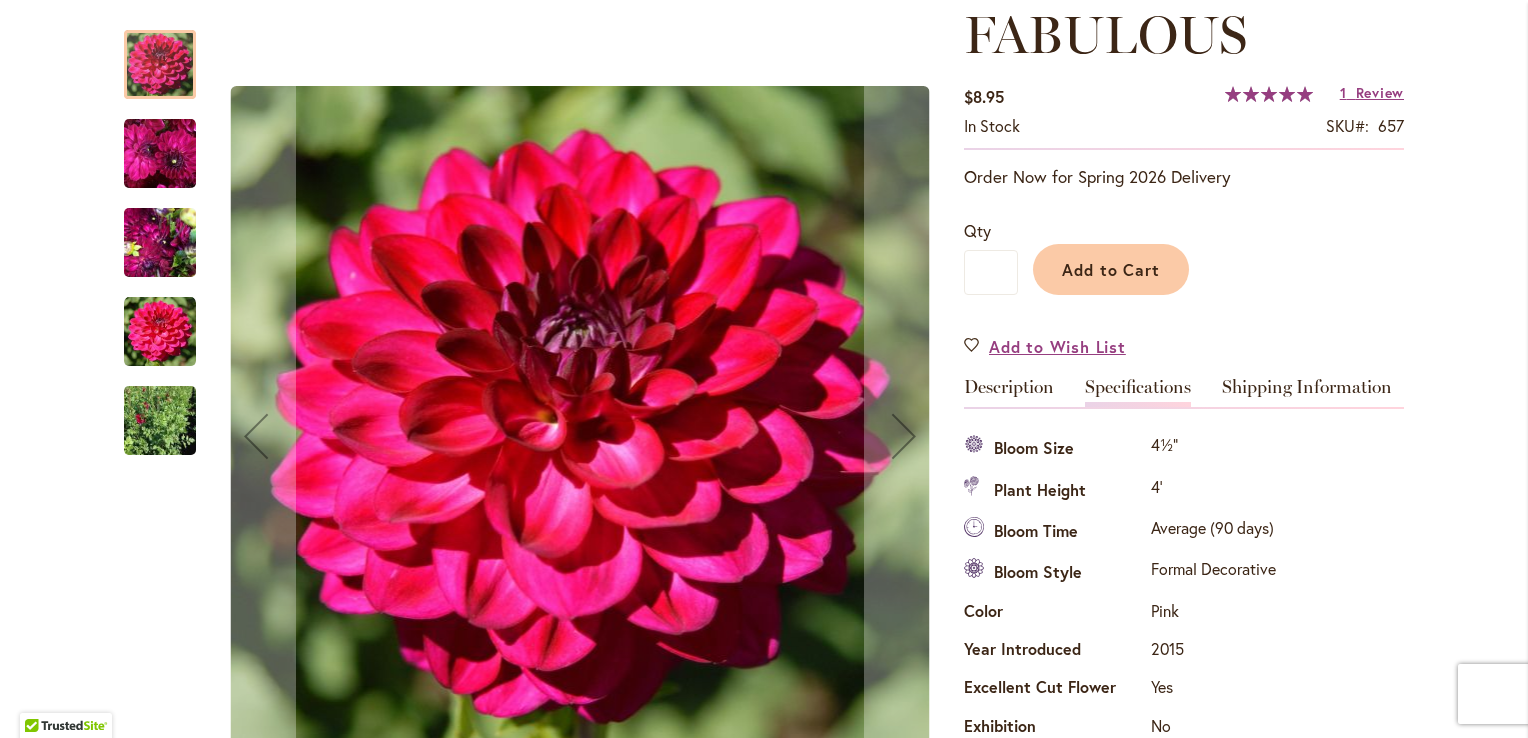 scroll, scrollTop: 664, scrollLeft: 0, axis: vertical 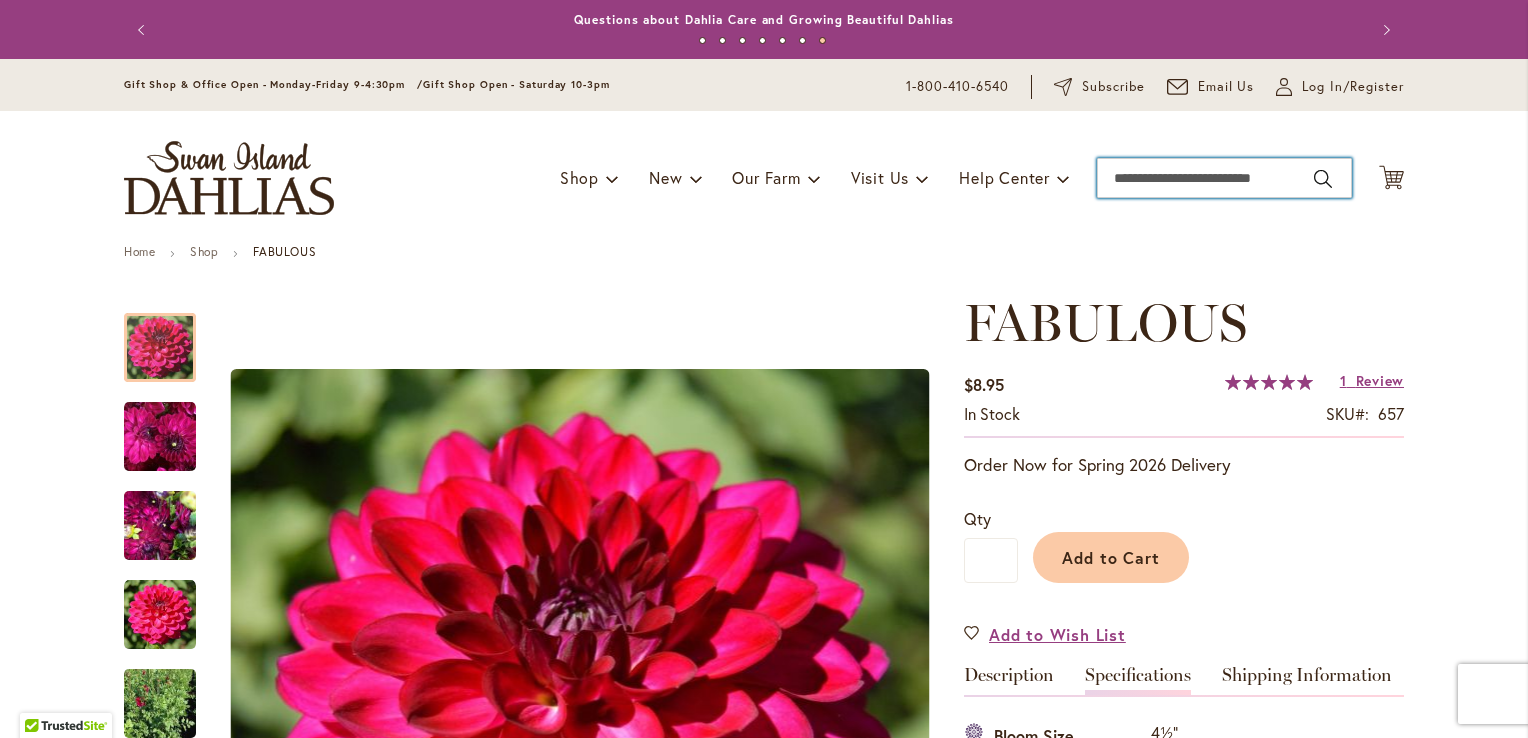 click on "Search" at bounding box center (1224, 178) 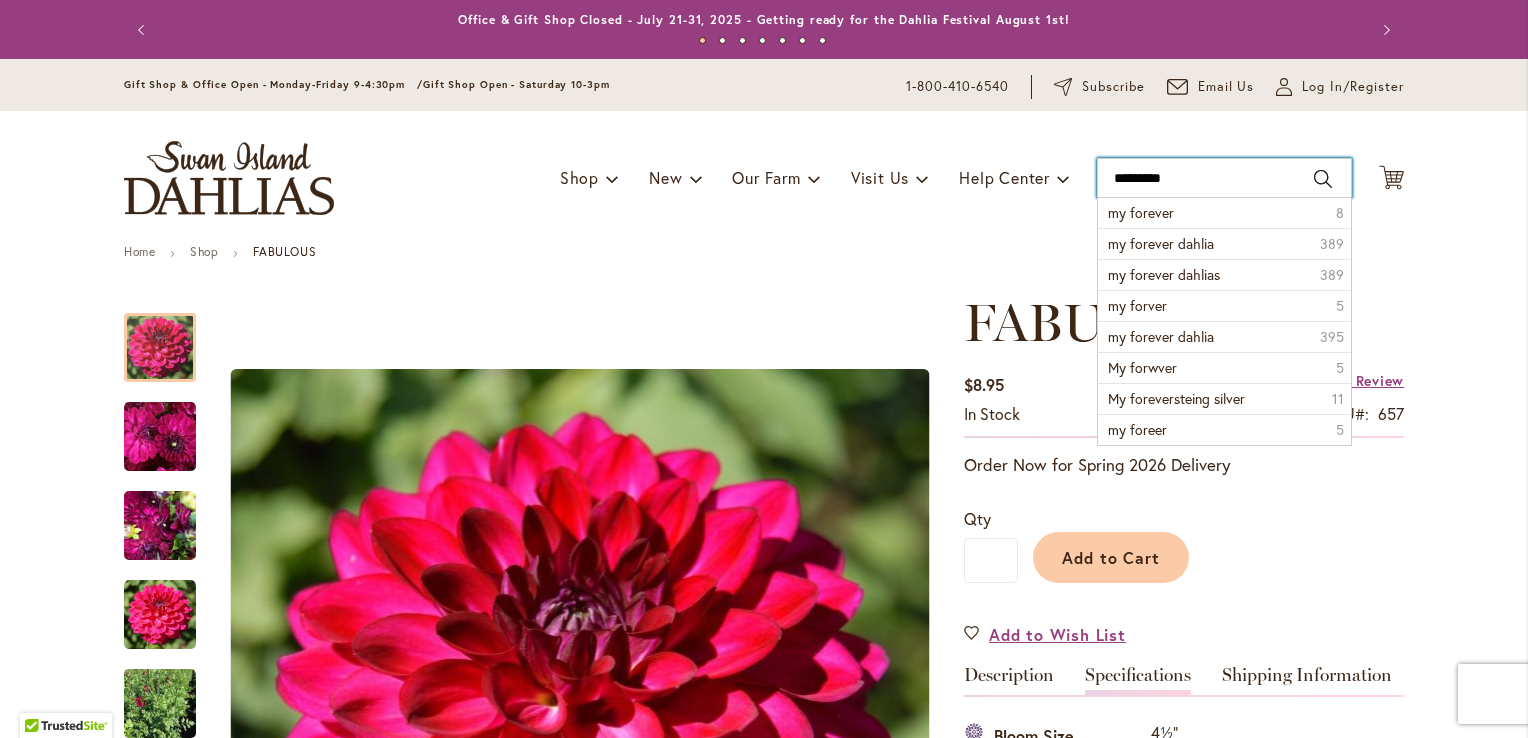 type on "**********" 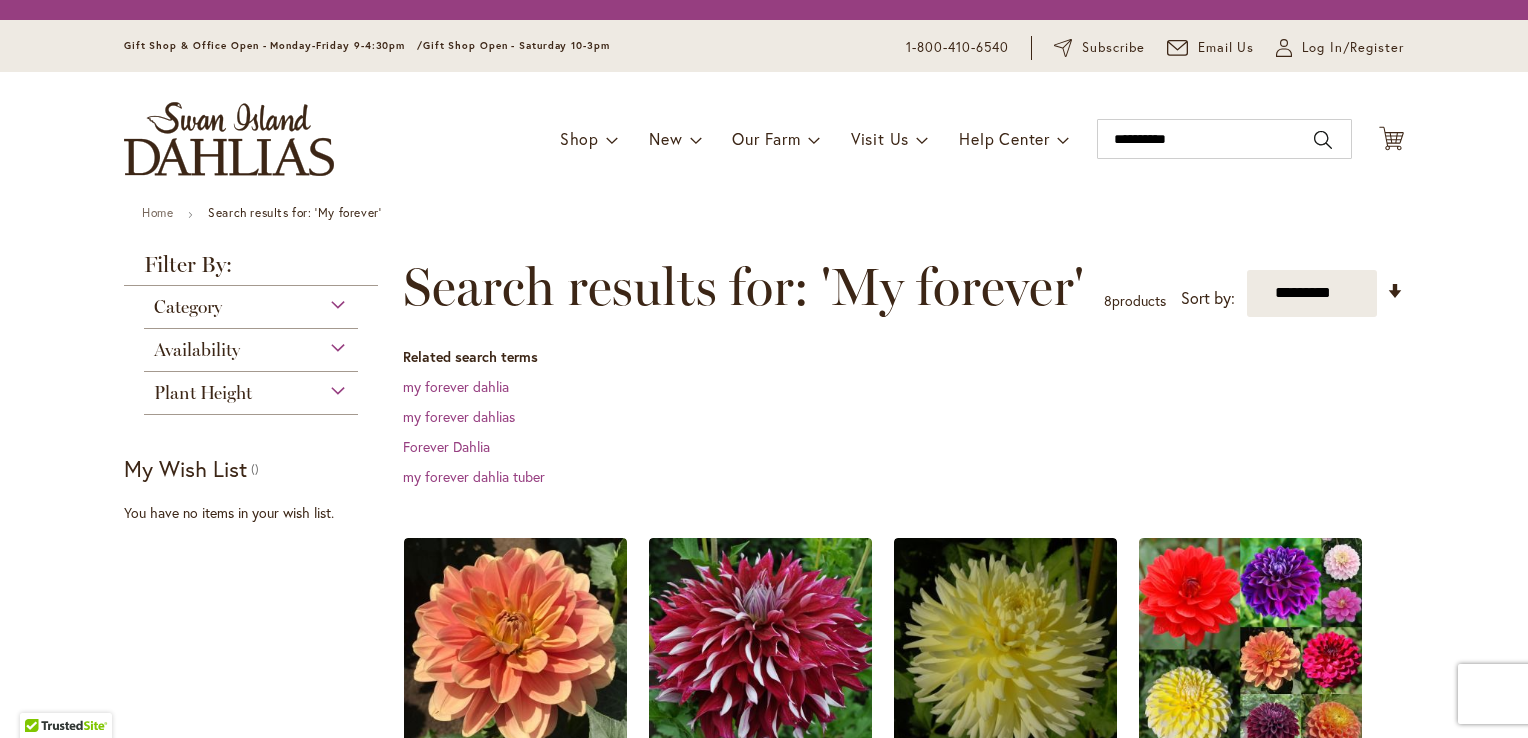 scroll, scrollTop: 0, scrollLeft: 0, axis: both 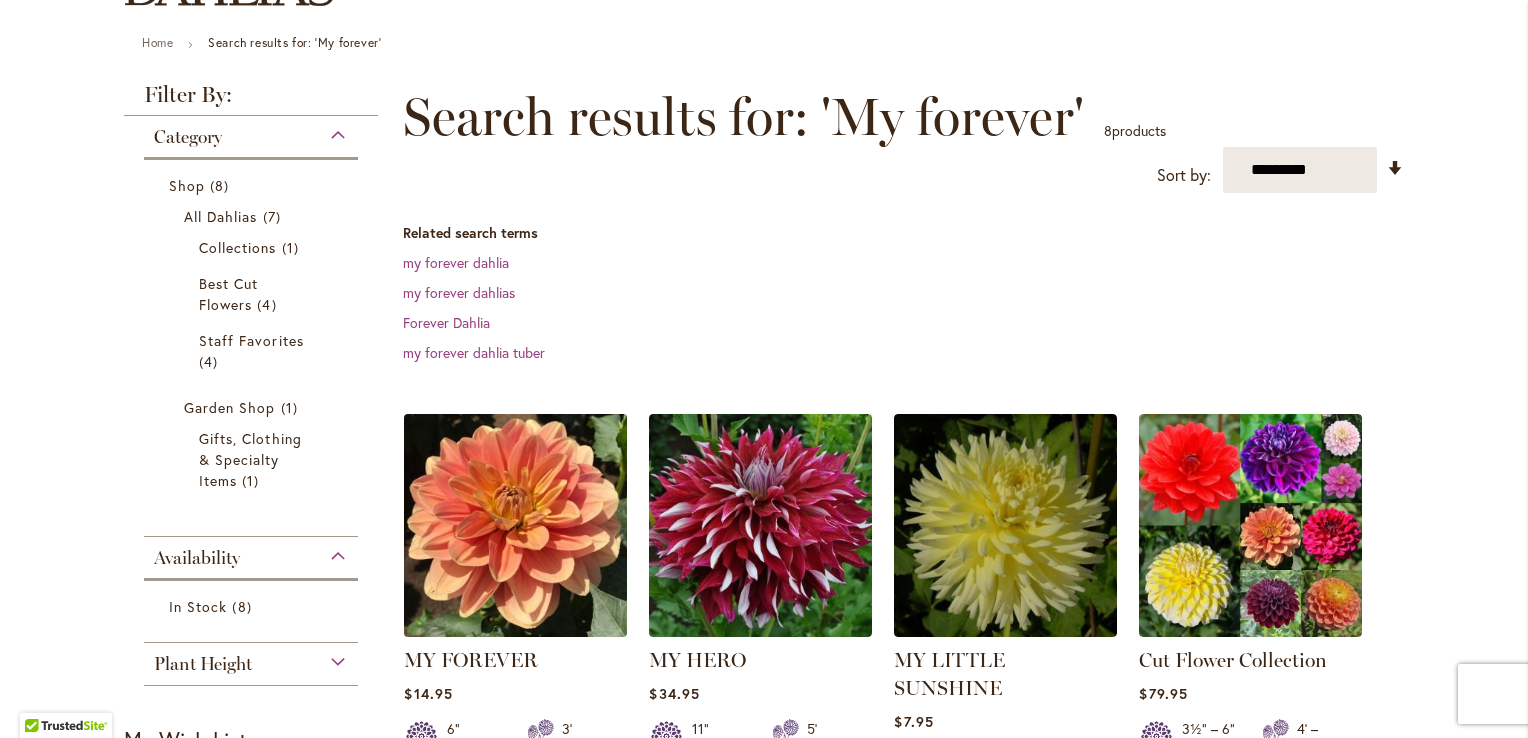 click at bounding box center (516, 526) 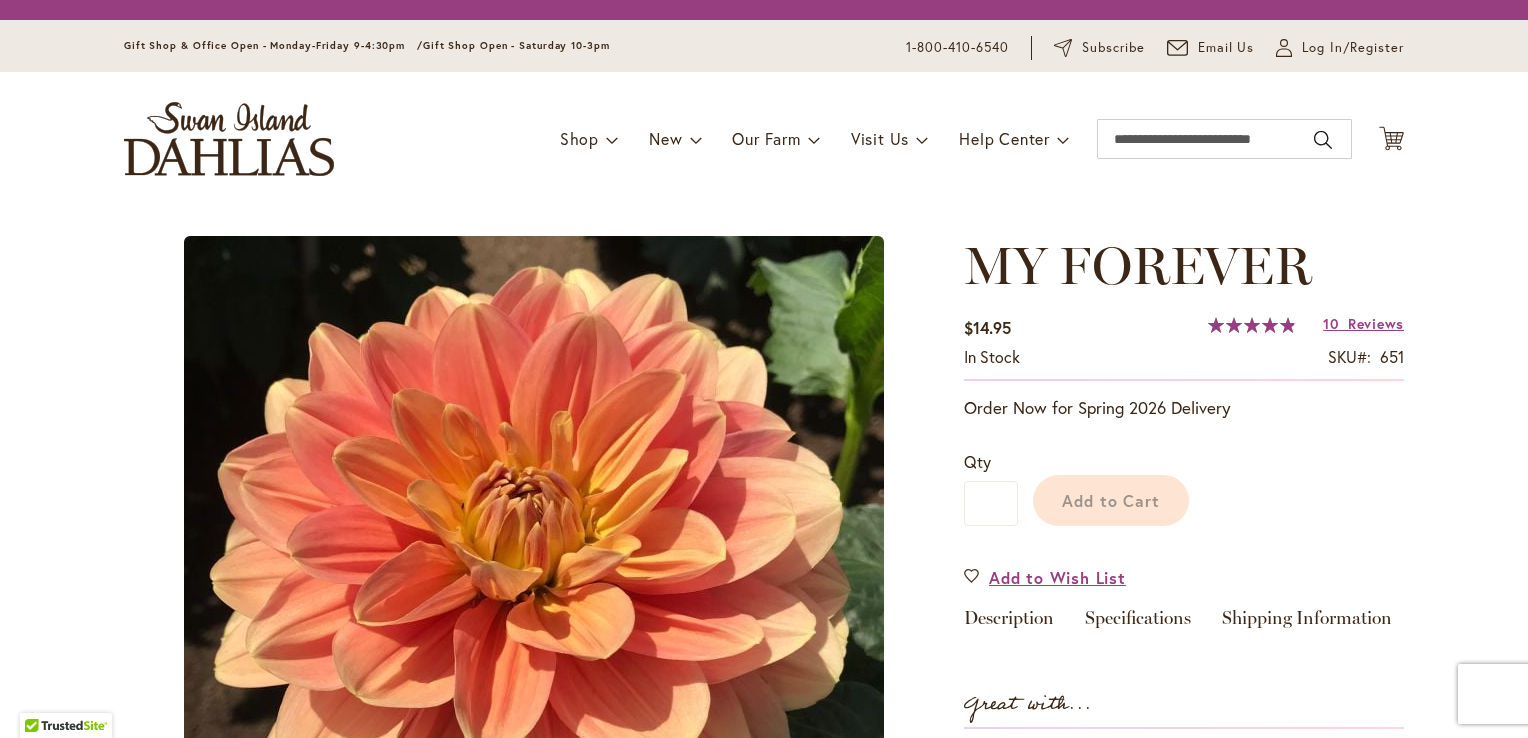 scroll, scrollTop: 0, scrollLeft: 0, axis: both 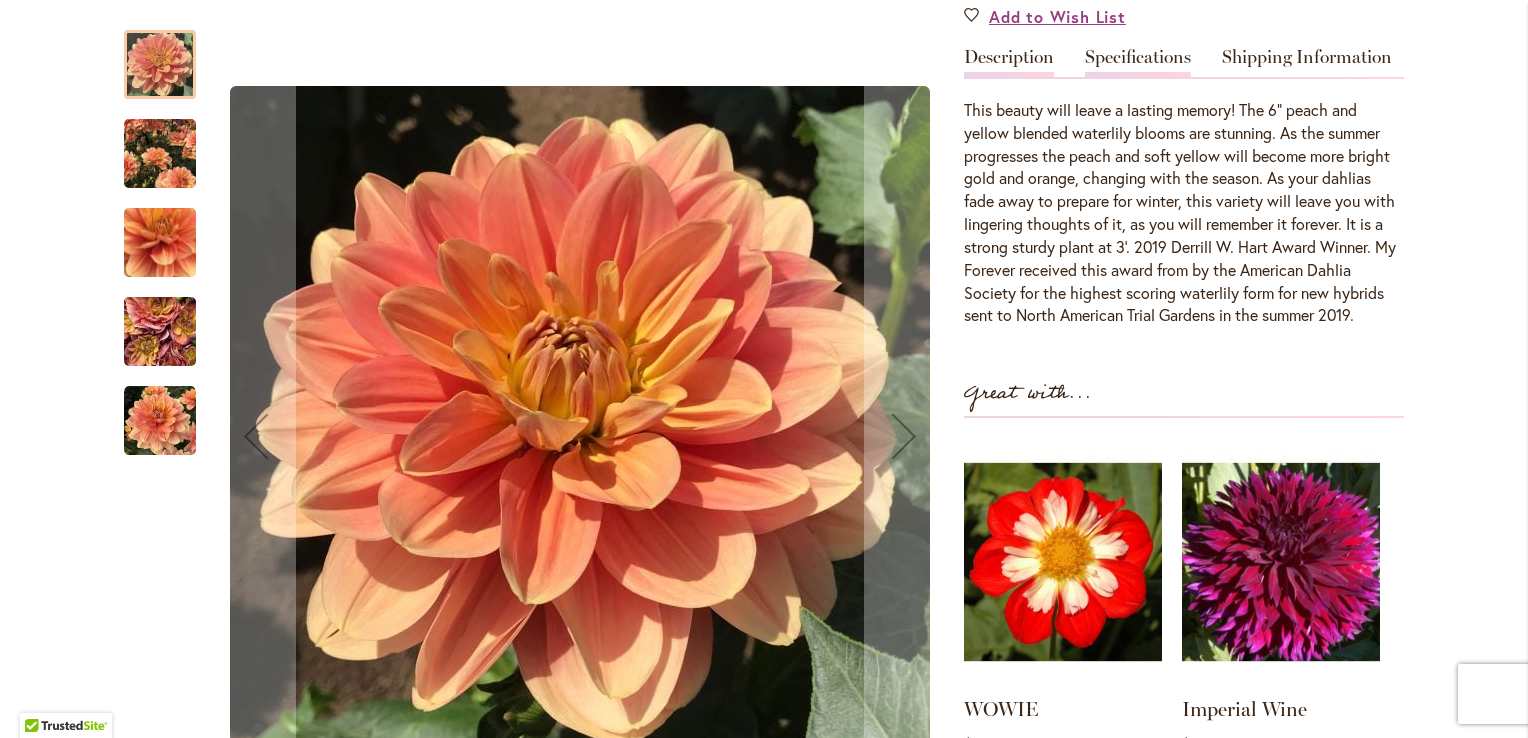 click on "Specifications" at bounding box center (1138, 62) 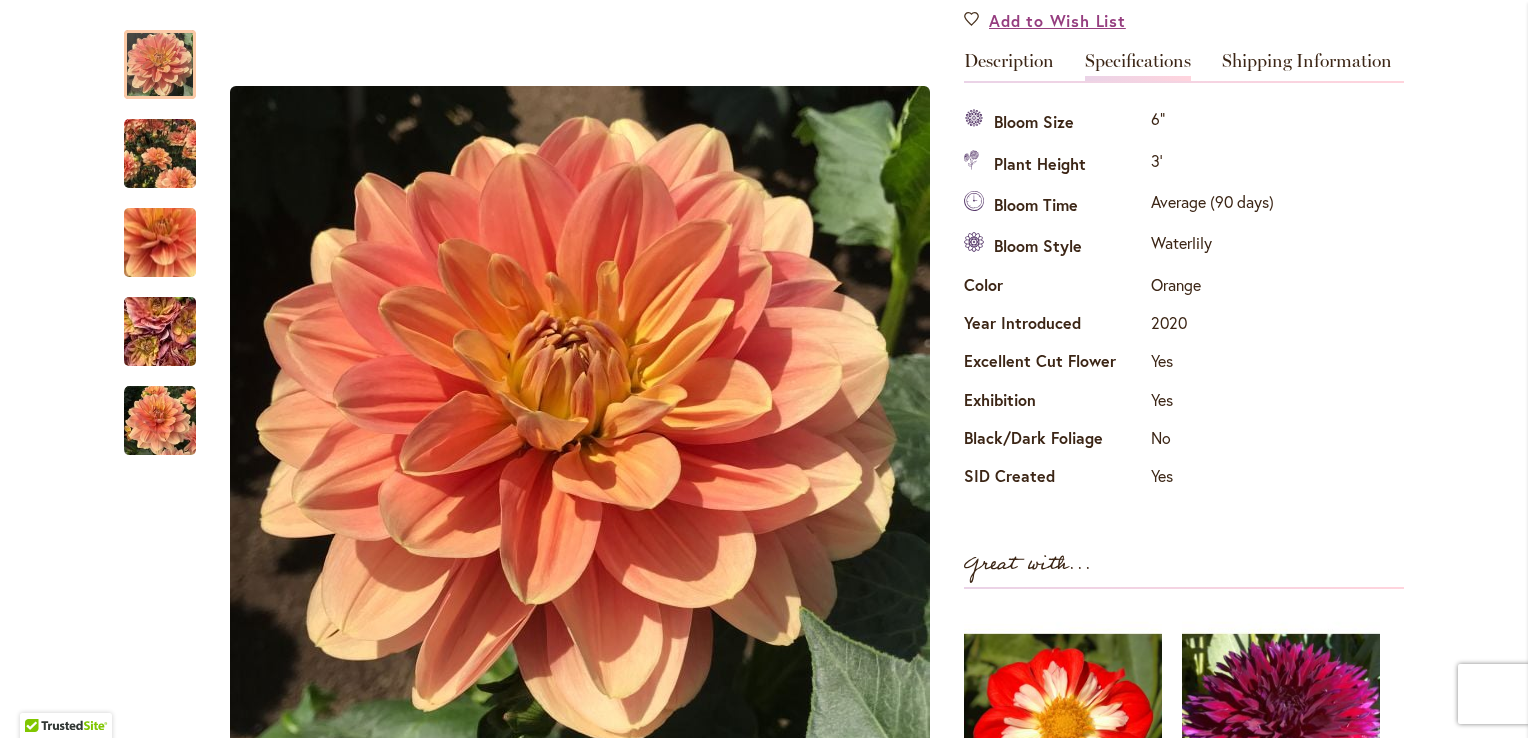 scroll, scrollTop: 0, scrollLeft: 0, axis: both 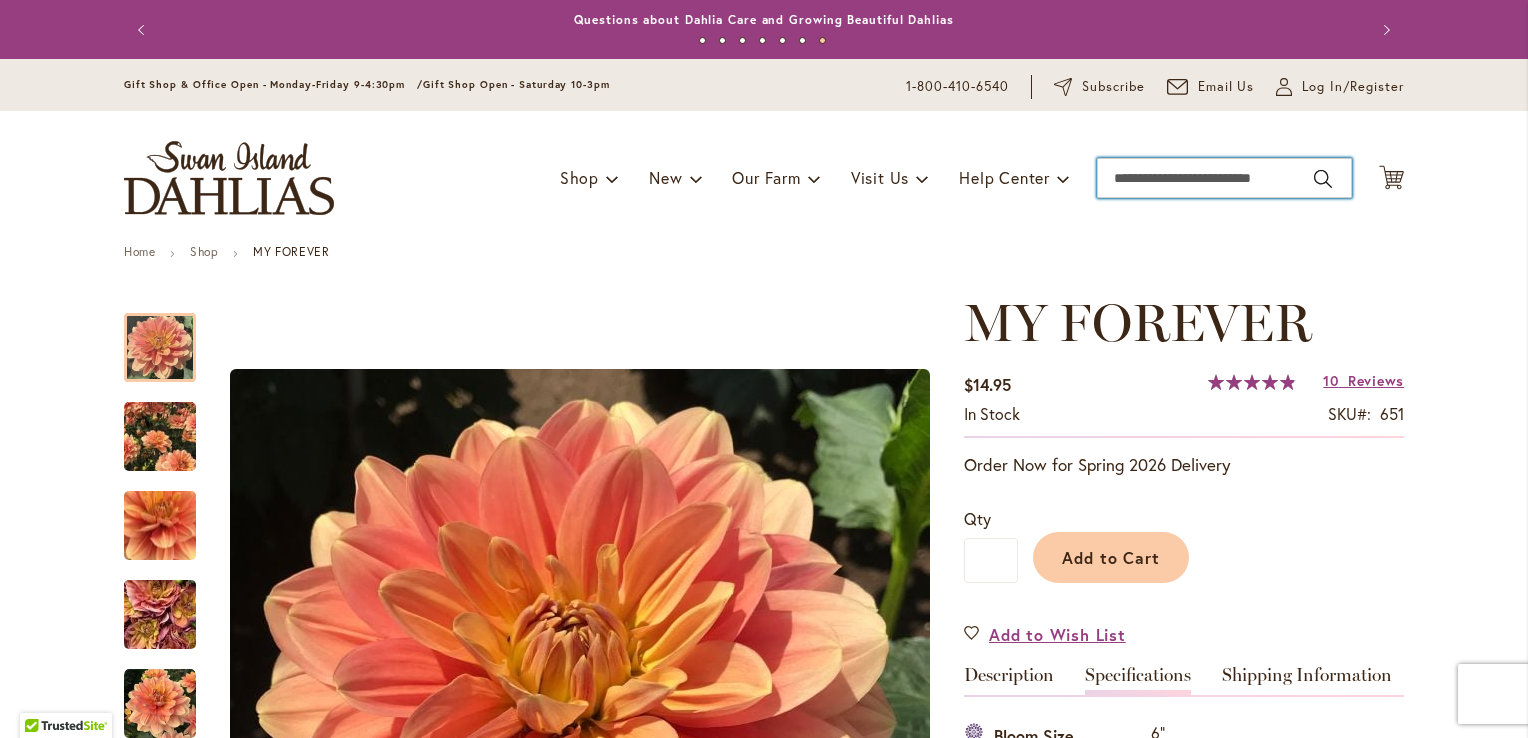 click on "Search" at bounding box center [1224, 178] 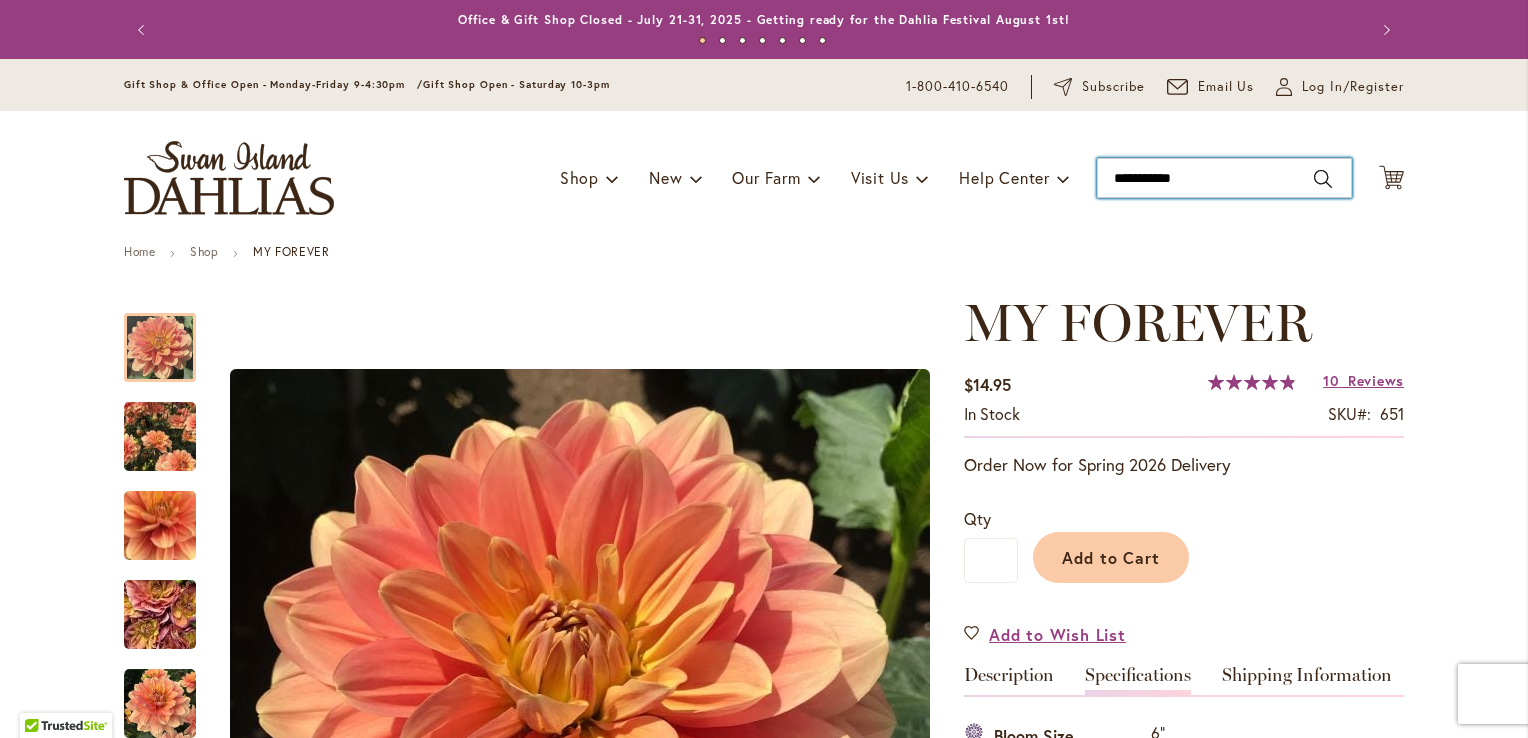type on "**********" 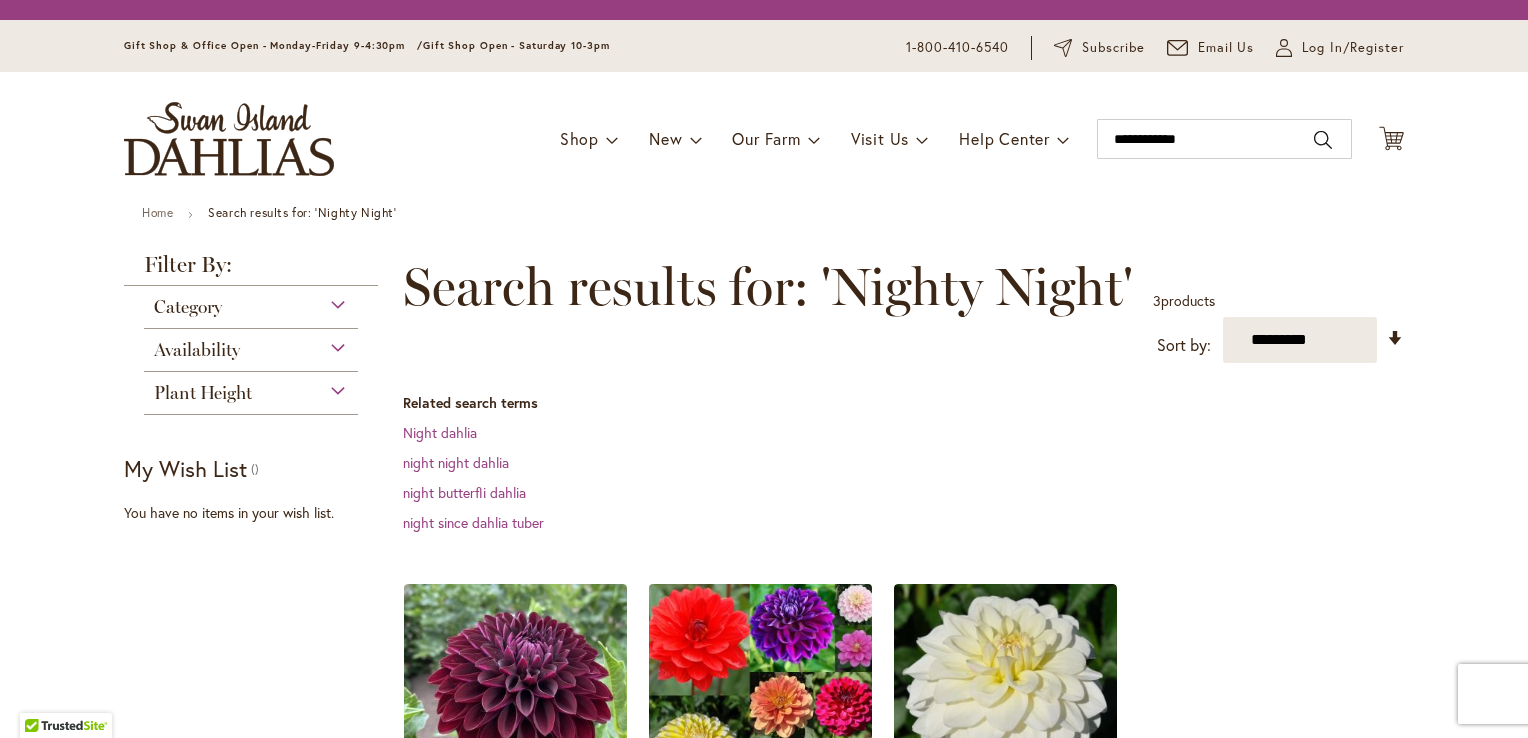 scroll, scrollTop: 0, scrollLeft: 0, axis: both 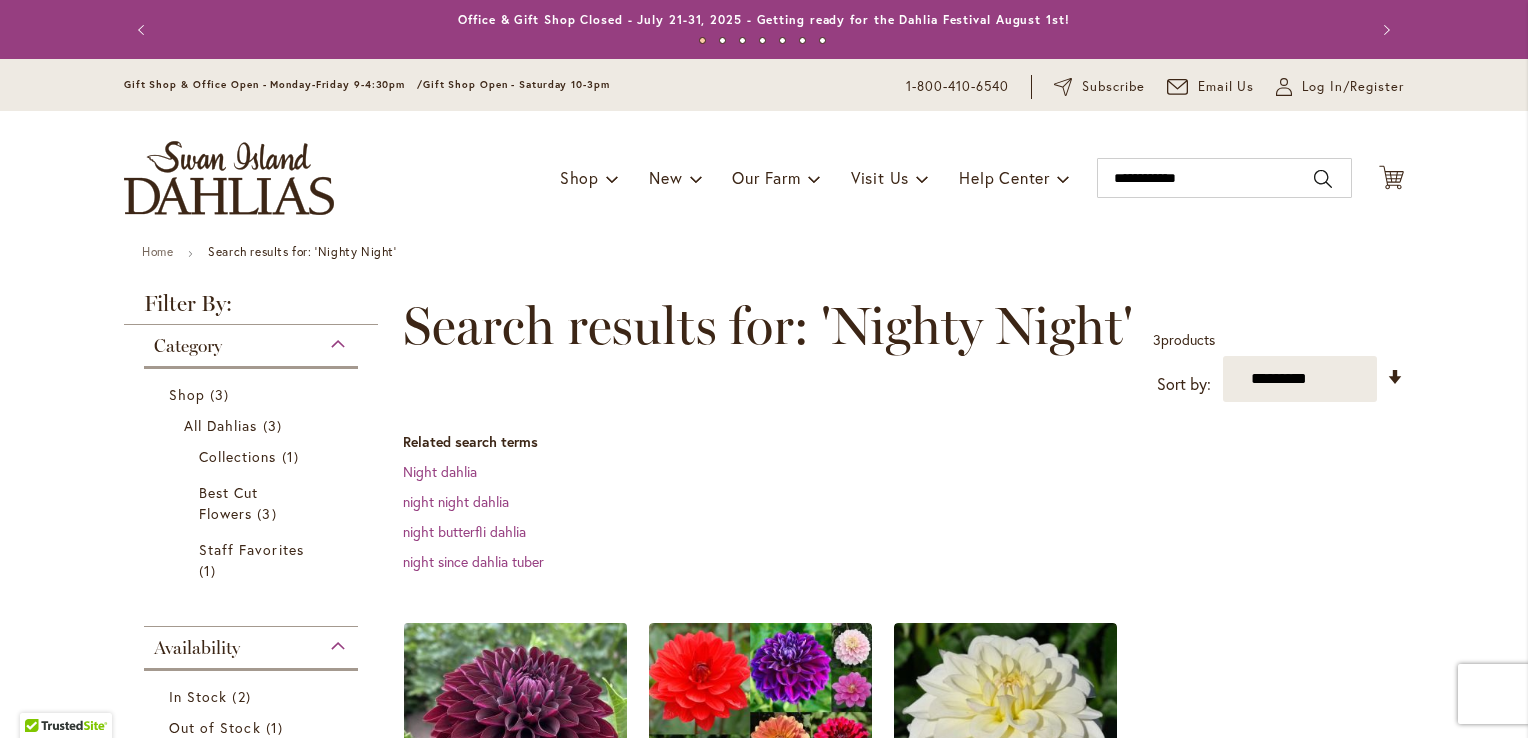 click at bounding box center [516, 735] 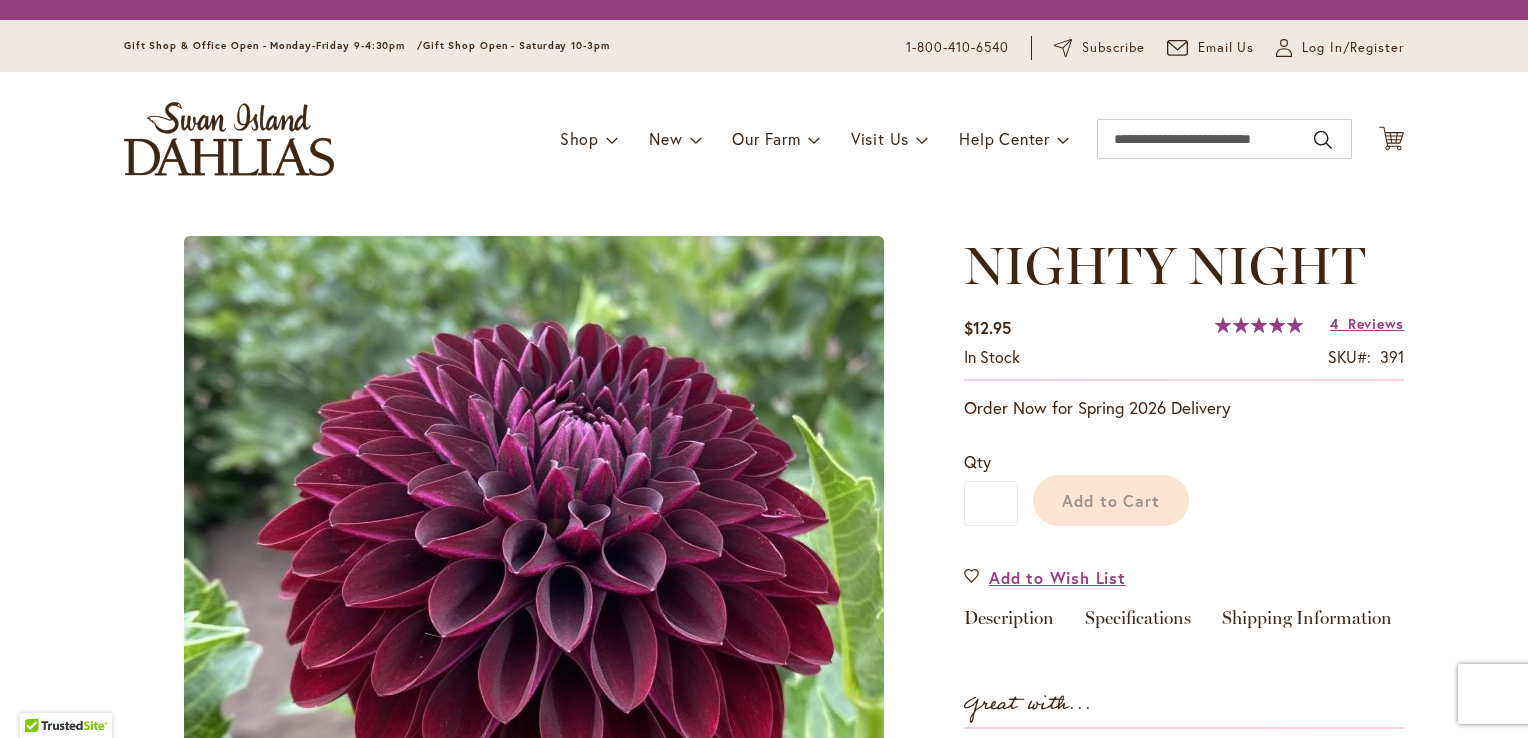 scroll, scrollTop: 0, scrollLeft: 0, axis: both 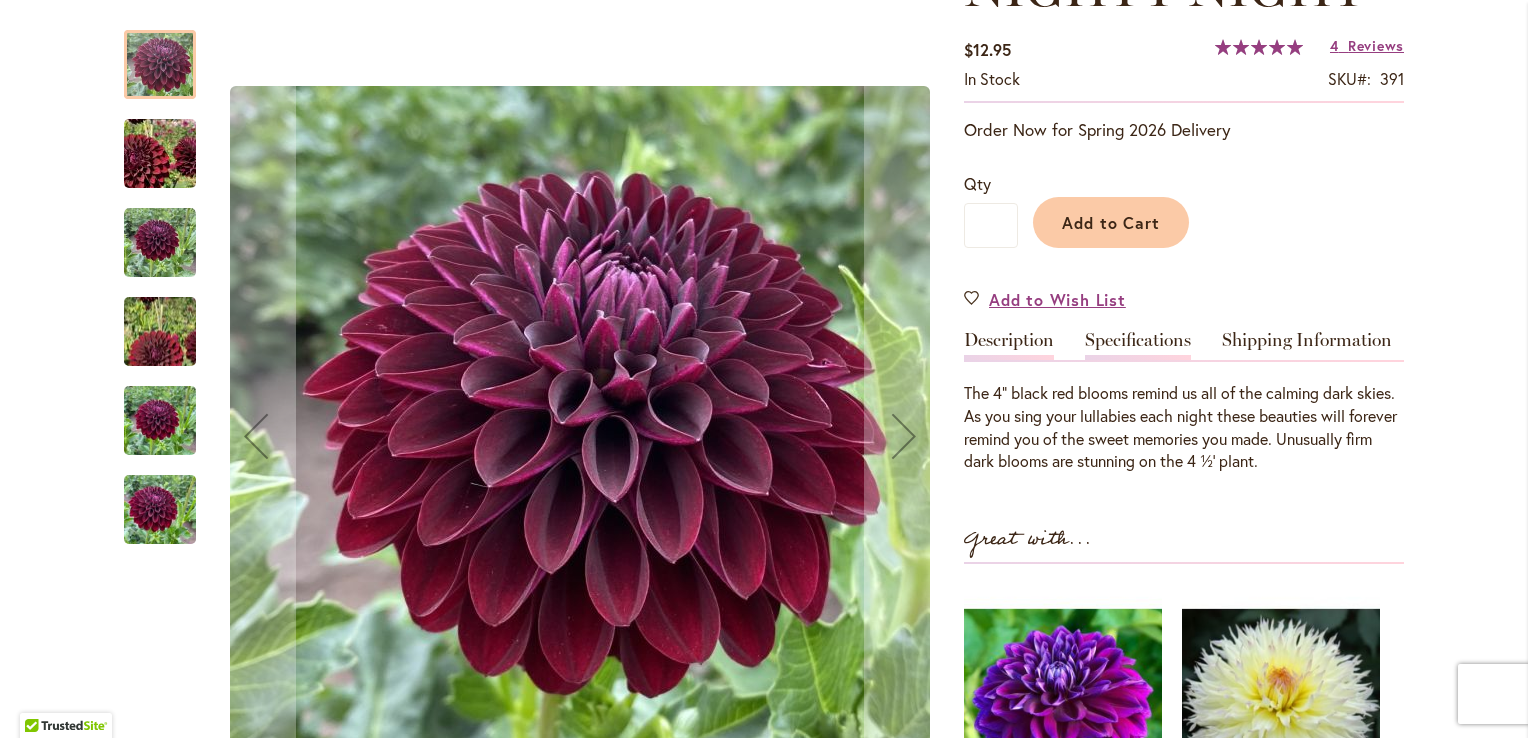click on "Specifications" at bounding box center (1138, 345) 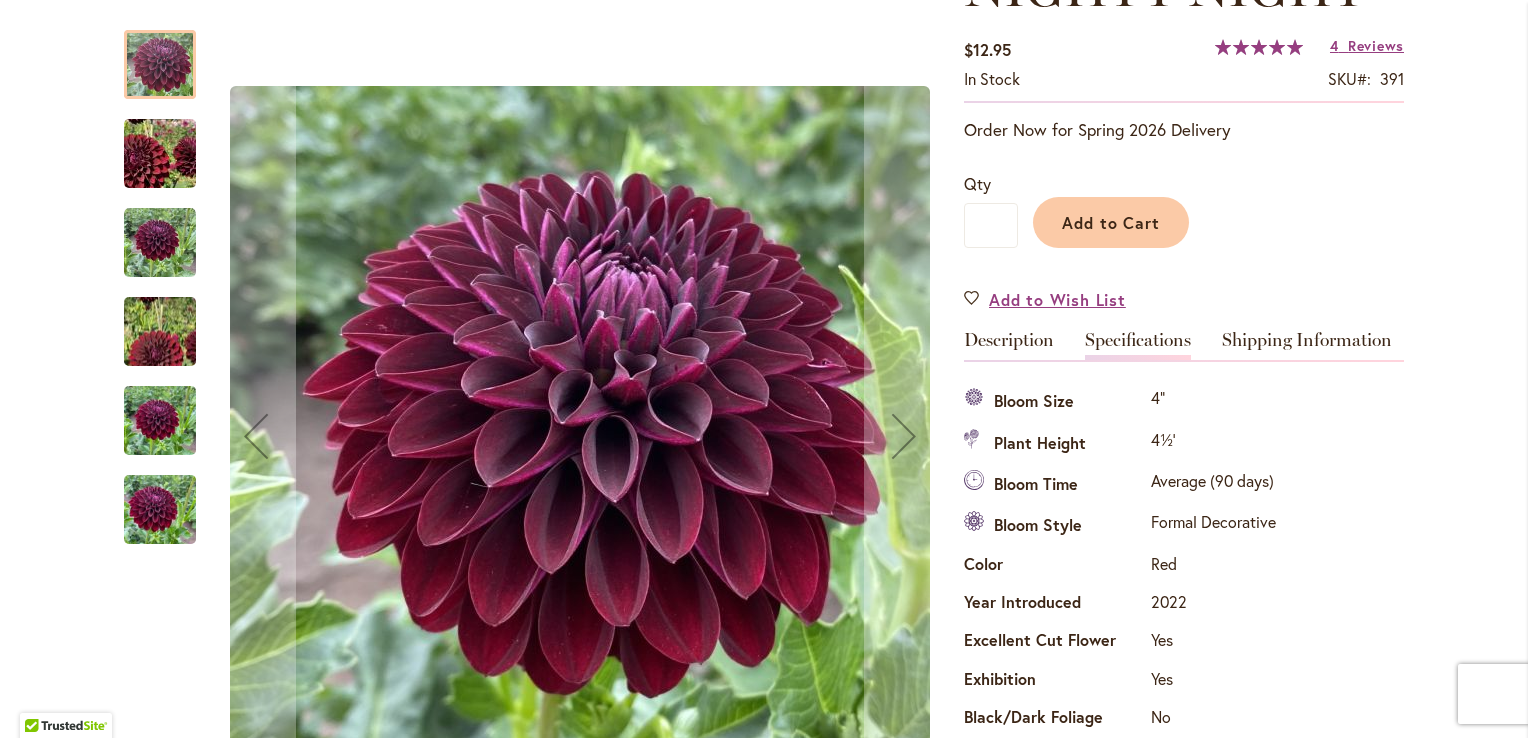 scroll, scrollTop: 664, scrollLeft: 0, axis: vertical 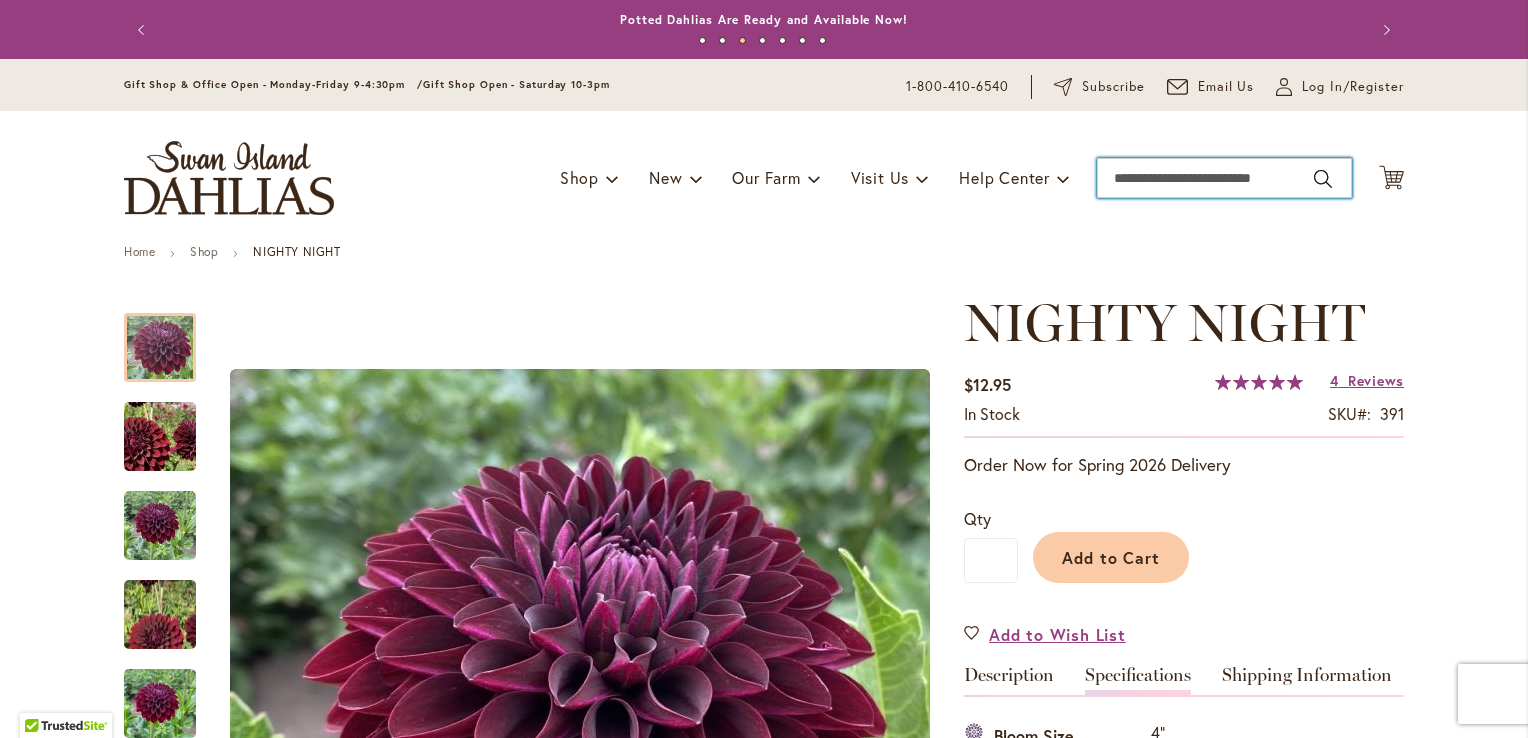 click on "Search" at bounding box center [1224, 178] 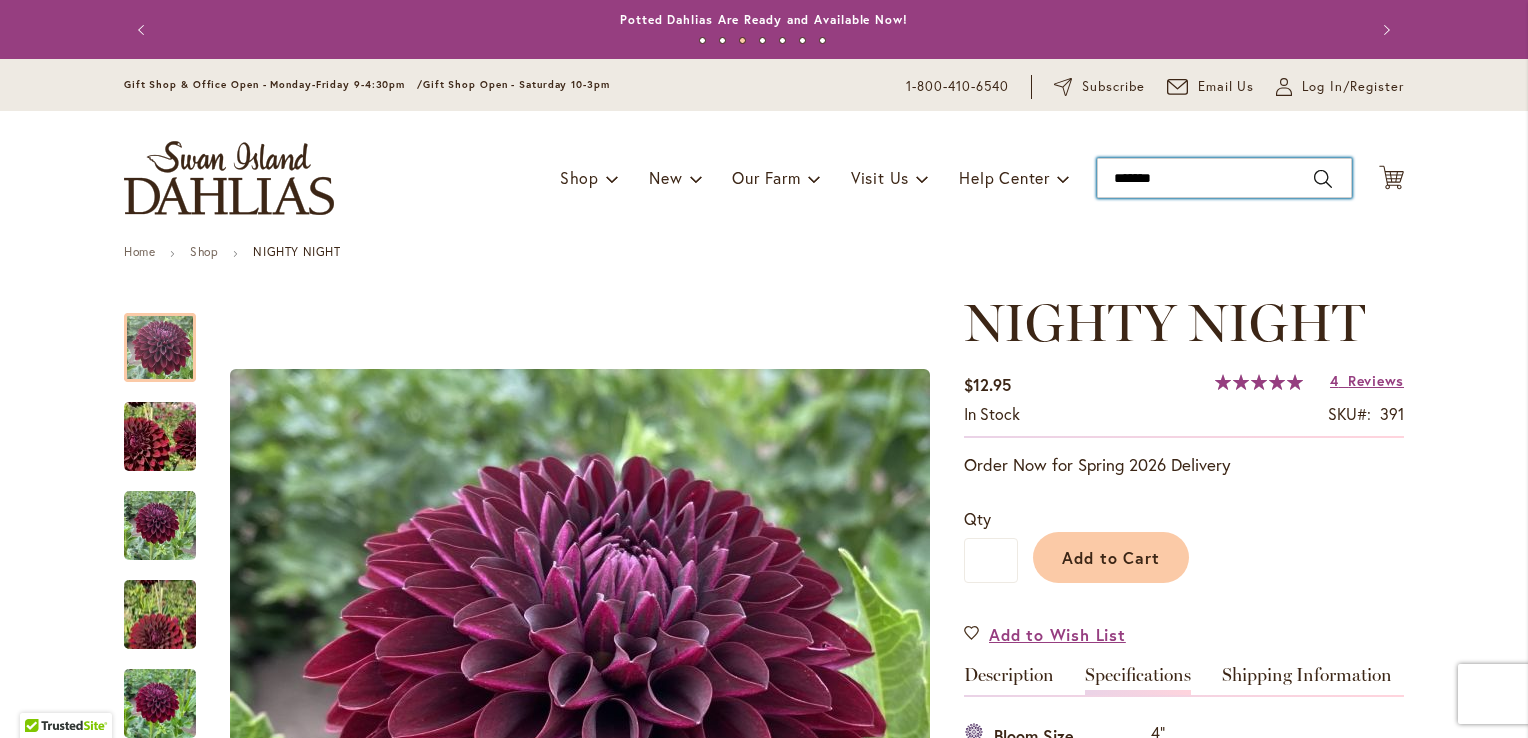 type on "********" 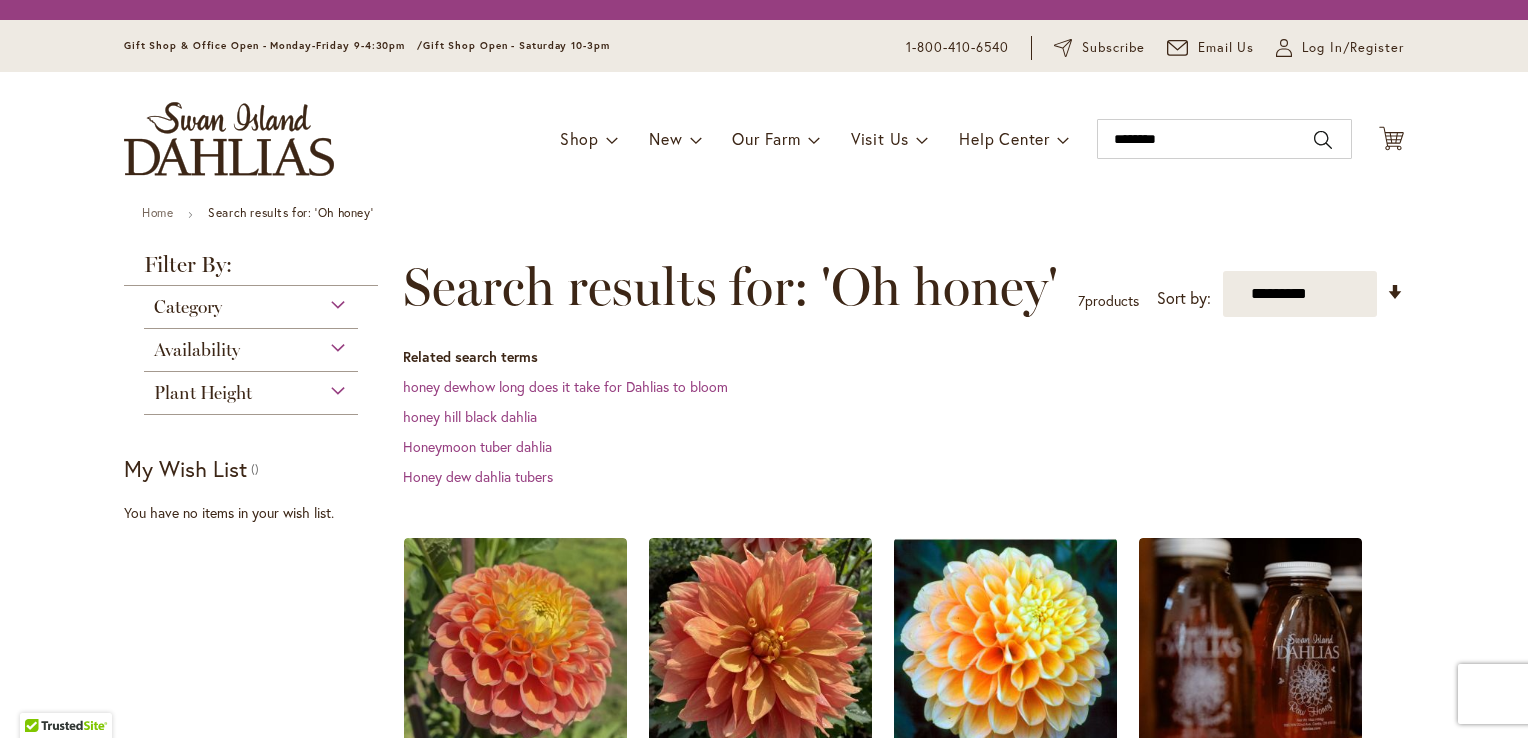 scroll, scrollTop: 0, scrollLeft: 0, axis: both 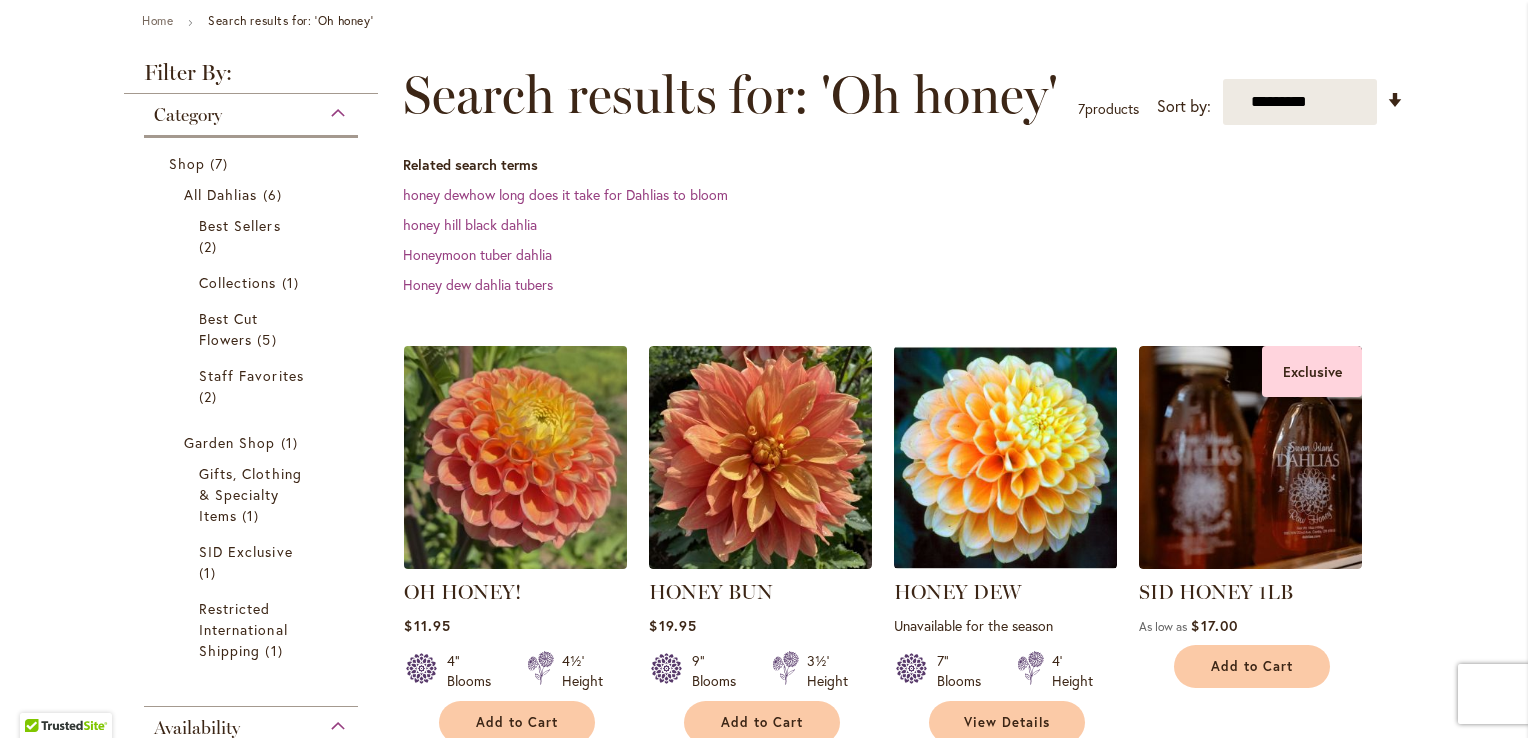 click at bounding box center [516, 457] 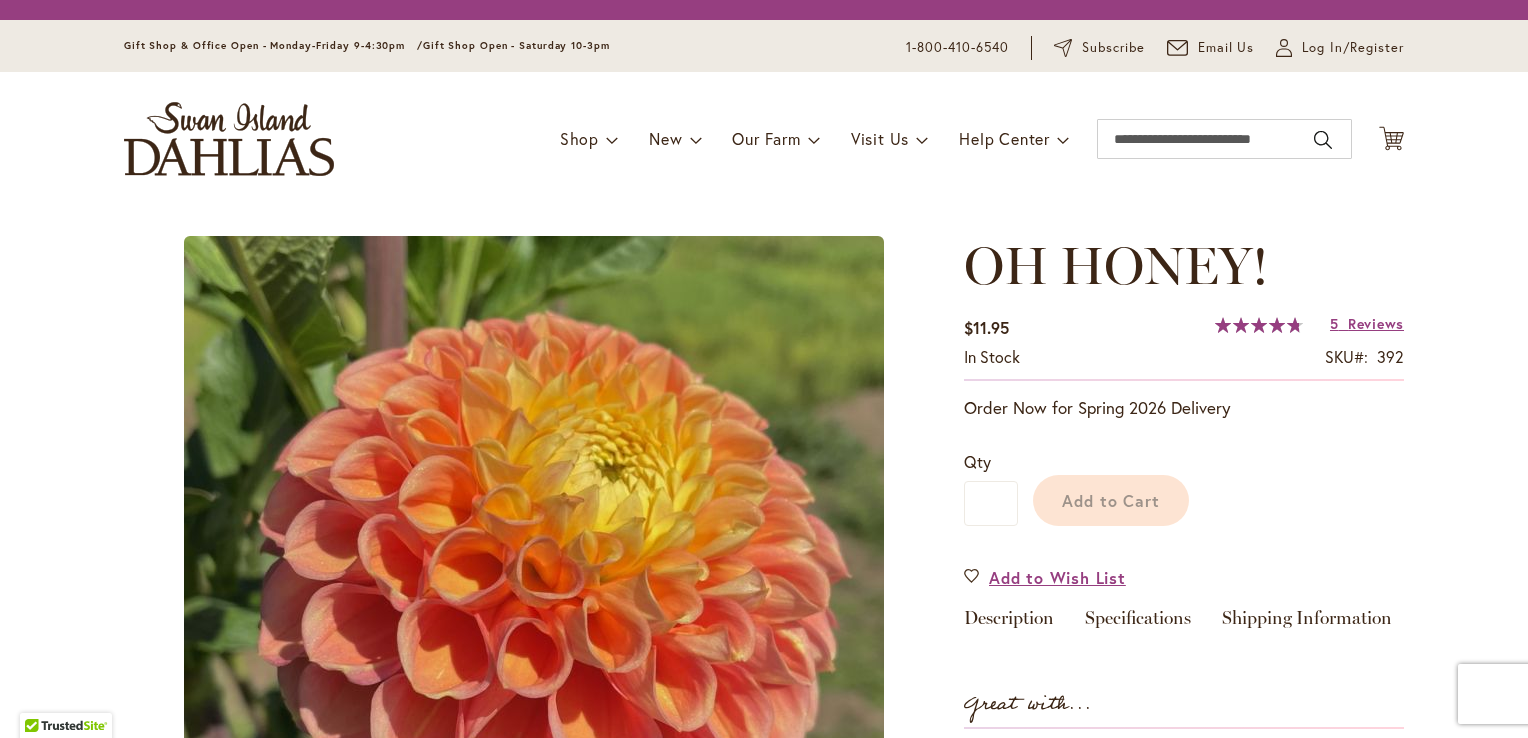 scroll, scrollTop: 0, scrollLeft: 0, axis: both 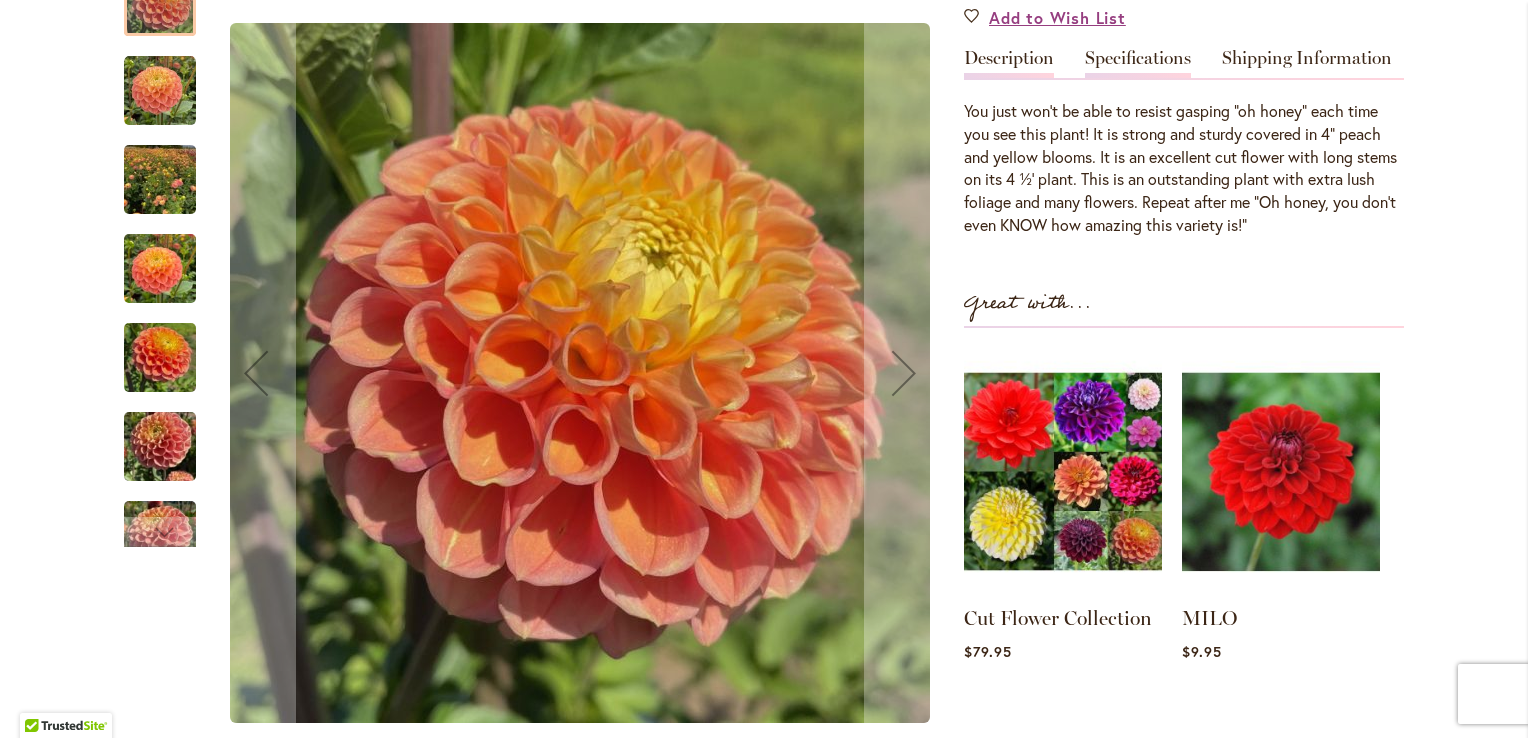 click on "Specifications" at bounding box center [1138, 63] 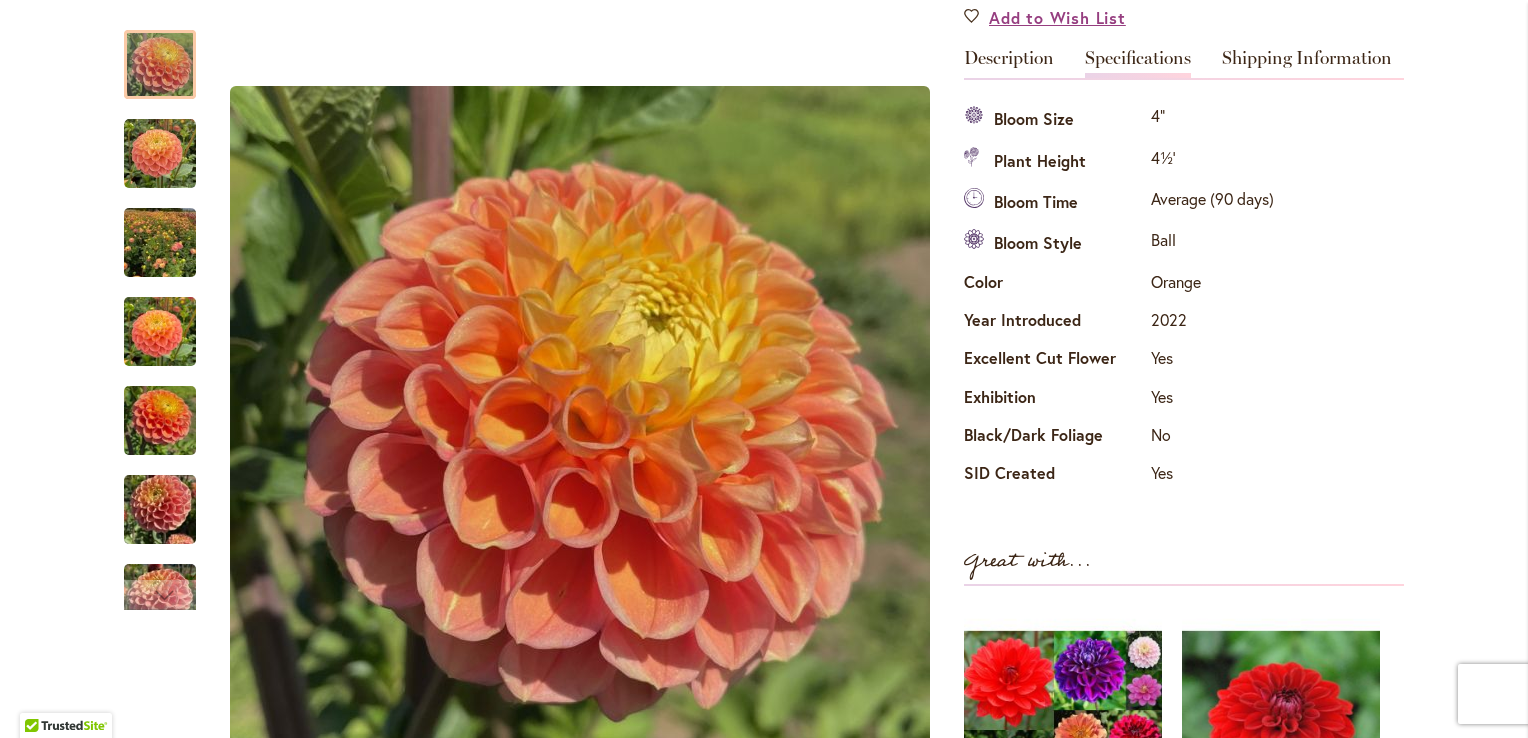 scroll, scrollTop: 0, scrollLeft: 0, axis: both 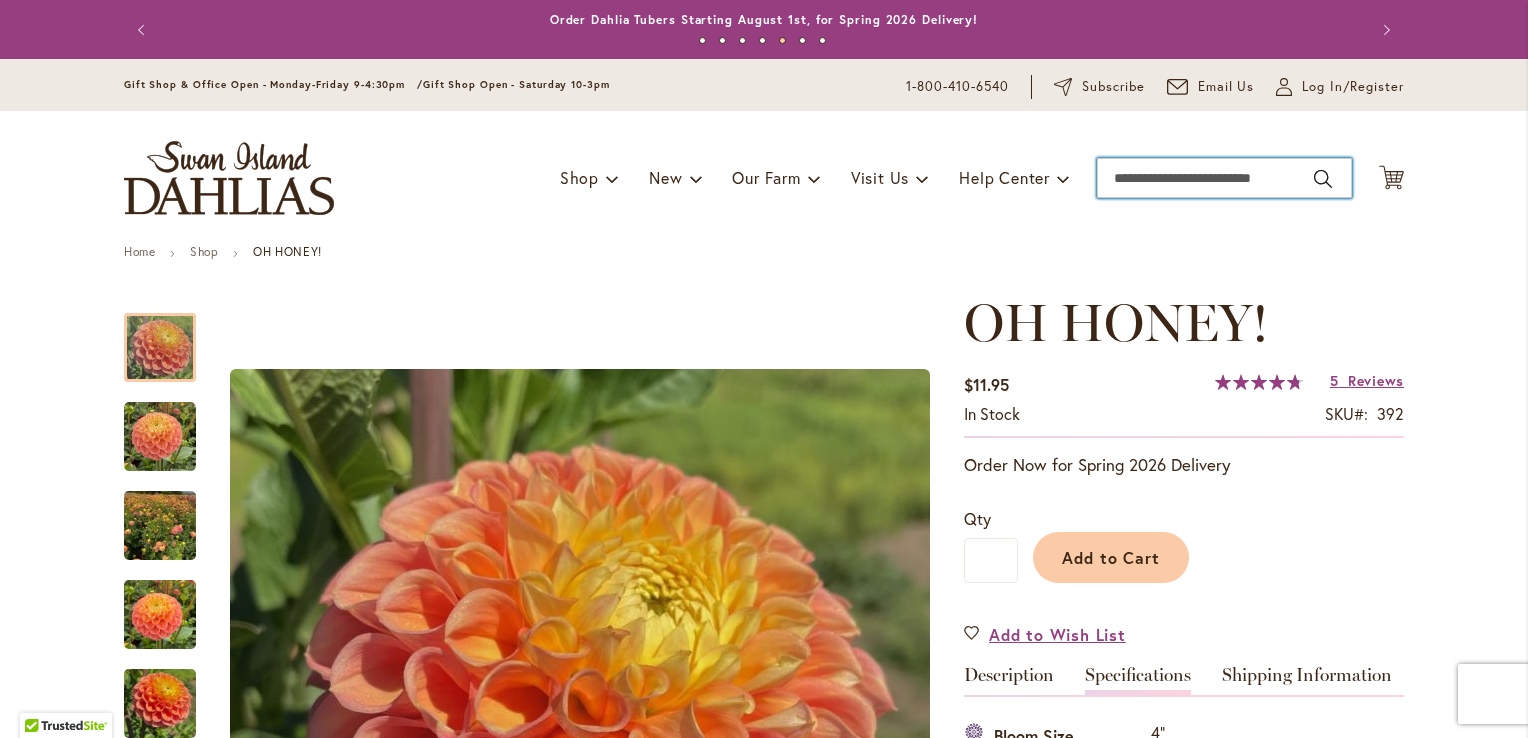 click on "Search" at bounding box center (1224, 178) 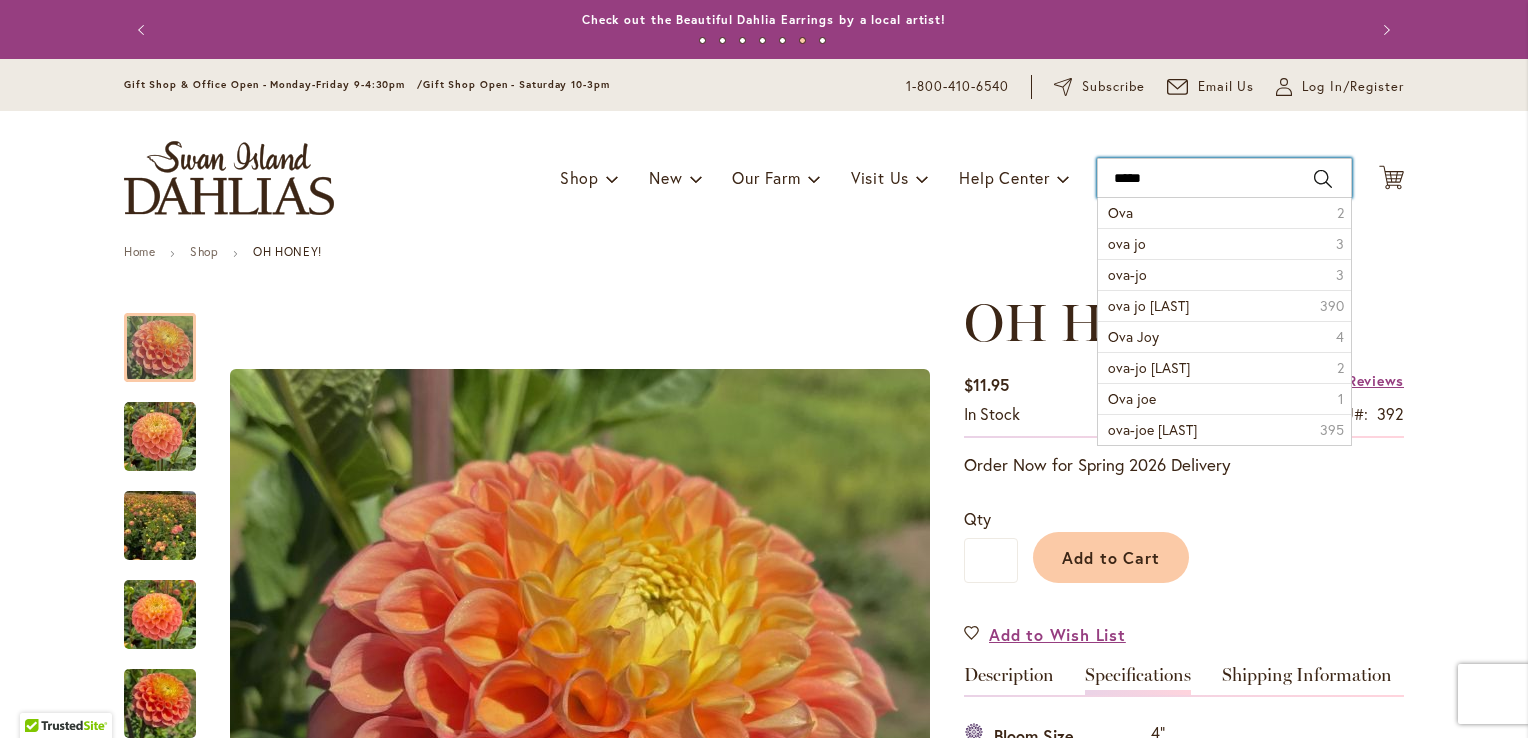 type on "******" 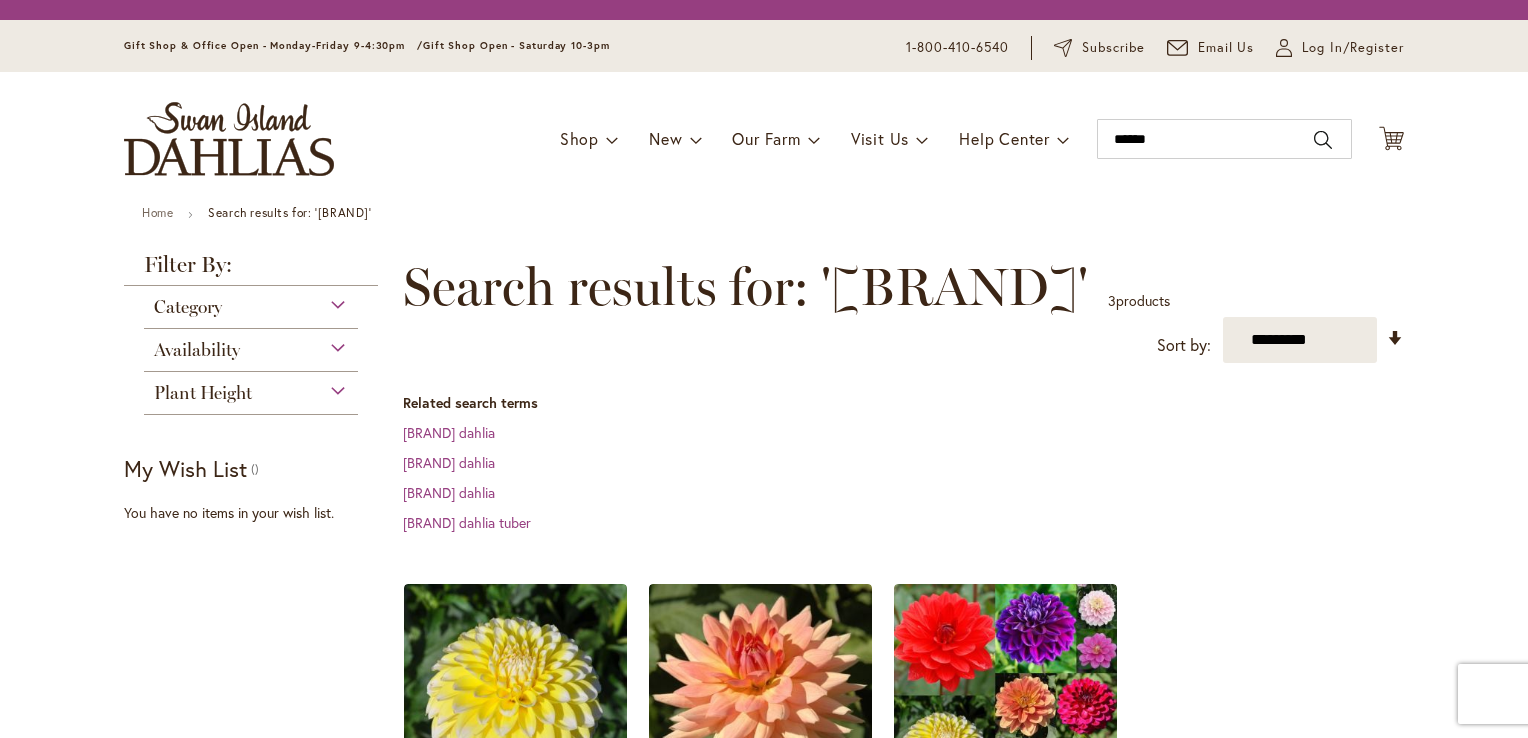 scroll, scrollTop: 0, scrollLeft: 0, axis: both 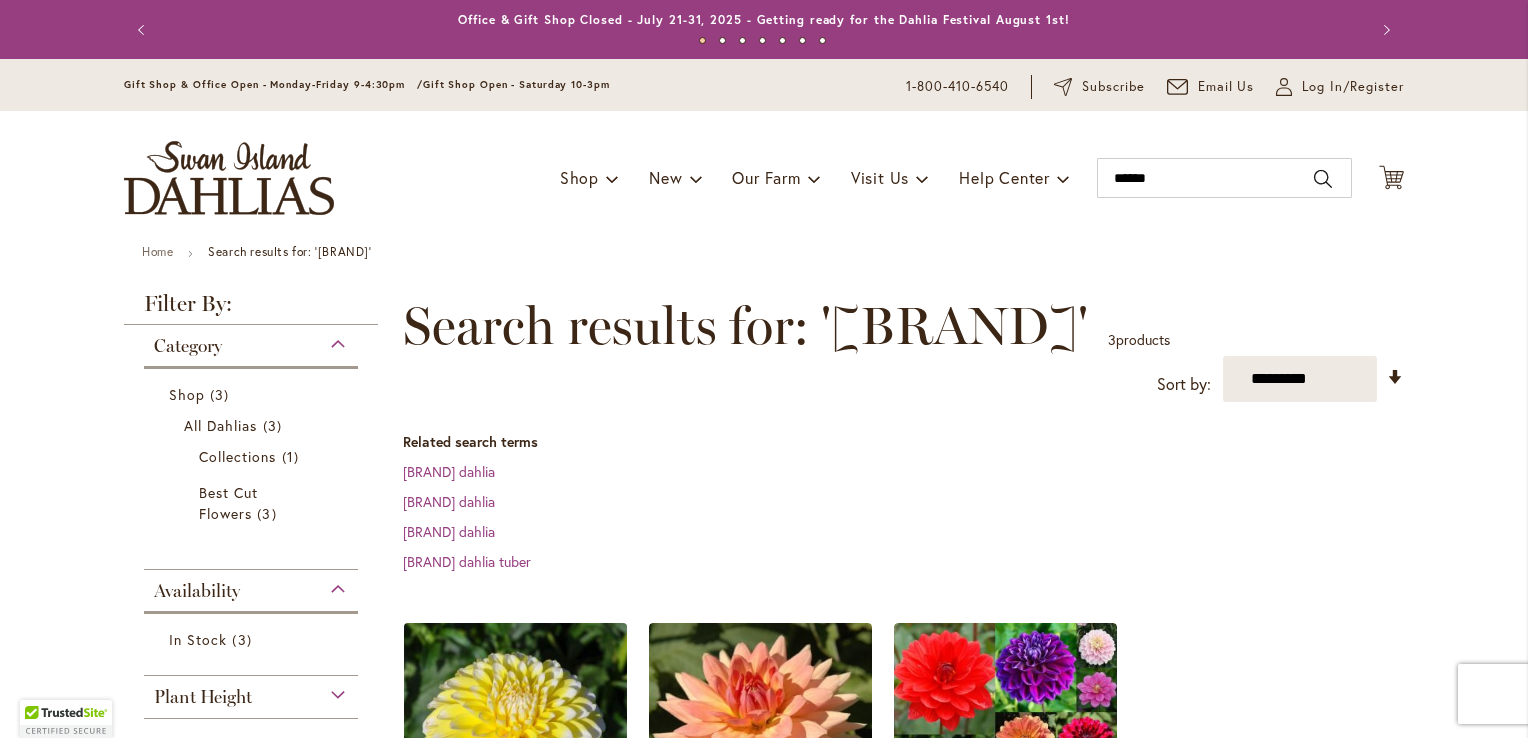 click at bounding box center (516, 735) 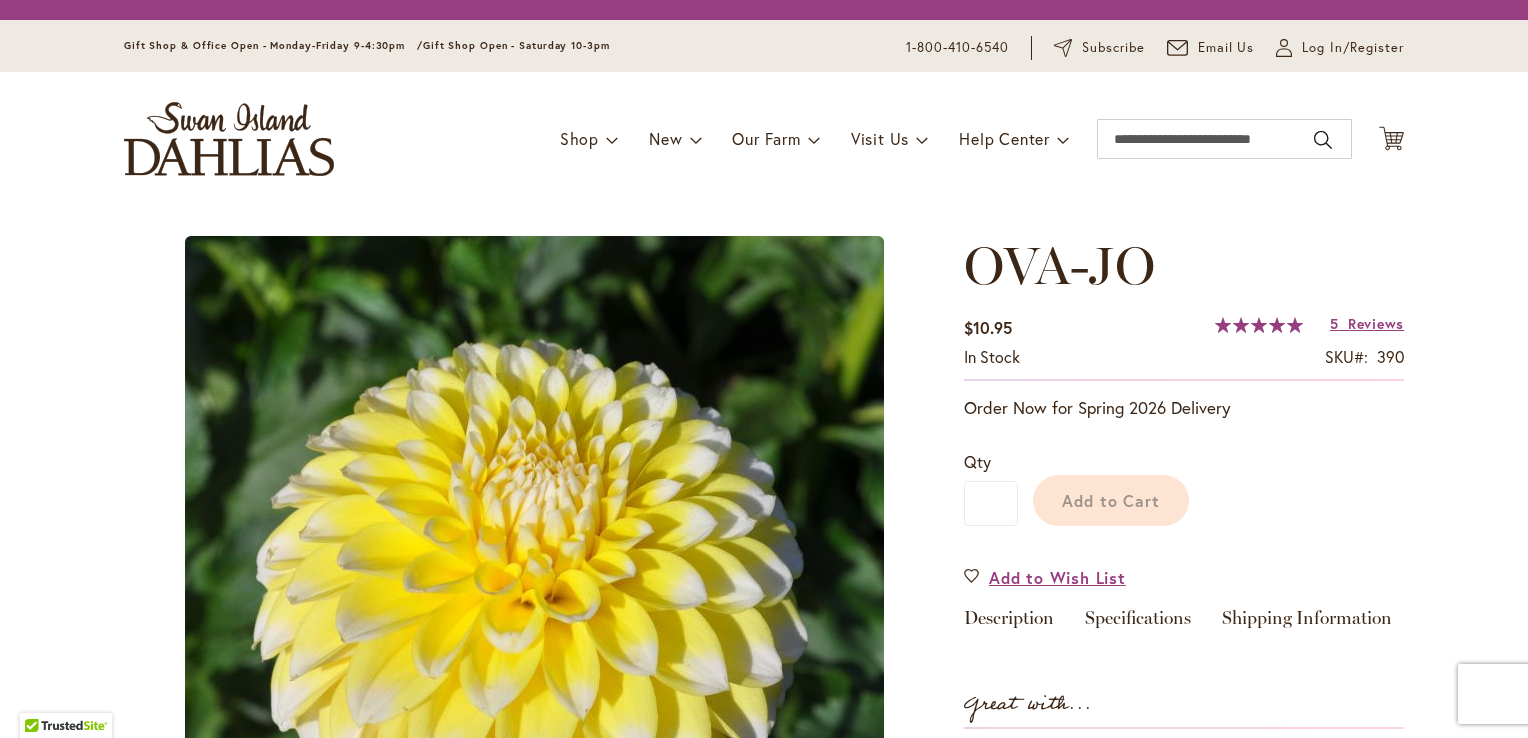 scroll, scrollTop: 0, scrollLeft: 0, axis: both 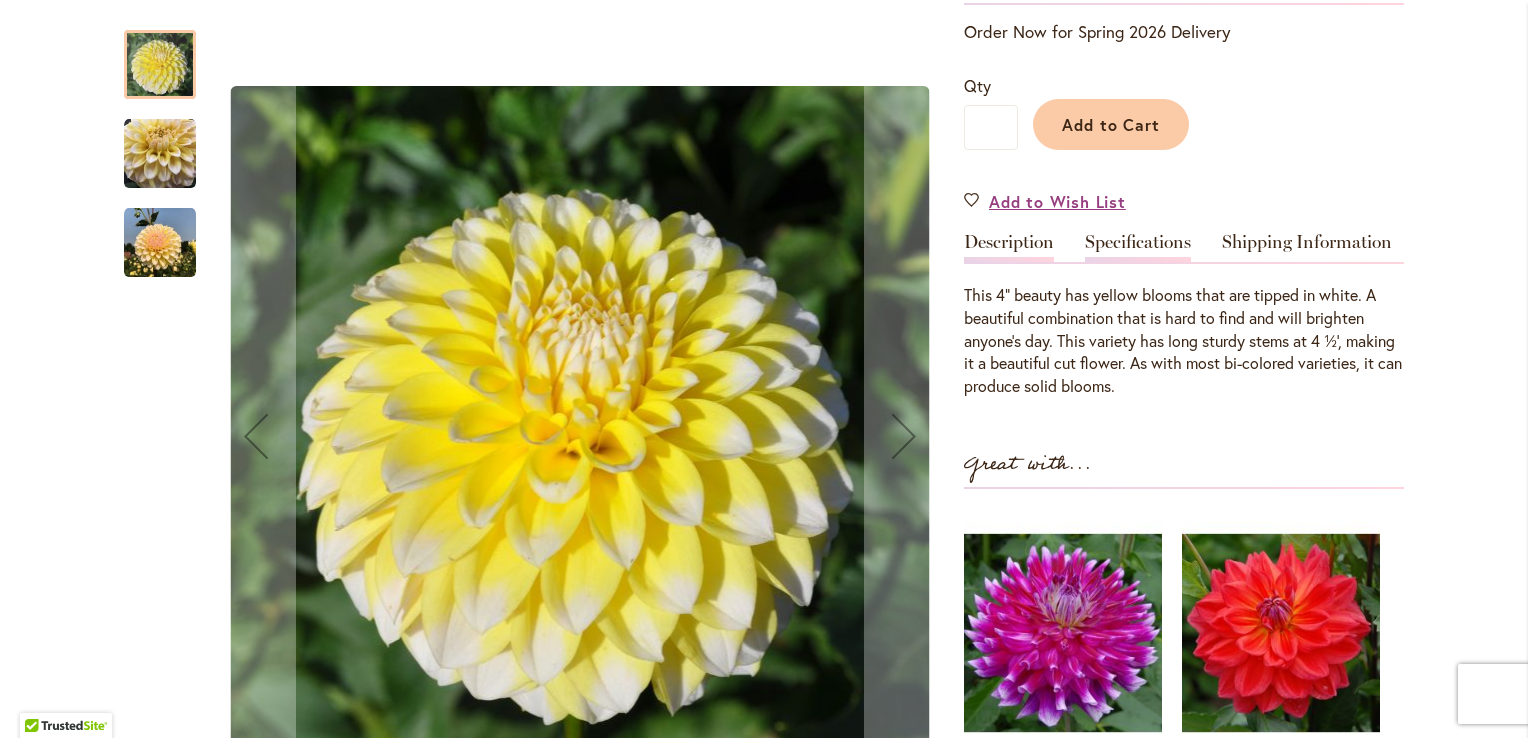 click on "Specifications" at bounding box center (1138, 247) 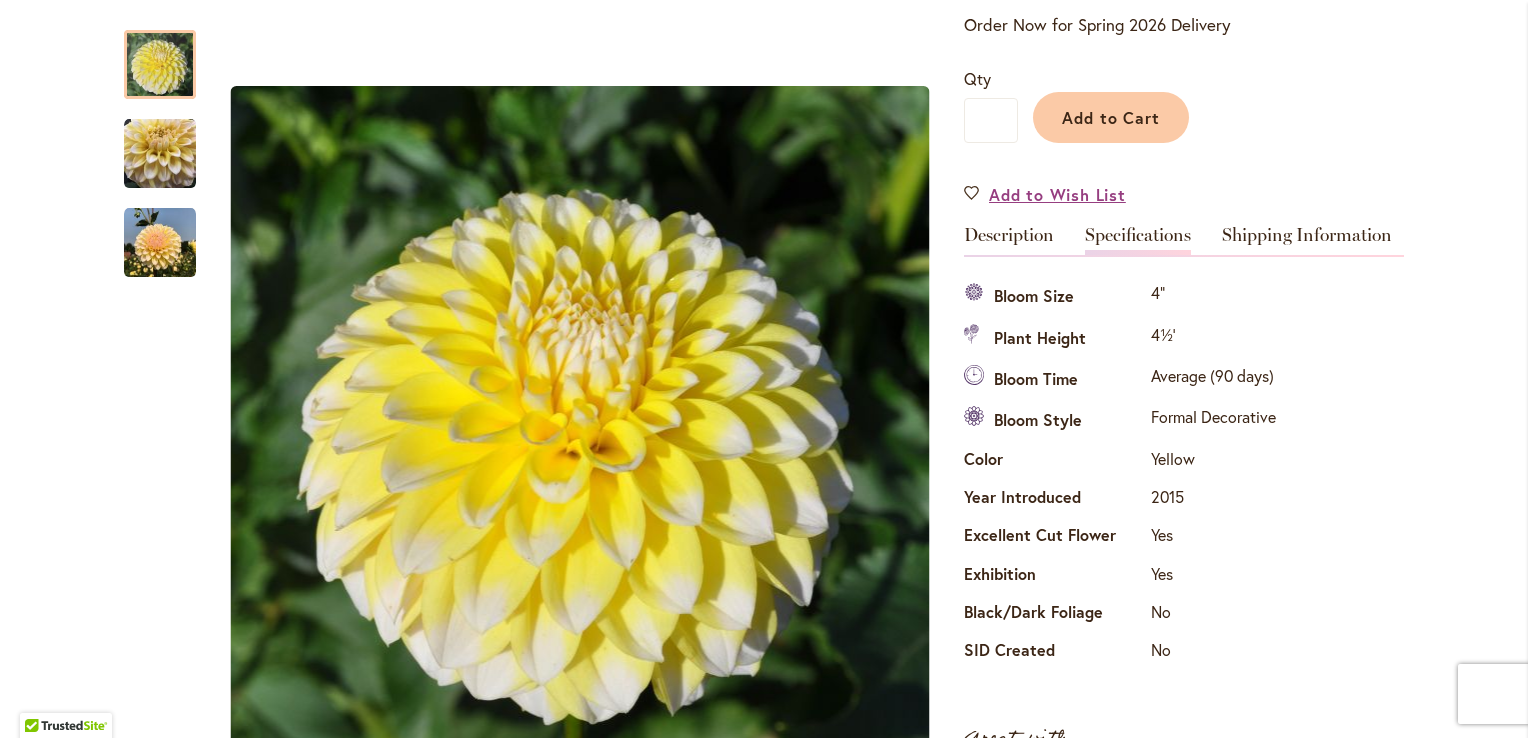 scroll, scrollTop: 256, scrollLeft: 0, axis: vertical 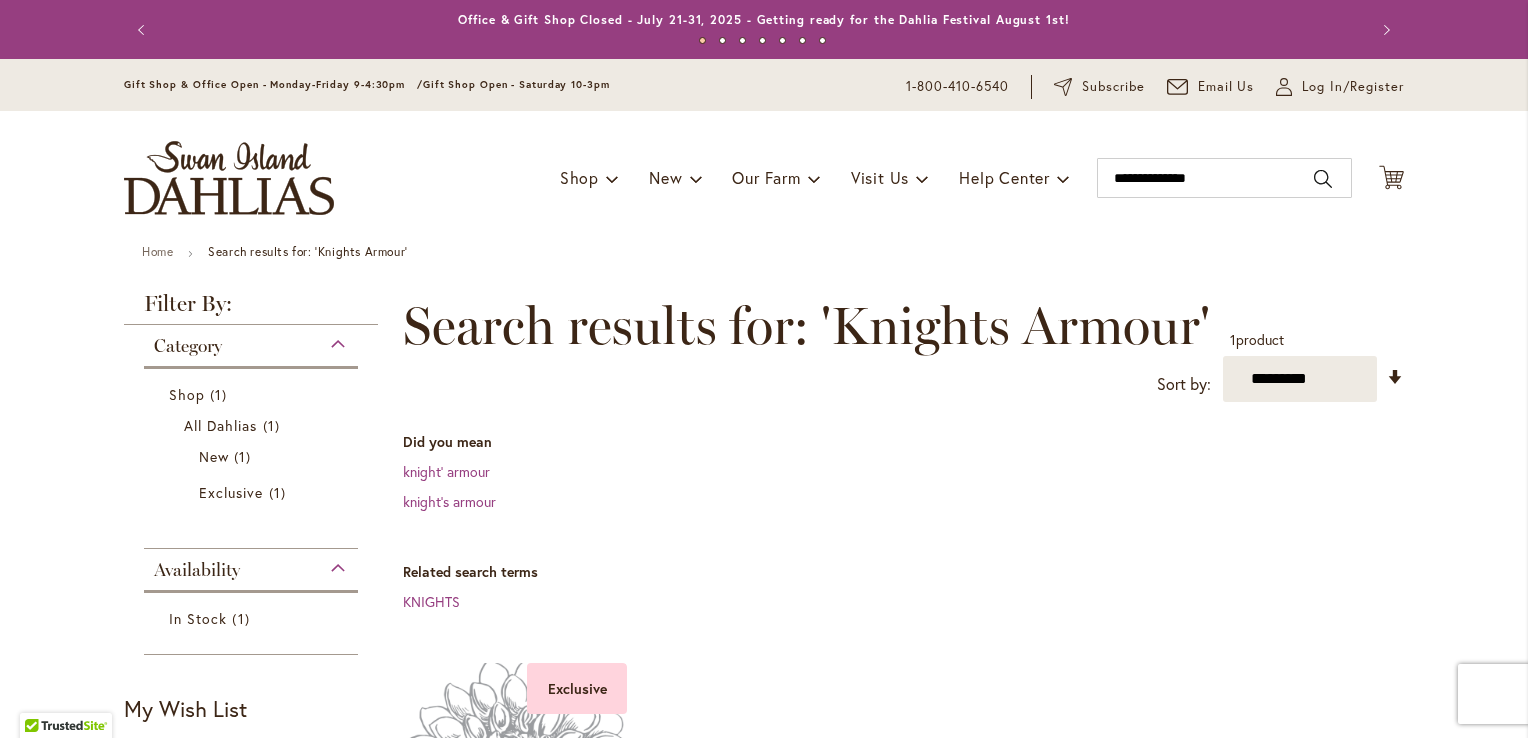 click at bounding box center [516, 775] 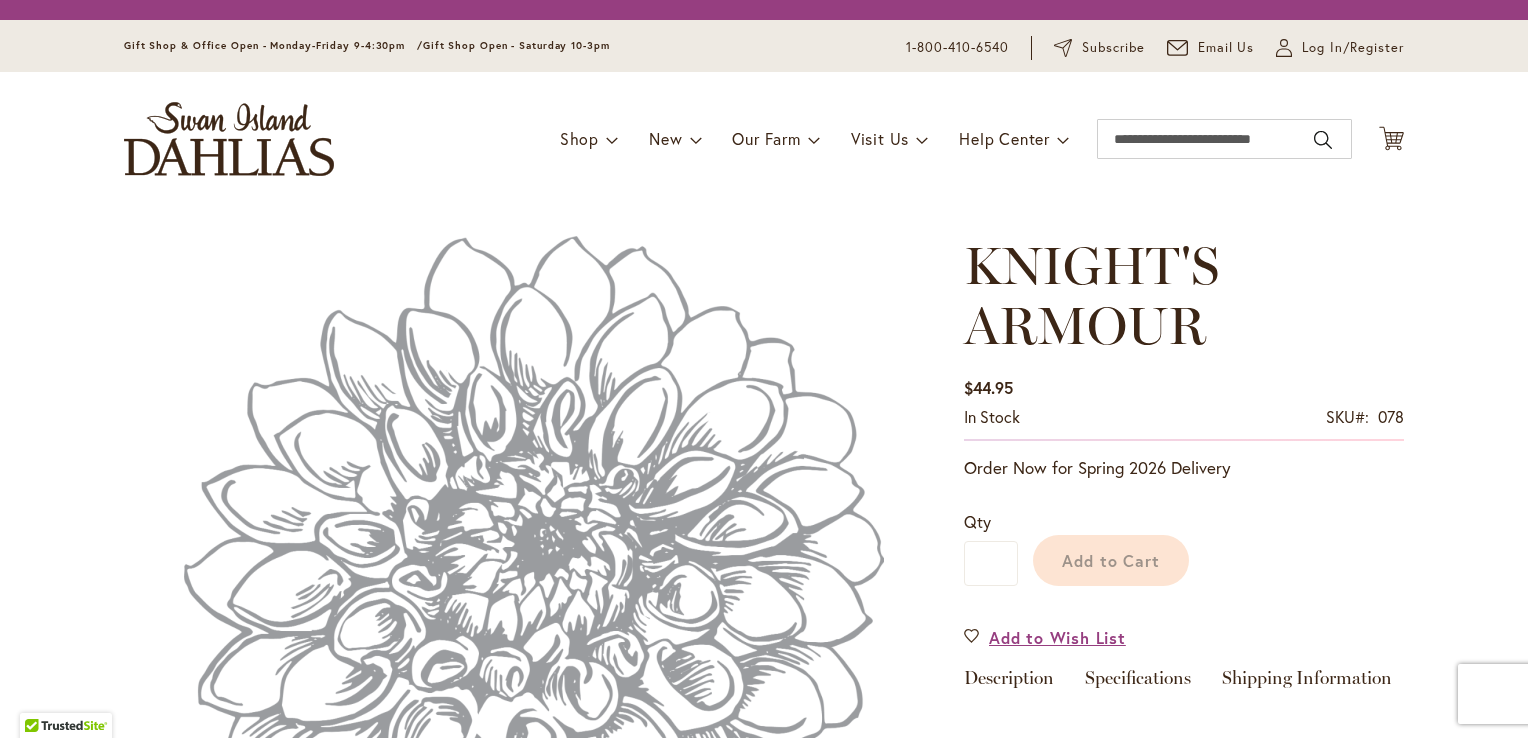 scroll, scrollTop: 0, scrollLeft: 0, axis: both 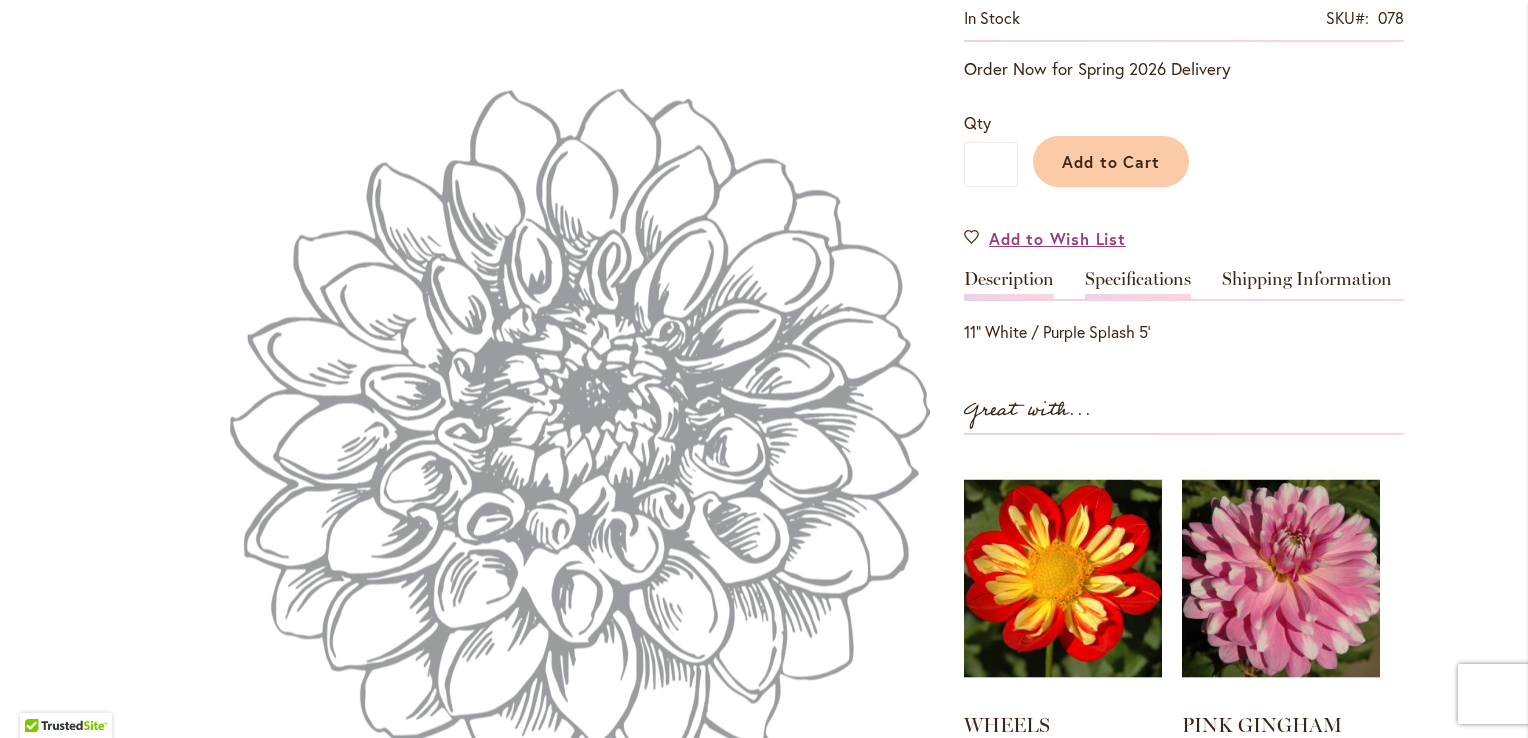 click on "Specifications" at bounding box center (1138, 284) 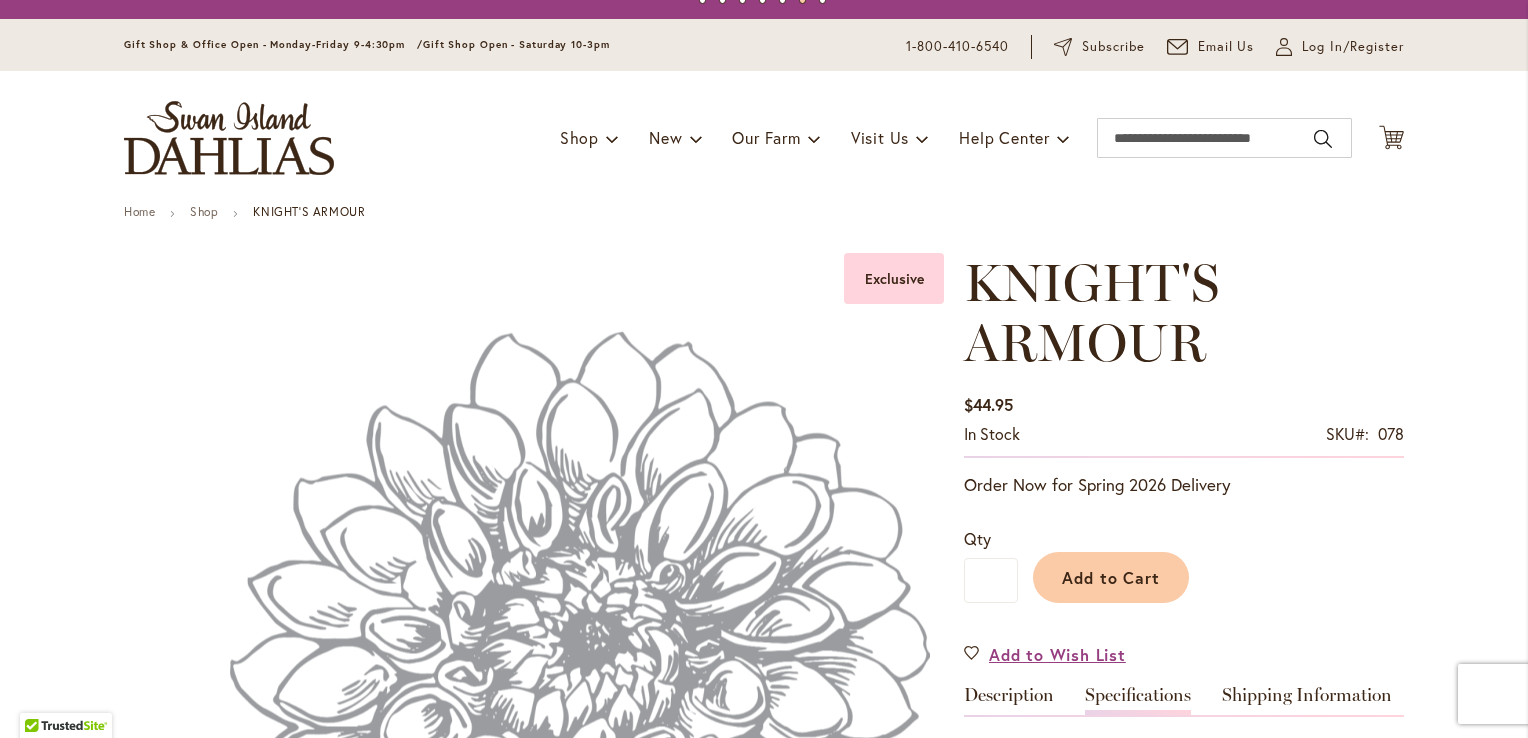 scroll, scrollTop: 0, scrollLeft: 0, axis: both 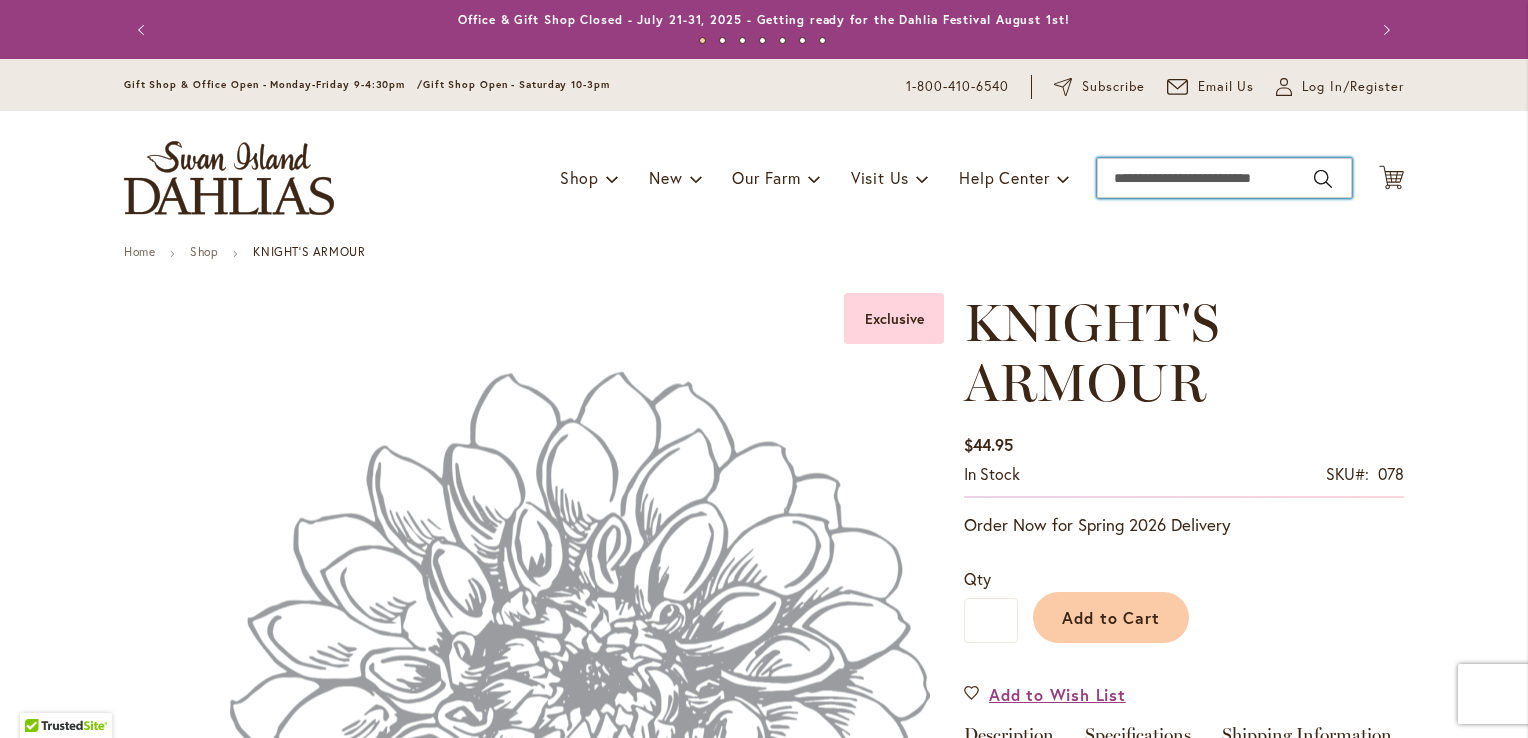 click on "Search" at bounding box center (1224, 178) 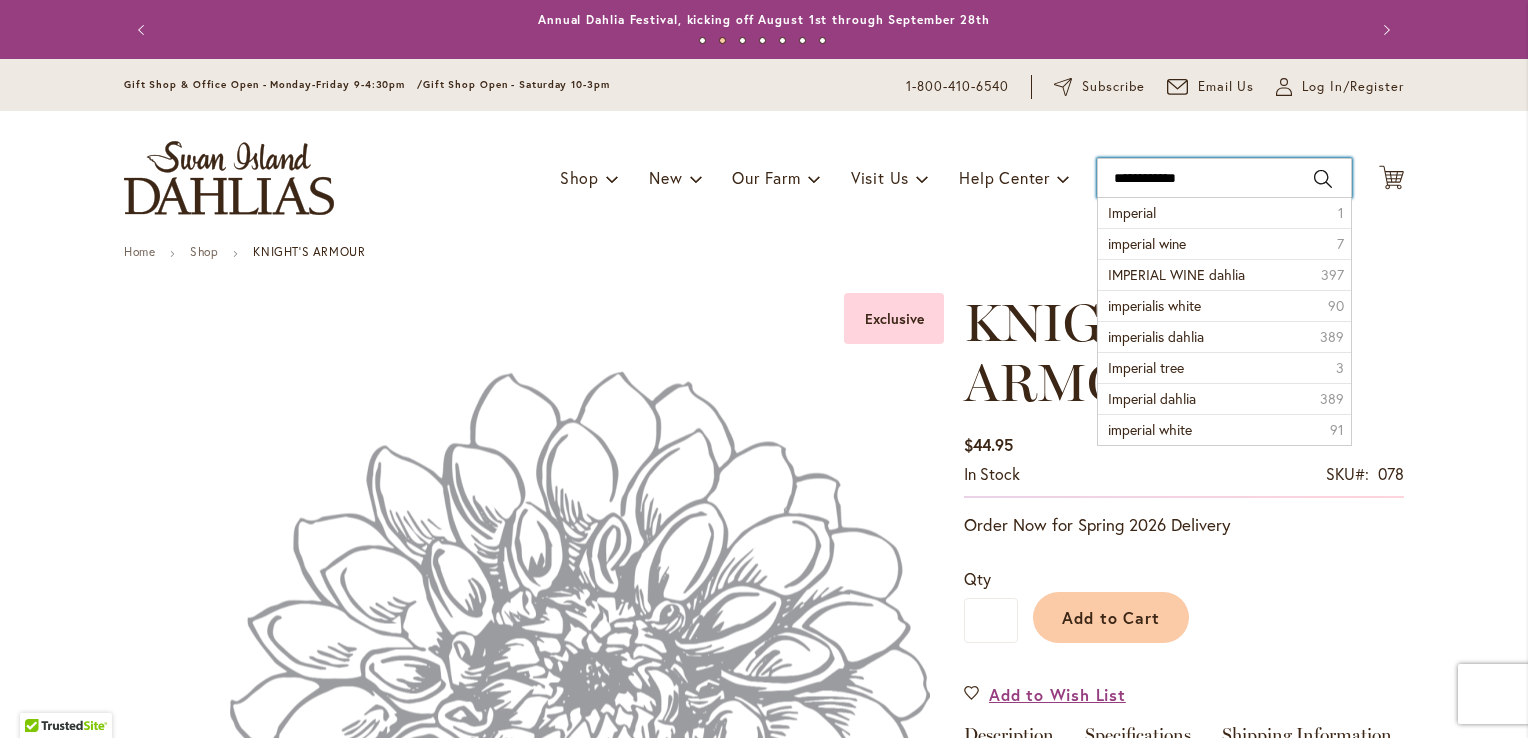 type on "**********" 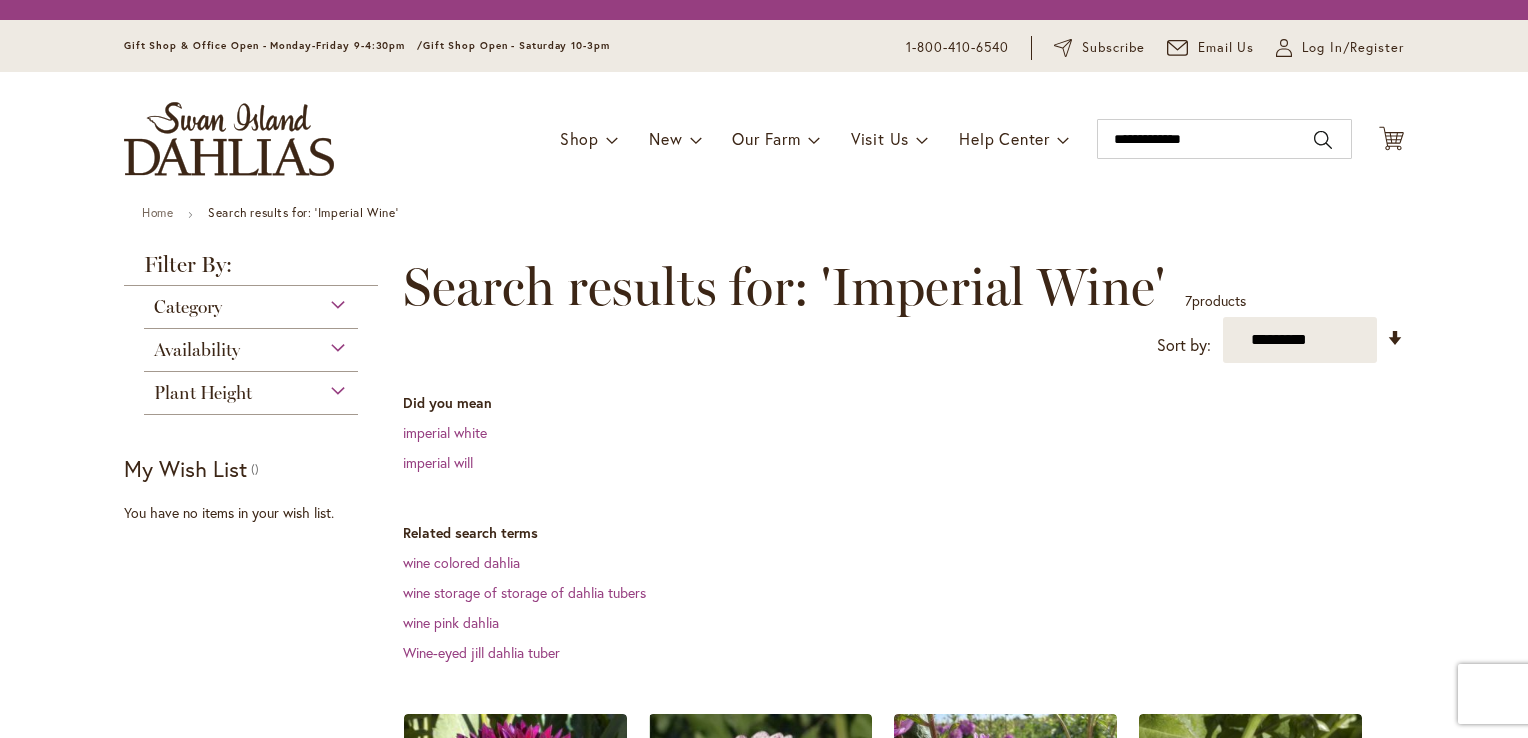 scroll, scrollTop: 0, scrollLeft: 0, axis: both 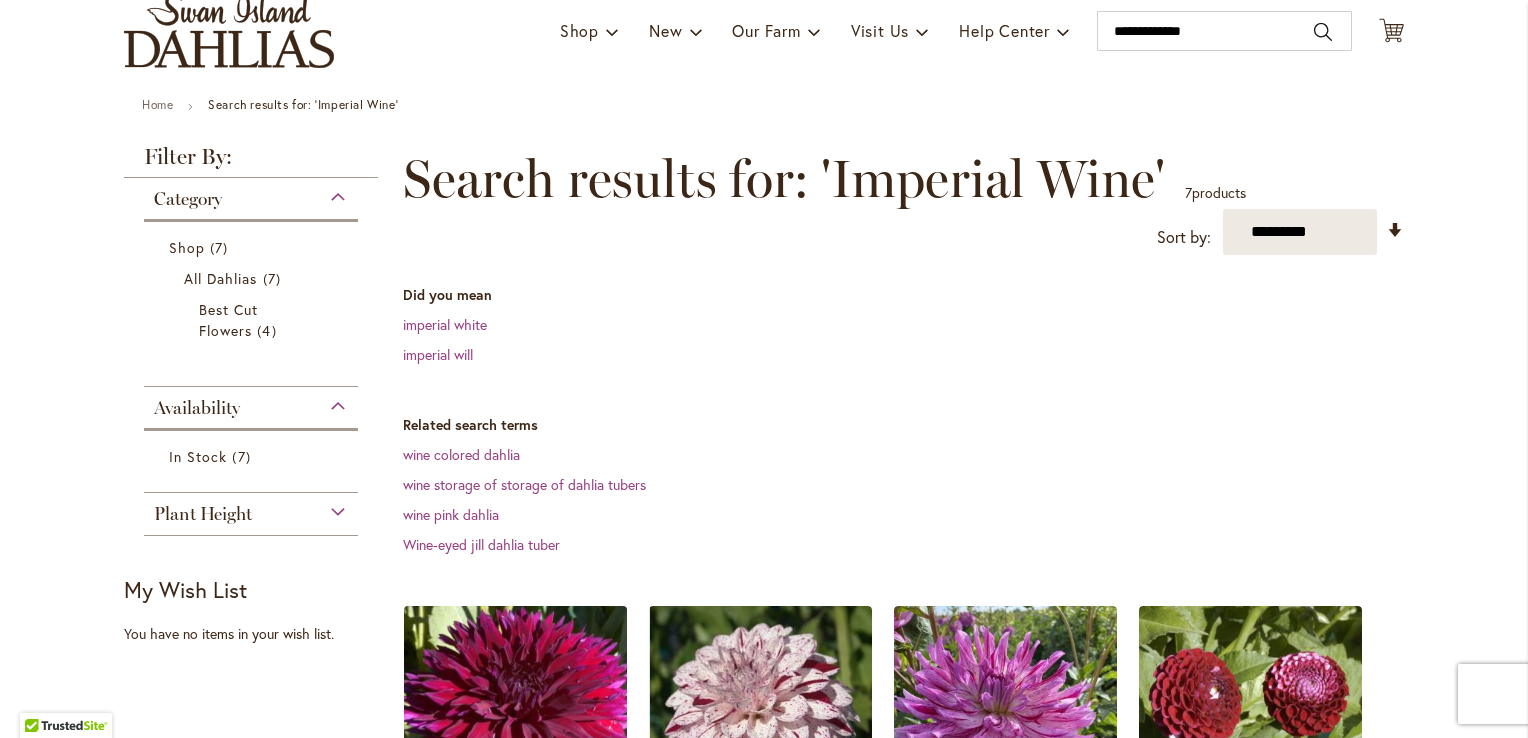click at bounding box center [516, 718] 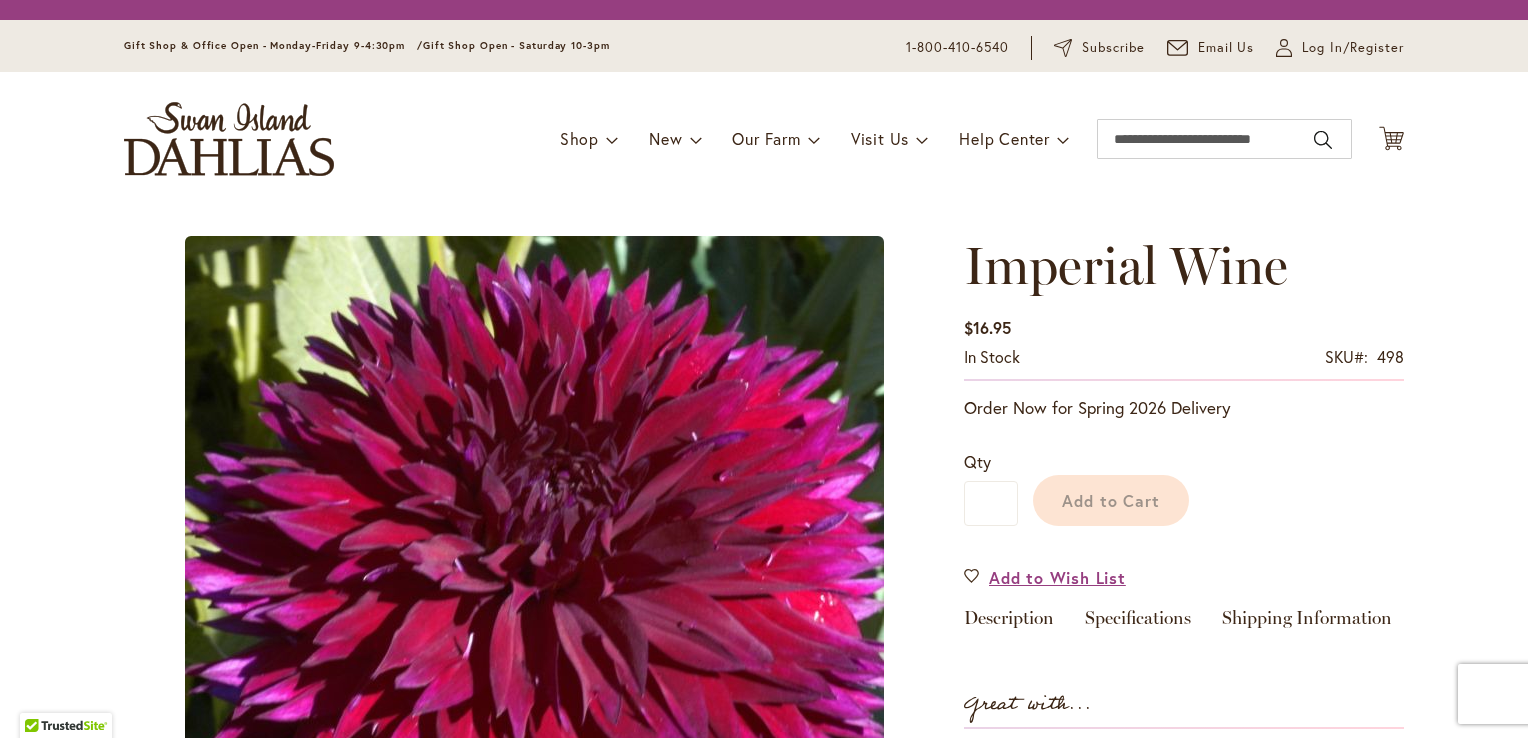 scroll, scrollTop: 0, scrollLeft: 0, axis: both 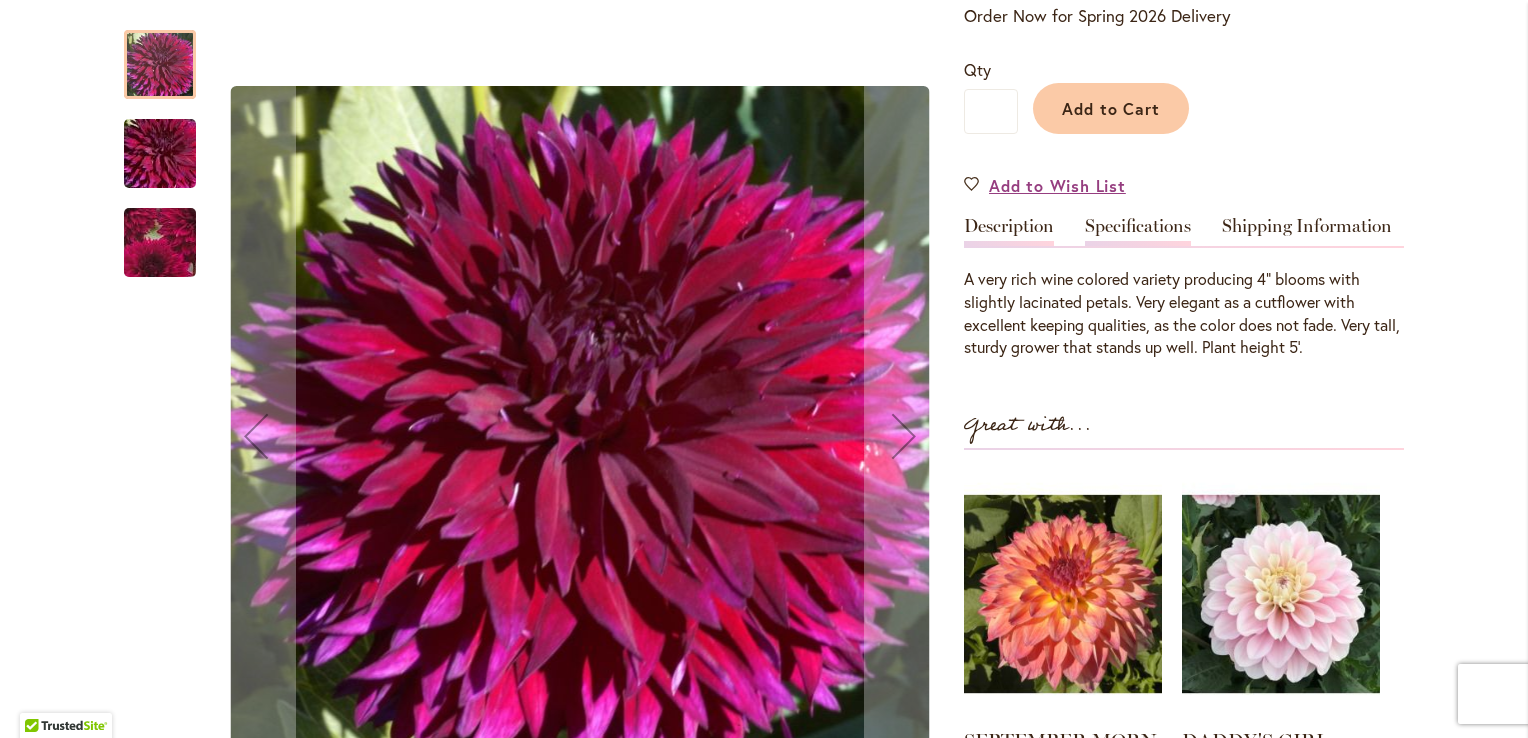 click on "Specifications" at bounding box center (1138, 231) 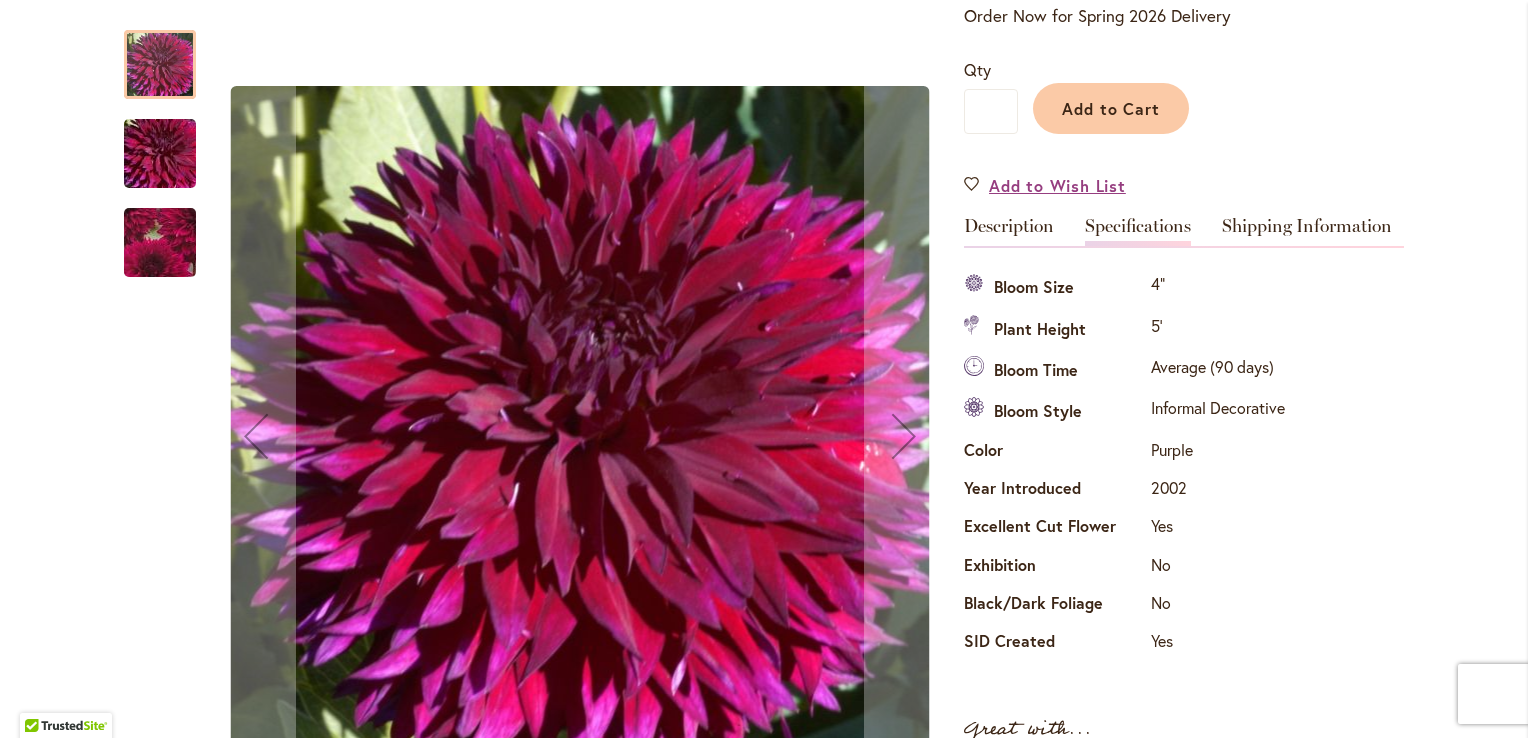 scroll, scrollTop: 121, scrollLeft: 0, axis: vertical 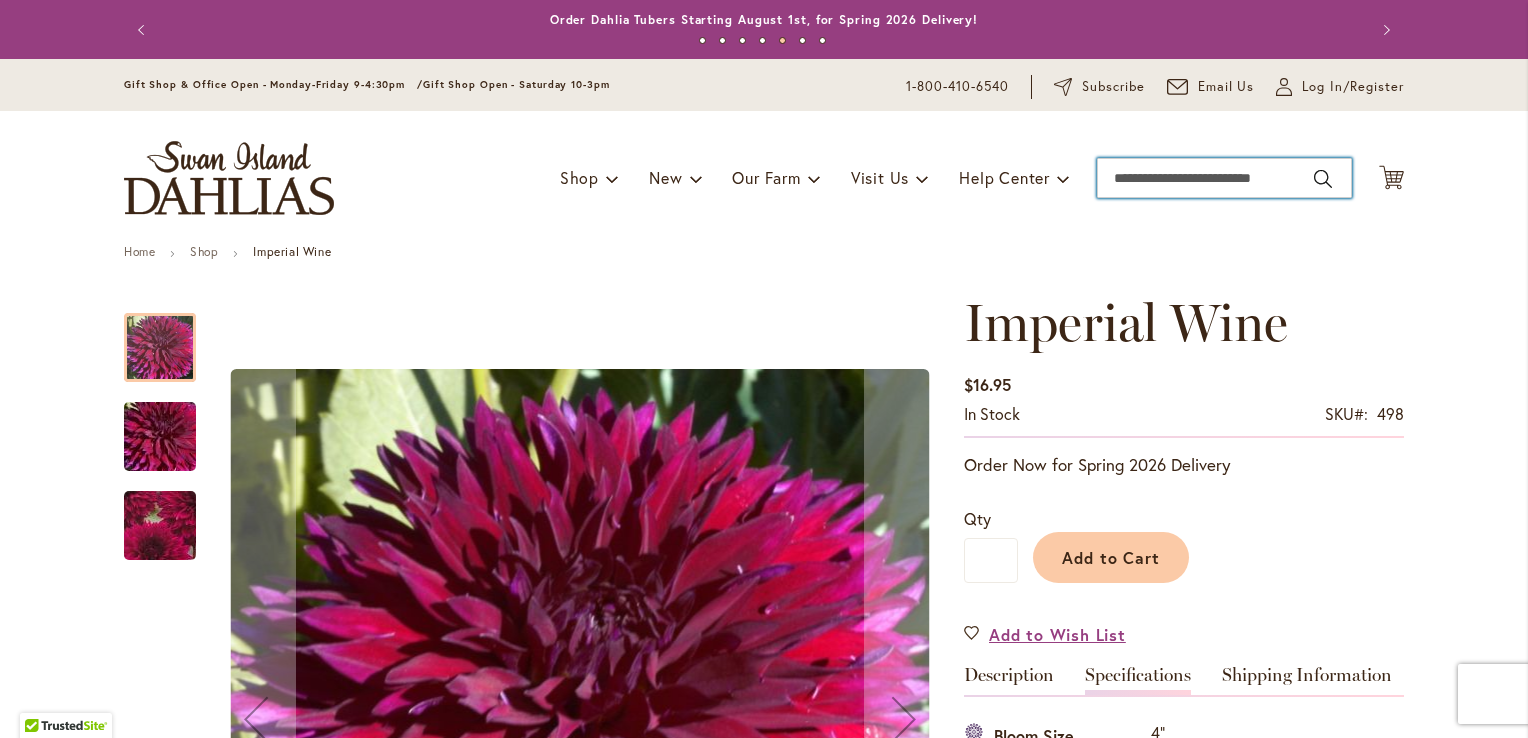 click on "Search" at bounding box center (1224, 178) 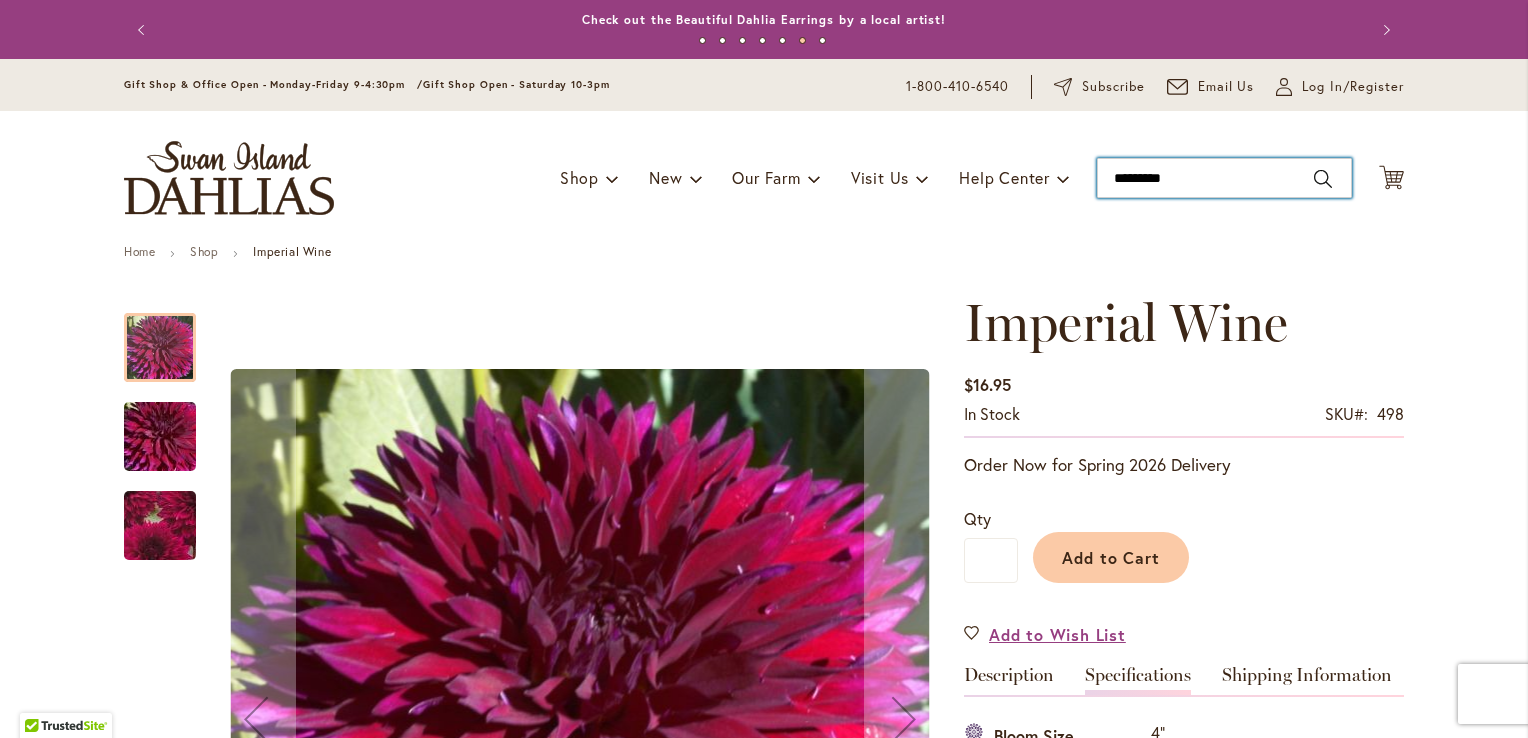type on "**********" 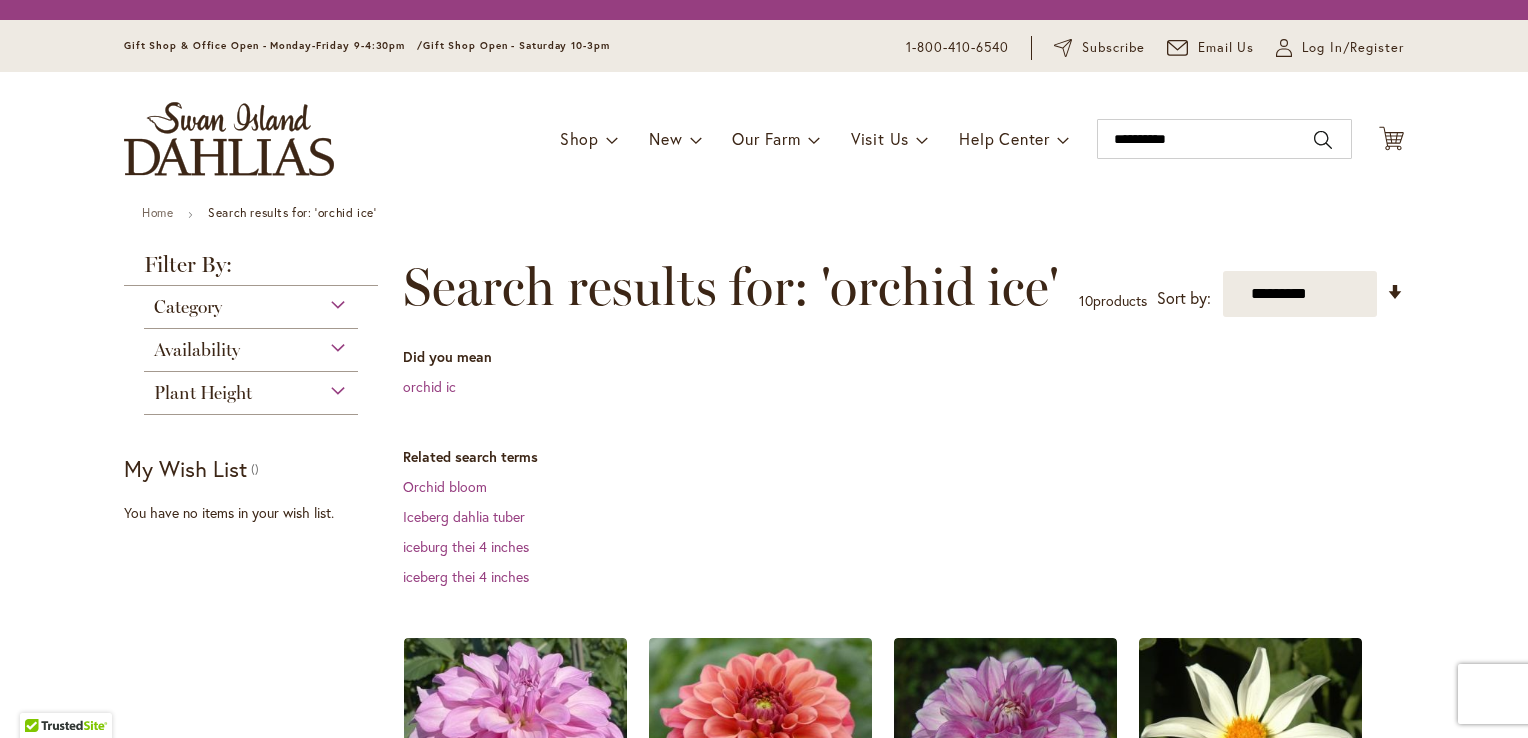 scroll, scrollTop: 0, scrollLeft: 0, axis: both 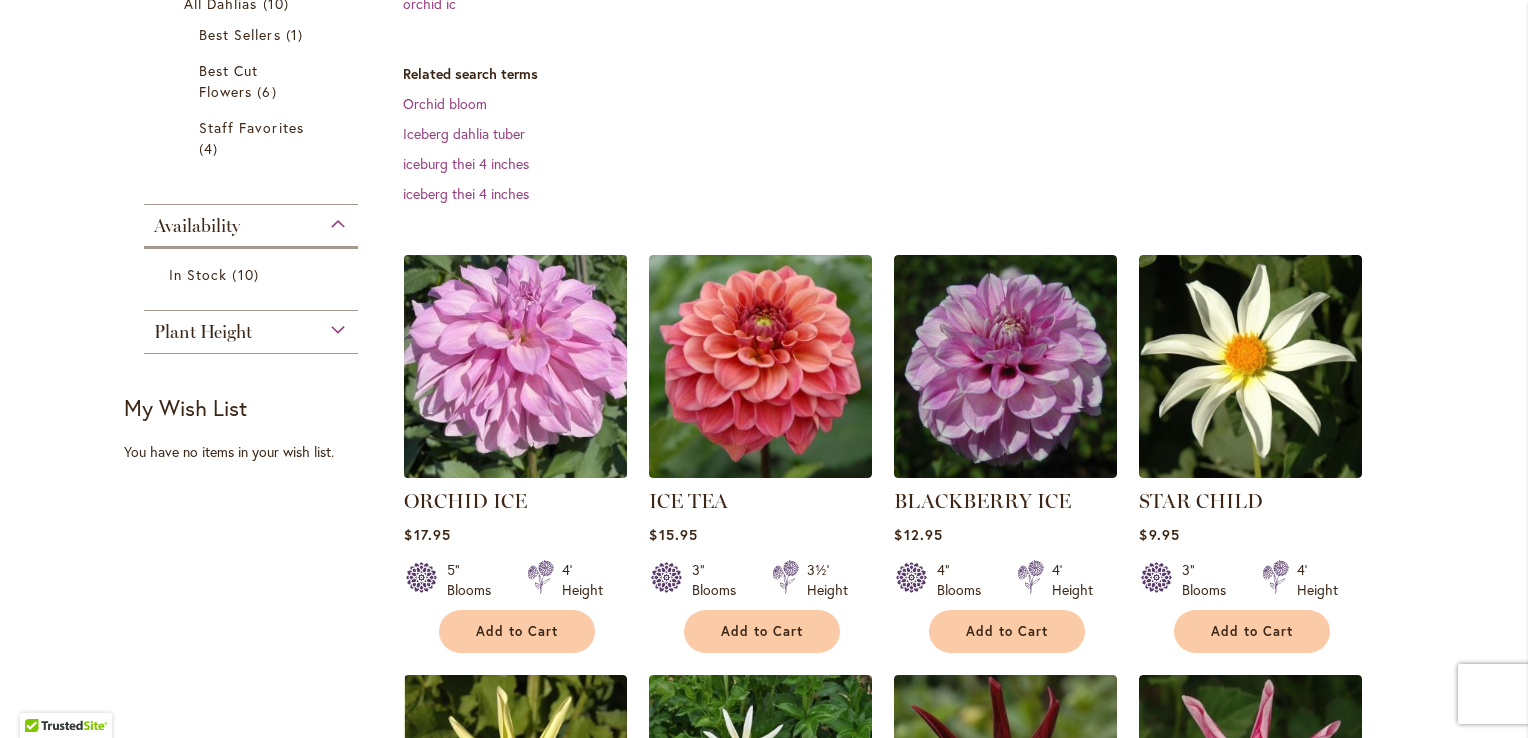 click at bounding box center (516, 366) 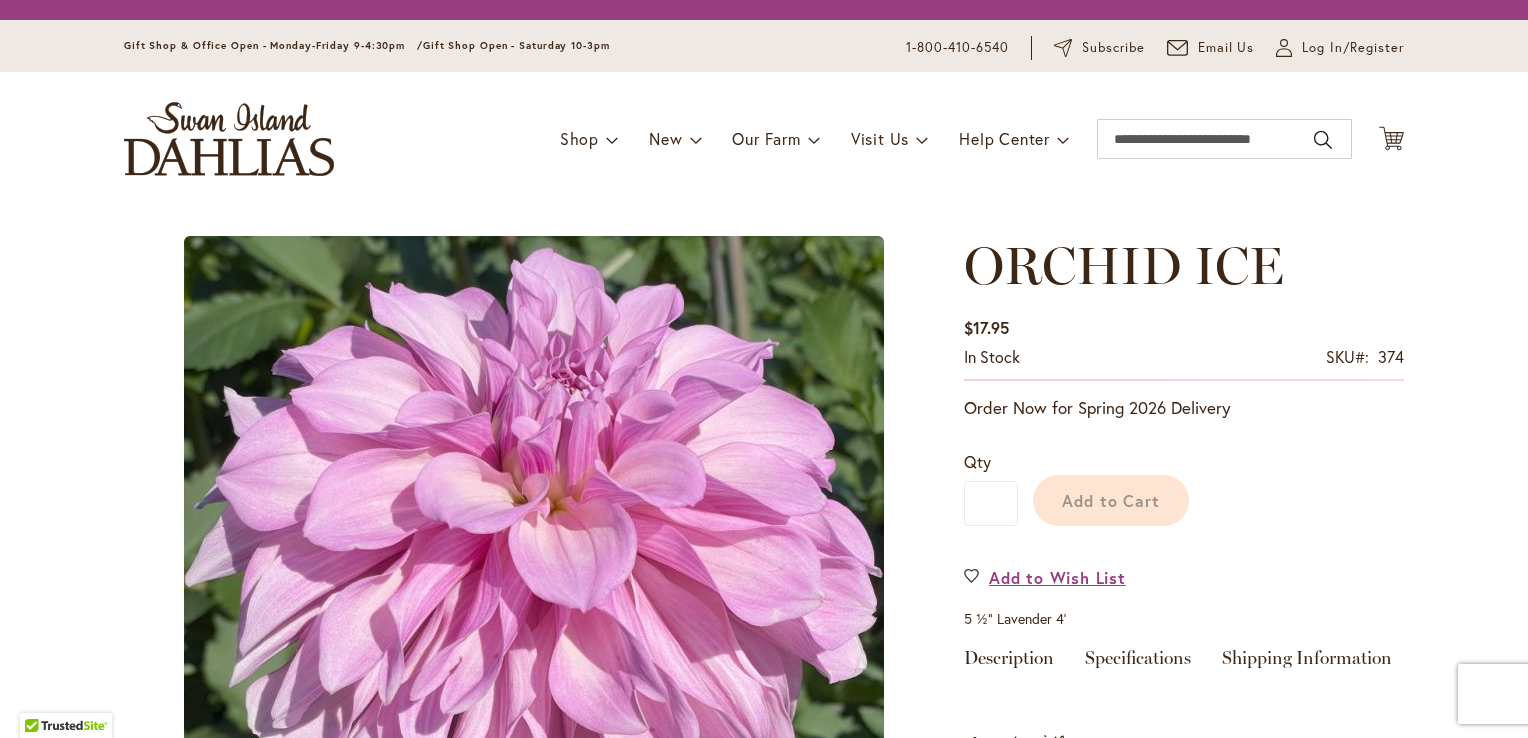 scroll, scrollTop: 0, scrollLeft: 0, axis: both 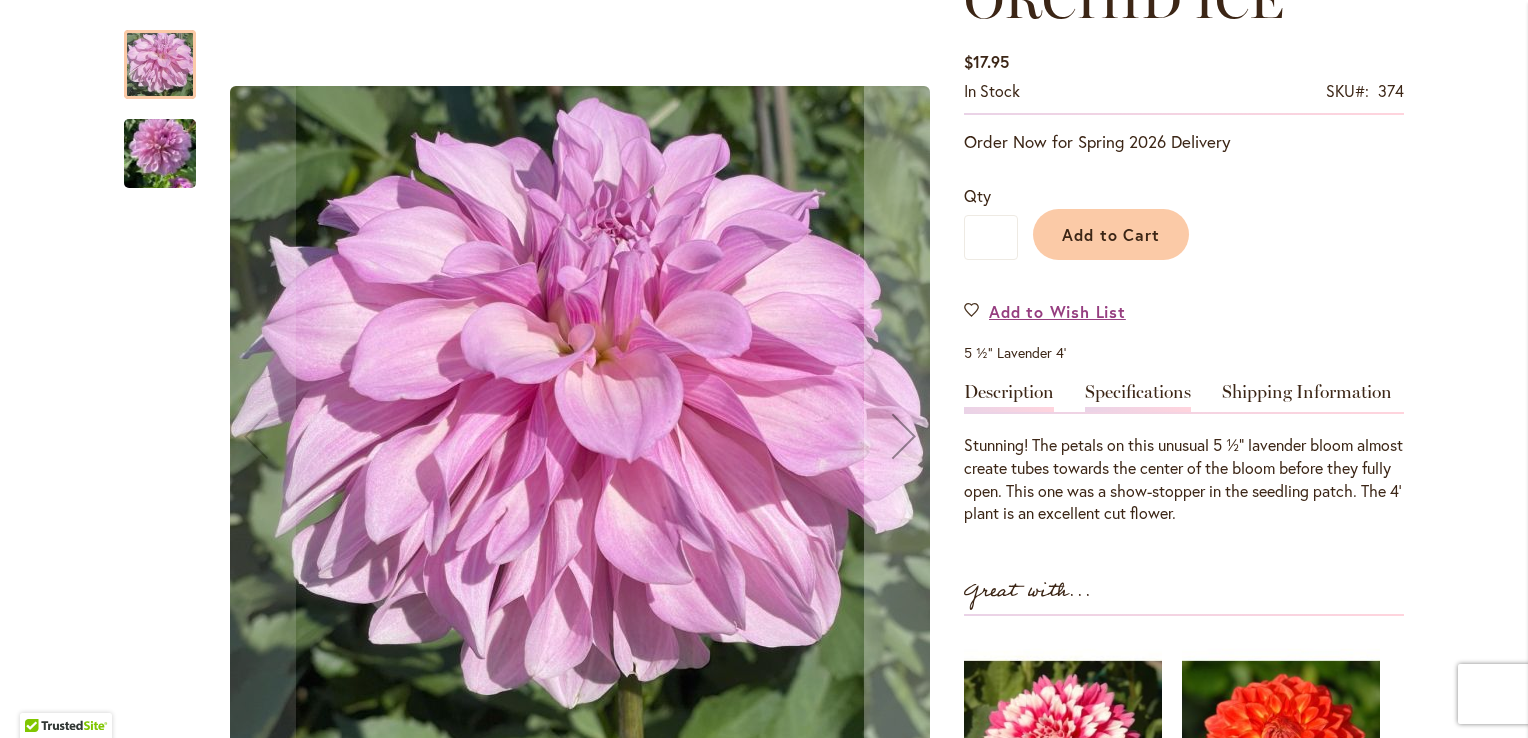 click on "Specifications" at bounding box center [1138, 397] 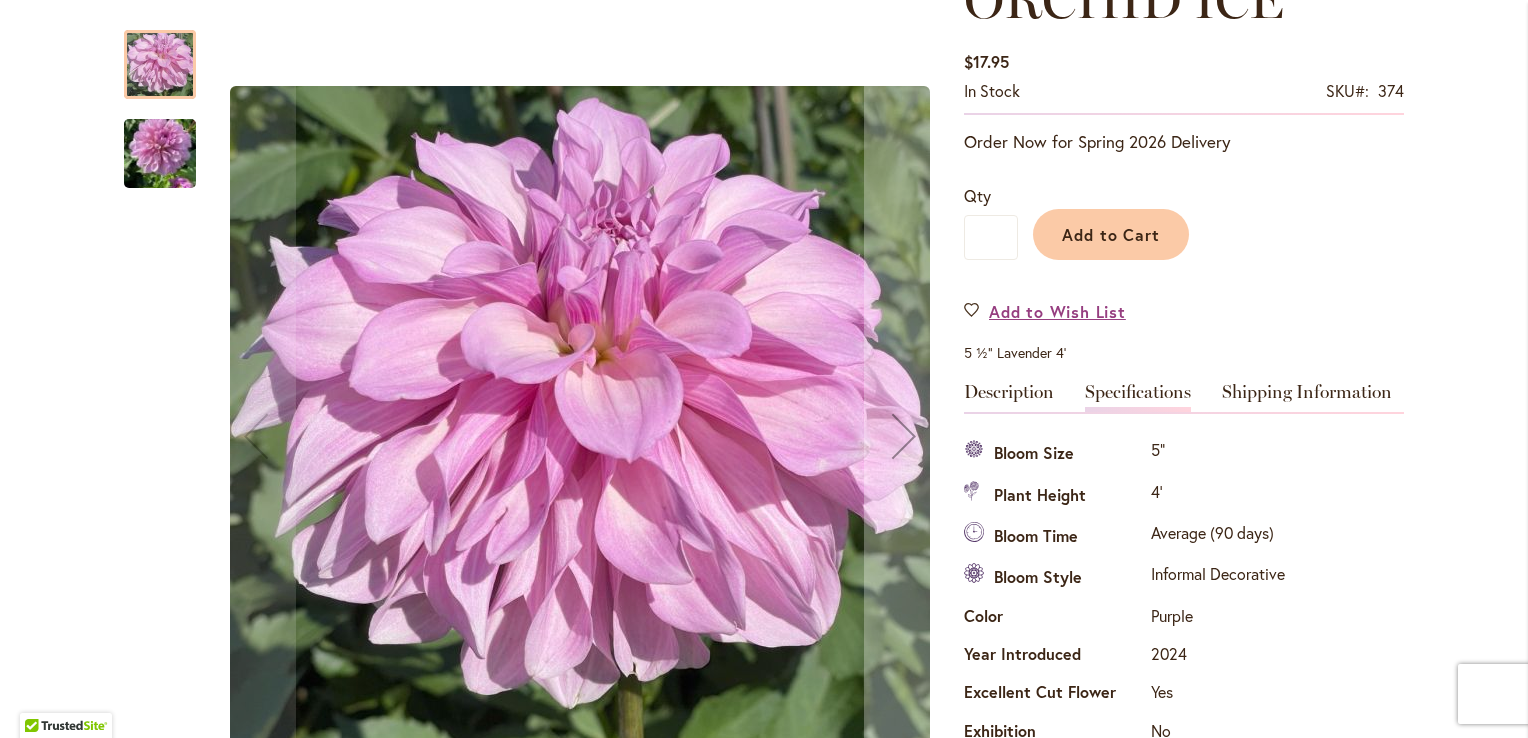 scroll, scrollTop: 704, scrollLeft: 0, axis: vertical 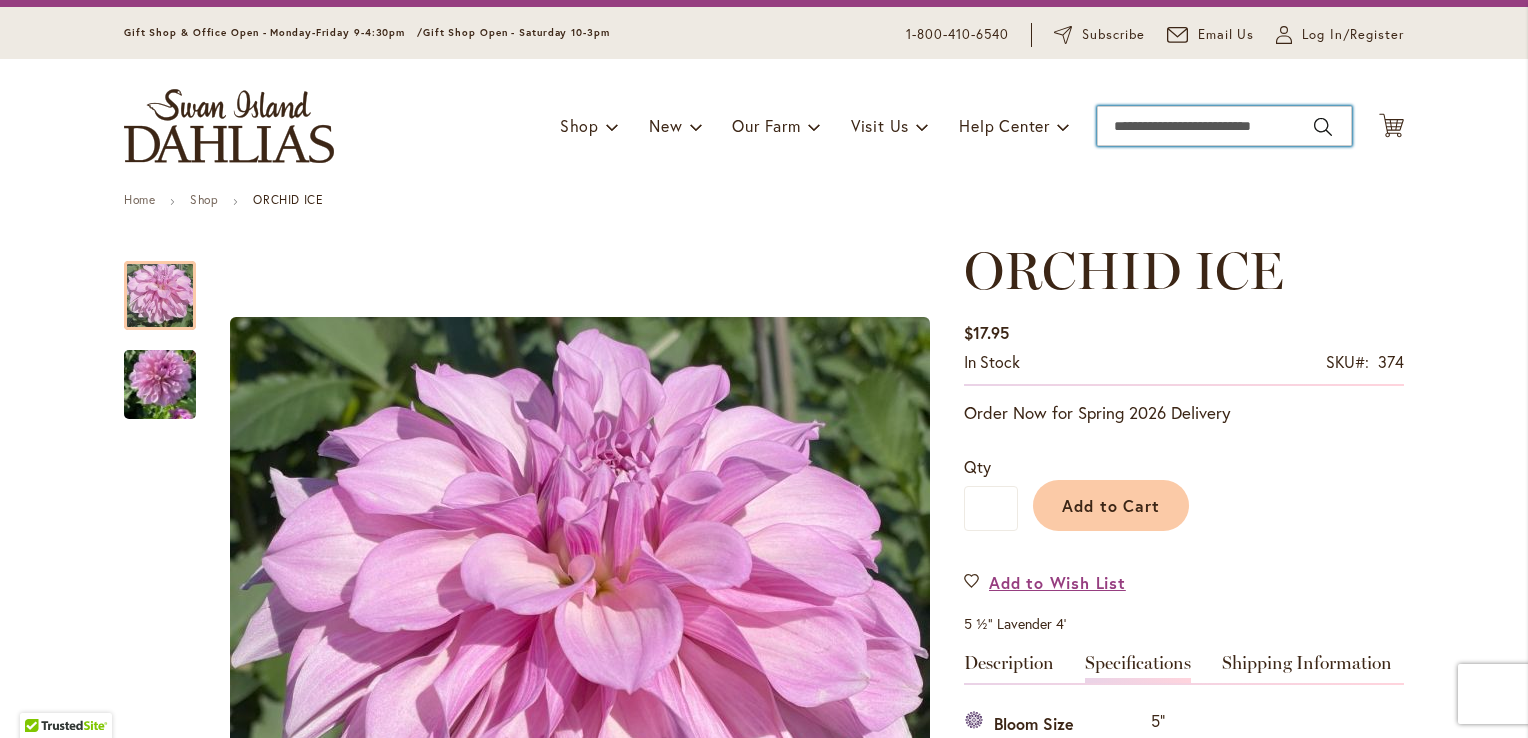 click on "Search" at bounding box center [1224, 126] 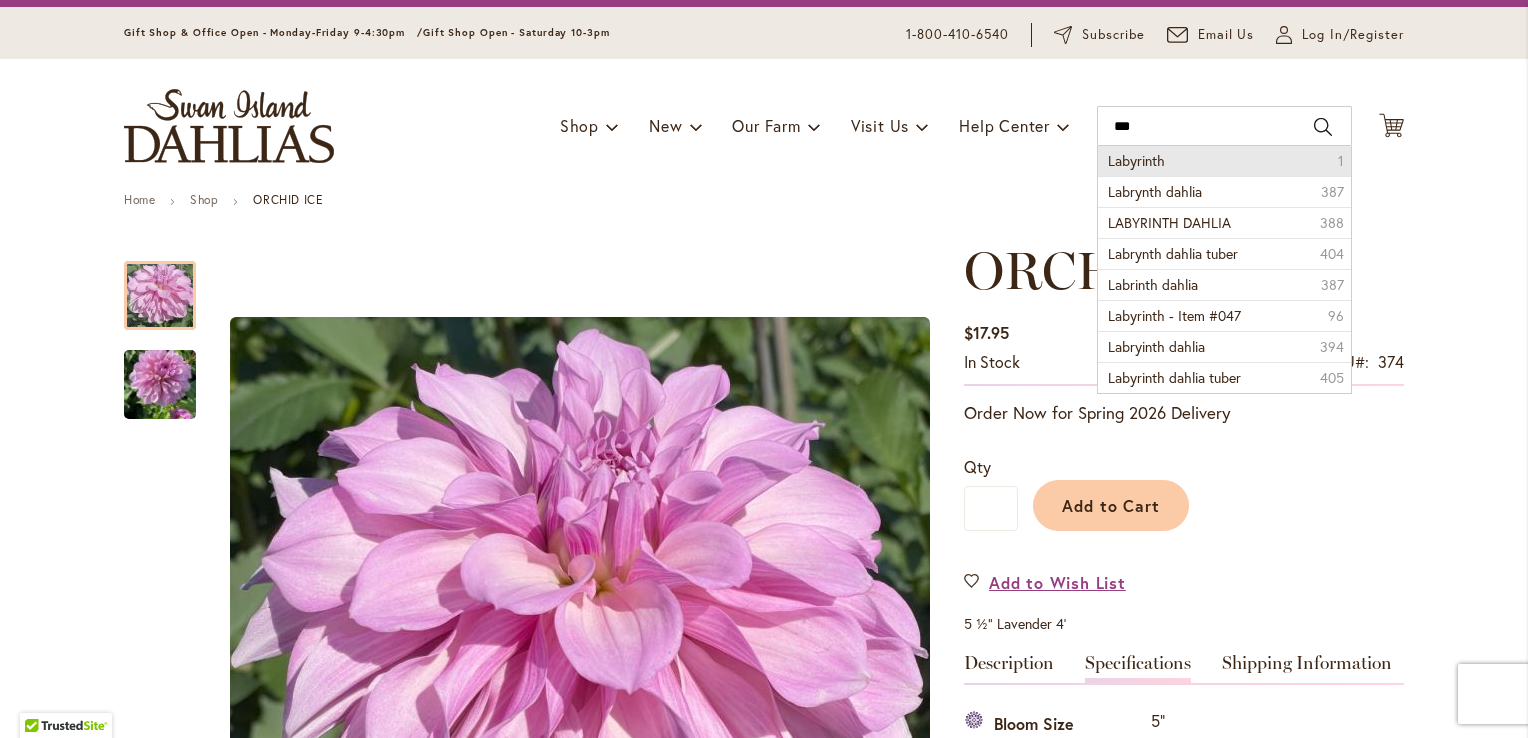 click on "Labyrinth 1" at bounding box center (1224, 161) 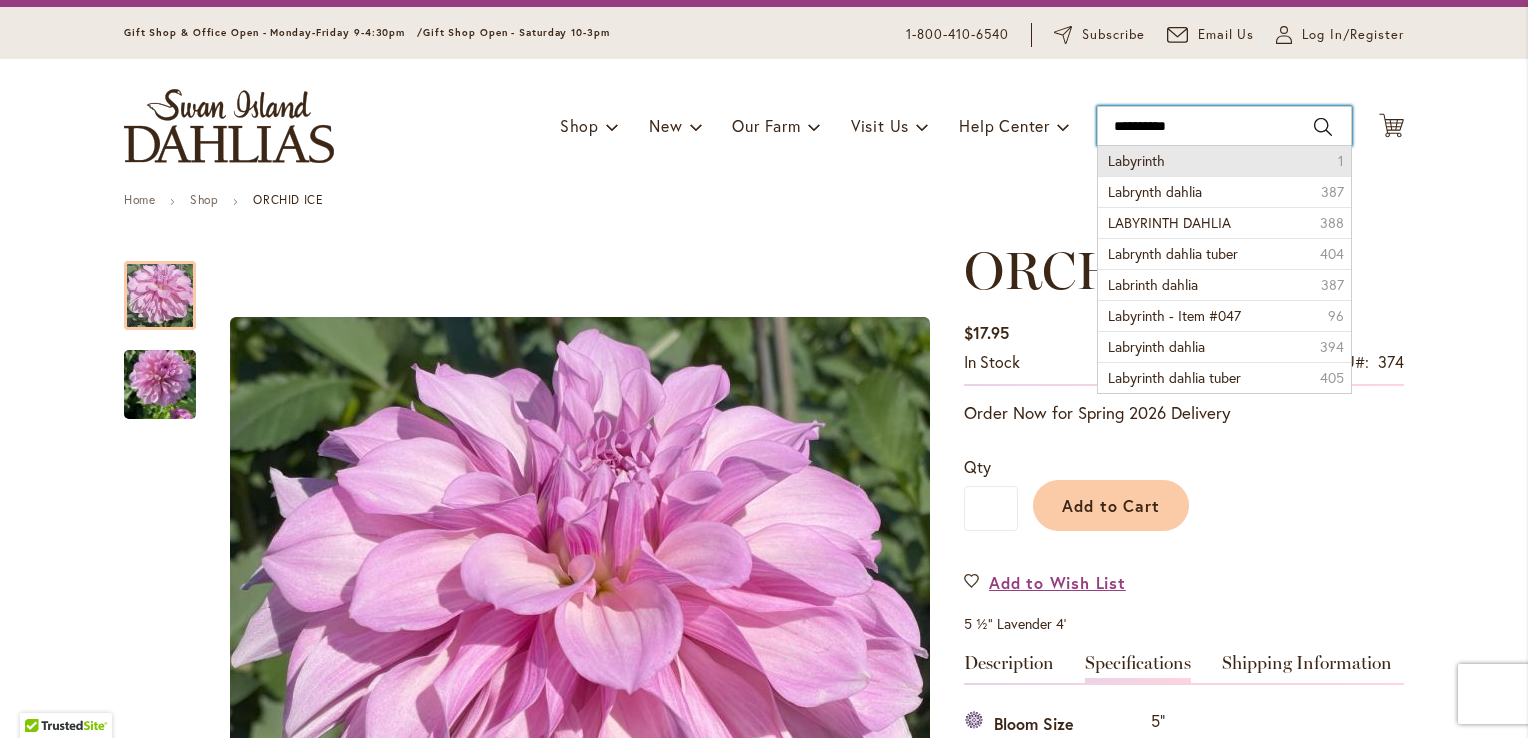 type on "*********" 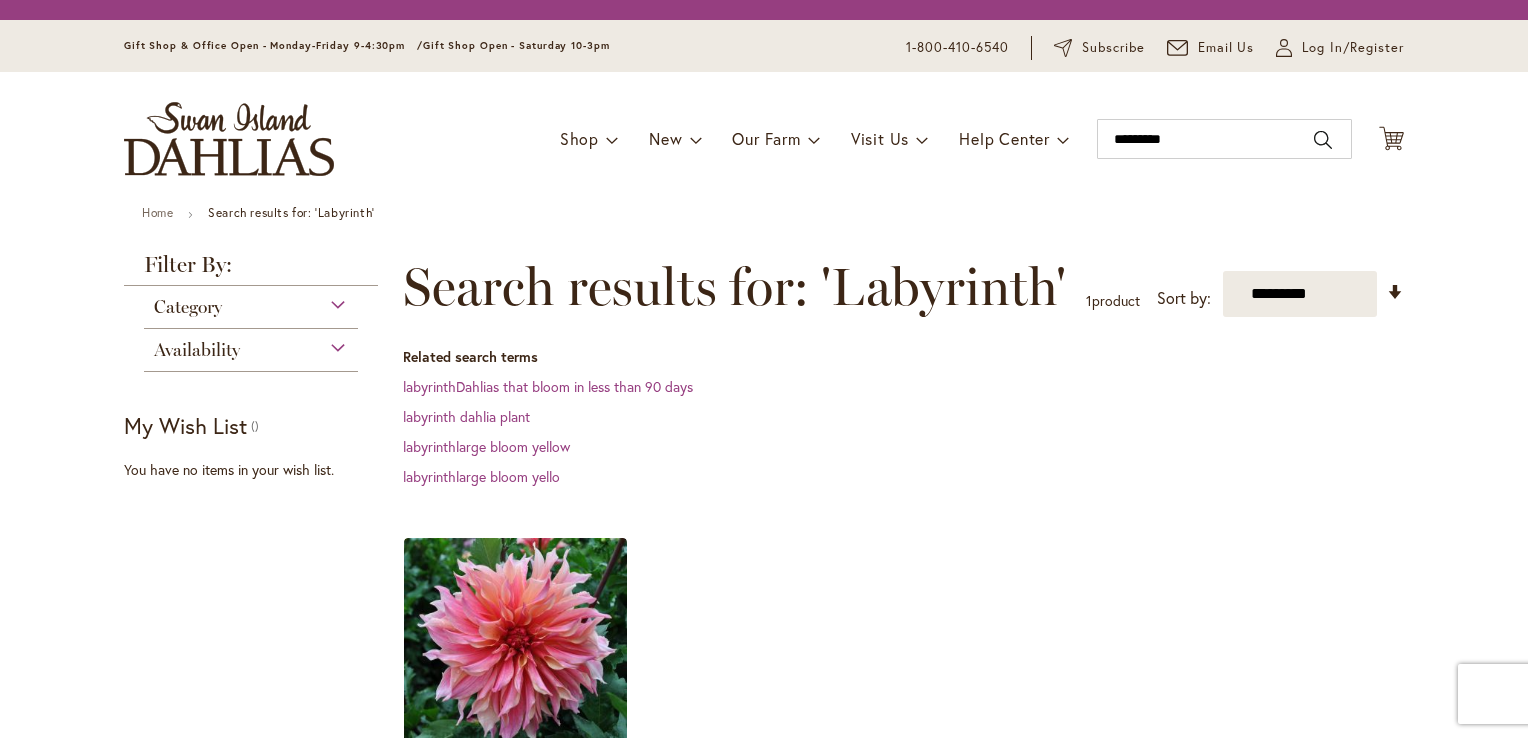 scroll, scrollTop: 0, scrollLeft: 0, axis: both 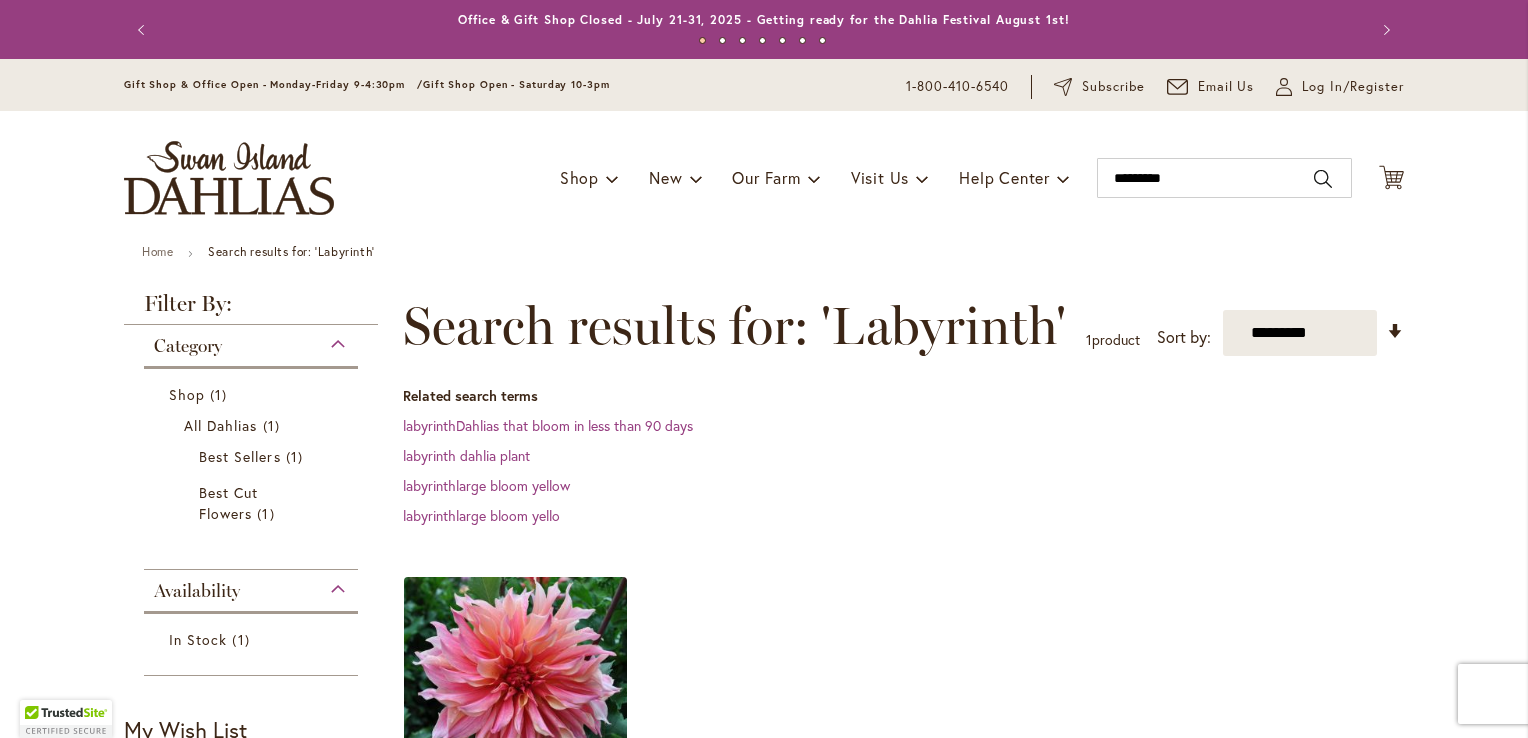 click at bounding box center (516, 688) 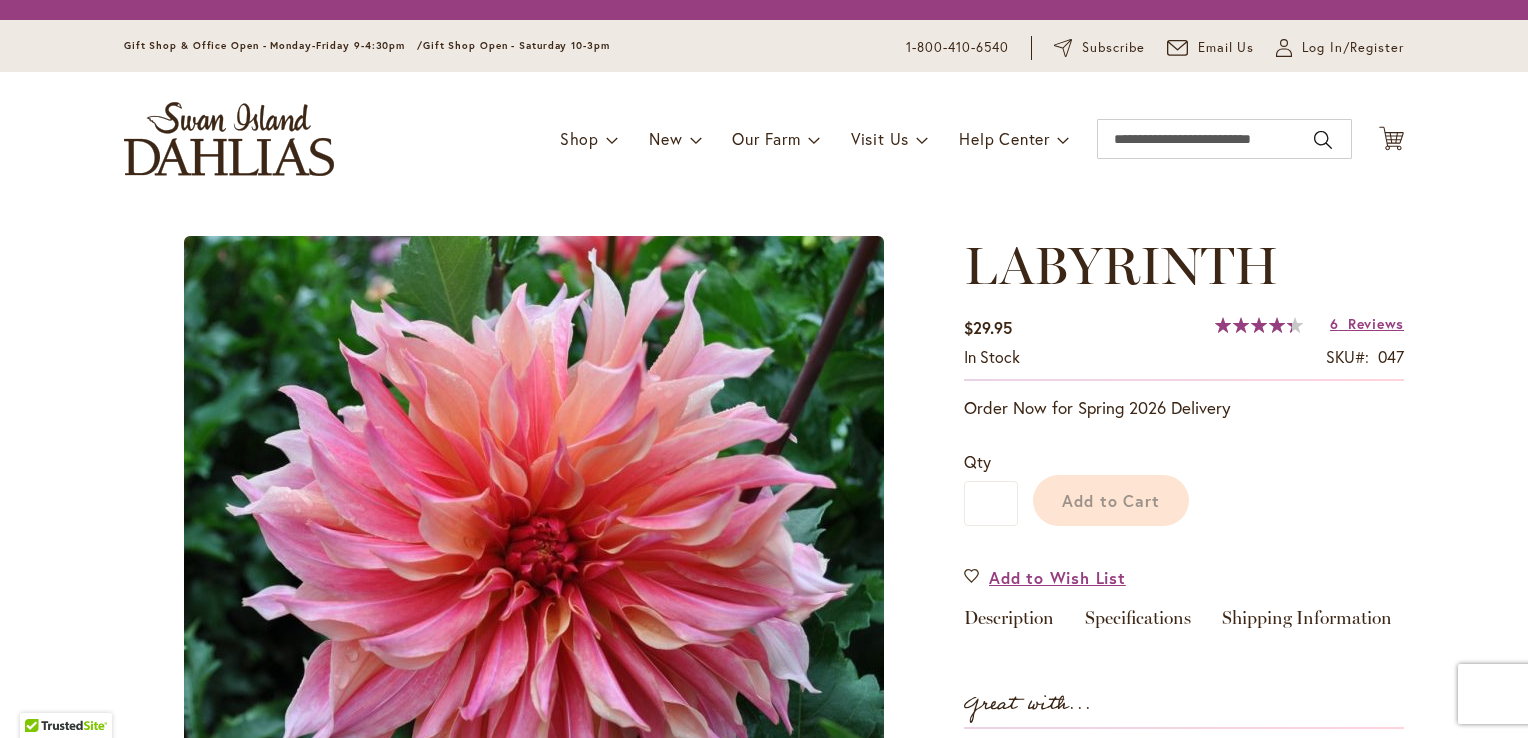 scroll, scrollTop: 0, scrollLeft: 0, axis: both 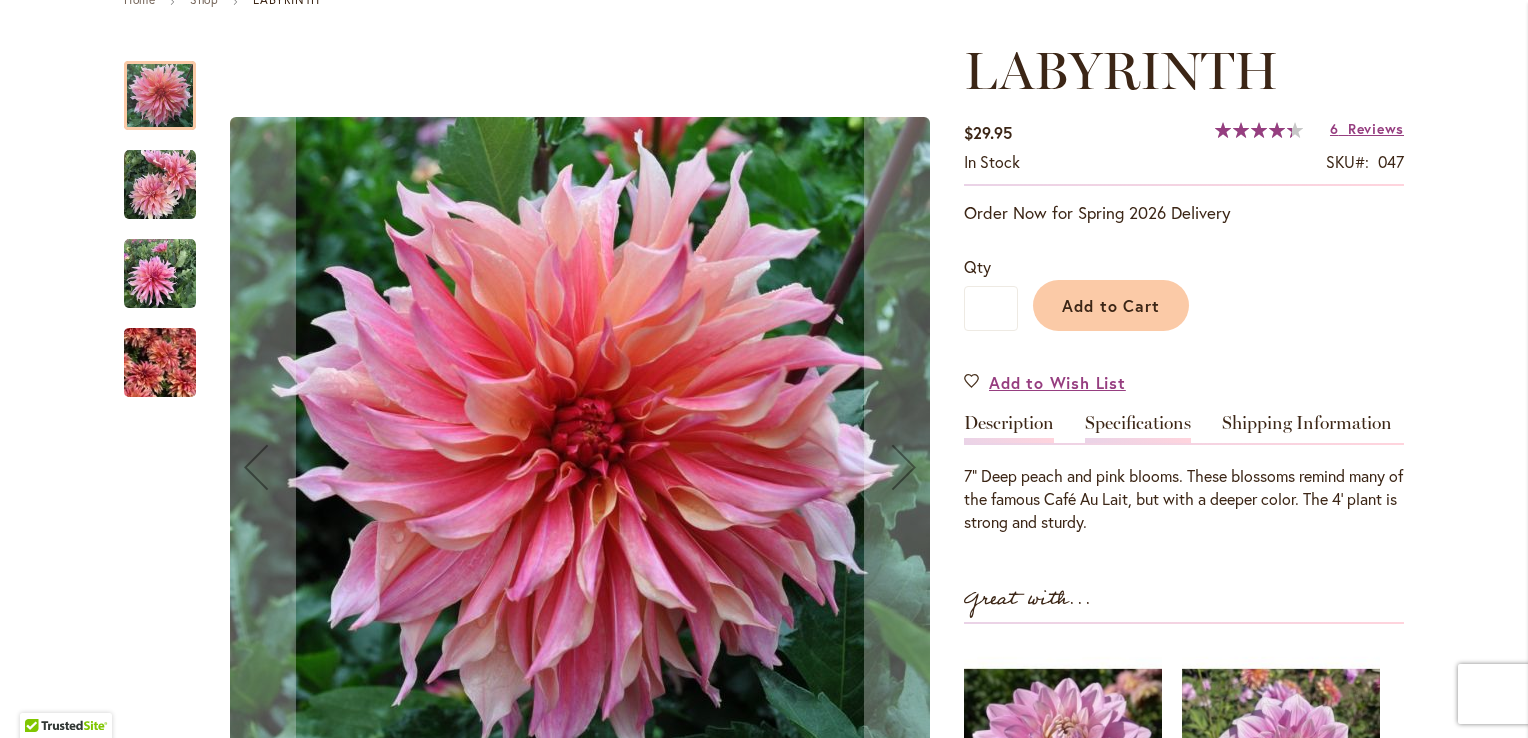 click on "Specifications" at bounding box center (1138, 428) 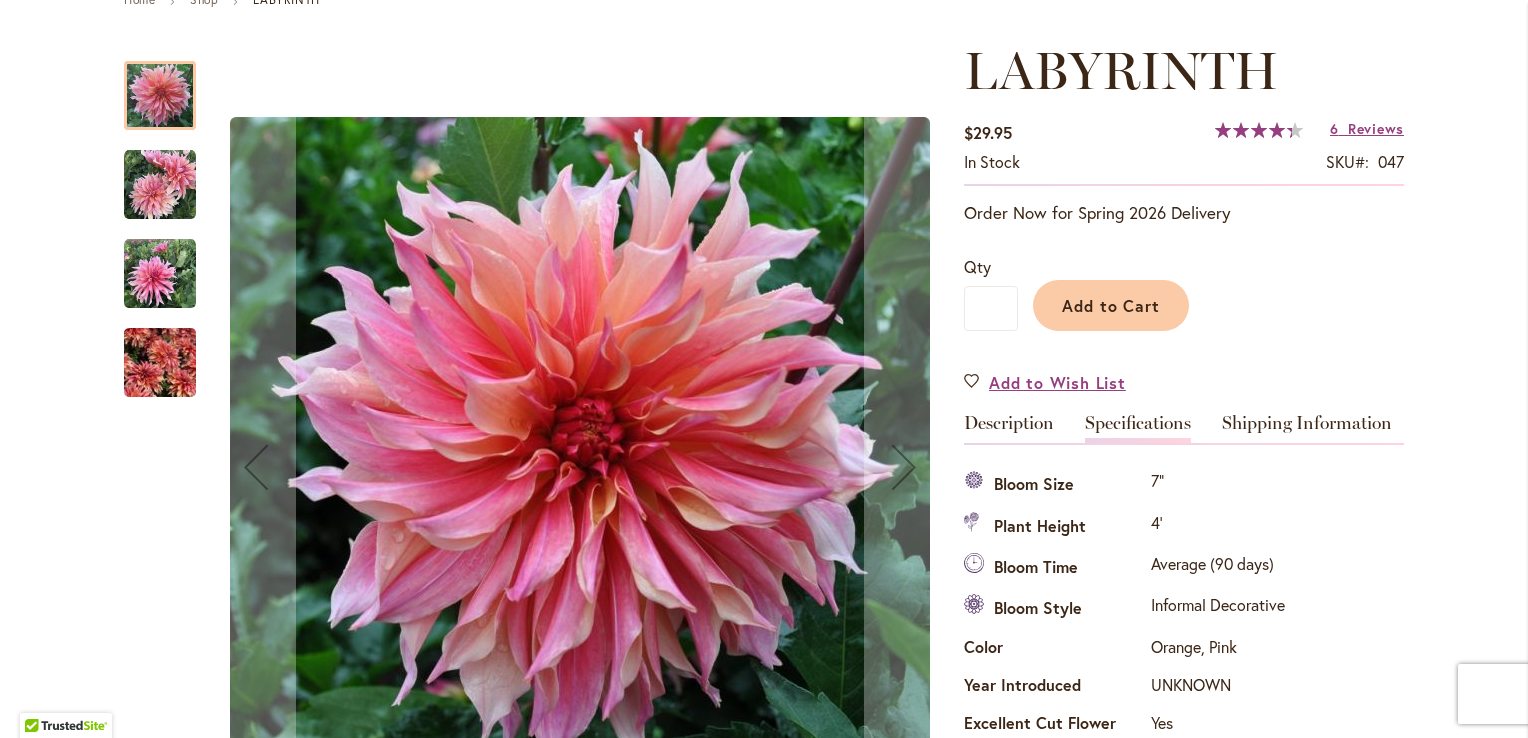 scroll, scrollTop: 664, scrollLeft: 0, axis: vertical 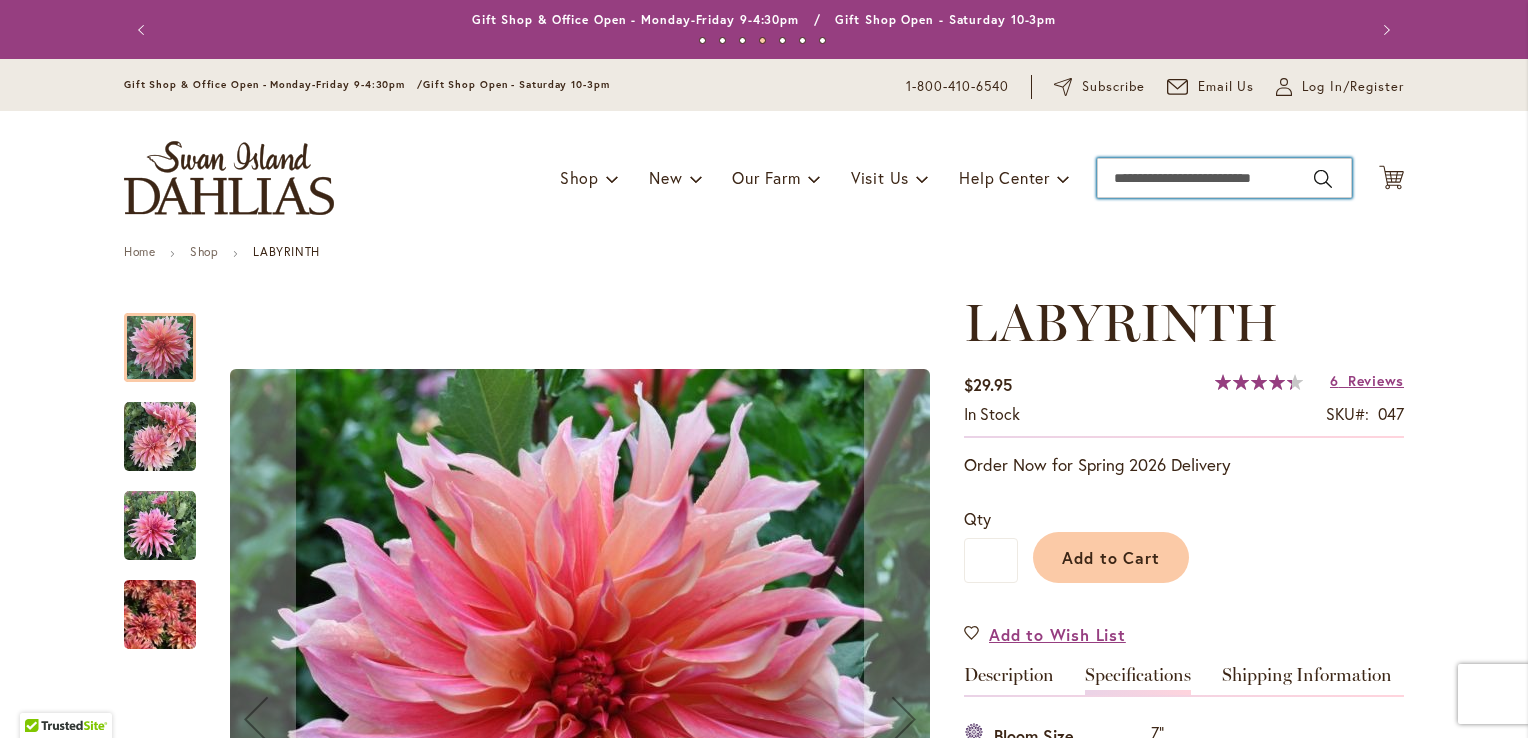 click on "Search" at bounding box center (1224, 178) 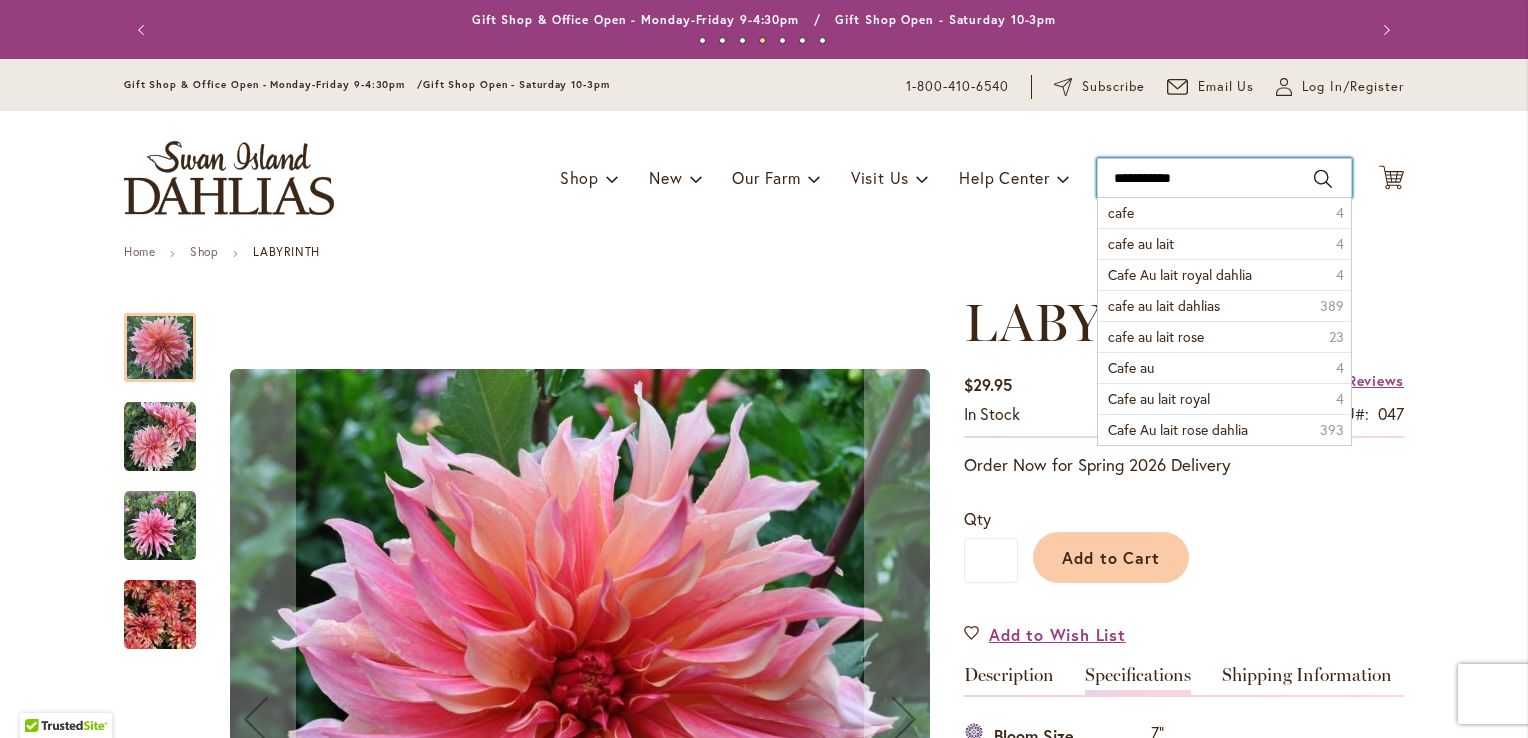 type on "**********" 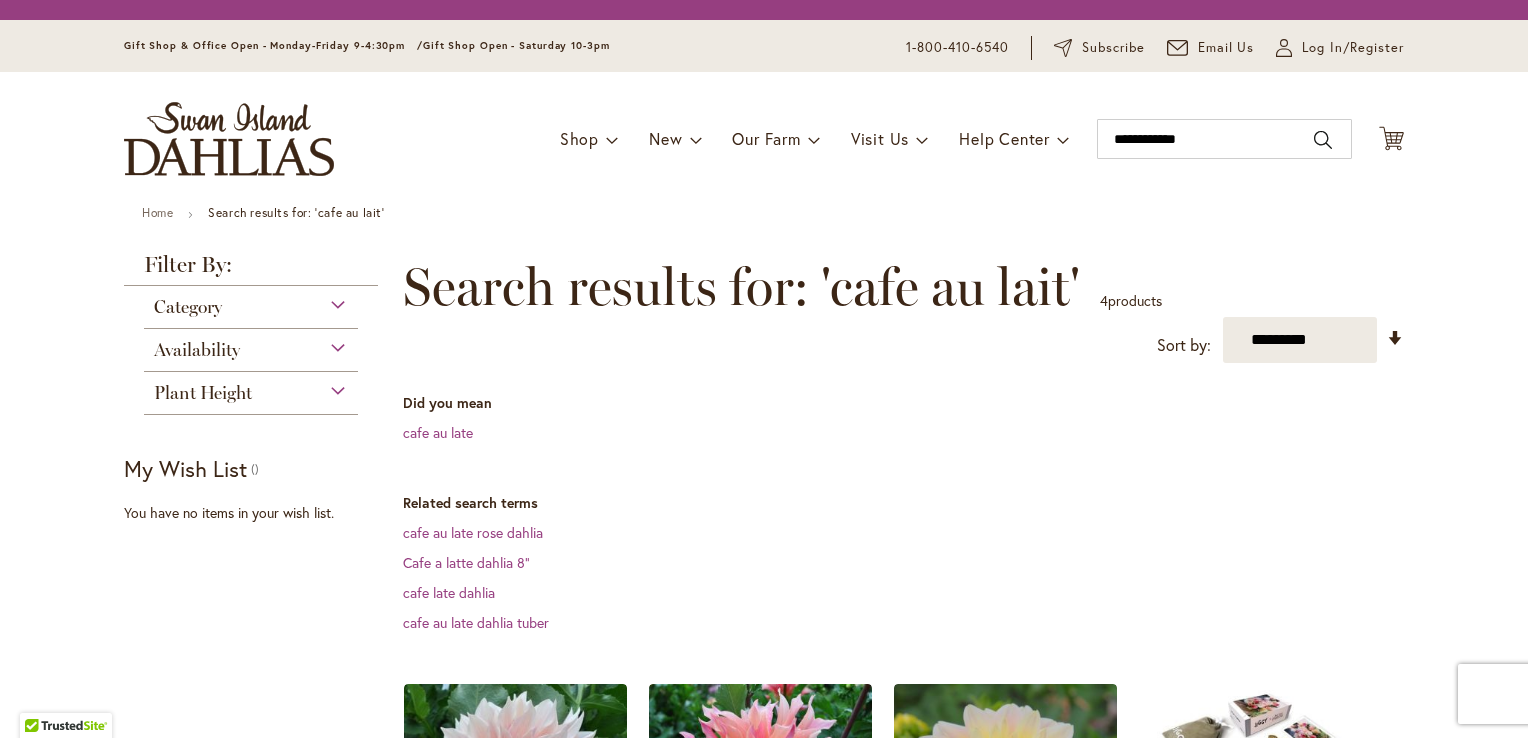 scroll, scrollTop: 0, scrollLeft: 0, axis: both 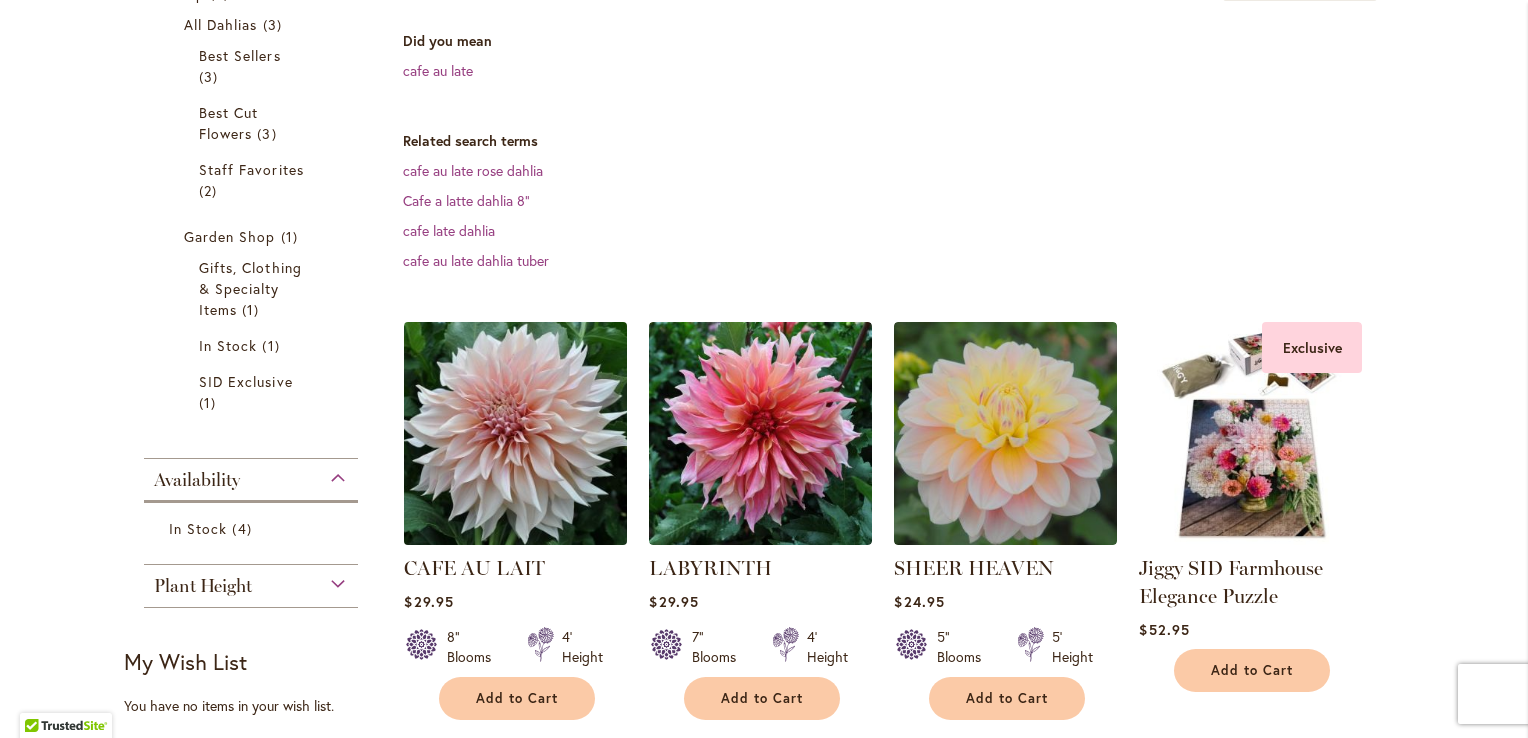 click at bounding box center (516, 434) 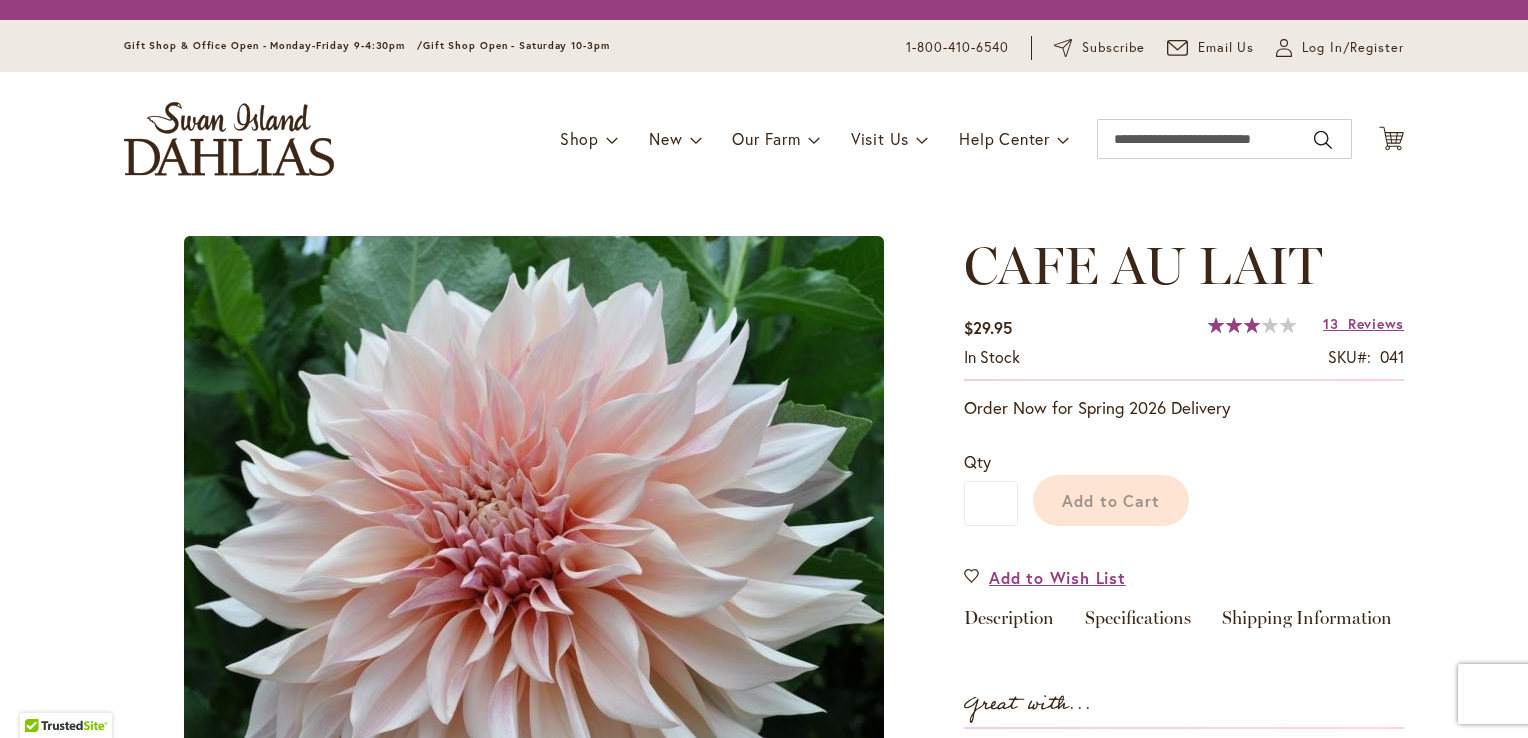 scroll, scrollTop: 0, scrollLeft: 0, axis: both 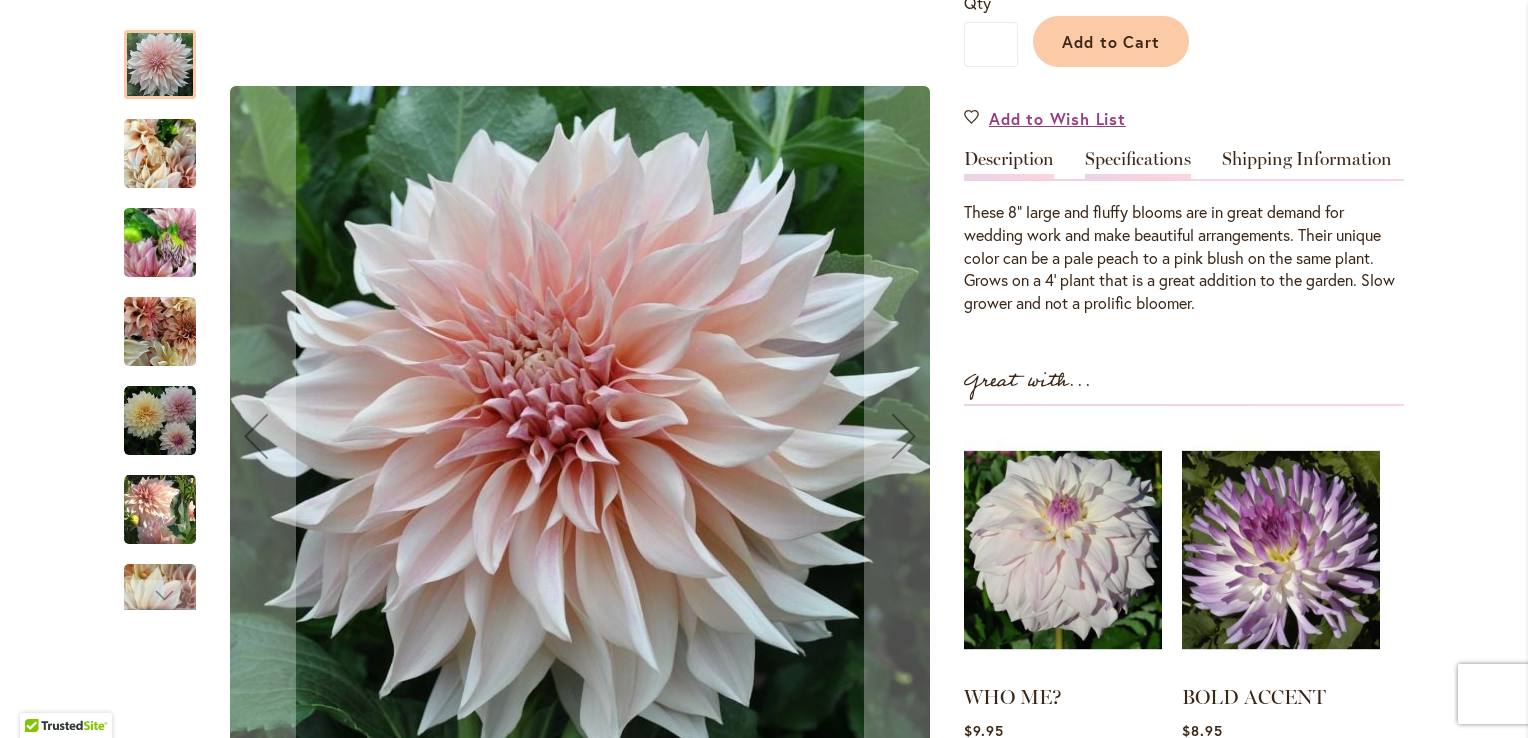 click on "Specifications" at bounding box center (1138, 164) 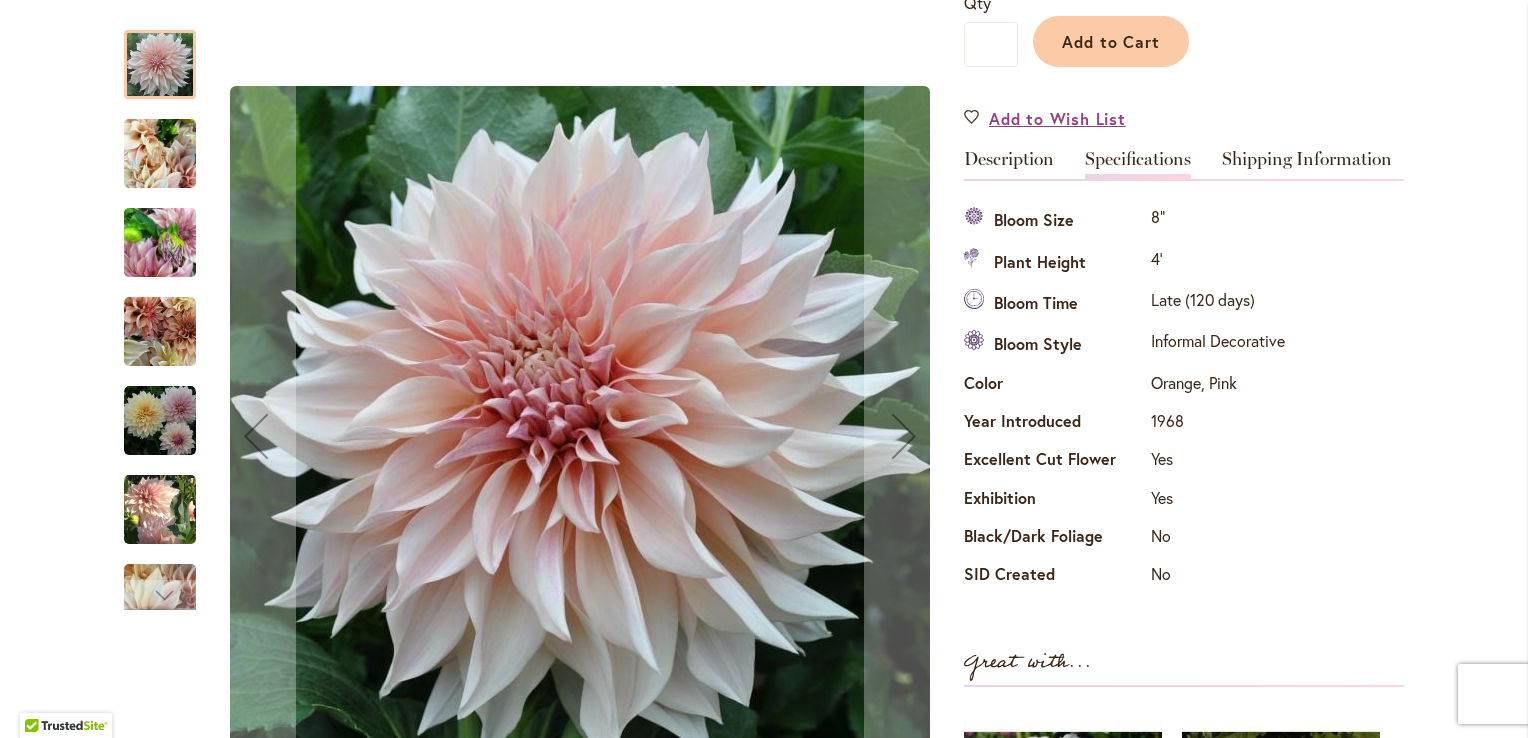 scroll, scrollTop: 0, scrollLeft: 0, axis: both 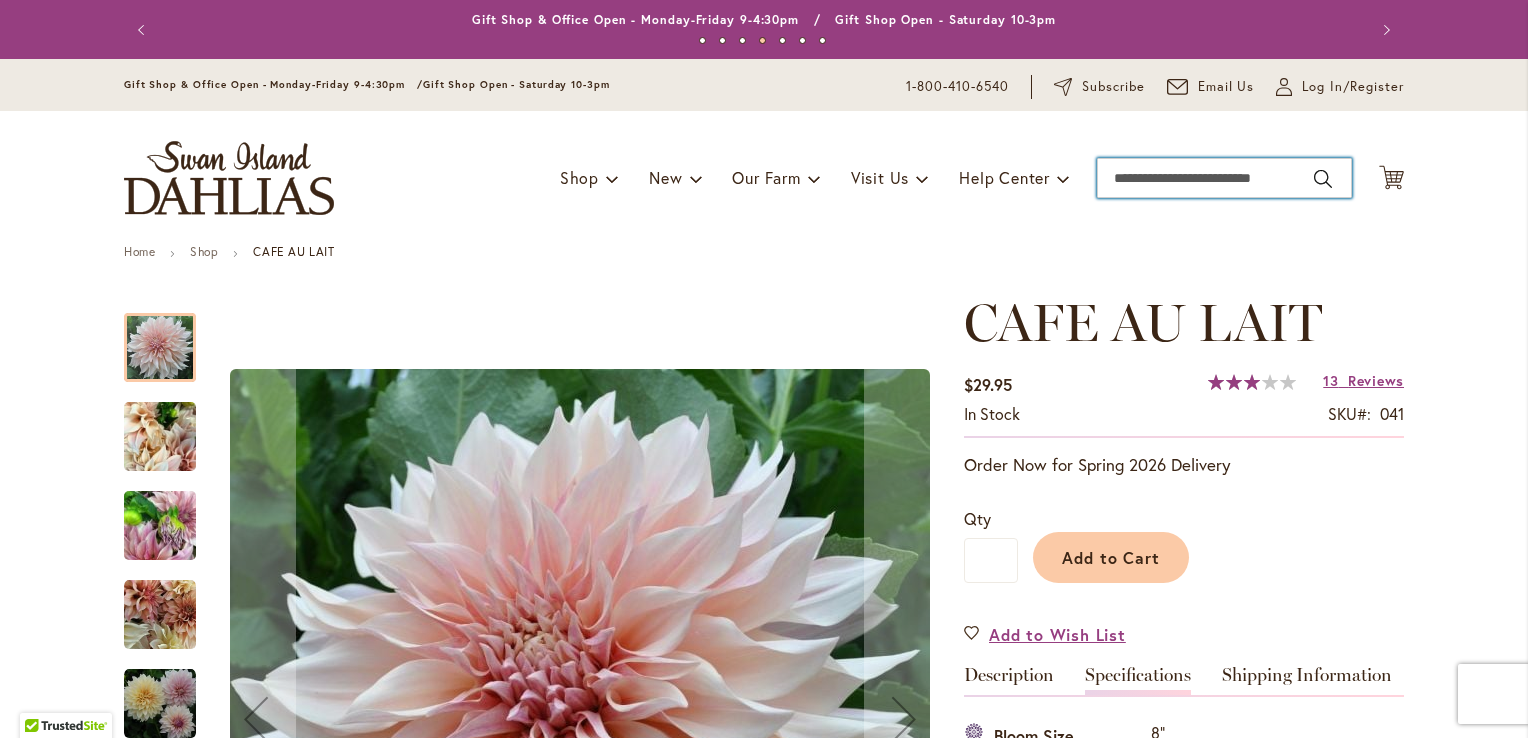 click on "Search" at bounding box center (1224, 178) 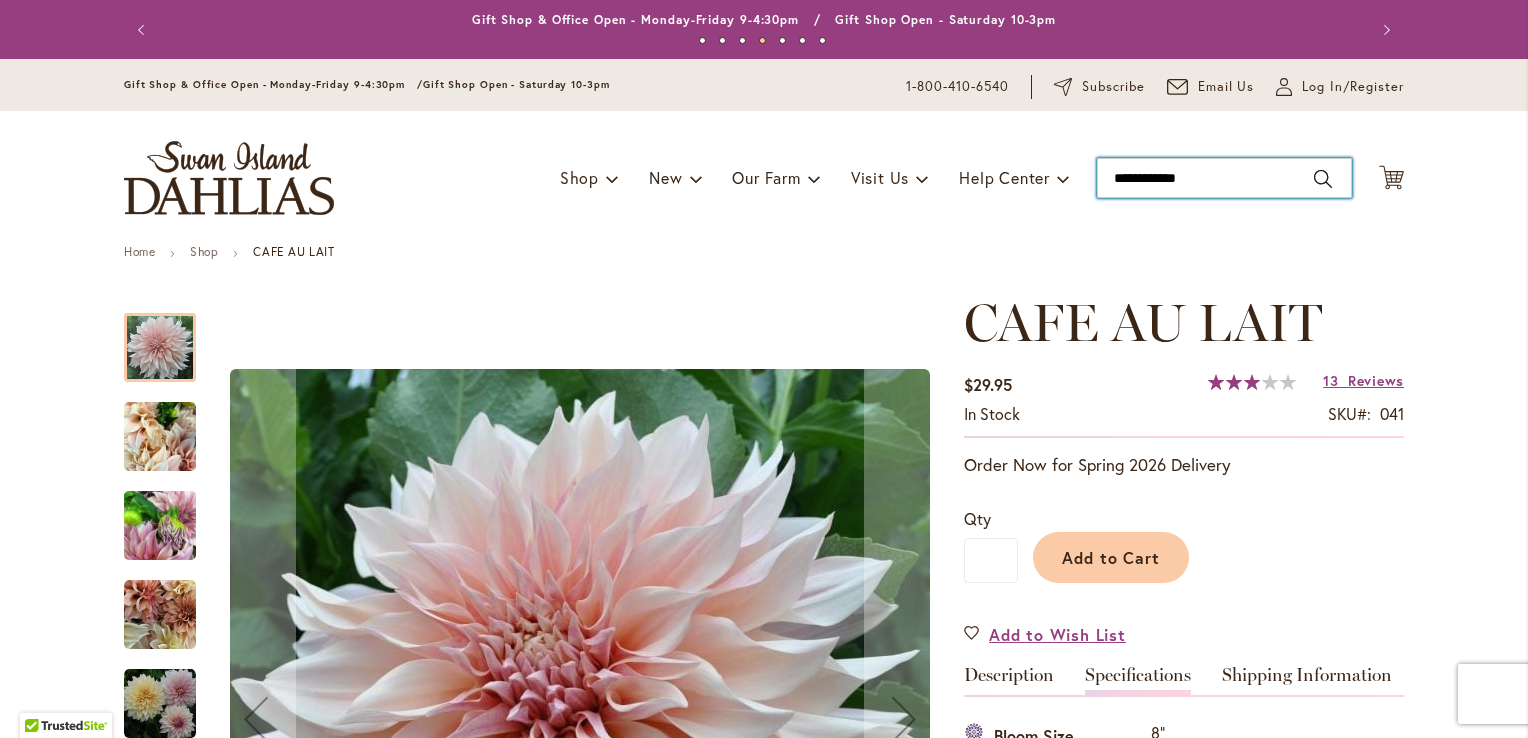 type on "**********" 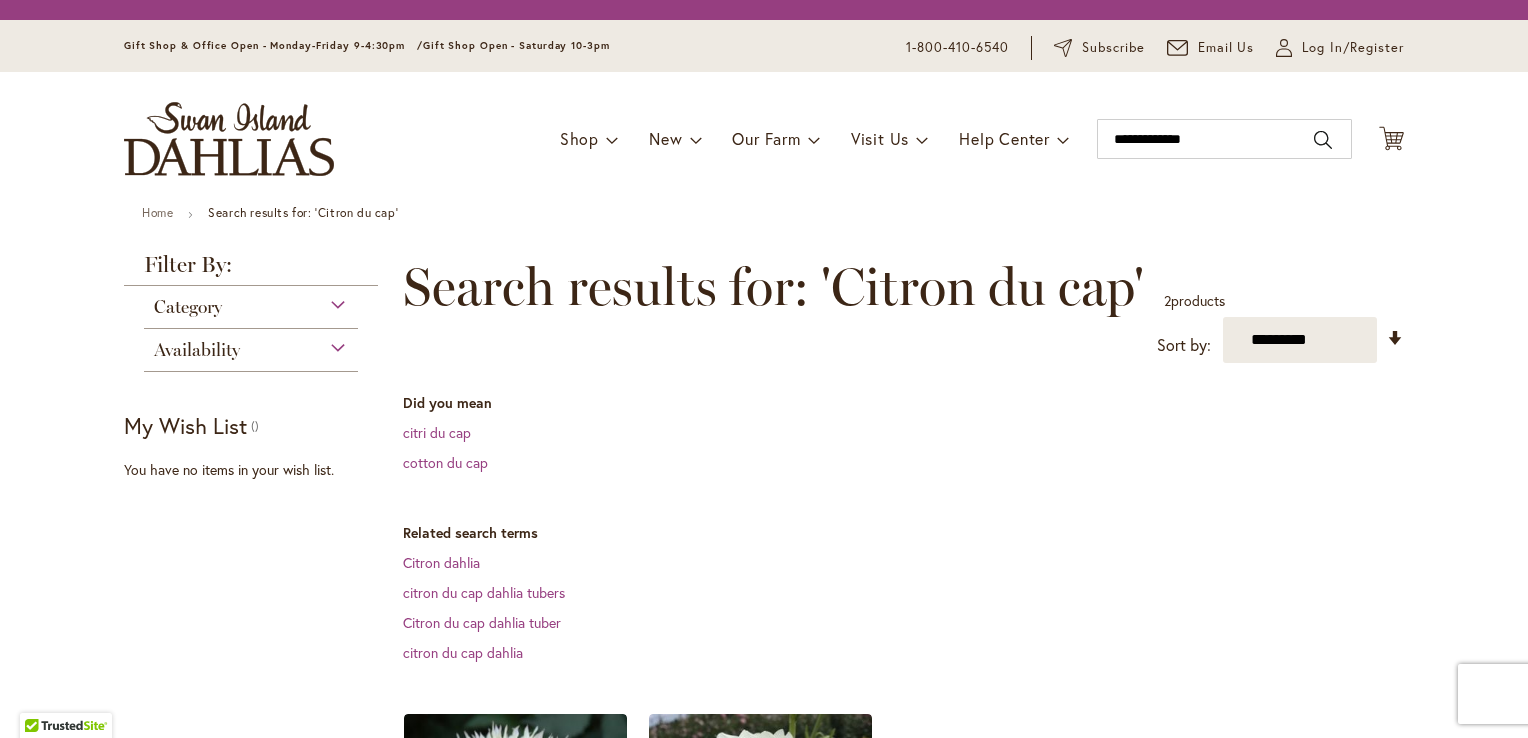 scroll, scrollTop: 0, scrollLeft: 0, axis: both 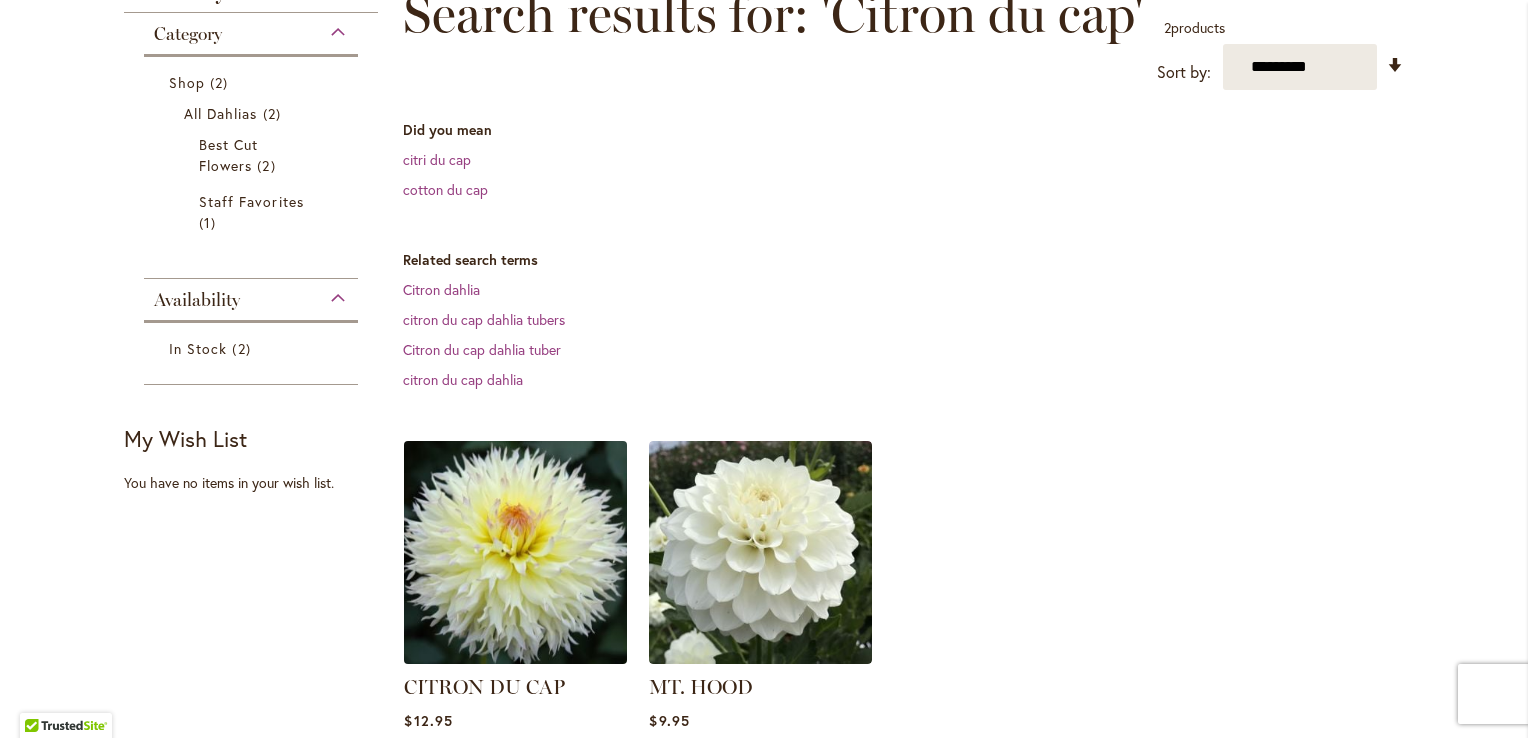click at bounding box center (516, 553) 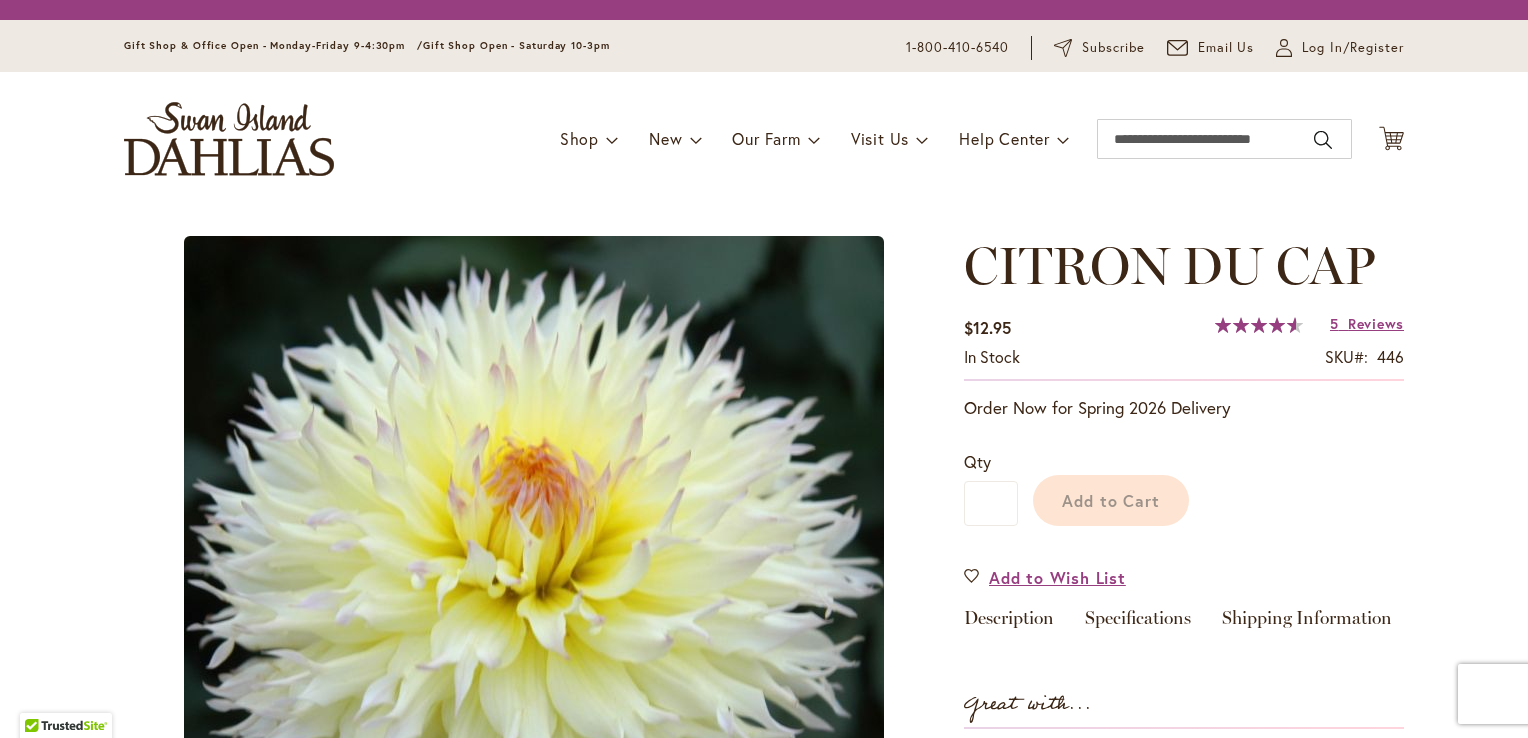 scroll, scrollTop: 0, scrollLeft: 0, axis: both 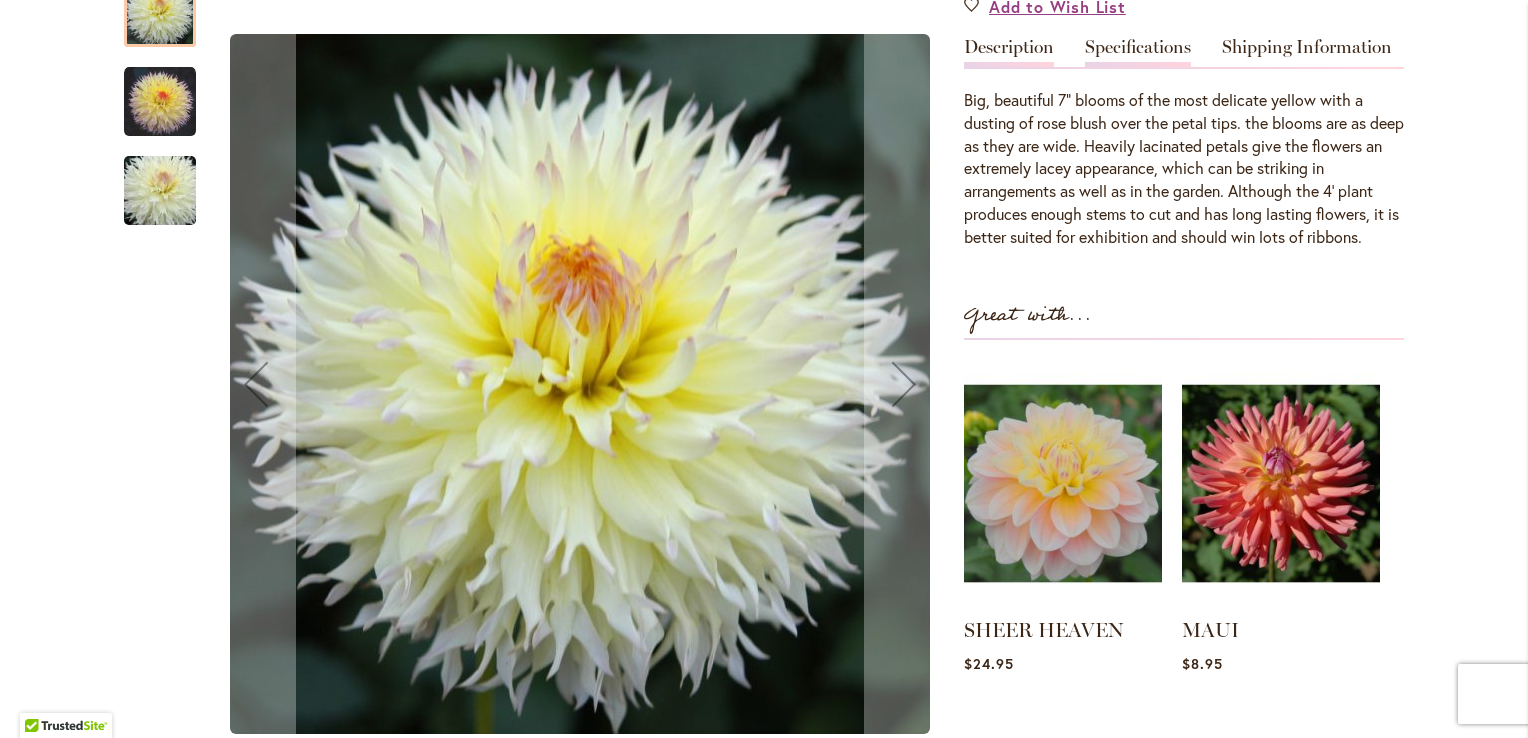 drag, startPoint x: 1129, startPoint y: 24, endPoint x: 1128, endPoint y: 50, distance: 26.019224 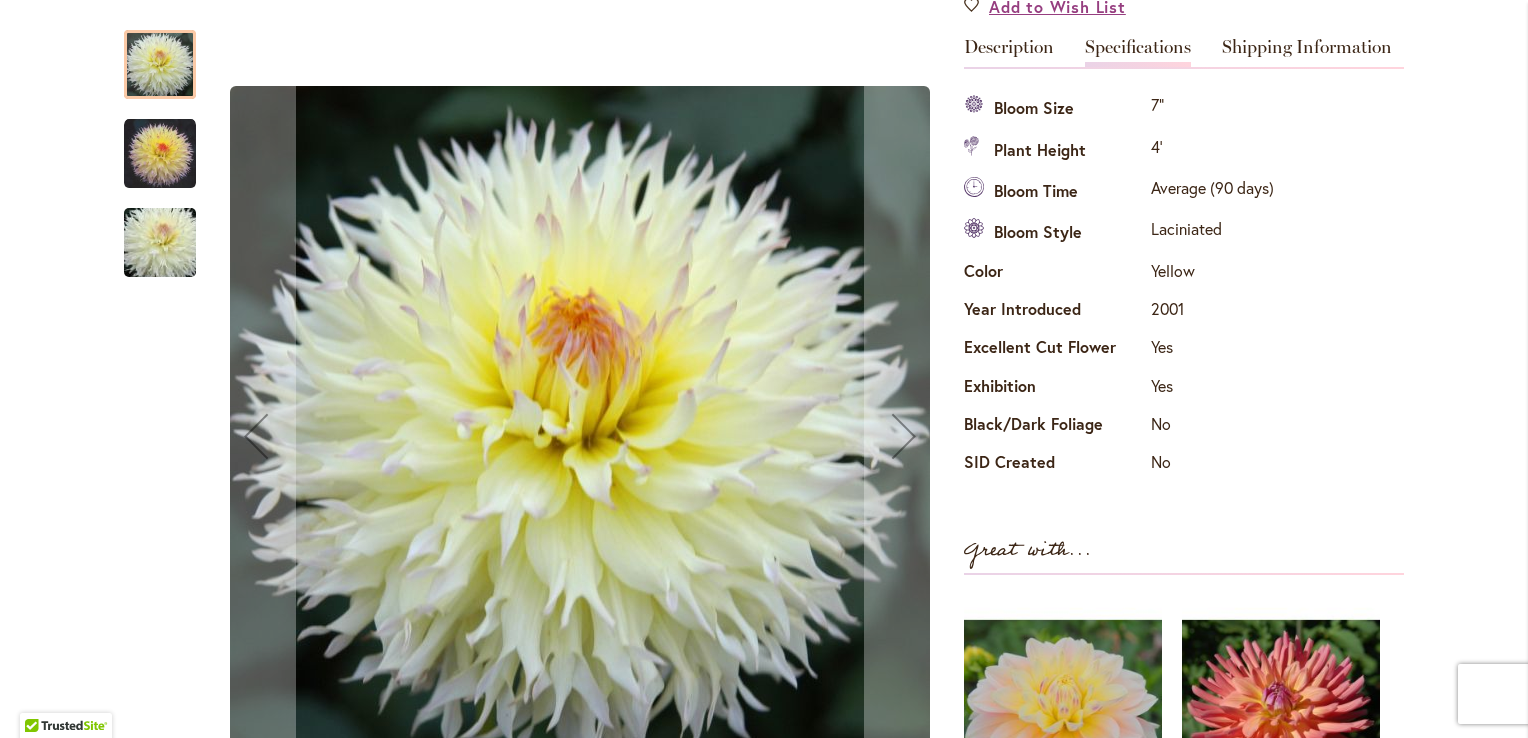 scroll, scrollTop: 33, scrollLeft: 0, axis: vertical 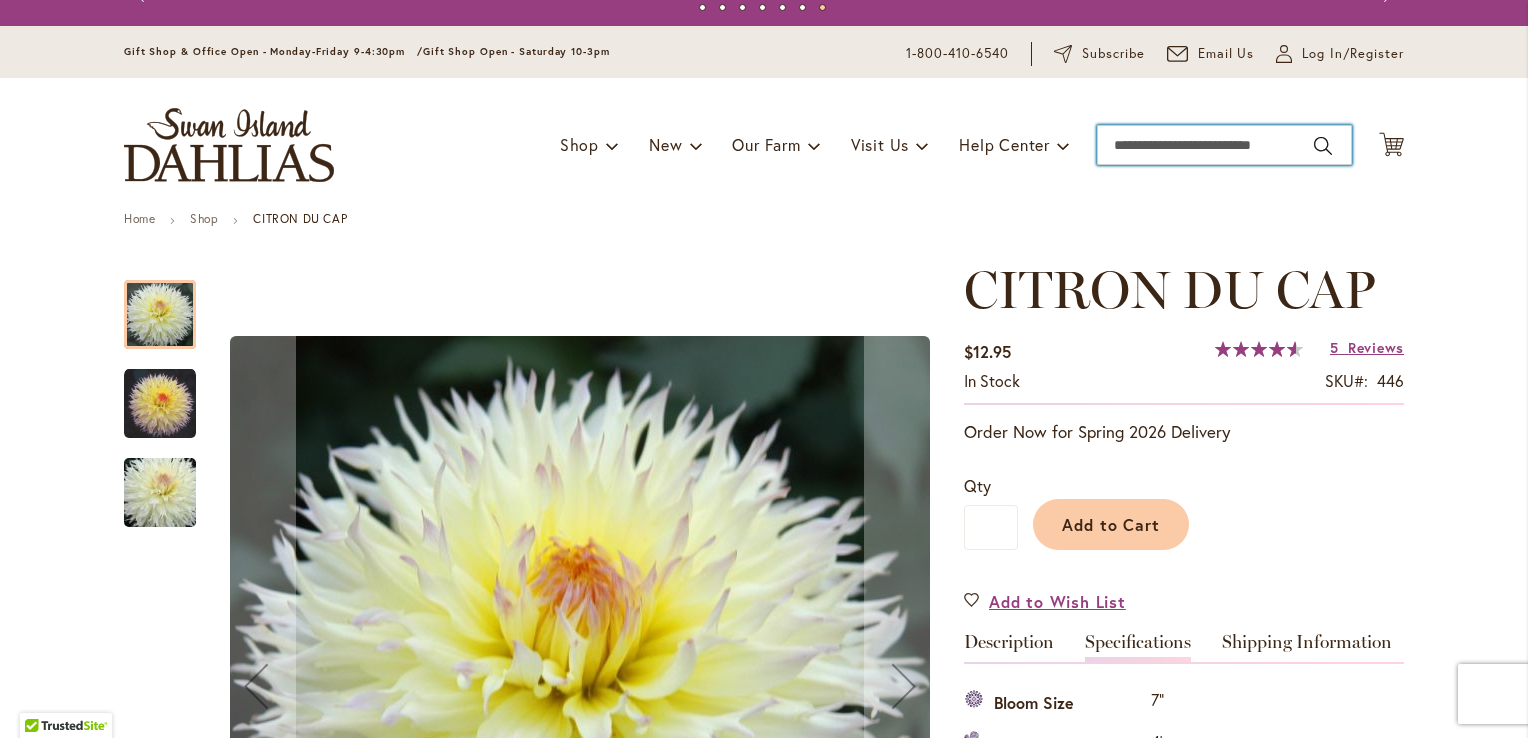 click on "Search" at bounding box center (1224, 145) 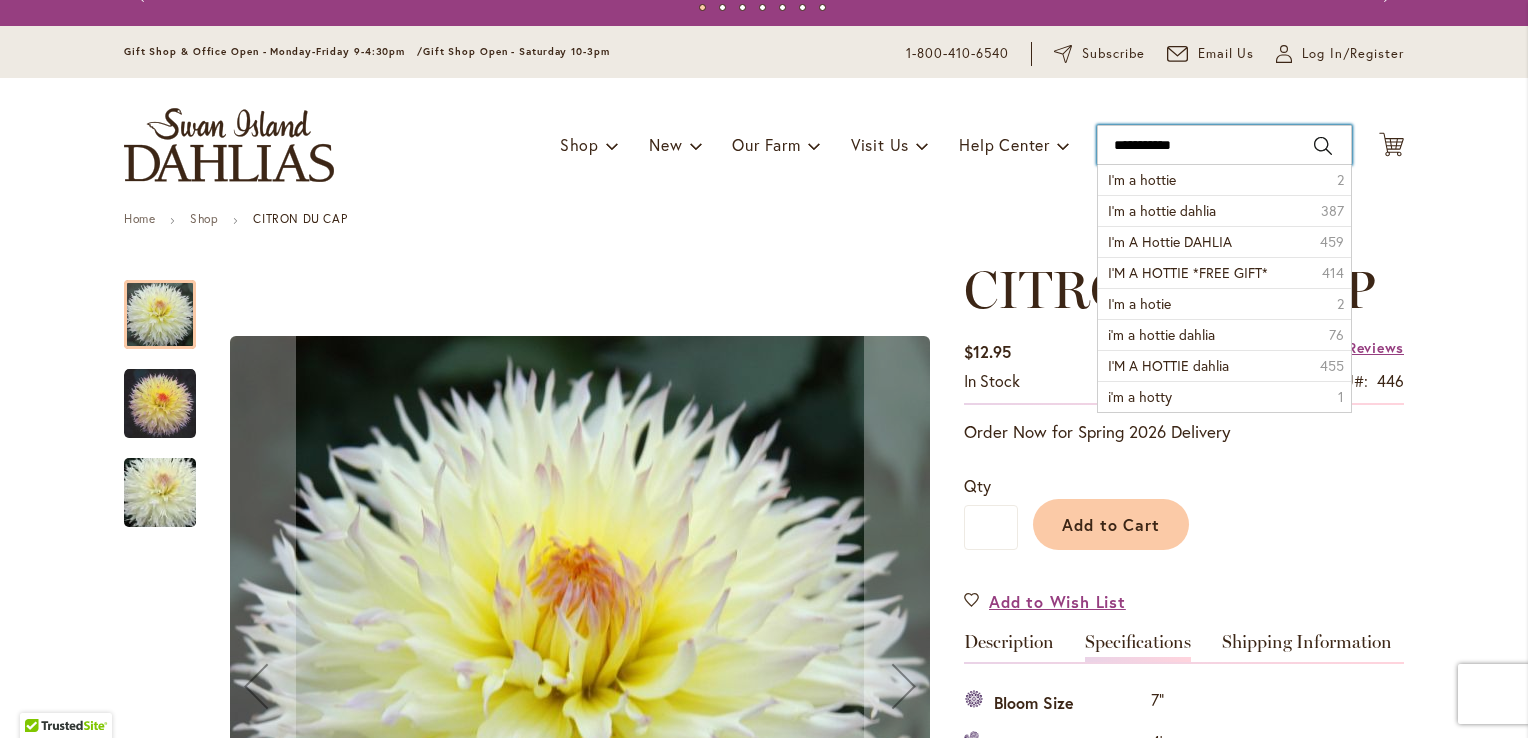 type on "**********" 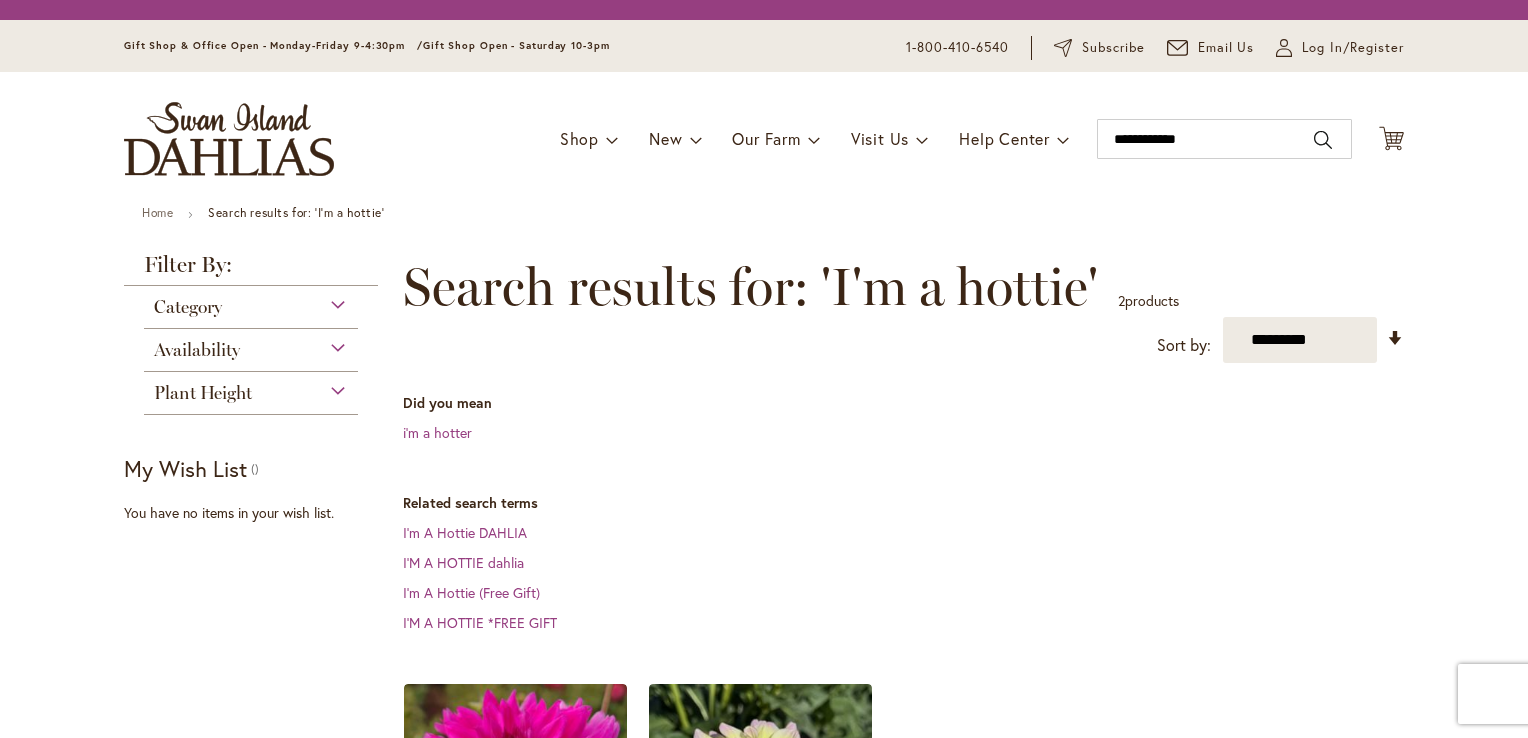 scroll, scrollTop: 0, scrollLeft: 0, axis: both 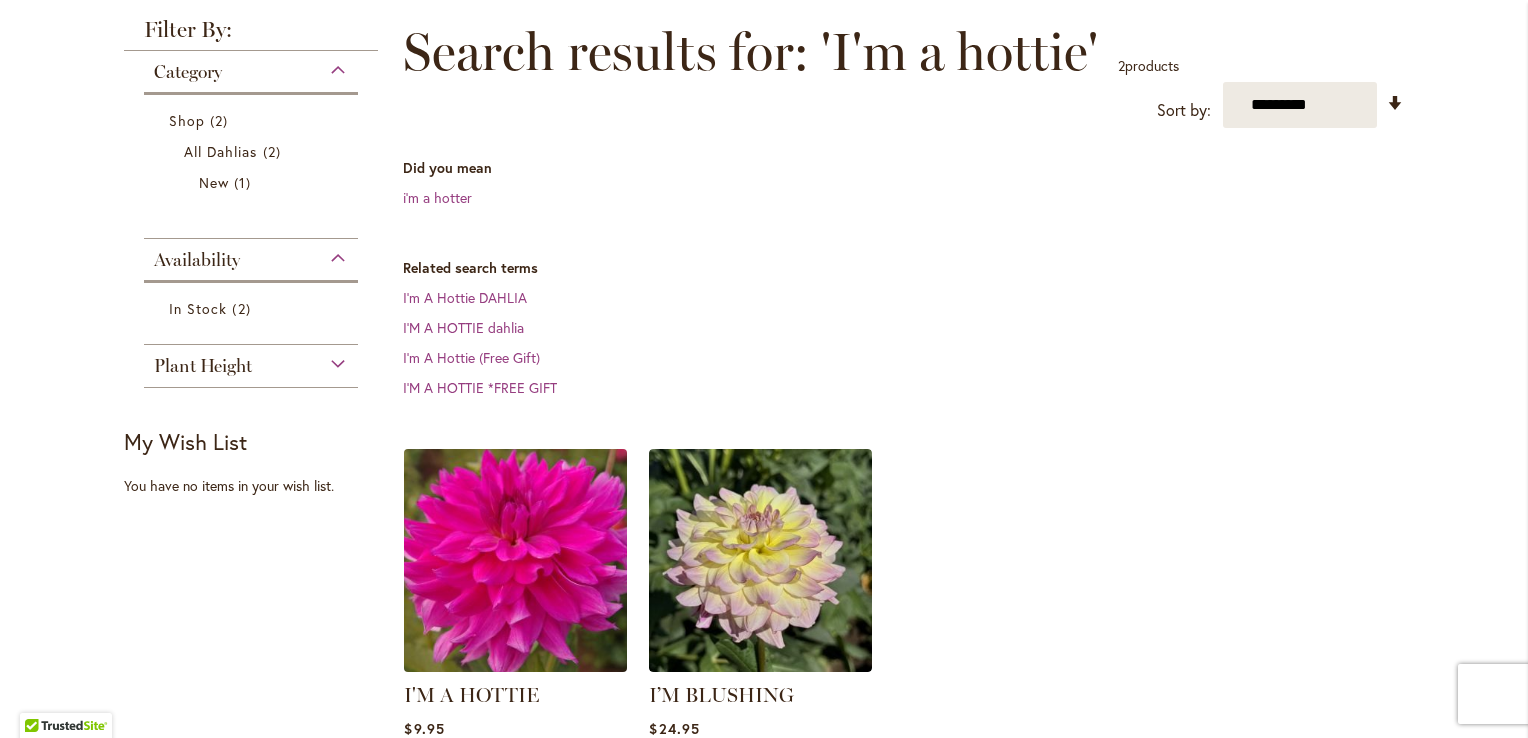 click at bounding box center (516, 561) 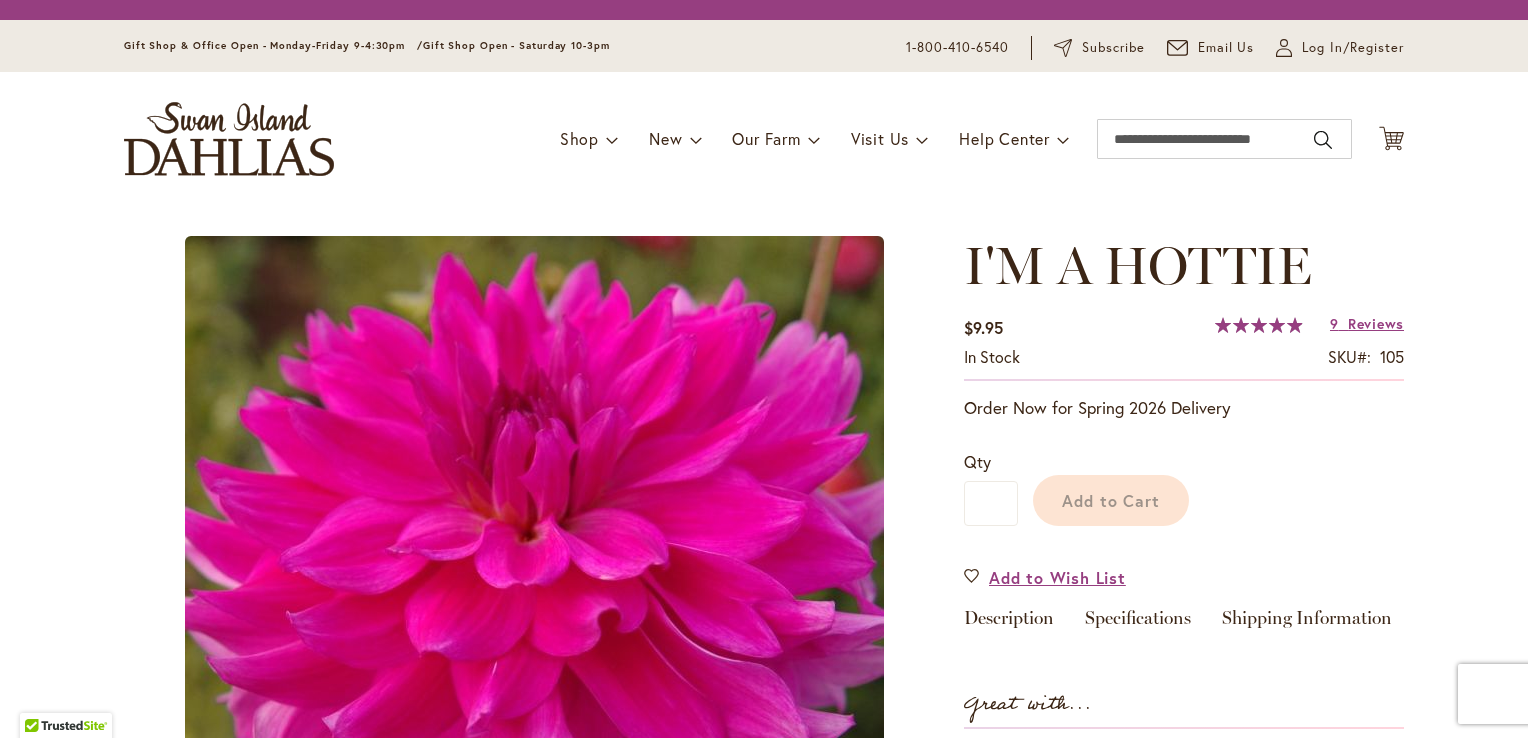 scroll, scrollTop: 0, scrollLeft: 0, axis: both 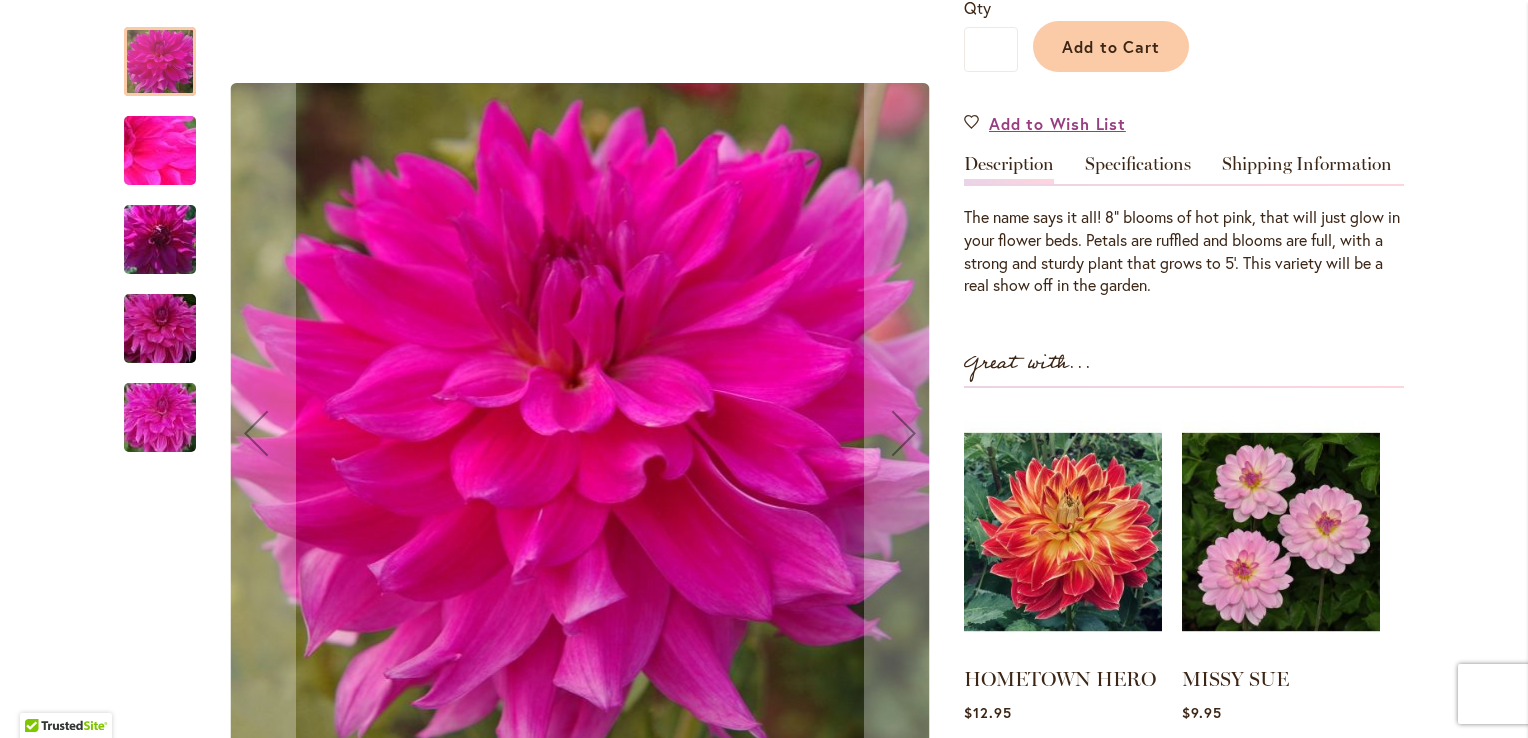 click on "Description
The name says it all! 8" blooms of hot pink, that will just glow in your flower beds. Petals are ruffled and blooms are full, with a strong and sturdy plant that grows to 5'. This variety will be a real show off in the garden.
Specifications
Specifications
Bloom Size
8"
Plant Height
5'
Bloom Time
Late (120 days) Bloom Style" at bounding box center [1184, 226] 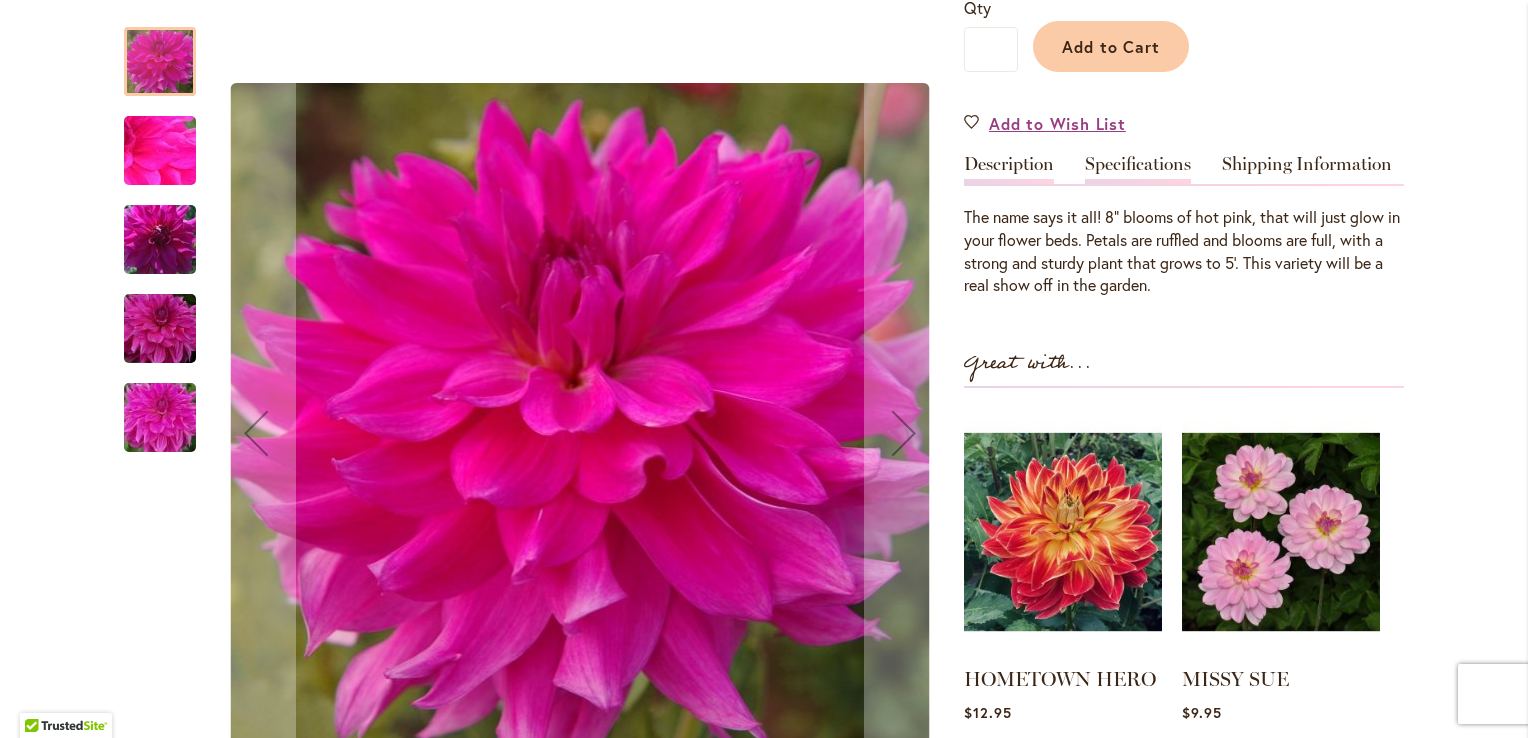 click on "Specifications" at bounding box center (1138, 169) 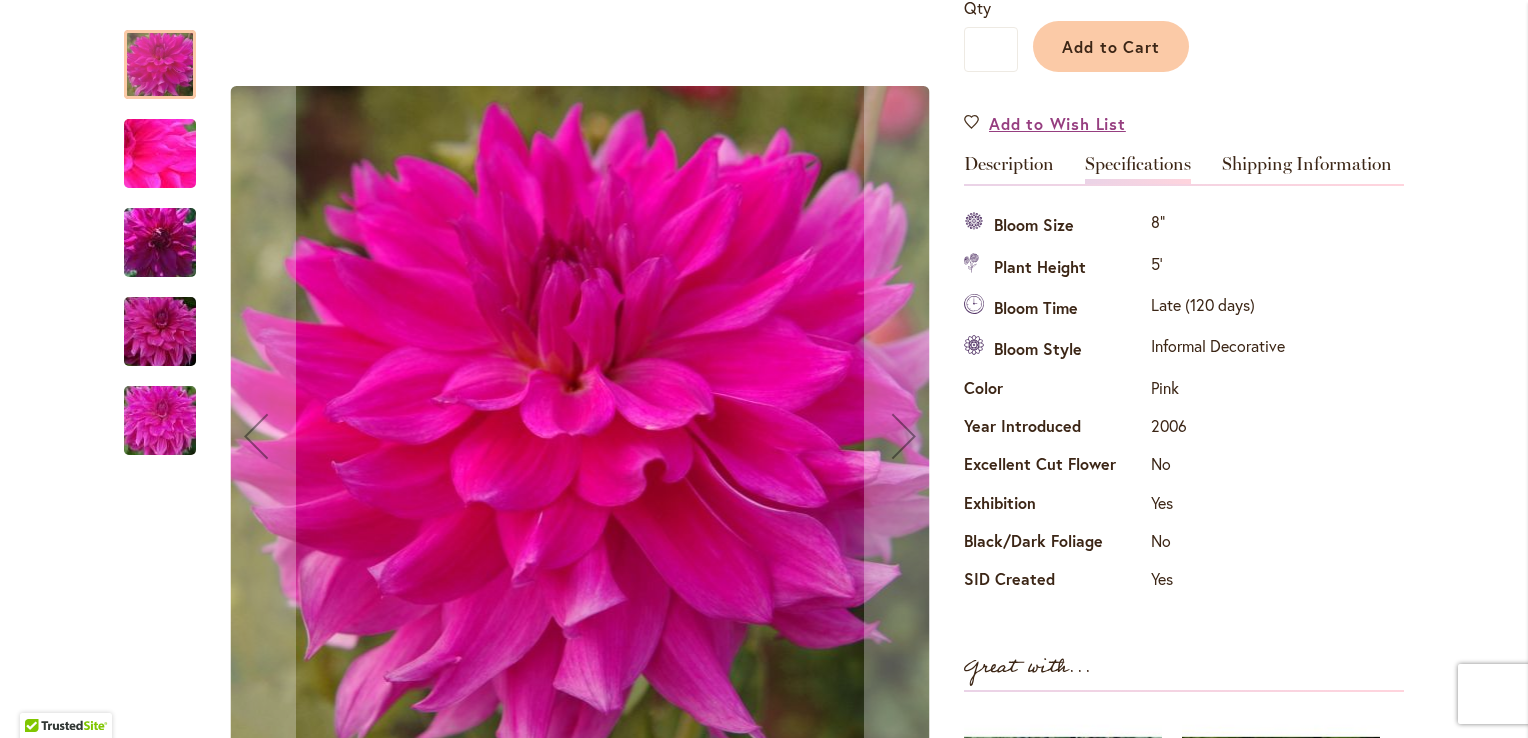 click on "Specifications" at bounding box center (1138, 169) 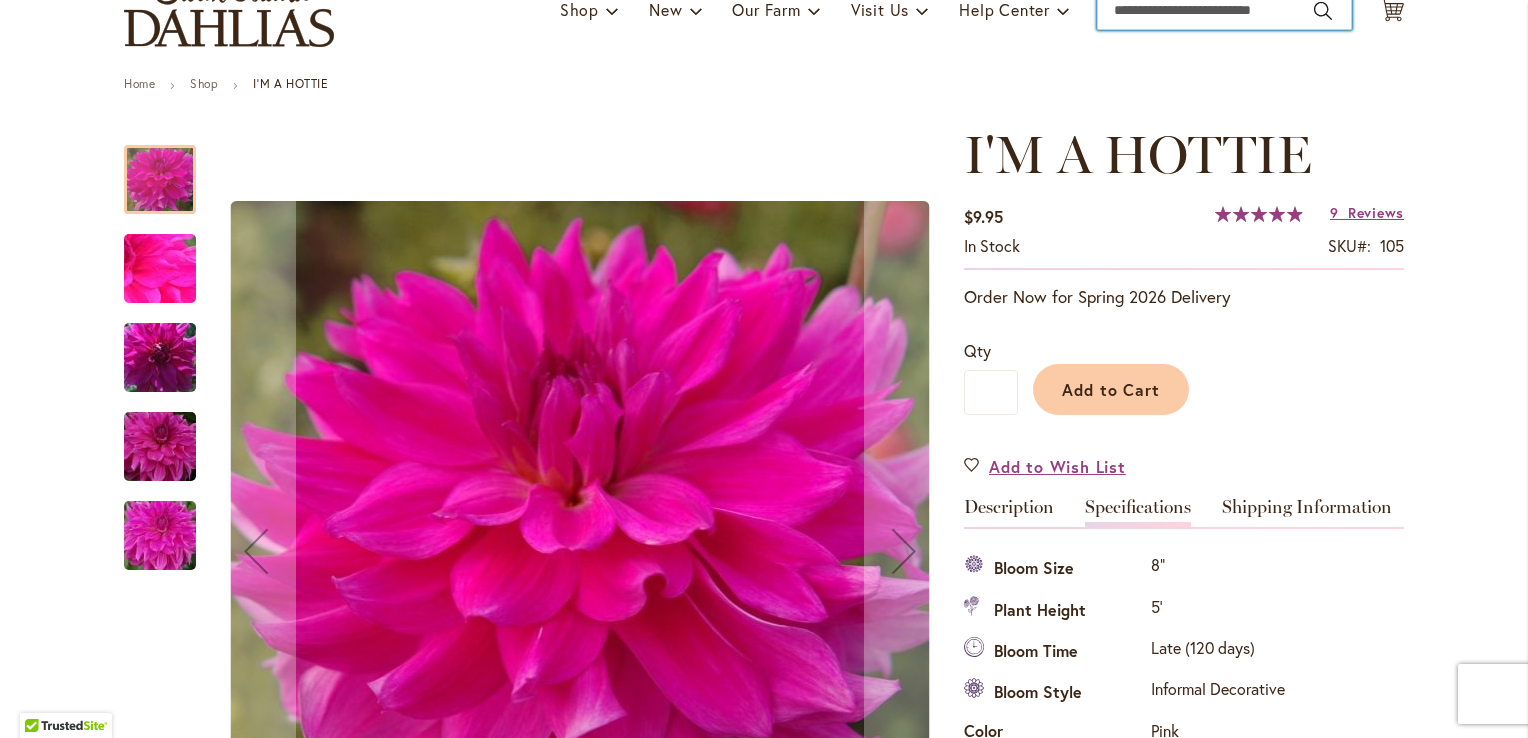 click on "Search" at bounding box center (1224, 10) 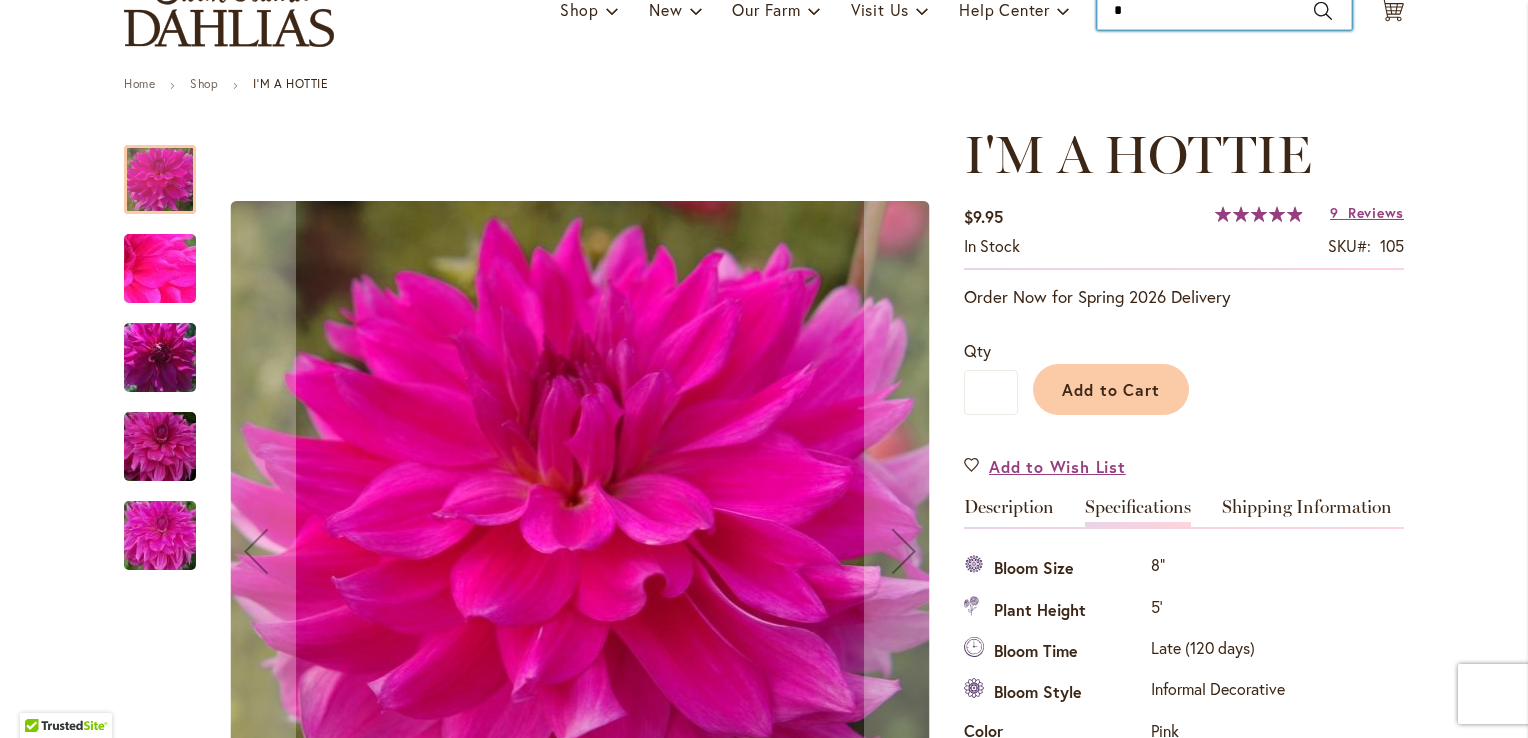 scroll, scrollTop: 168, scrollLeft: 0, axis: vertical 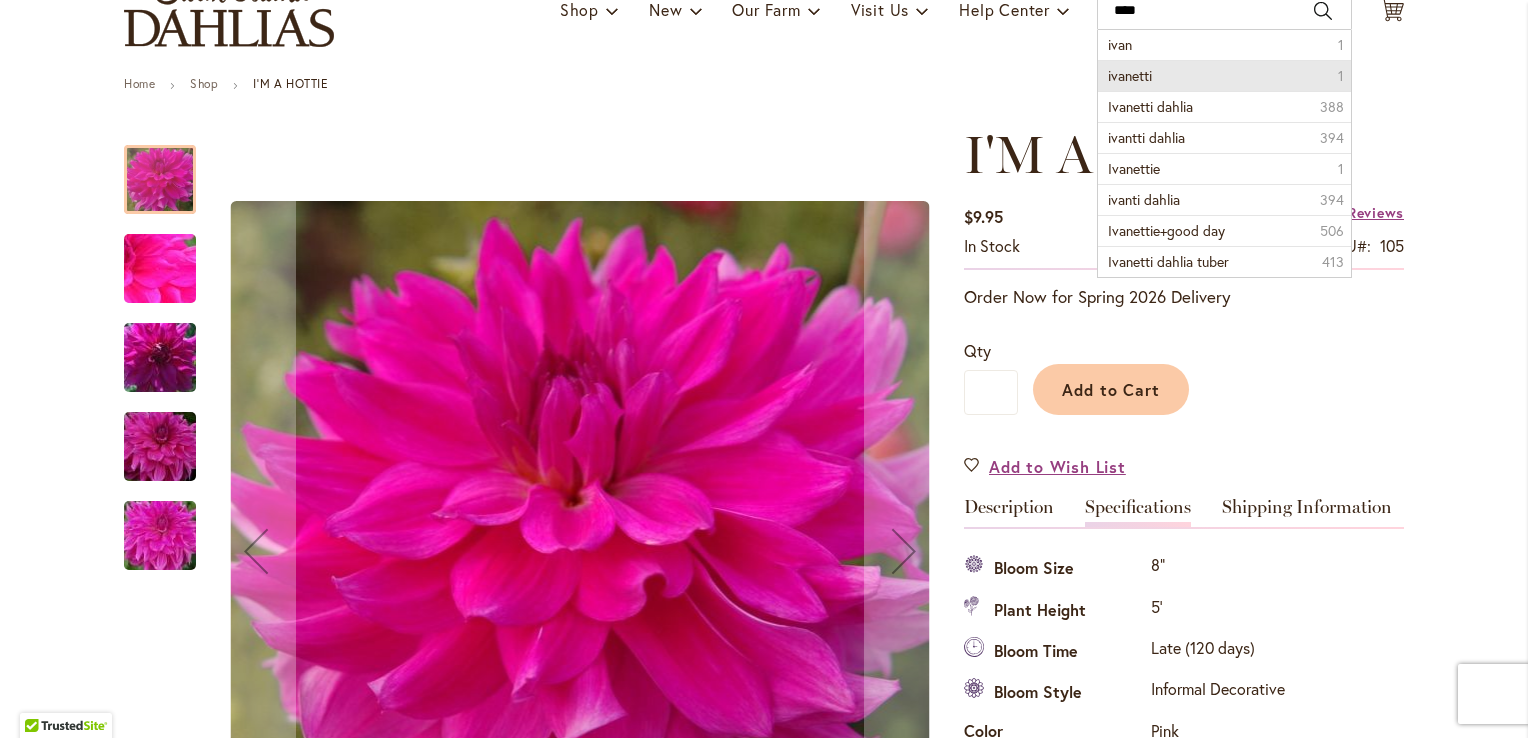 click on "ivanetti 1" at bounding box center [1224, 75] 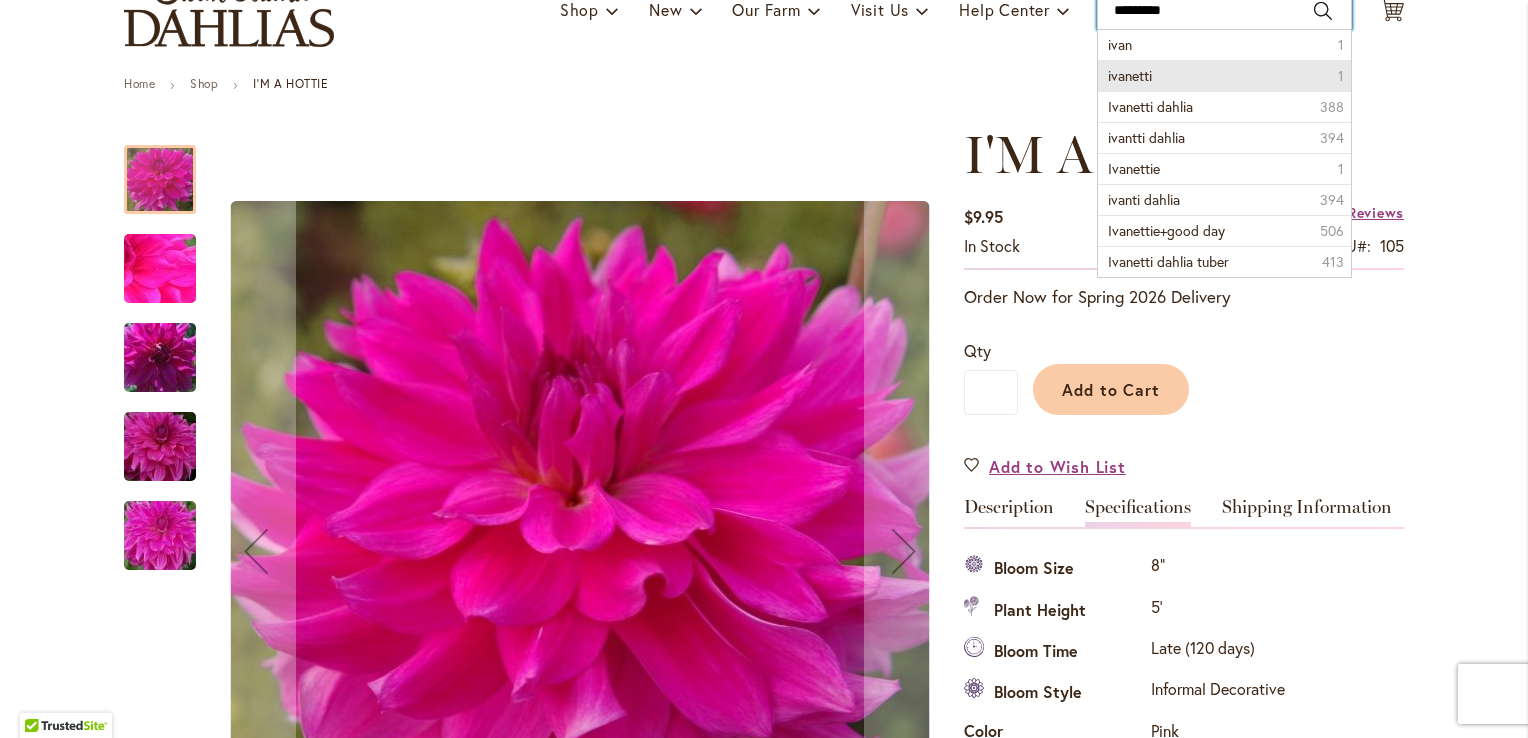 type on "********" 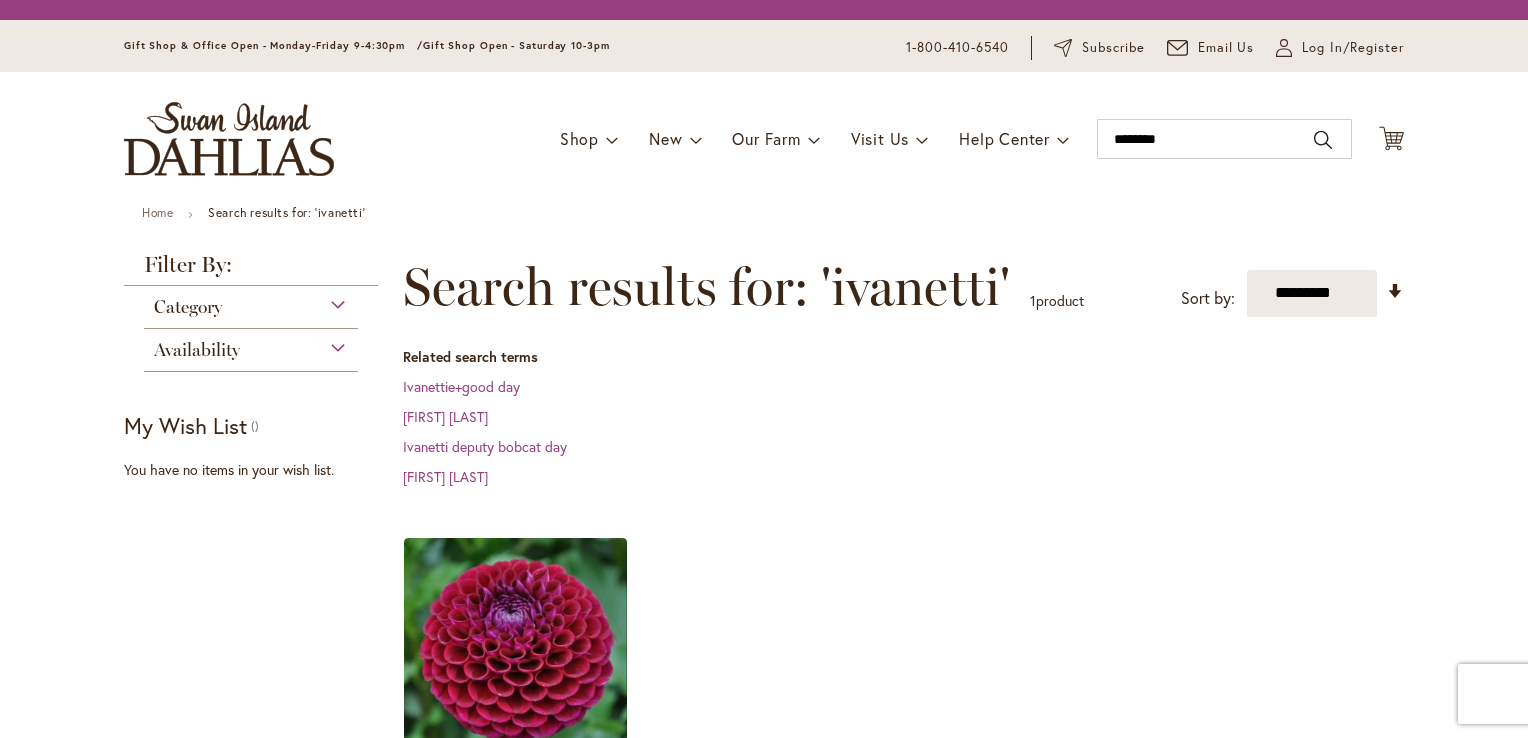 scroll, scrollTop: 0, scrollLeft: 0, axis: both 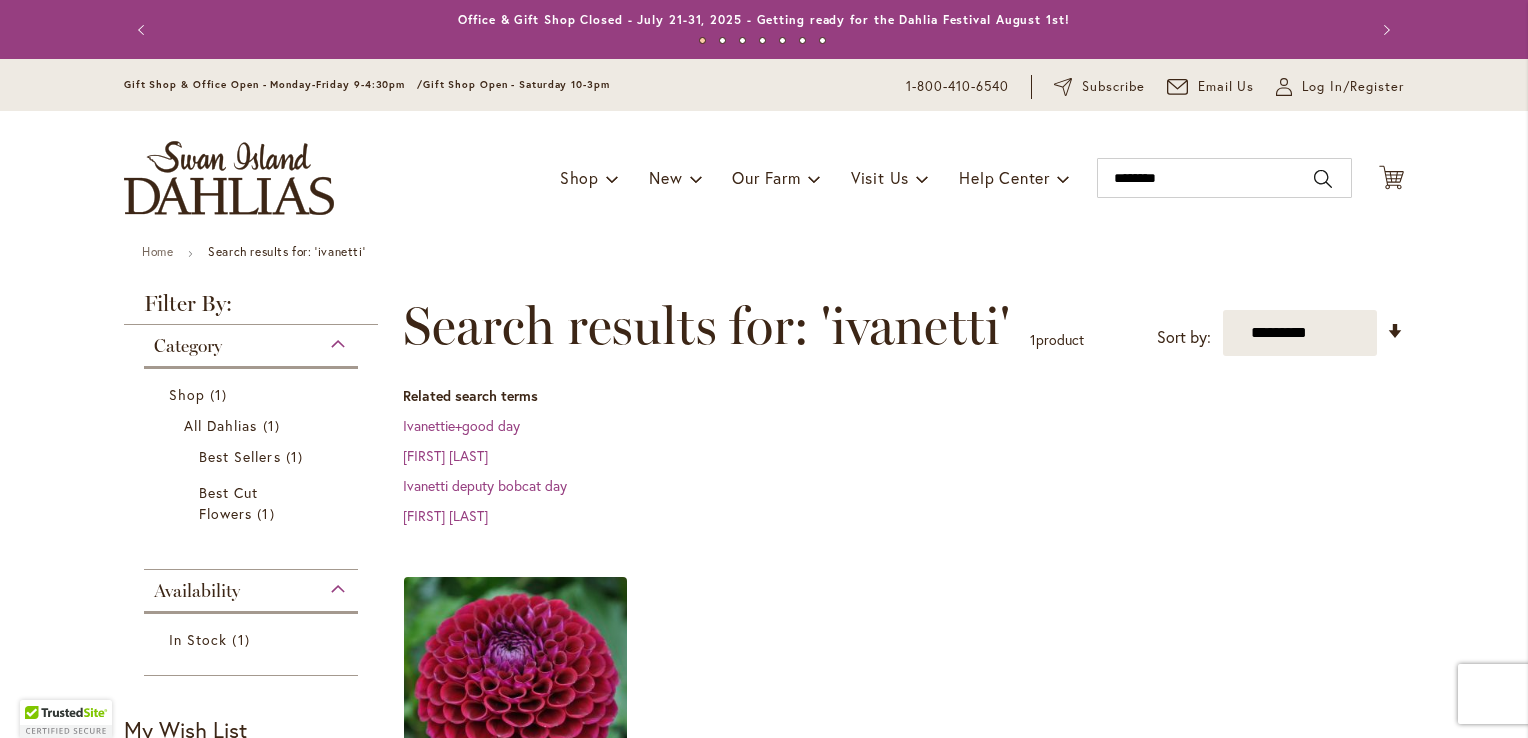 click at bounding box center [516, 688] 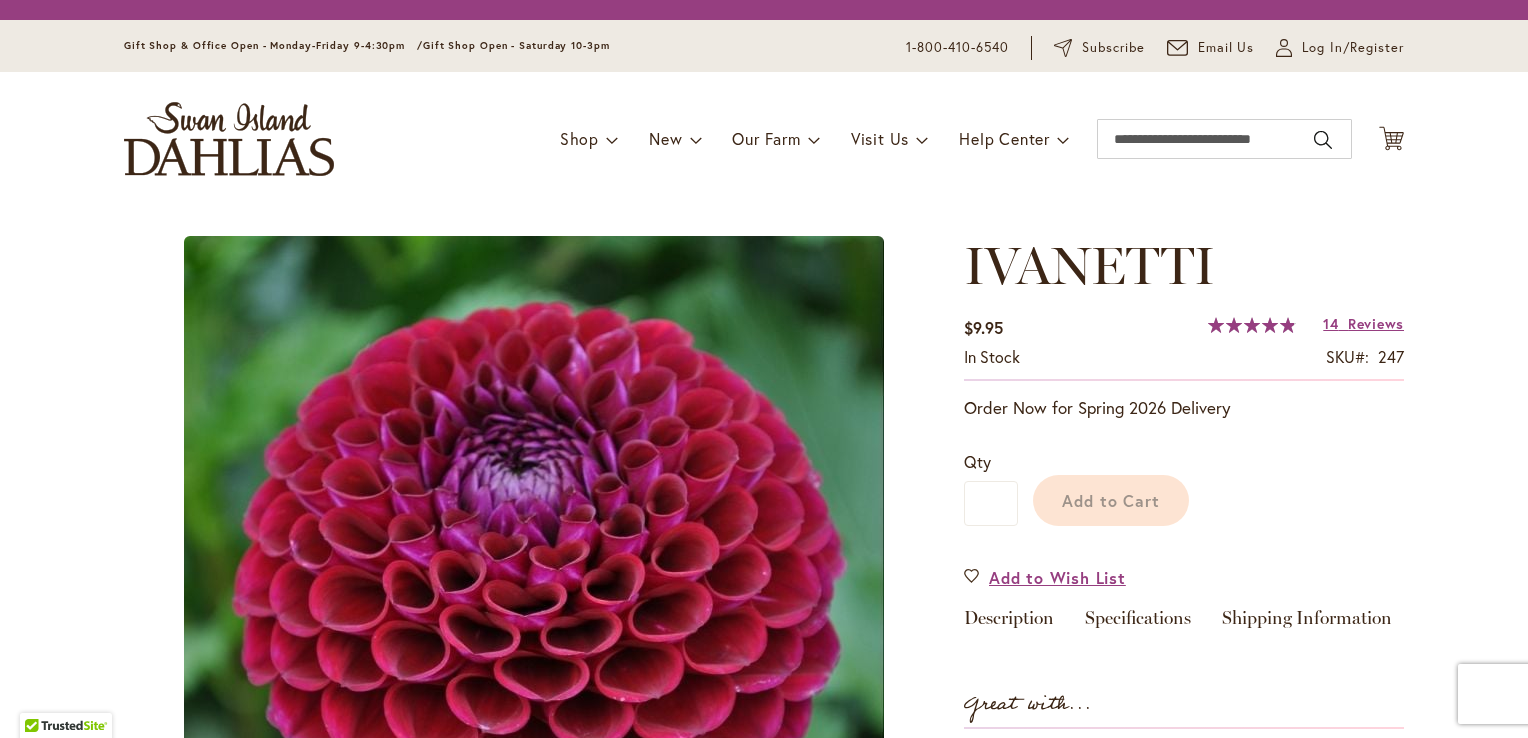scroll, scrollTop: 0, scrollLeft: 0, axis: both 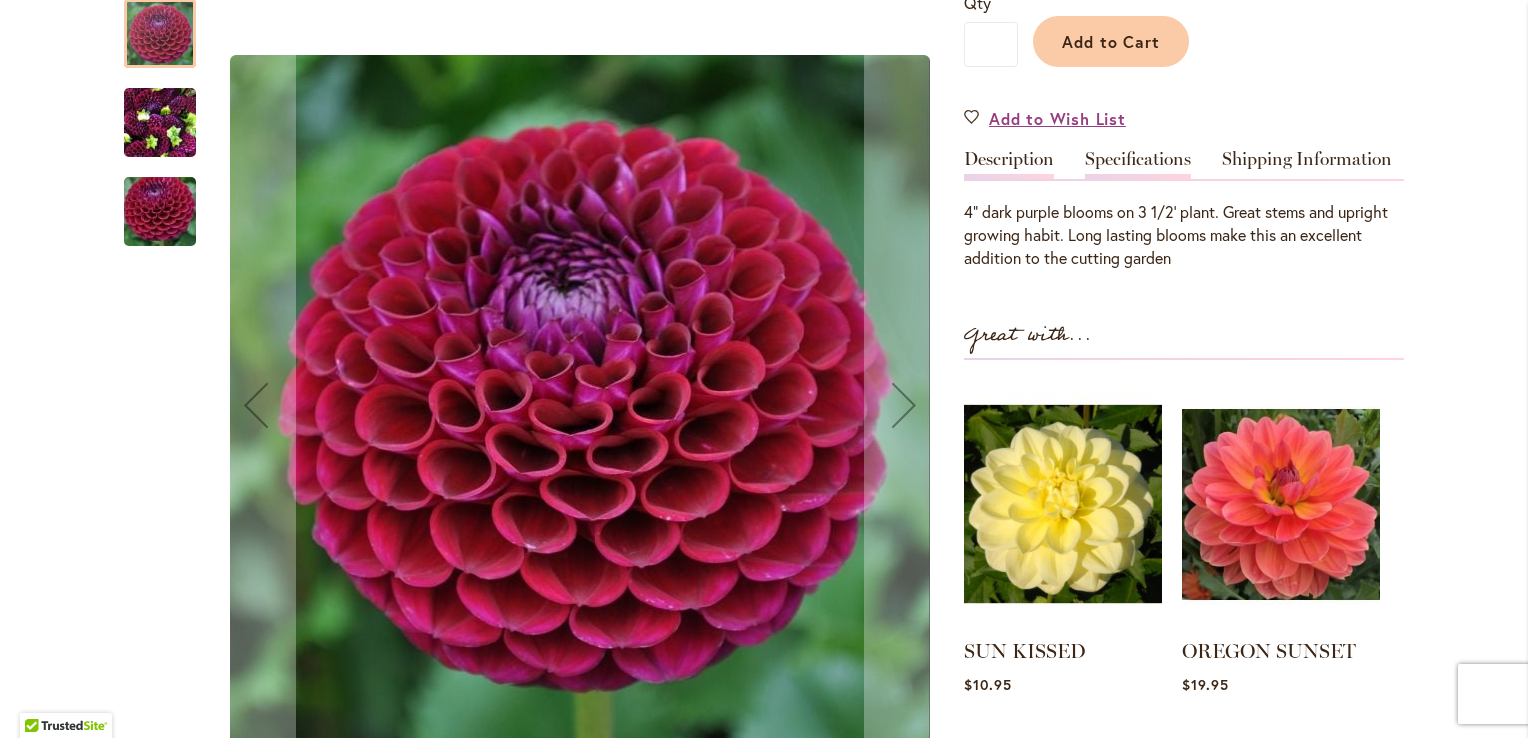 click on "Specifications" at bounding box center [1138, 164] 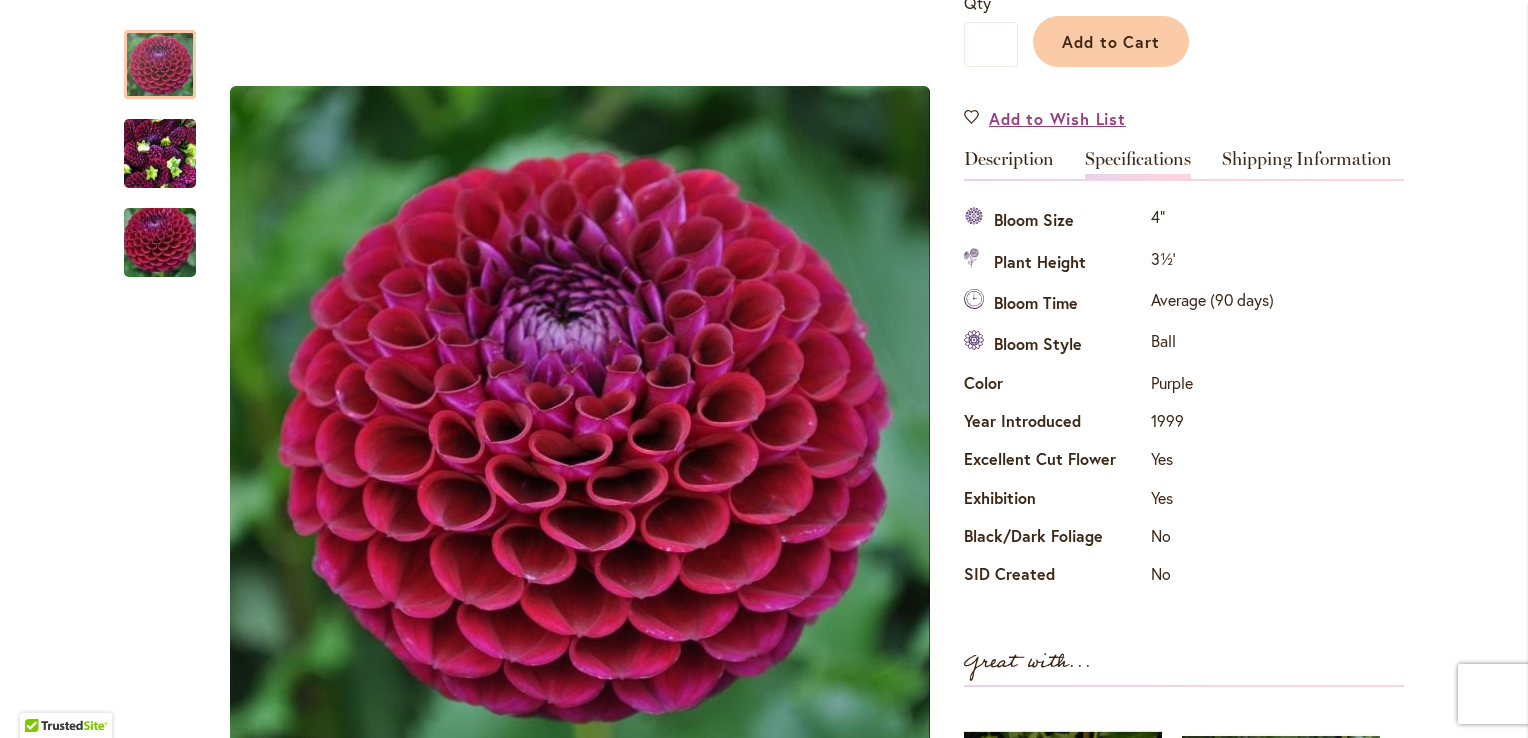 scroll, scrollTop: 0, scrollLeft: 0, axis: both 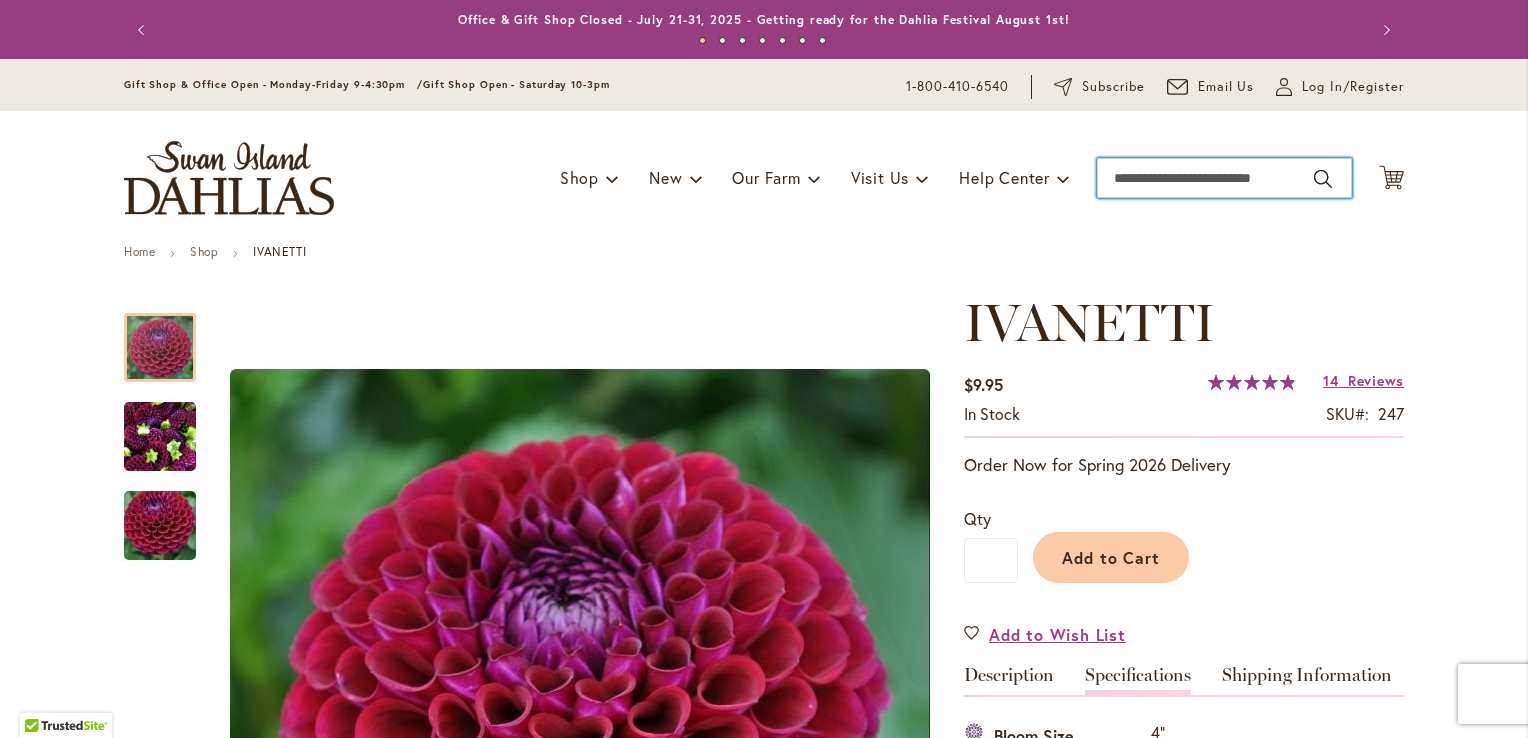 click on "Search" at bounding box center (1224, 178) 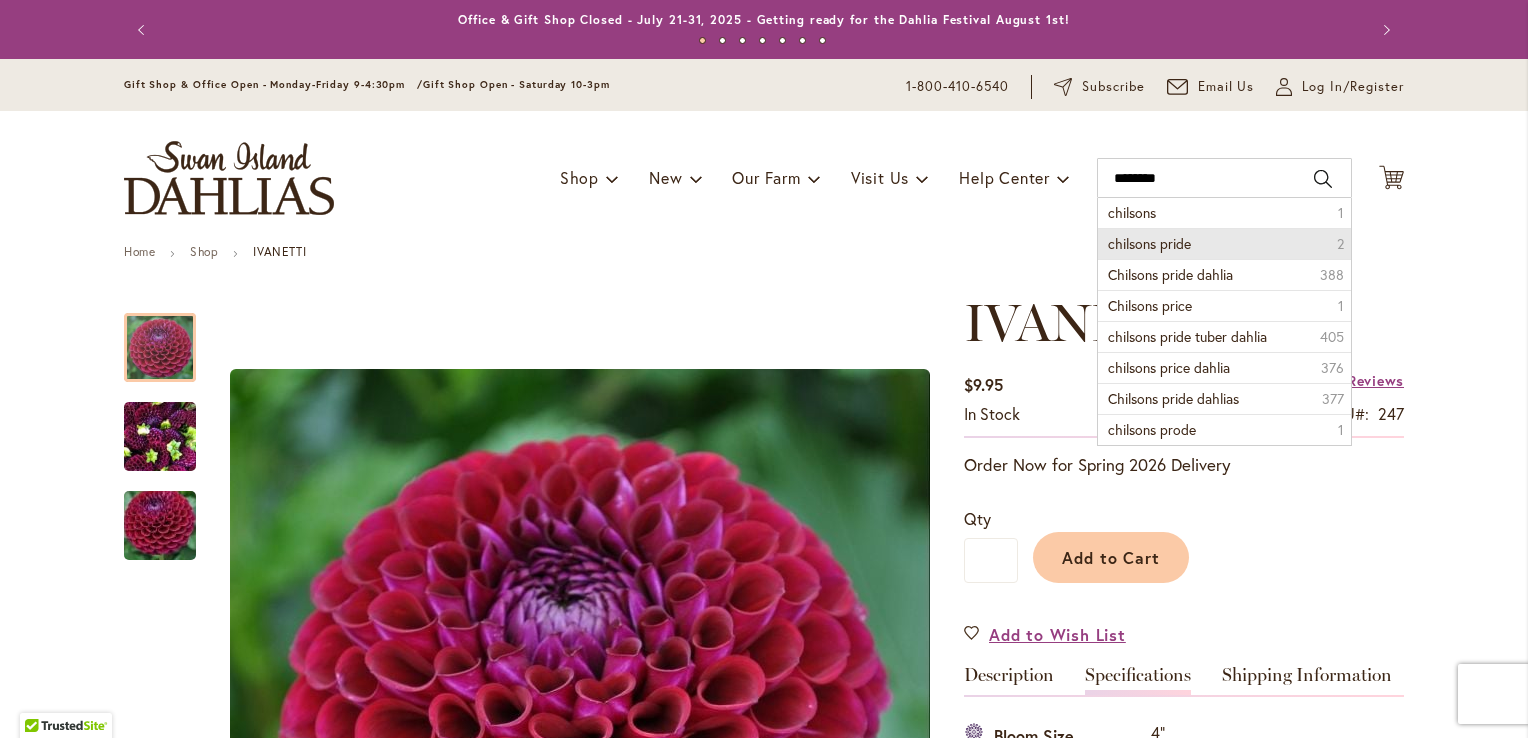 click on "chilsons pride" at bounding box center [1149, 243] 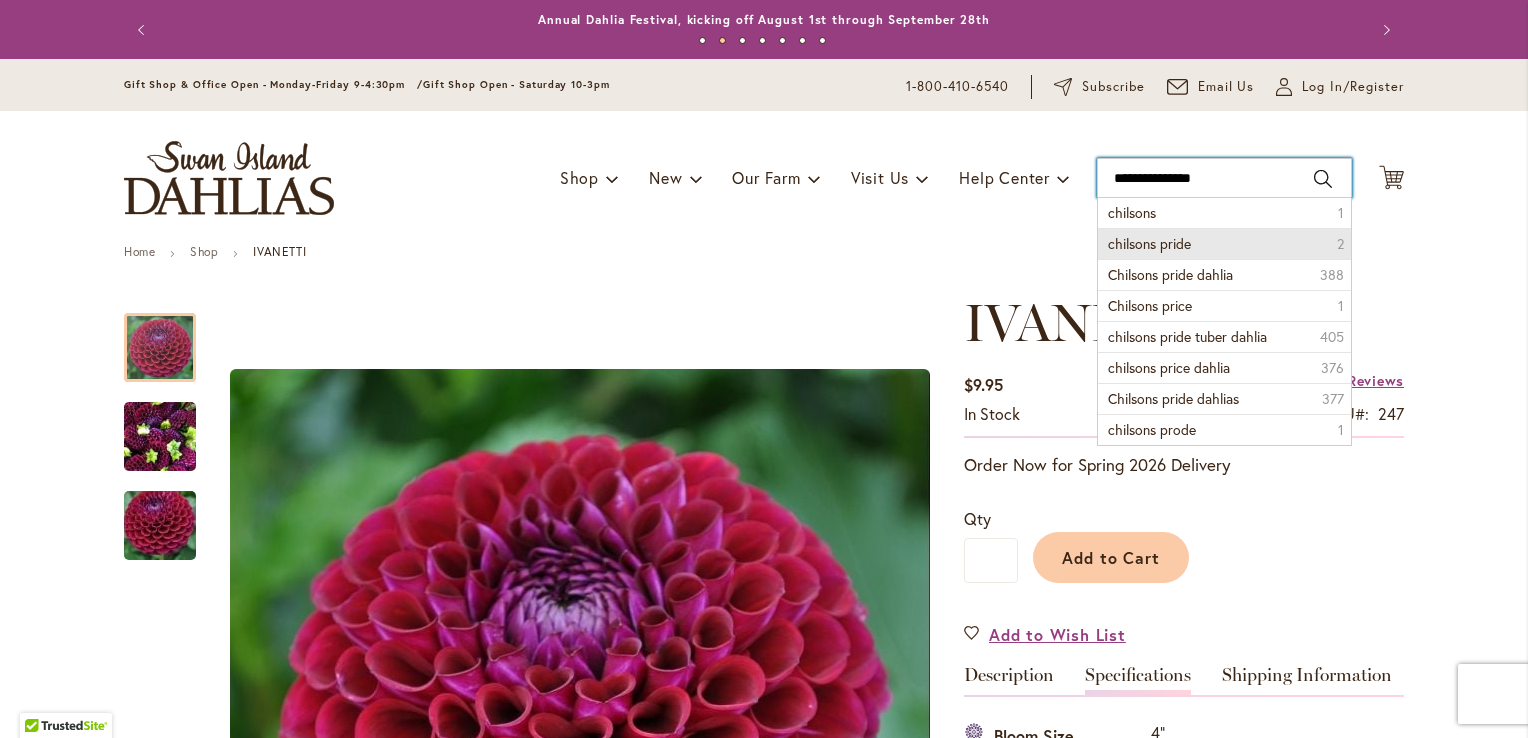 type on "**********" 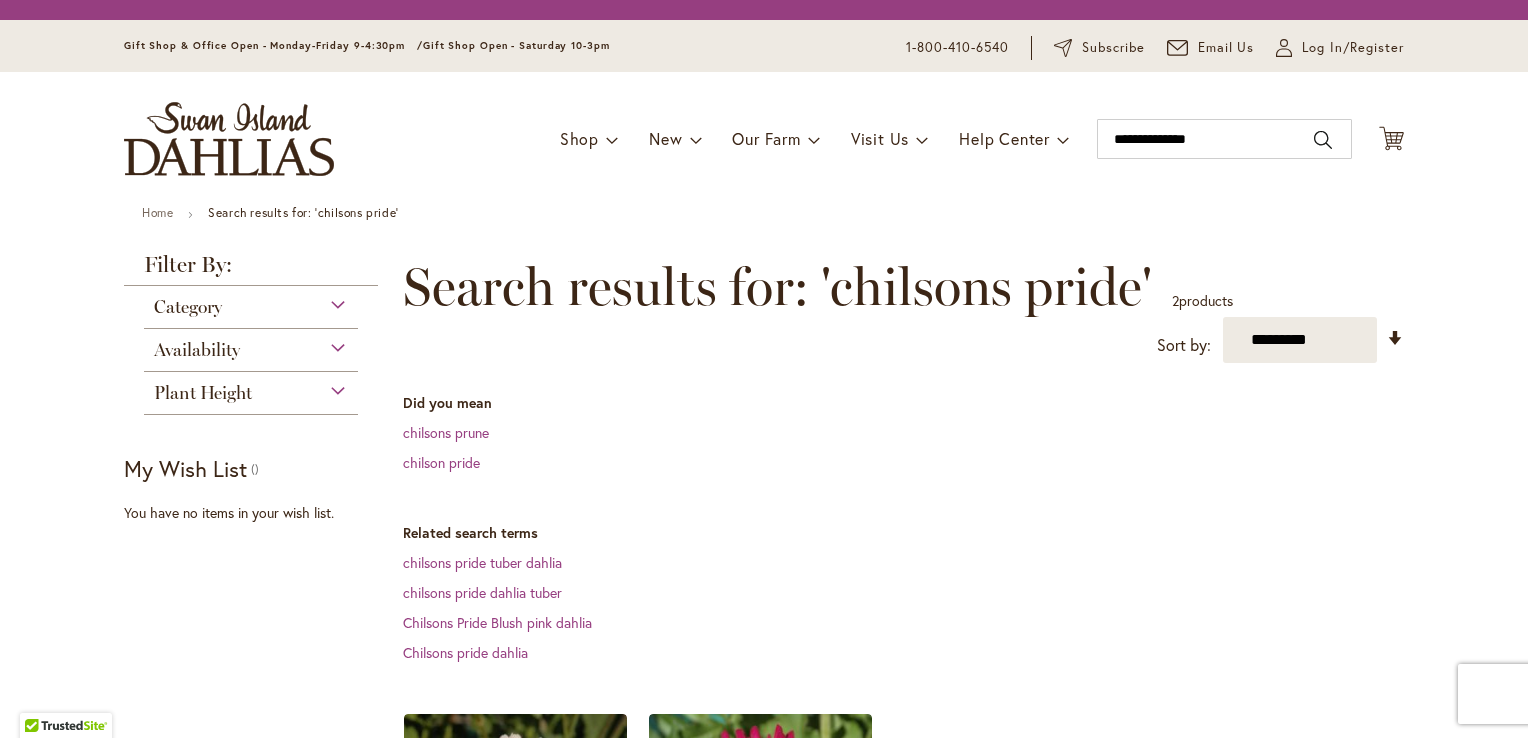 scroll, scrollTop: 0, scrollLeft: 0, axis: both 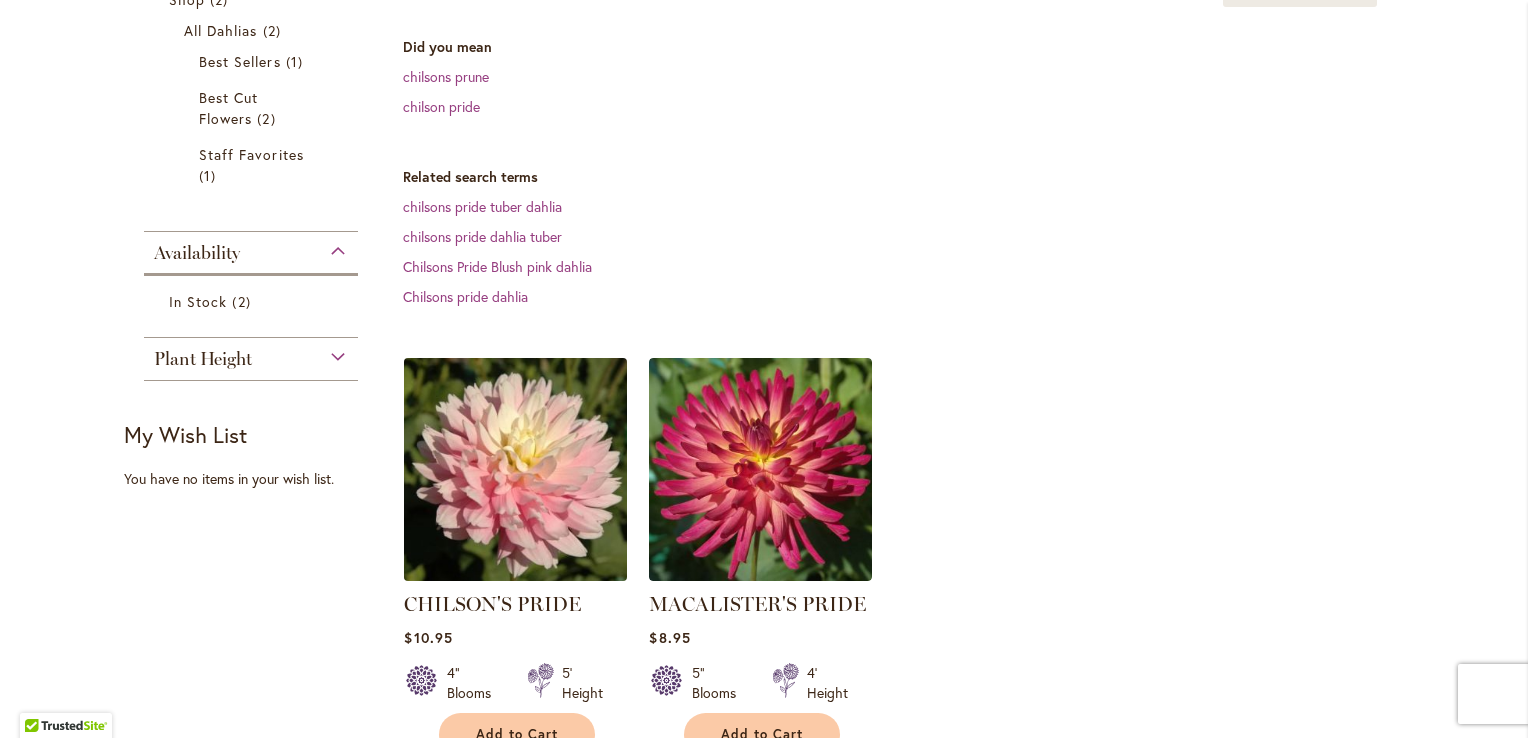 click at bounding box center (516, 470) 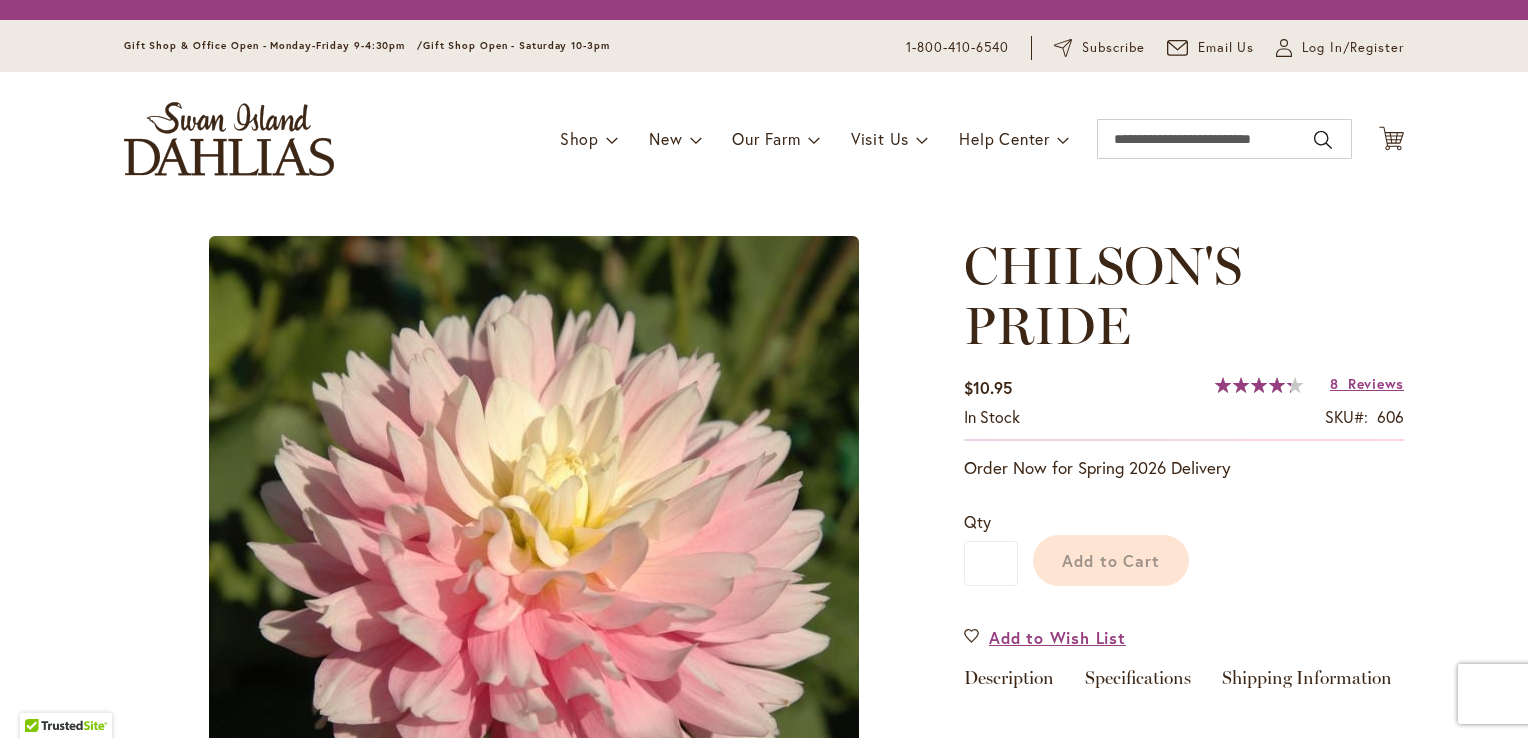 scroll, scrollTop: 0, scrollLeft: 0, axis: both 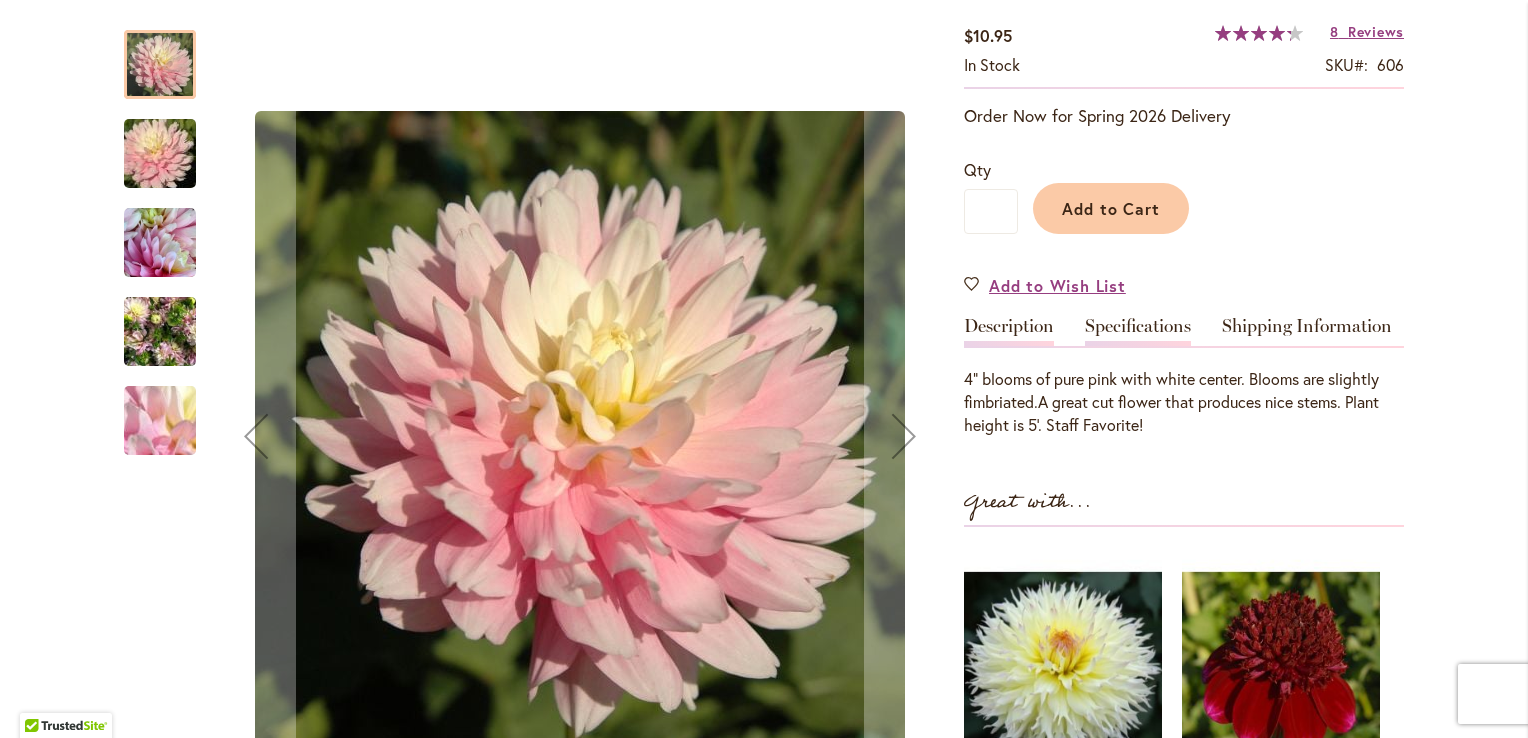 click on "Specifications" at bounding box center [1138, 331] 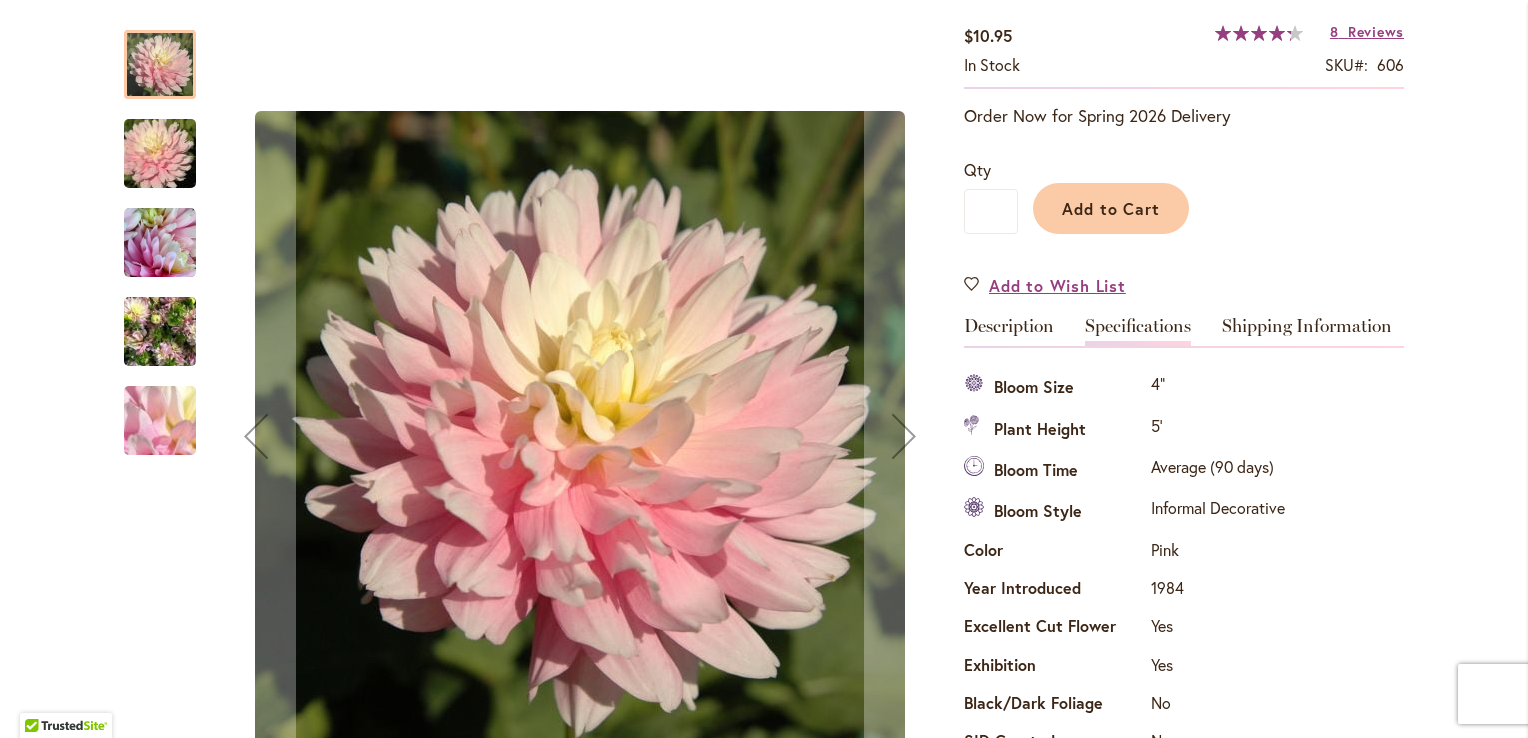 scroll, scrollTop: 724, scrollLeft: 0, axis: vertical 